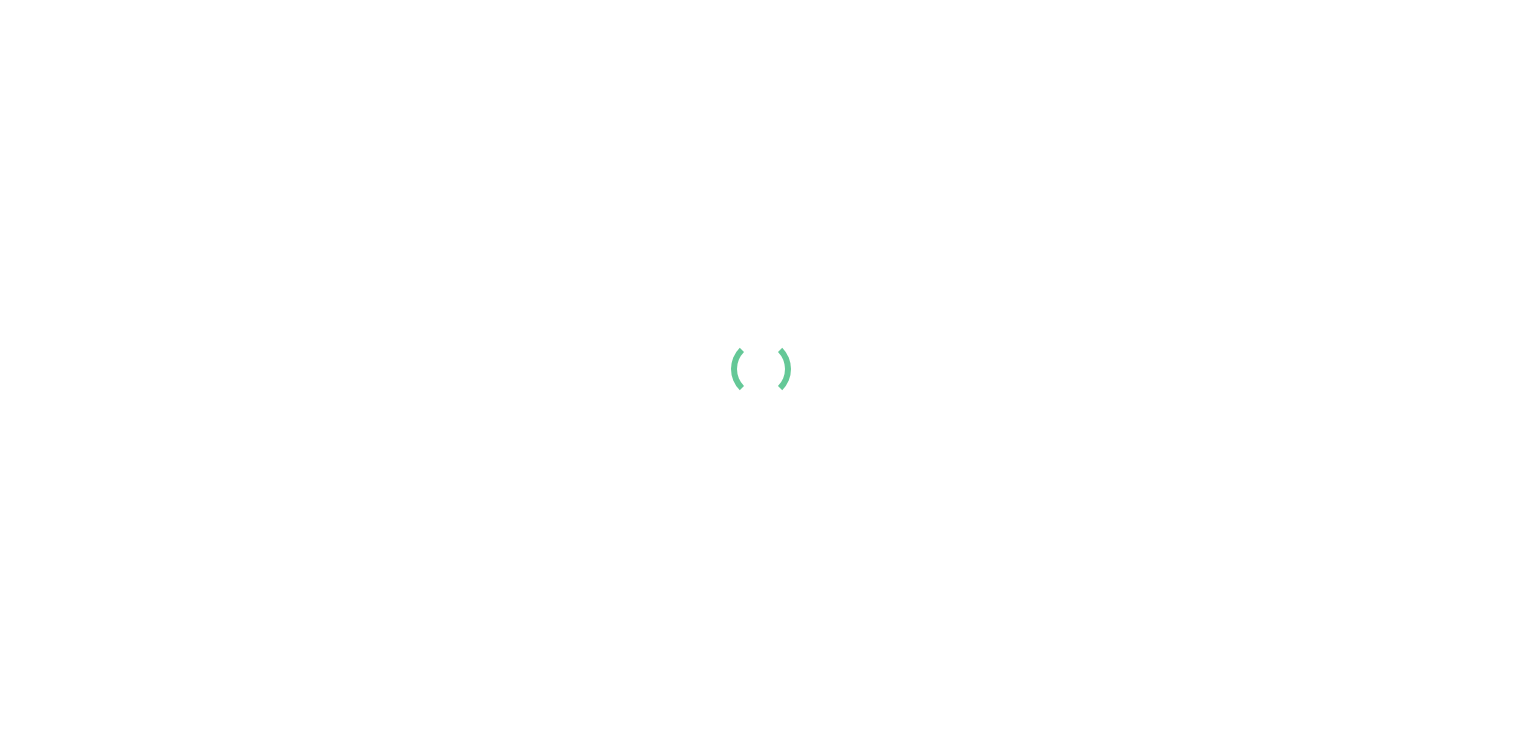 scroll, scrollTop: 0, scrollLeft: 0, axis: both 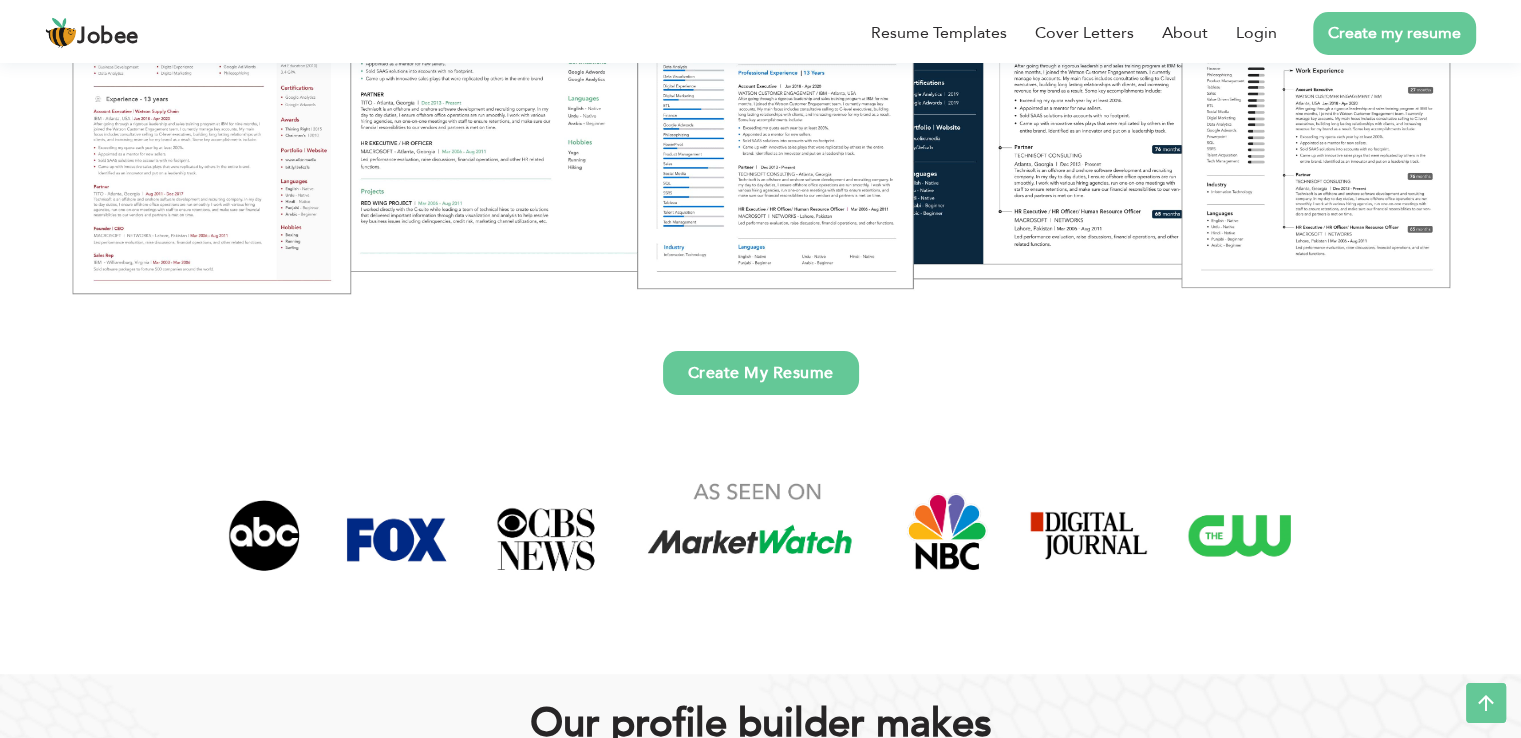 click on "Create My Resume" at bounding box center (761, 373) 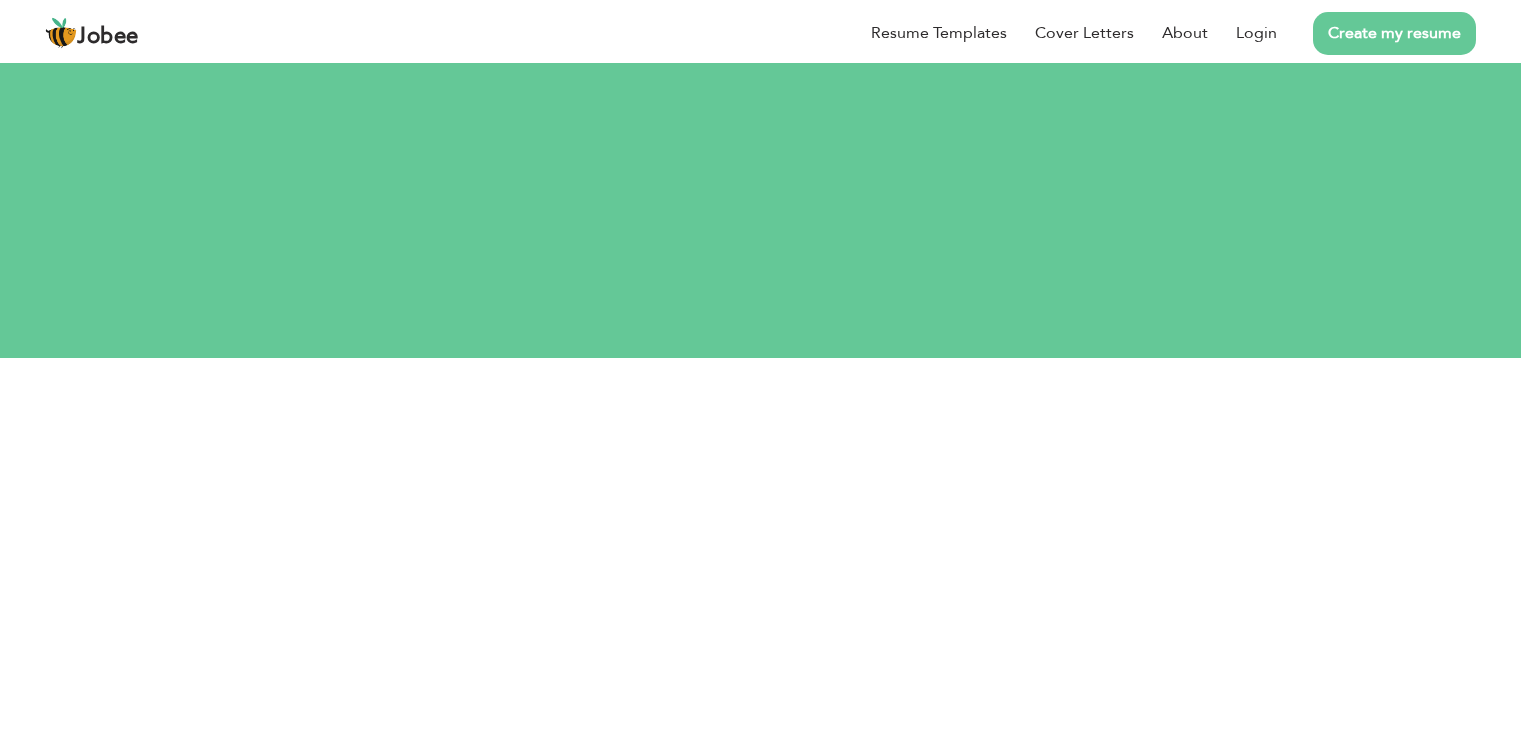 scroll, scrollTop: 0, scrollLeft: 0, axis: both 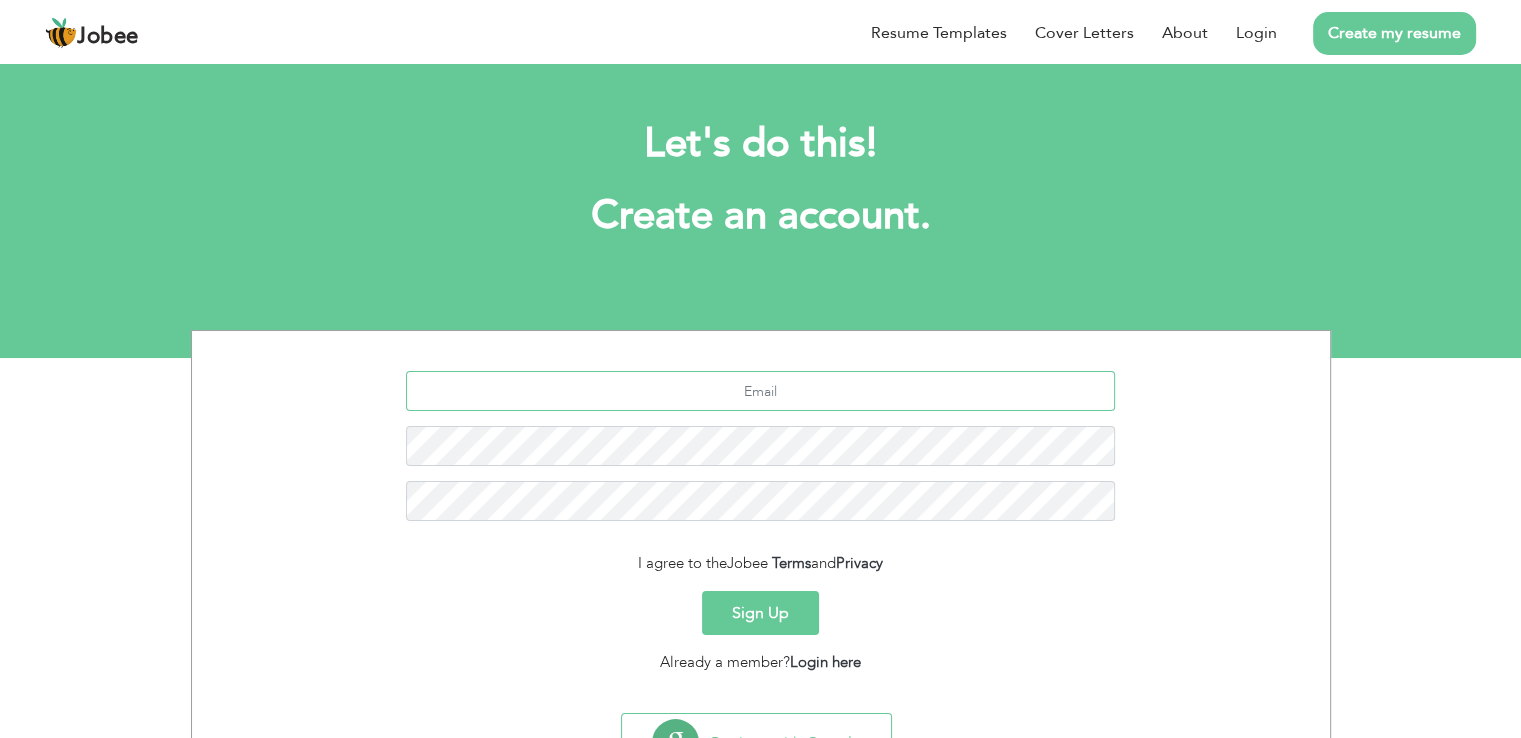 click at bounding box center (760, 391) 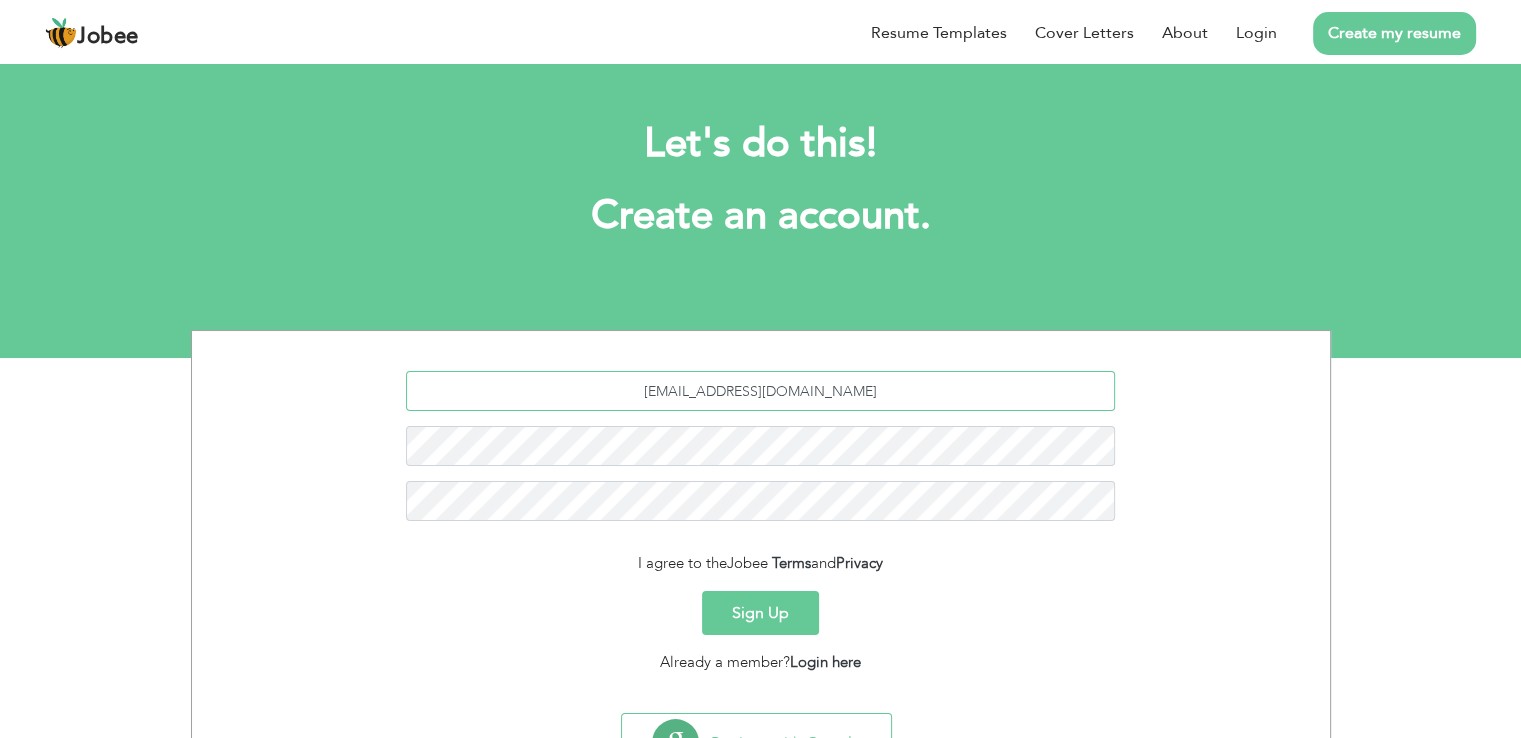 type on "[EMAIL_ADDRESS][DOMAIN_NAME]" 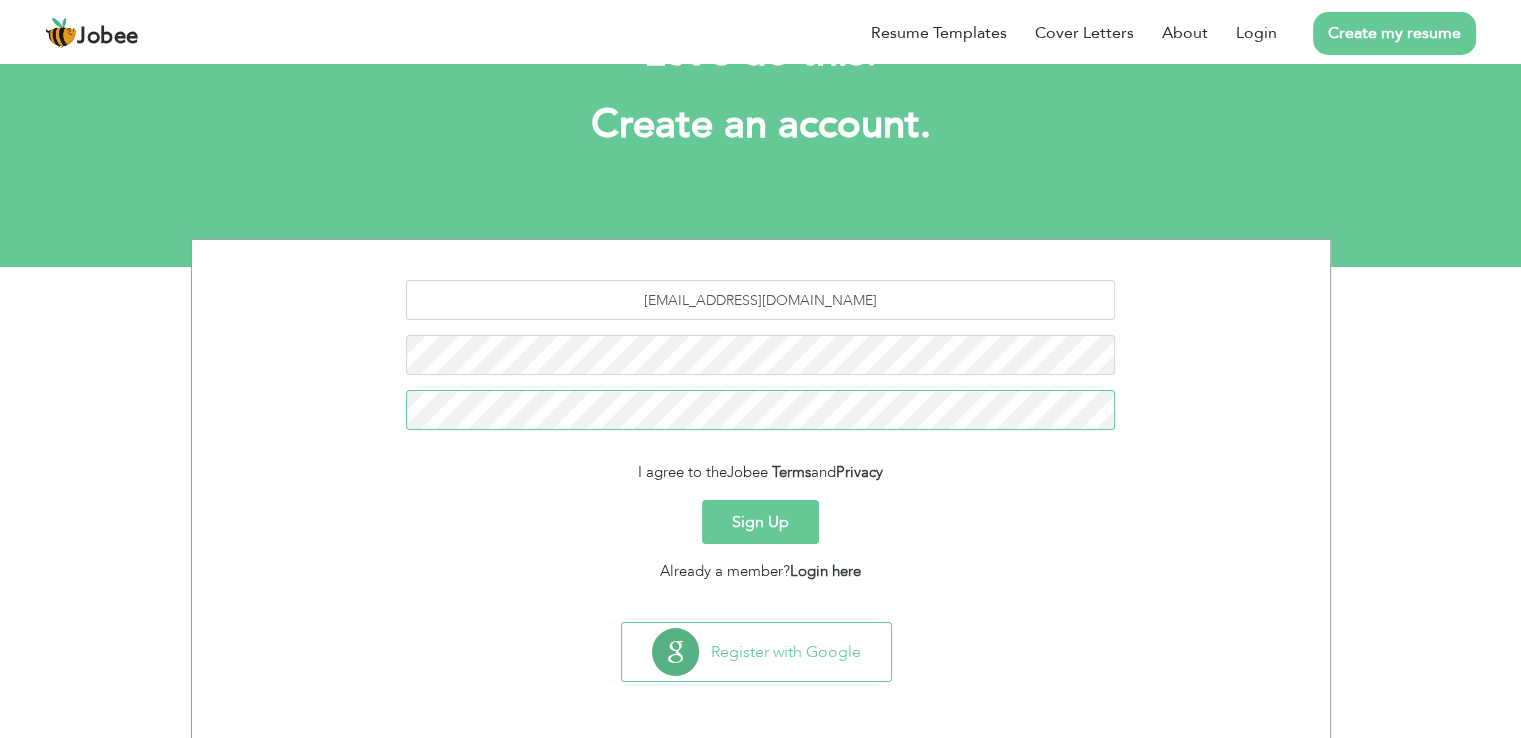 scroll, scrollTop: 92, scrollLeft: 0, axis: vertical 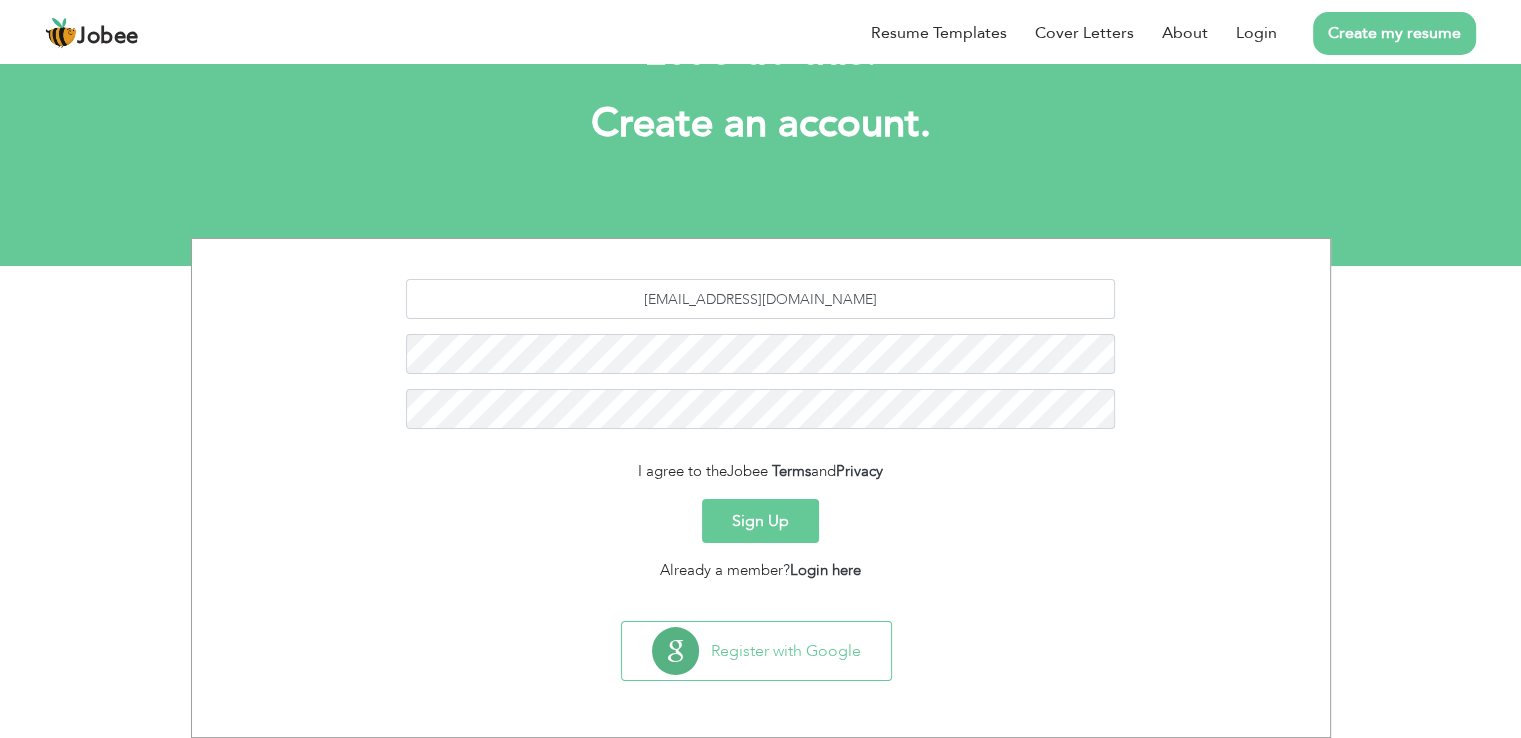 click on "Sign Up" at bounding box center [760, 521] 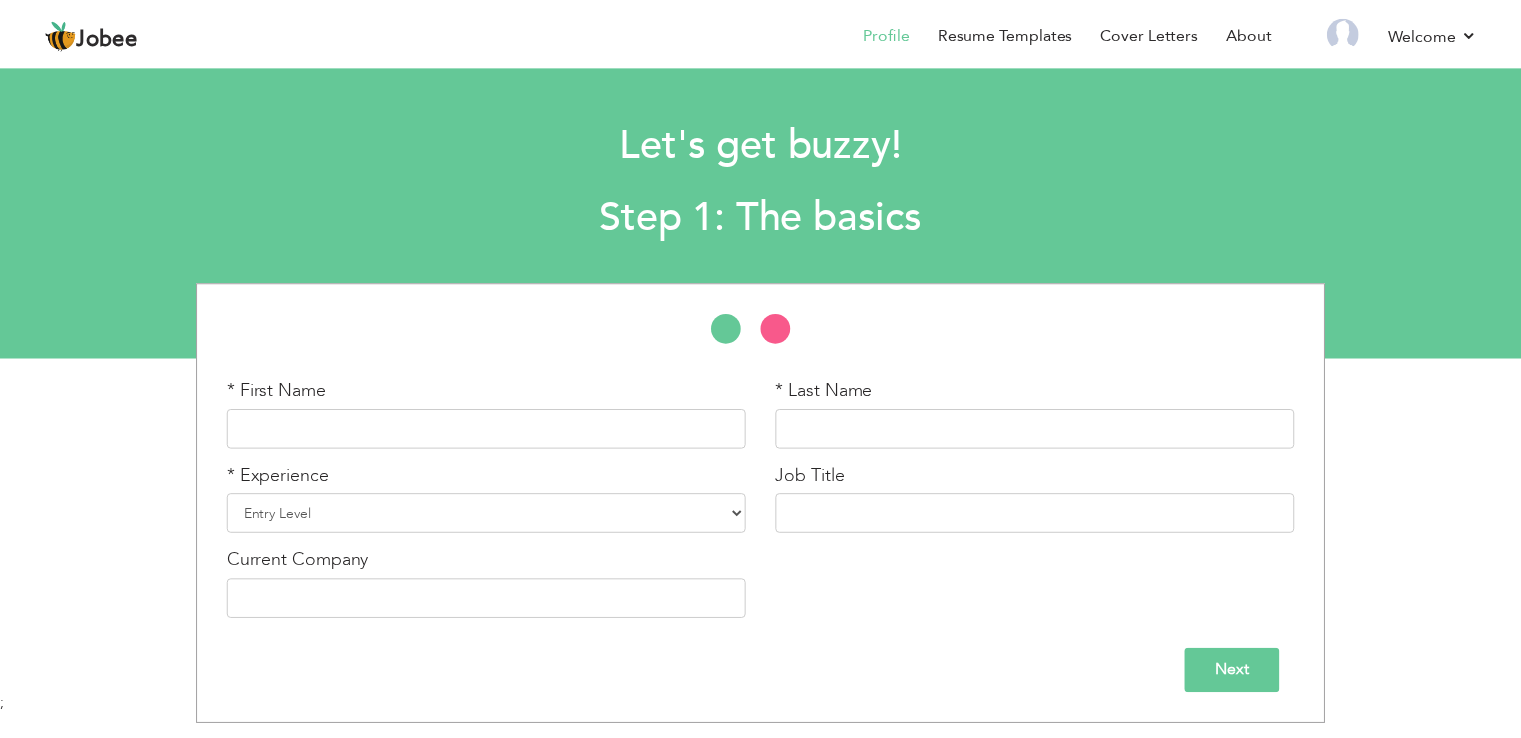 scroll, scrollTop: 0, scrollLeft: 0, axis: both 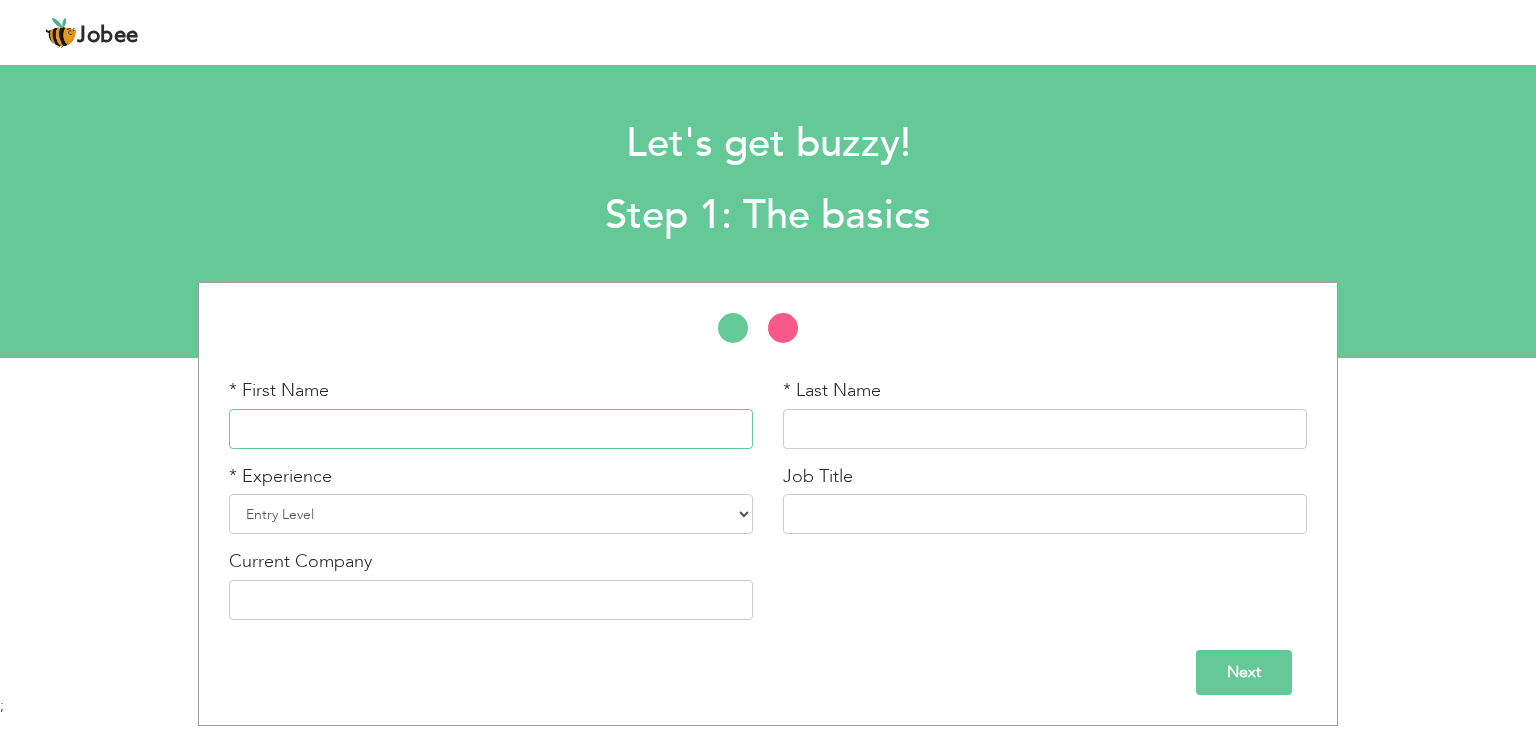 click at bounding box center (491, 429) 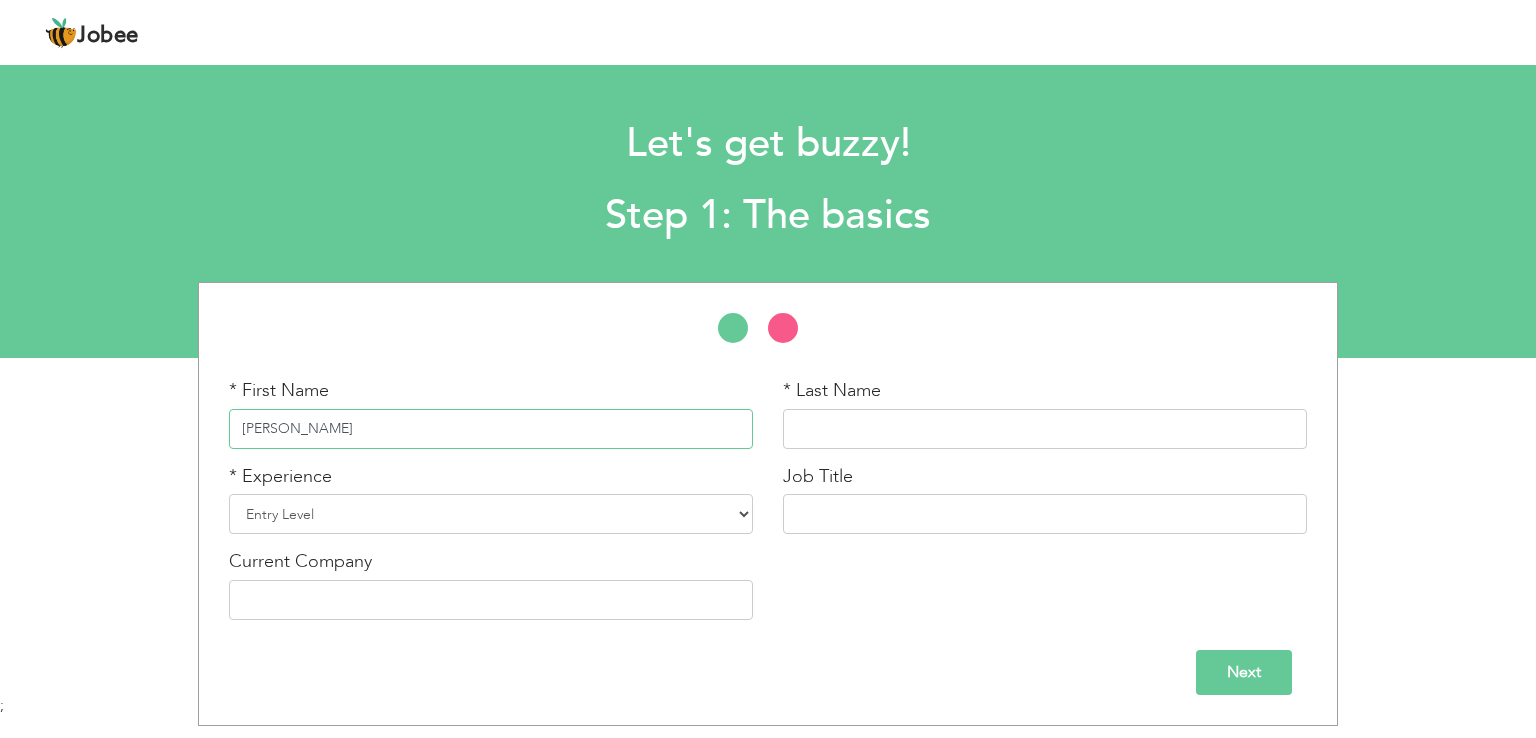 type on "Rukhsar" 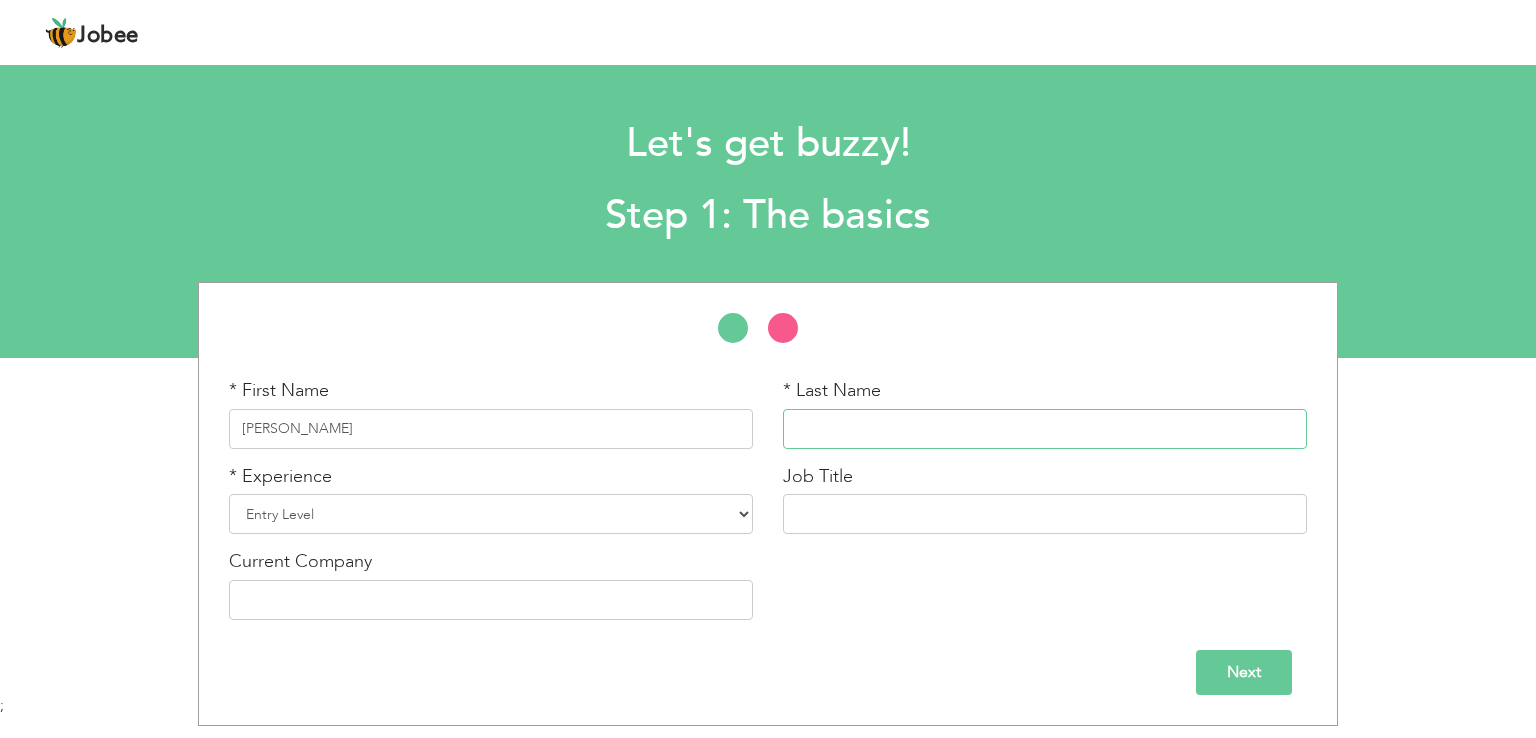 click at bounding box center [1045, 429] 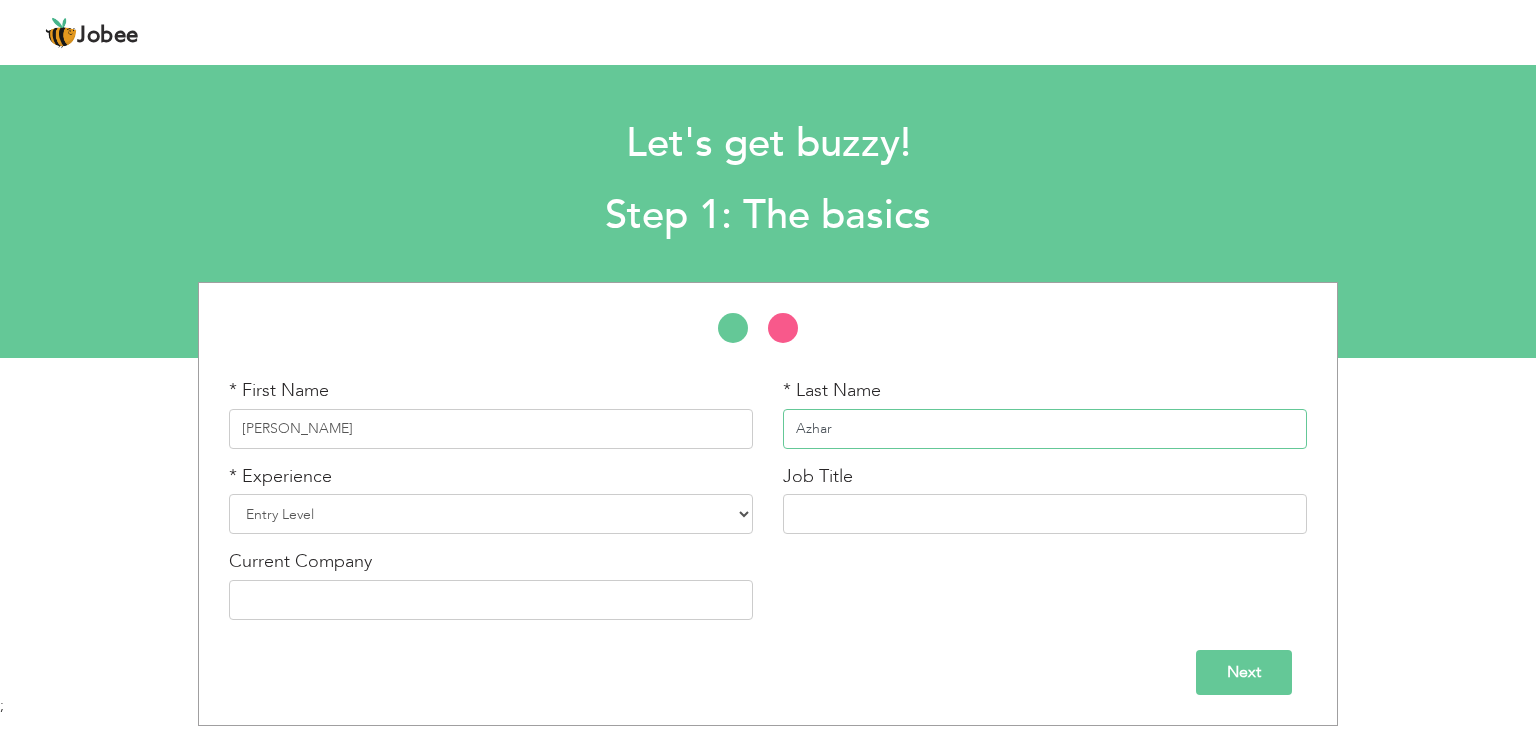 type on "Azhar" 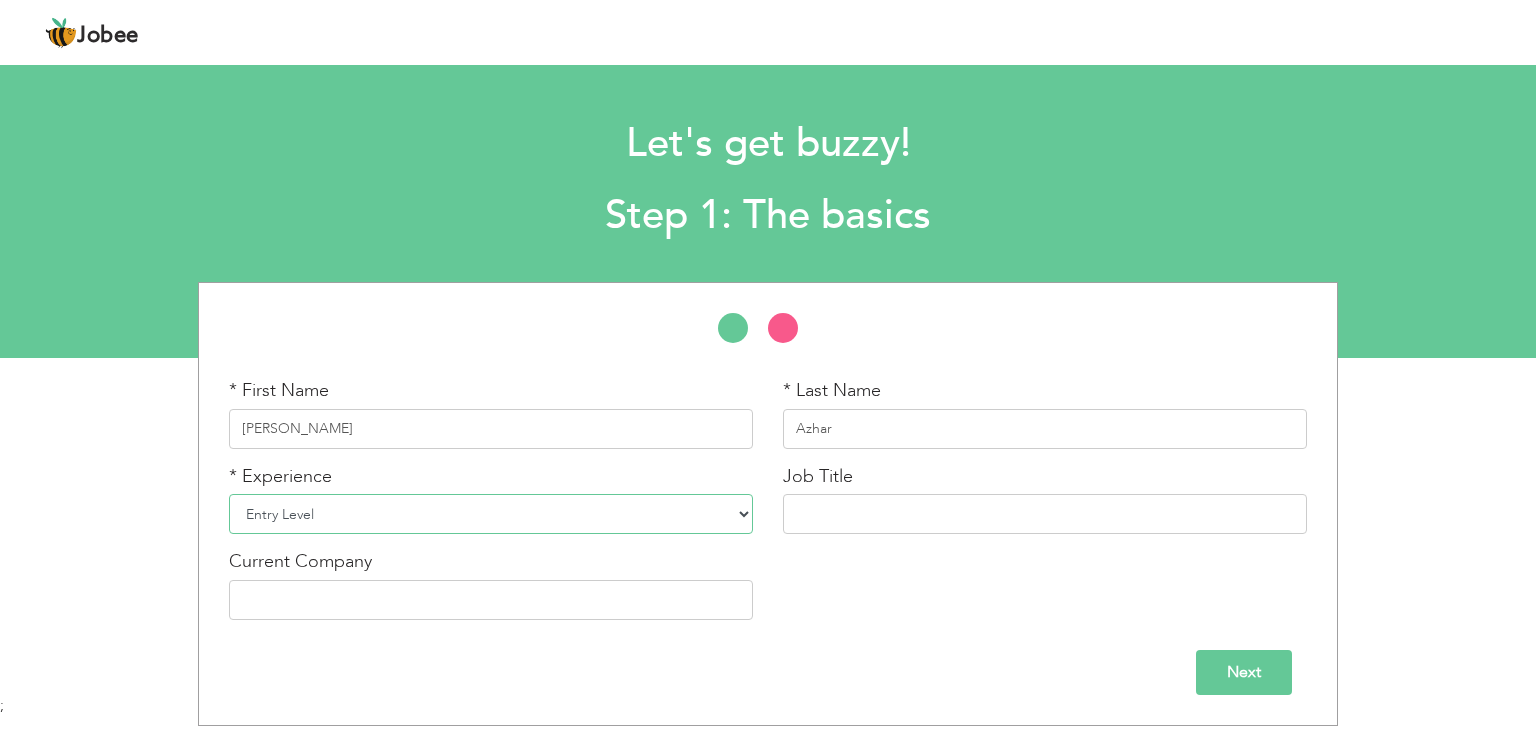 click on "Entry Level
Less than 1 Year
1 Year
2 Years
3 Years
4 Years
5 Years
6 Years
7 Years
8 Years
9 Years
10 Years
11 Years
12 Years
13 Years
14 Years
15 Years
16 Years
17 Years
18 Years
19 Years
20 Years
21 Years
22 Years
23 Years
24 Years
25 Years
26 Years
27 Years
28 Years
29 Years
30 Years
31 Years
32 Years
33 Years
34 Years
35 Years
More than 35 Years" at bounding box center [491, 514] 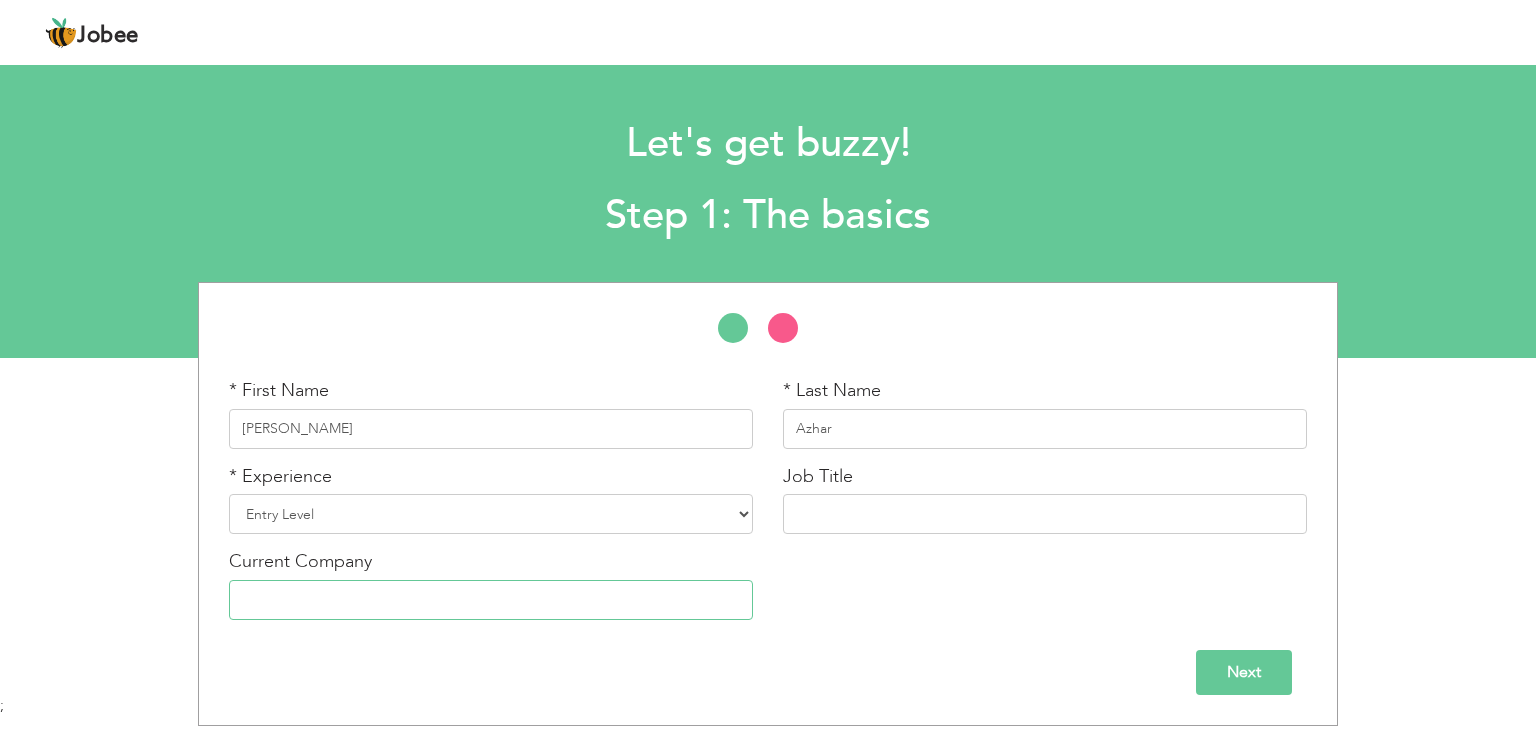 click at bounding box center (491, 600) 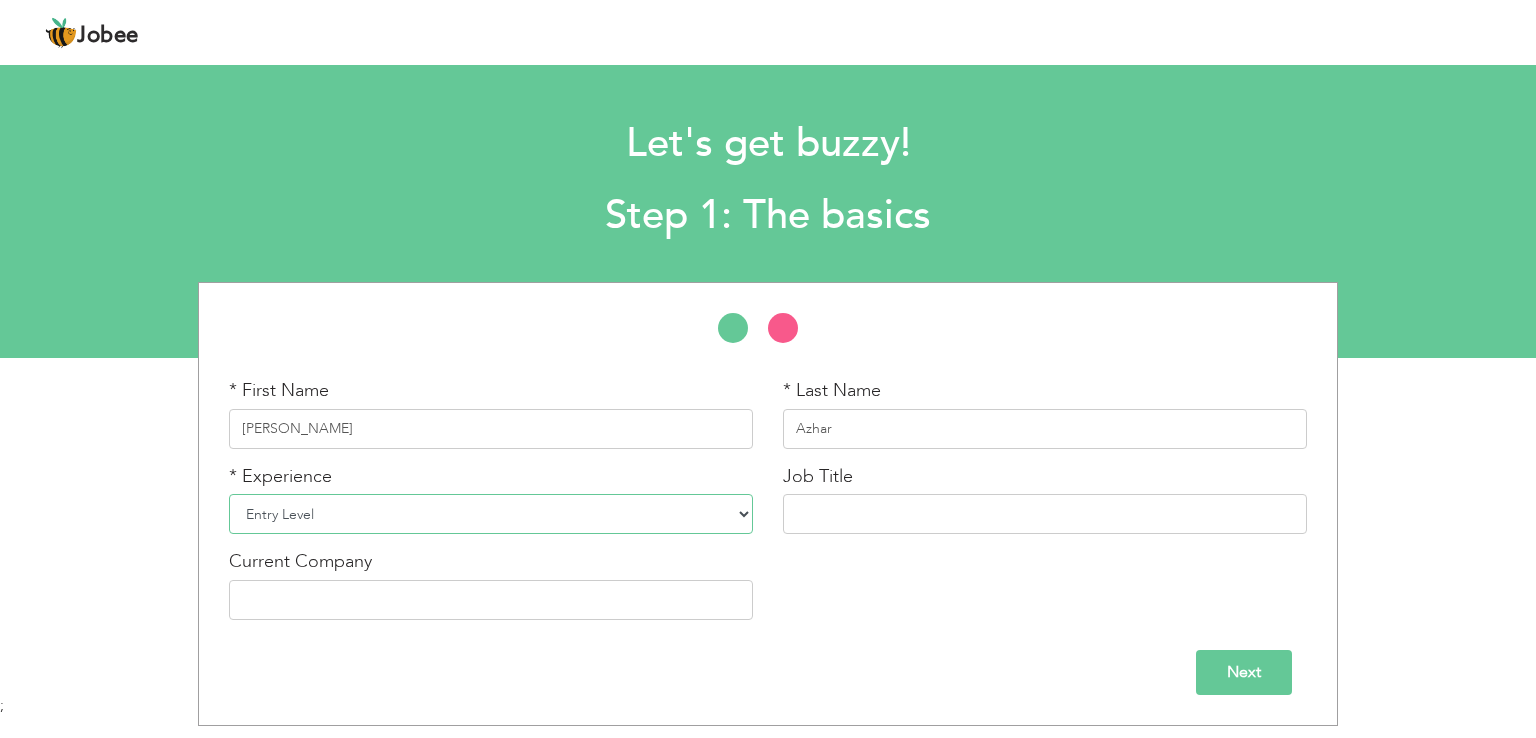 click on "Entry Level
Less than 1 Year
1 Year
2 Years
3 Years
4 Years
5 Years
6 Years
7 Years
8 Years
9 Years
10 Years
11 Years
12 Years
13 Years
14 Years
15 Years
16 Years
17 Years
18 Years
19 Years
20 Years
21 Years
22 Years
23 Years
24 Years
25 Years
26 Years
27 Years
28 Years
29 Years
30 Years
31 Years
32 Years
33 Years
34 Years
35 Years
More than 35 Years" at bounding box center [491, 514] 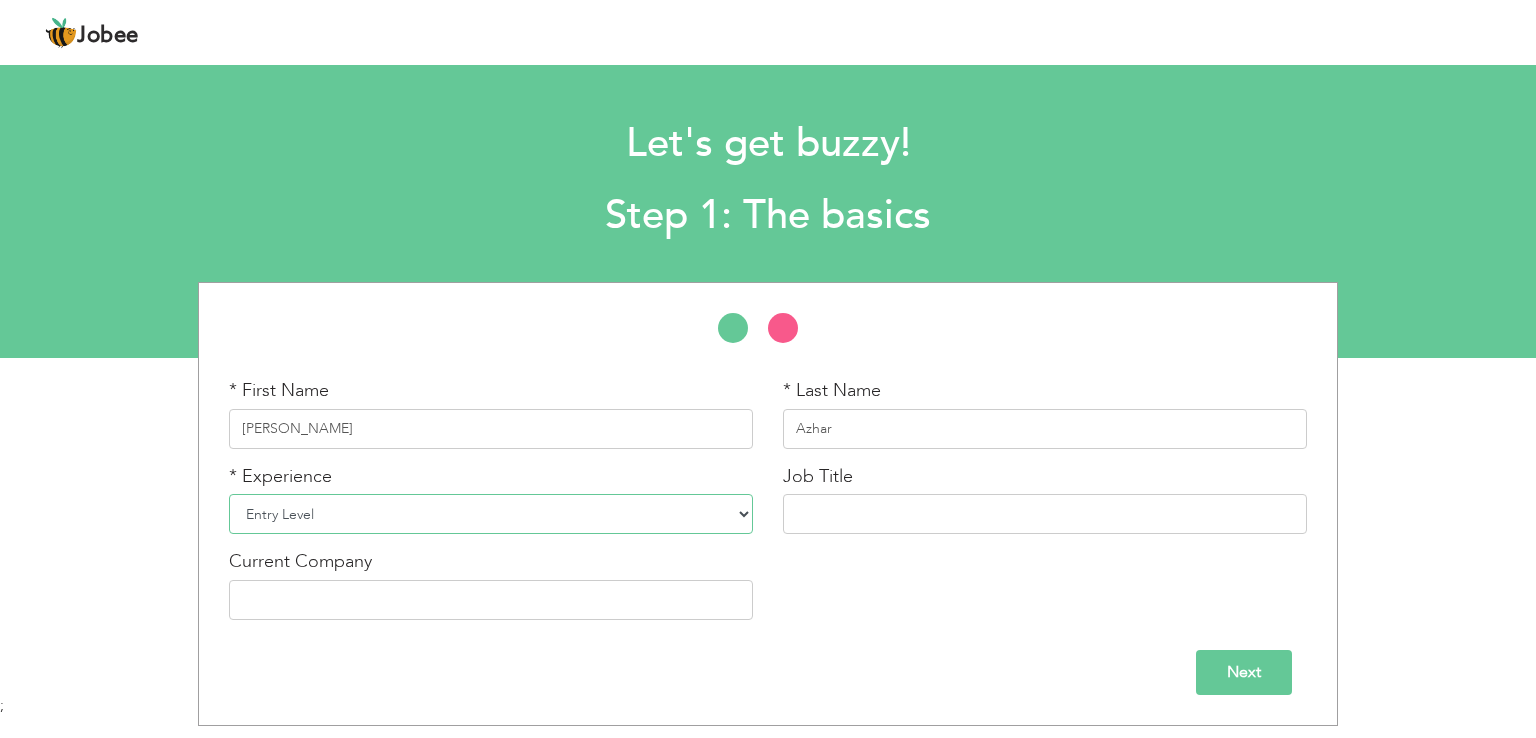select on "2" 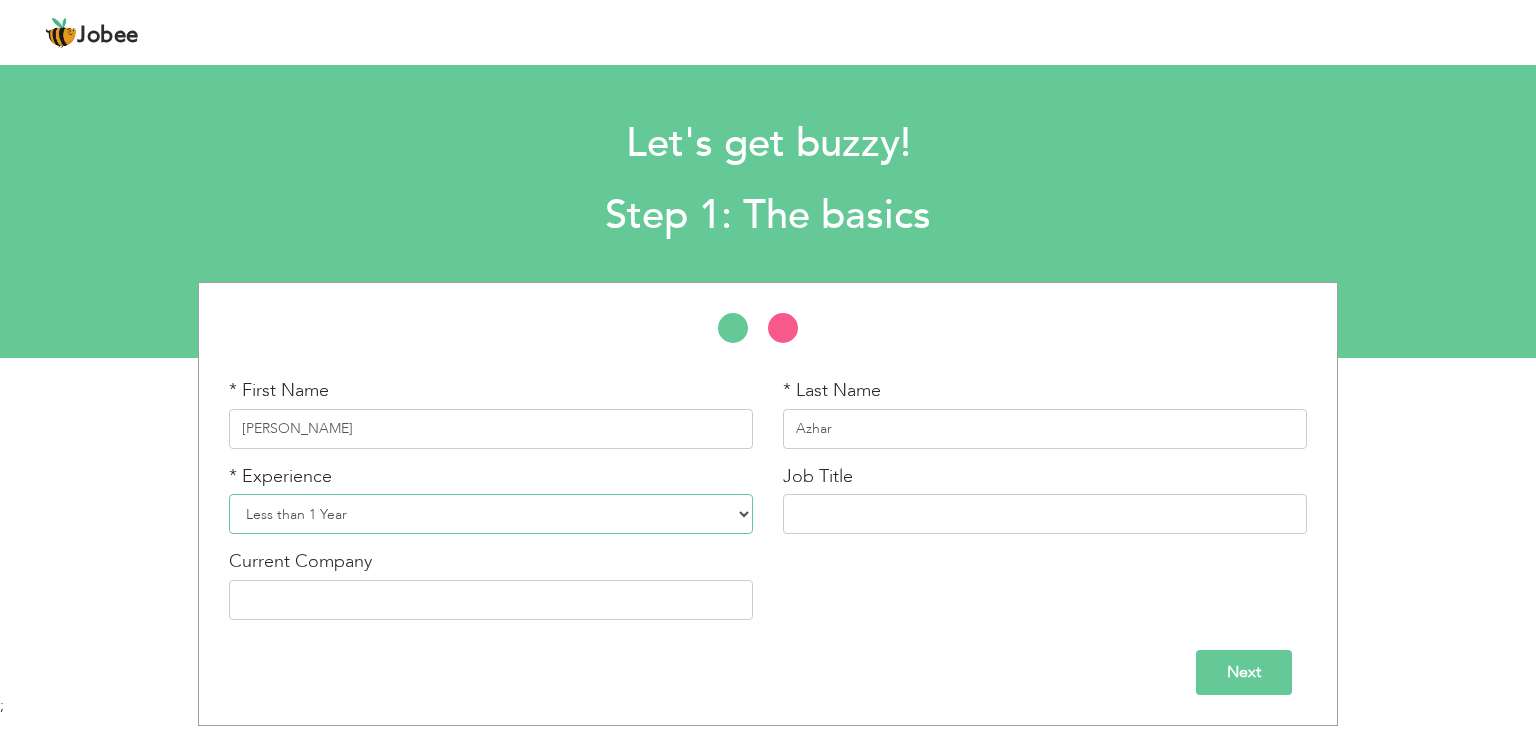 click on "Entry Level
Less than 1 Year
1 Year
2 Years
3 Years
4 Years
5 Years
6 Years
7 Years
8 Years
9 Years
10 Years
11 Years
12 Years
13 Years
14 Years
15 Years
16 Years
17 Years
18 Years
19 Years
20 Years
21 Years
22 Years
23 Years
24 Years
25 Years
26 Years
27 Years
28 Years
29 Years
30 Years
31 Years
32 Years
33 Years
34 Years
35 Years
More than 35 Years" at bounding box center (491, 514) 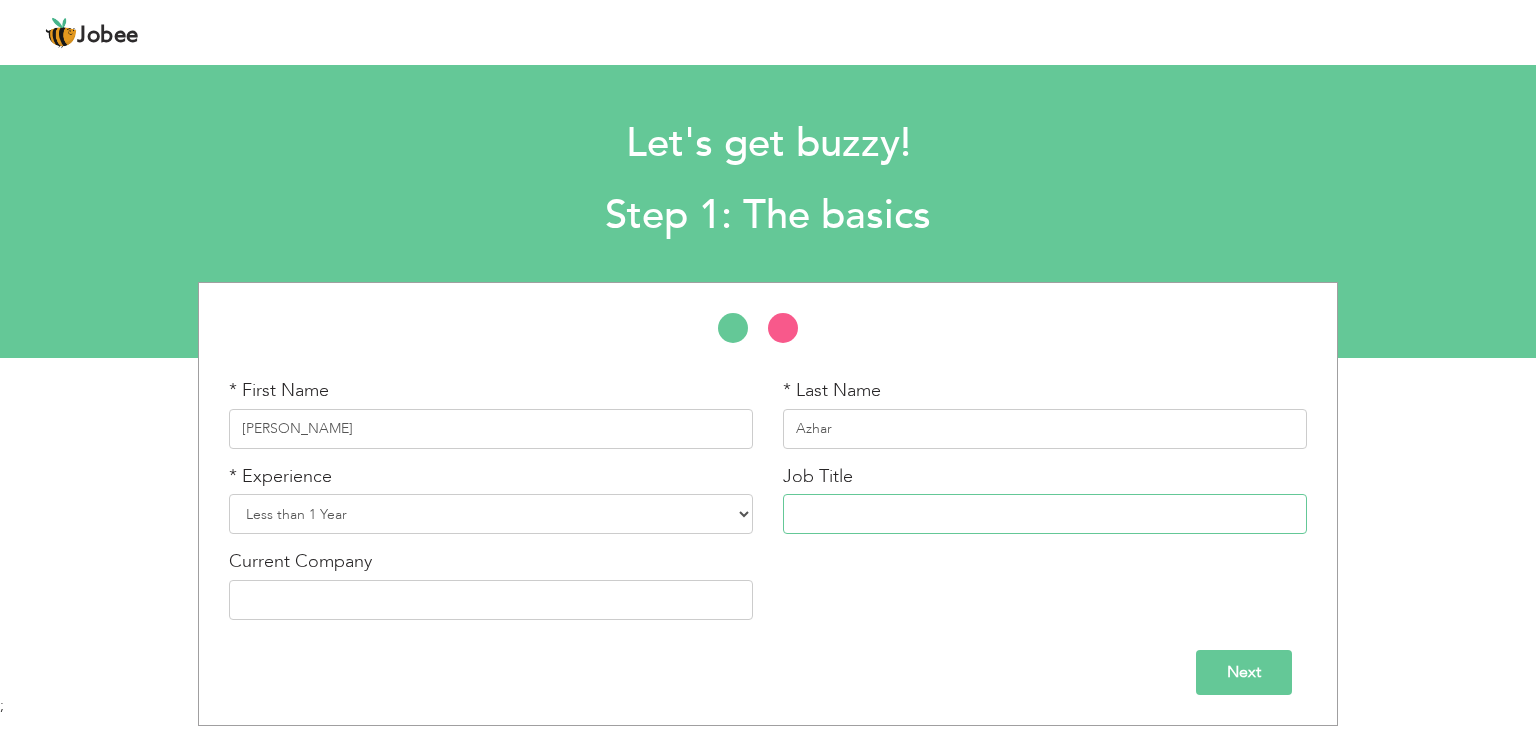 click at bounding box center (1045, 514) 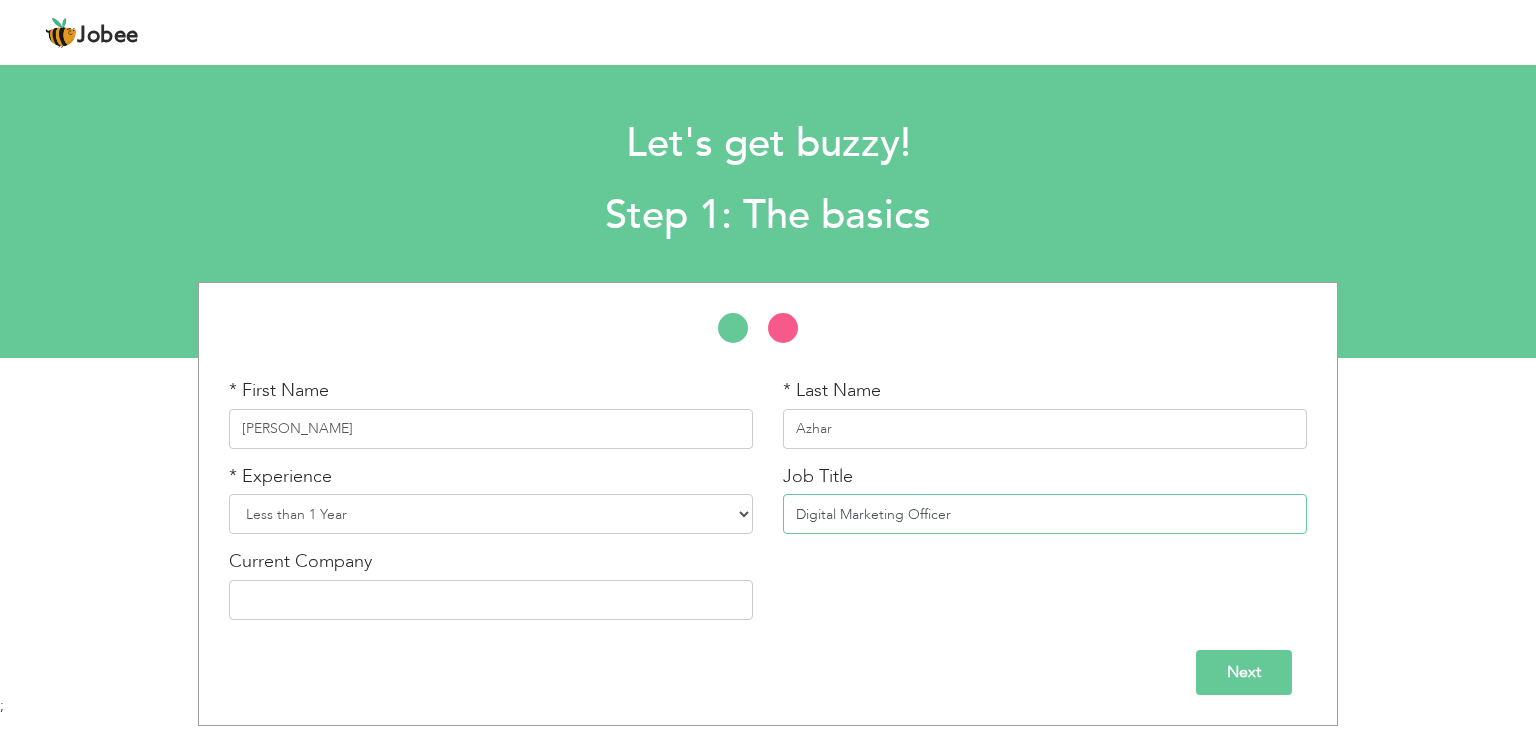 type on "Digital Marketing Officer" 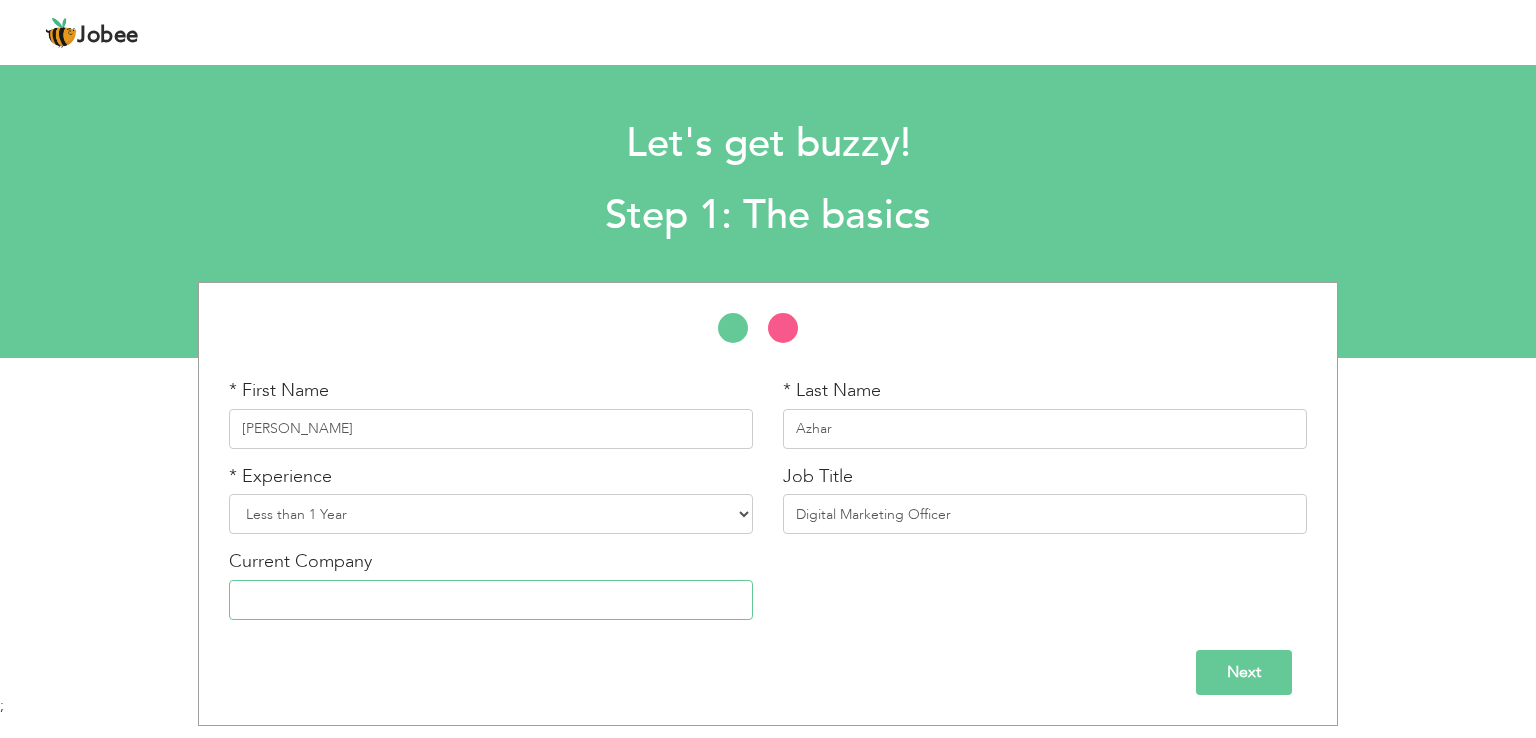 click at bounding box center (491, 600) 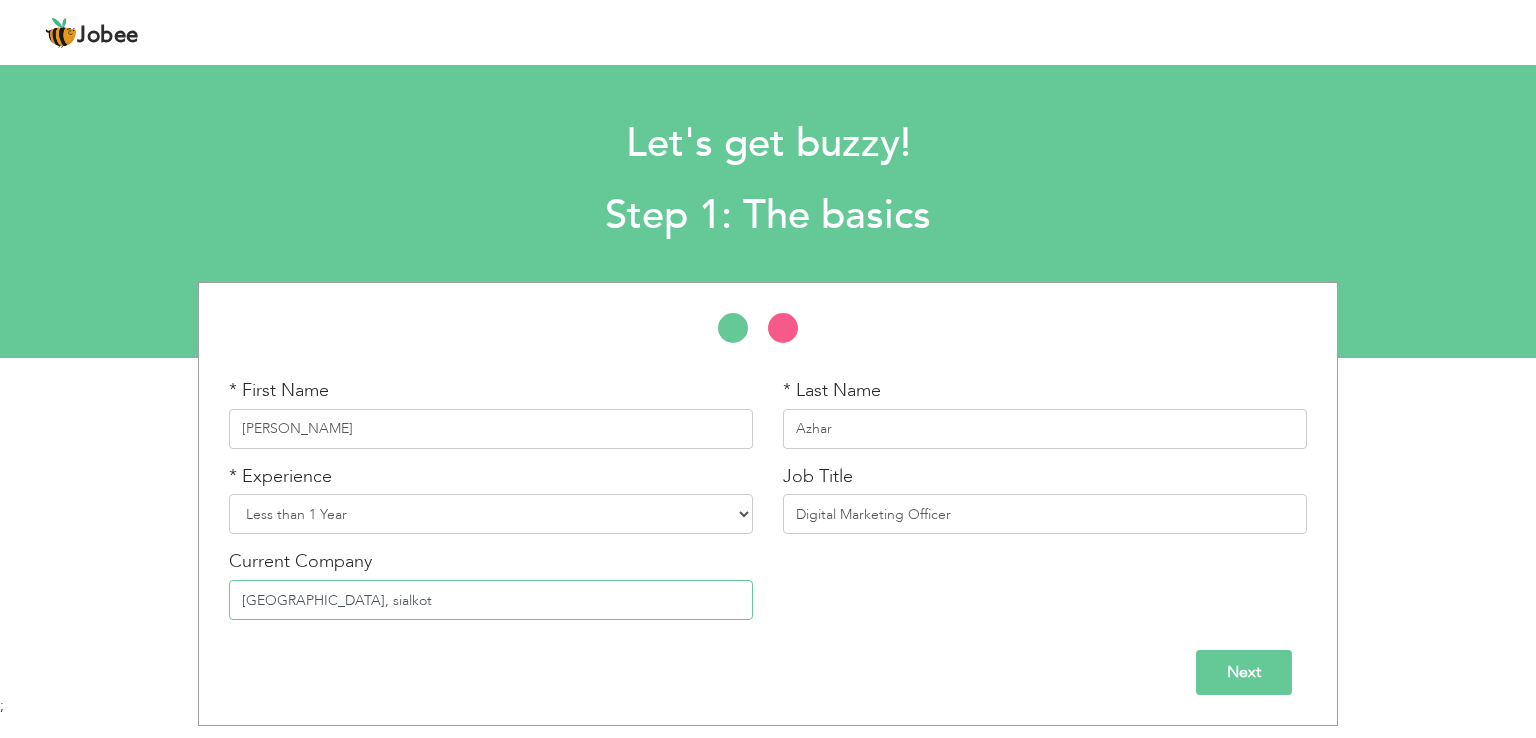 click on "Grand Asian University, sialkot" at bounding box center (491, 600) 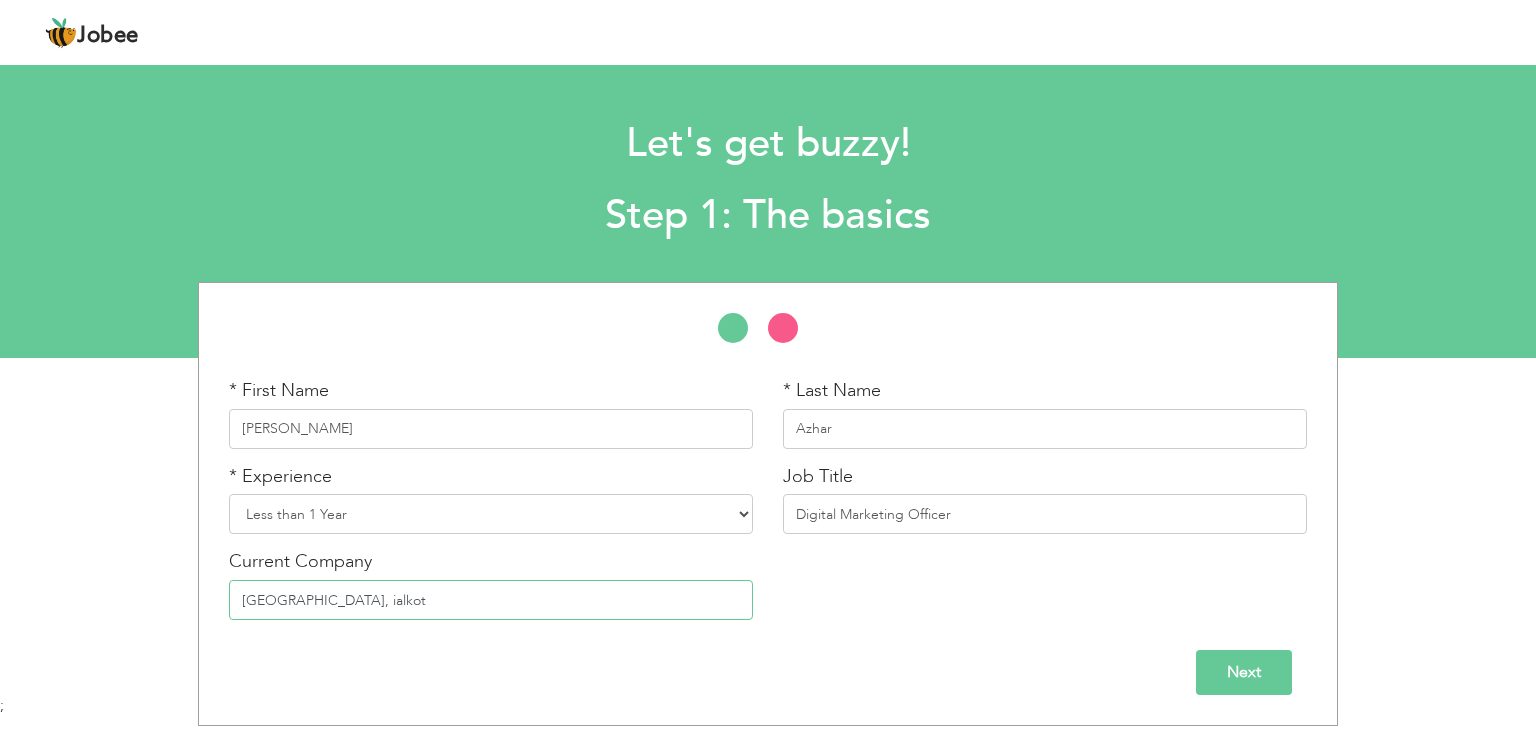 type on "[GEOGRAPHIC_DATA], Sialkot" 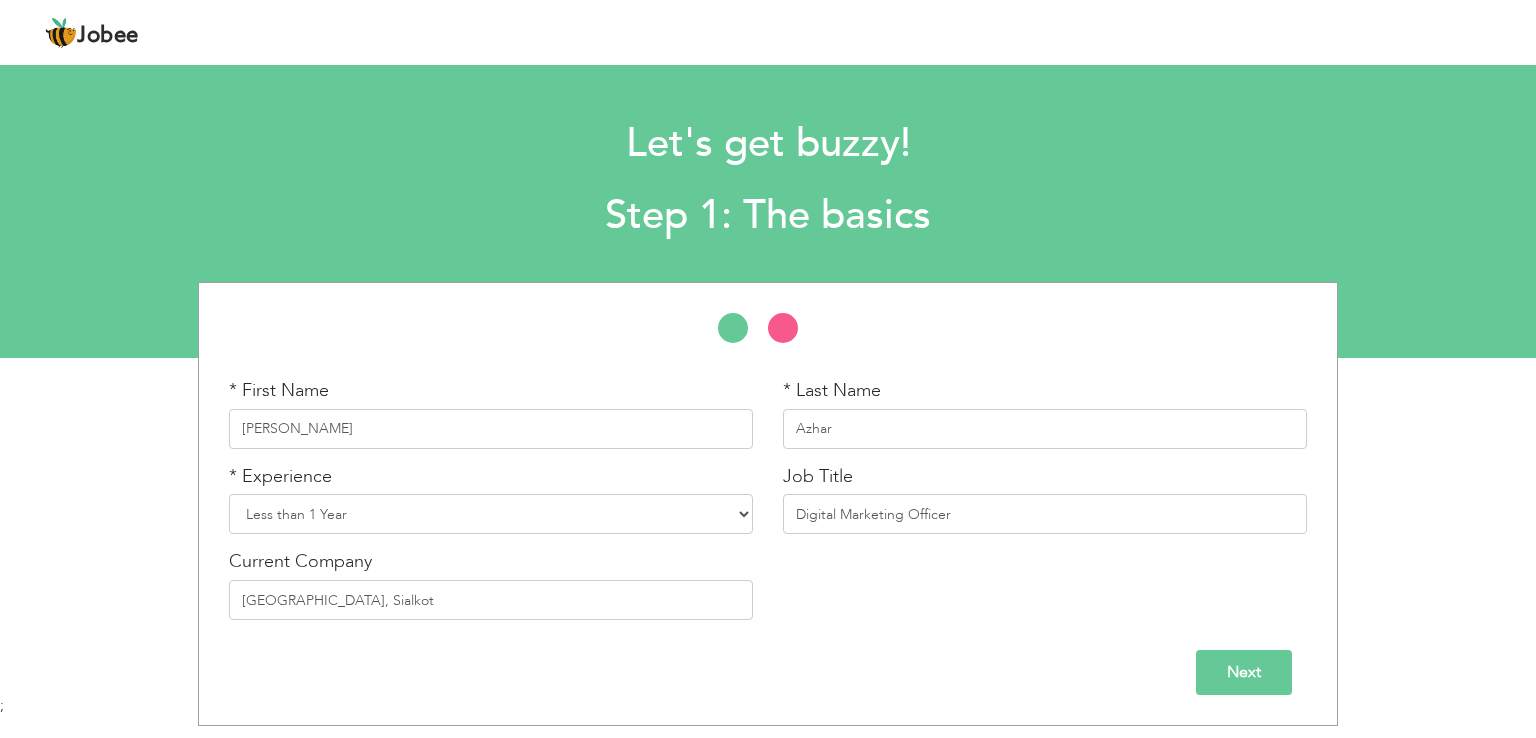 click on "Next" at bounding box center [1244, 672] 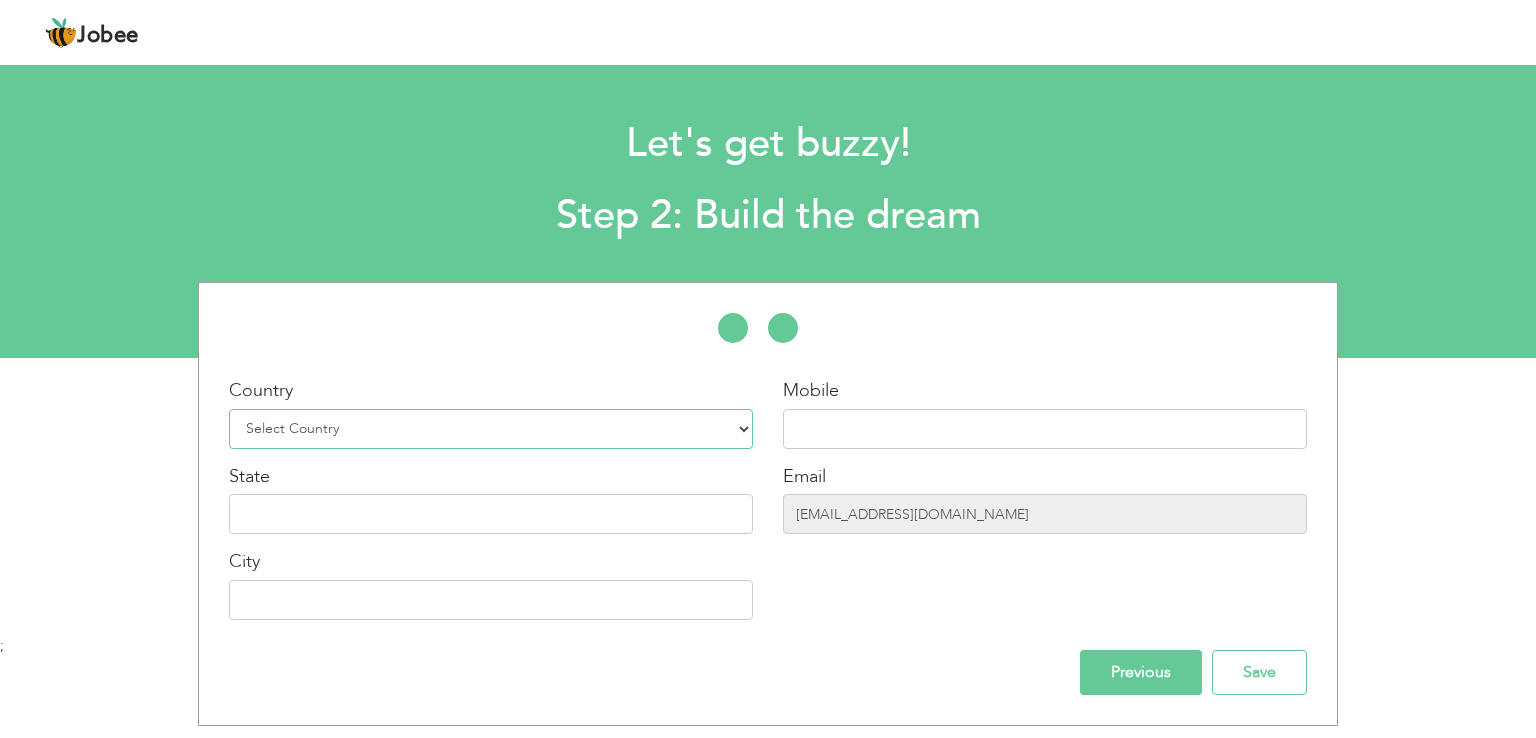 click on "Select Country
Afghanistan
Albania
Algeria
American Samoa
Andorra
Angola
Anguilla
Antarctica
Antigua and Barbuda
Argentina
Armenia
Aruba
Australia
Austria
Azerbaijan
Bahamas
Bahrain
Bangladesh
Barbados
Belarus
Belgium
Belize
Benin
Bermuda
Bhutan
Bolivia
Bosnia-Herzegovina
Botswana
Bouvet Island
Brazil
British Indian Ocean Territory
Brunei Darussalam
Bulgaria
Burkina Faso
Burundi
Cambodia
Cameroon
Canada
Cape Verde
Cayman Islands
Central African Republic
Chad
Chile
China
Christmas Island
Cocos (Keeling) Islands
Colombia
Comoros
Congo
Congo, Dem. Republic
Cook Islands
Costa Rica
Croatia
Cuba
Cyprus
Czech Rep
Denmark
Djibouti
Dominica
Dominican Republic
Ecuador
Egypt
El Salvador
Equatorial Guinea
Eritrea
Estonia
Ethiopia
European Union
Falkland Islands (Malvinas)
Faroe Islands
Fiji
Finland
France
French Guiana
French Southern Territories
Gabon
Gambia
Georgia" at bounding box center (491, 429) 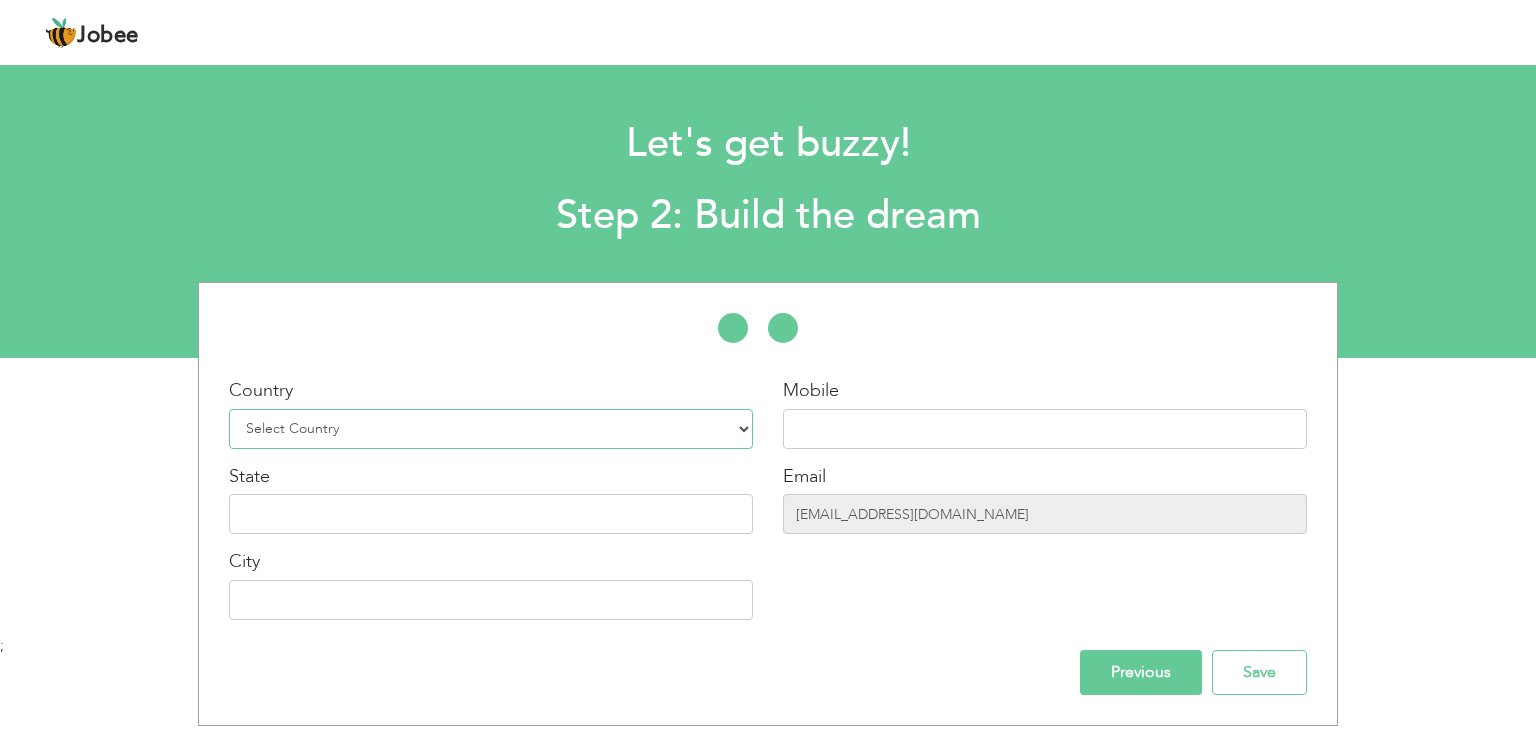 select on "166" 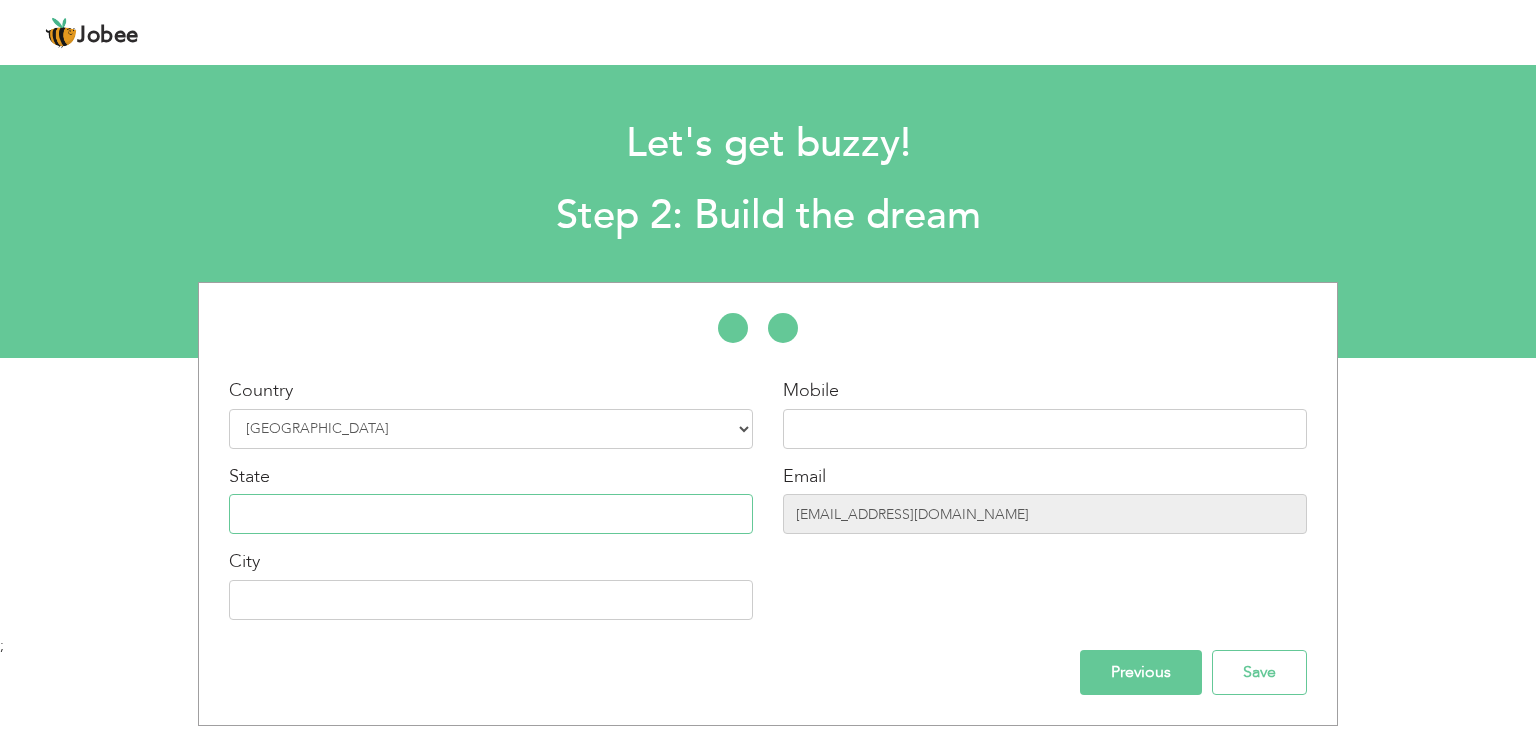 click at bounding box center (491, 514) 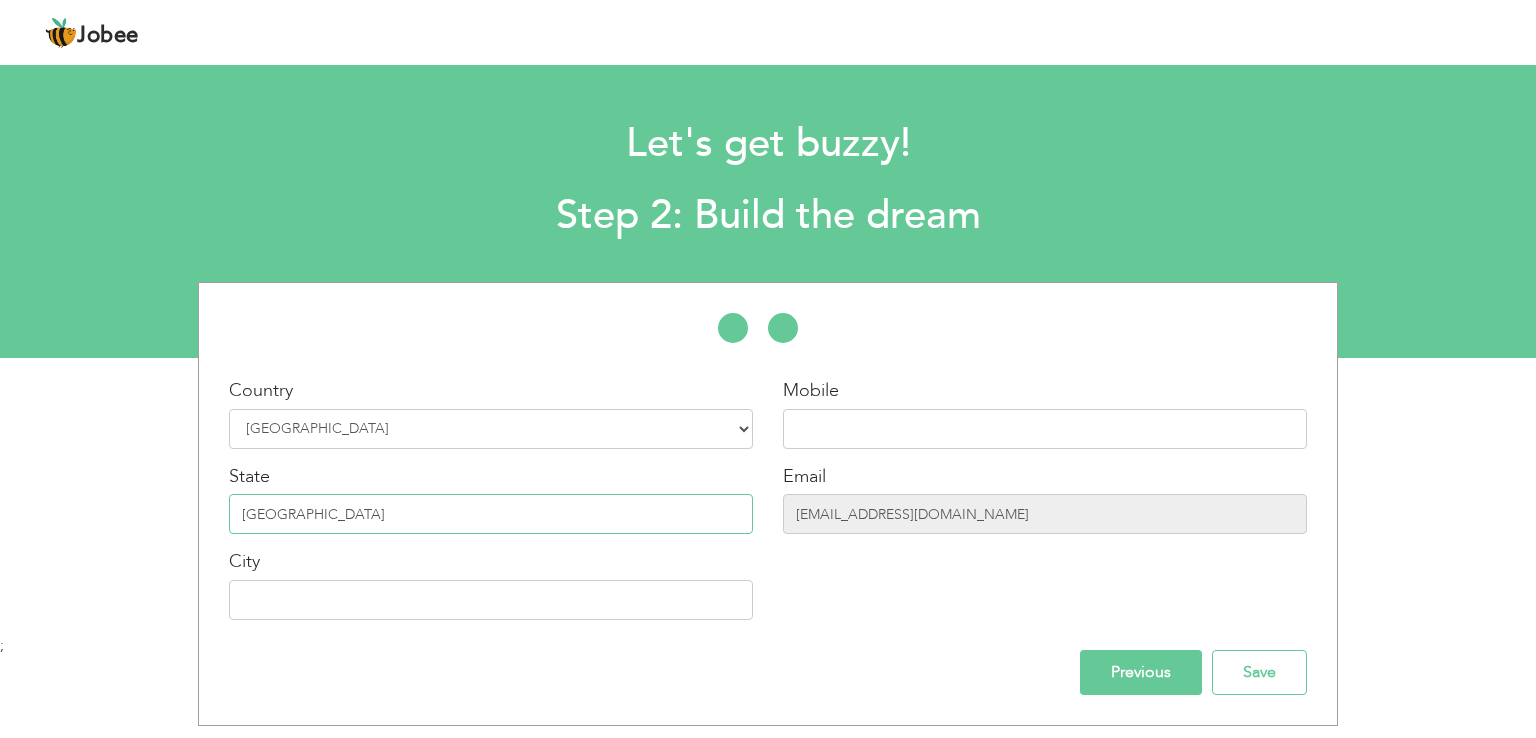 type on "Punjab" 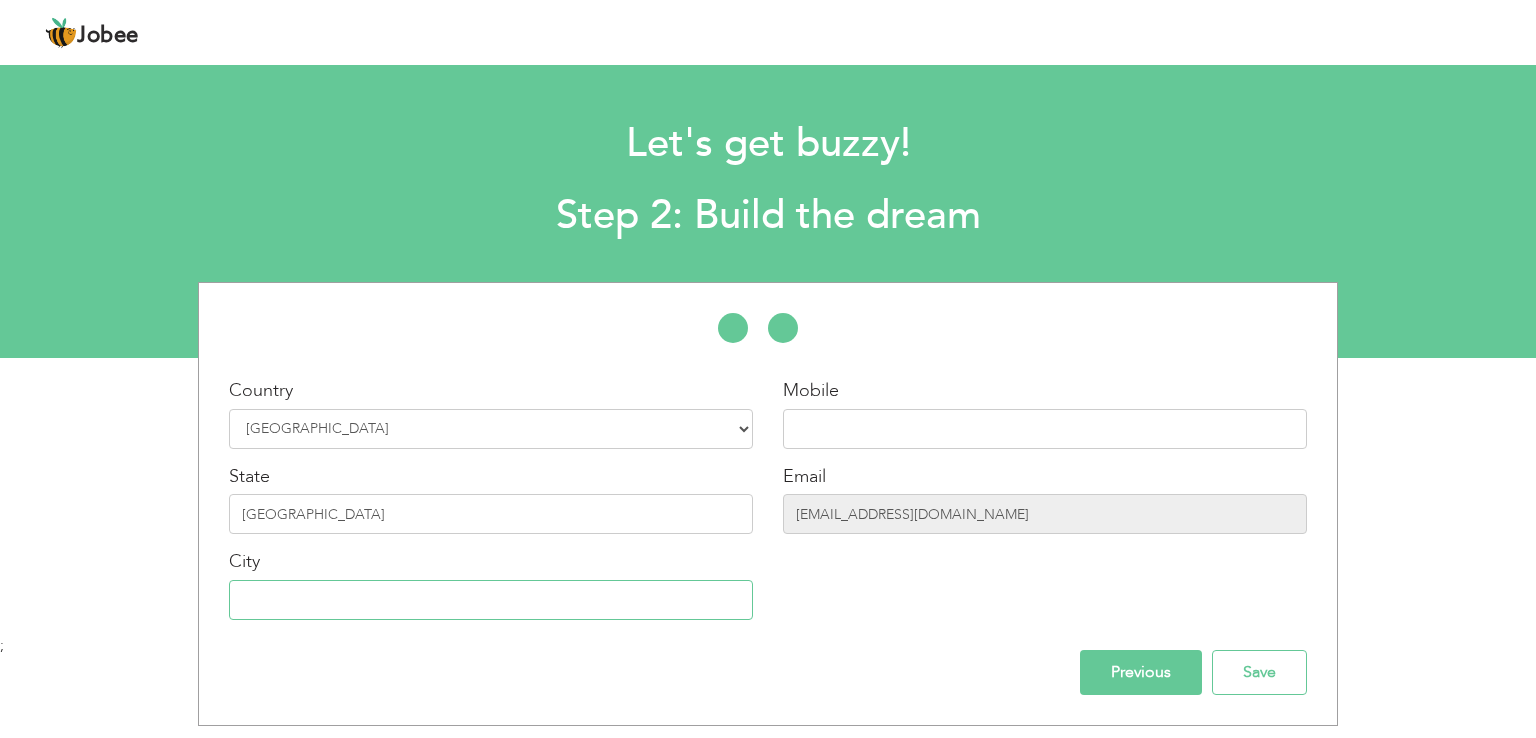 click at bounding box center [491, 600] 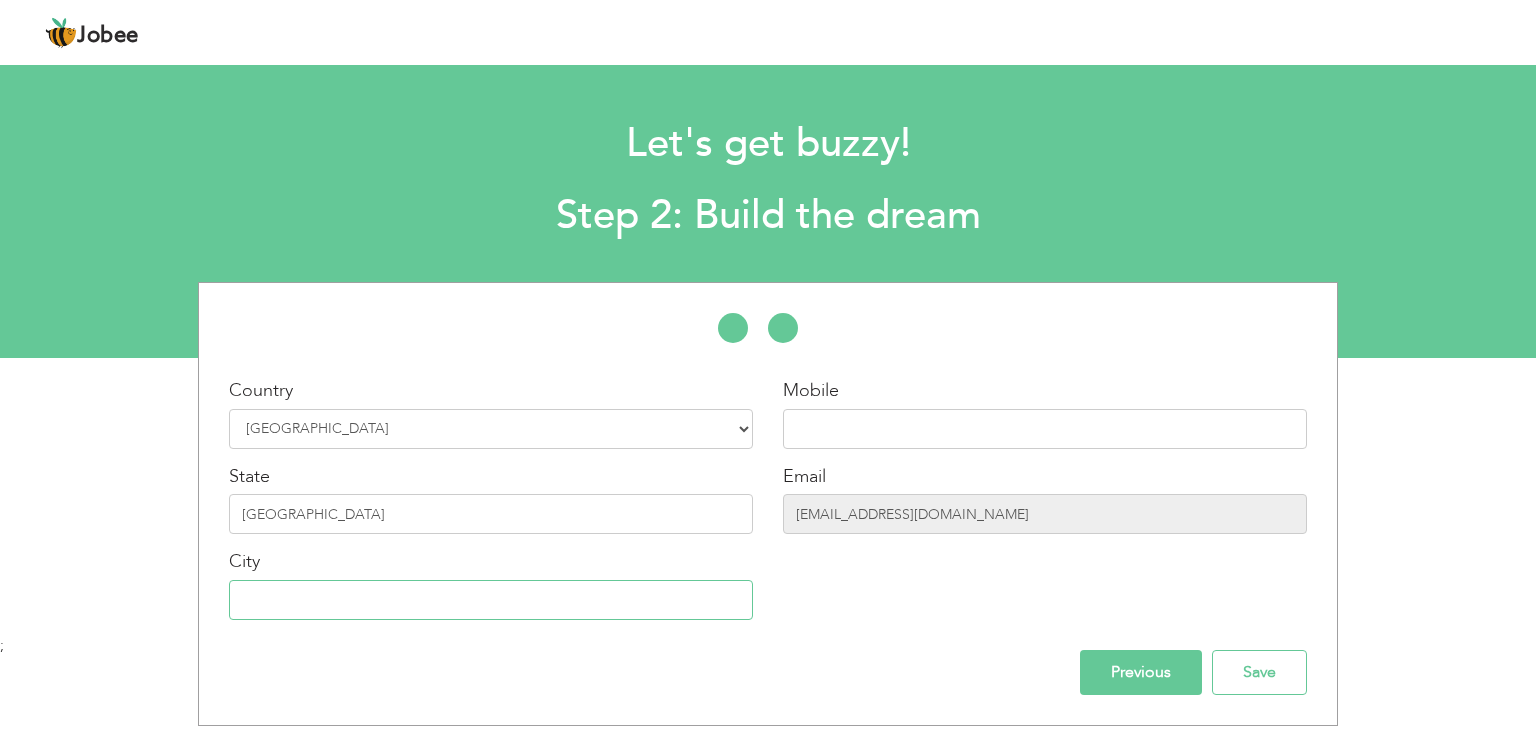 type on "Sialkot" 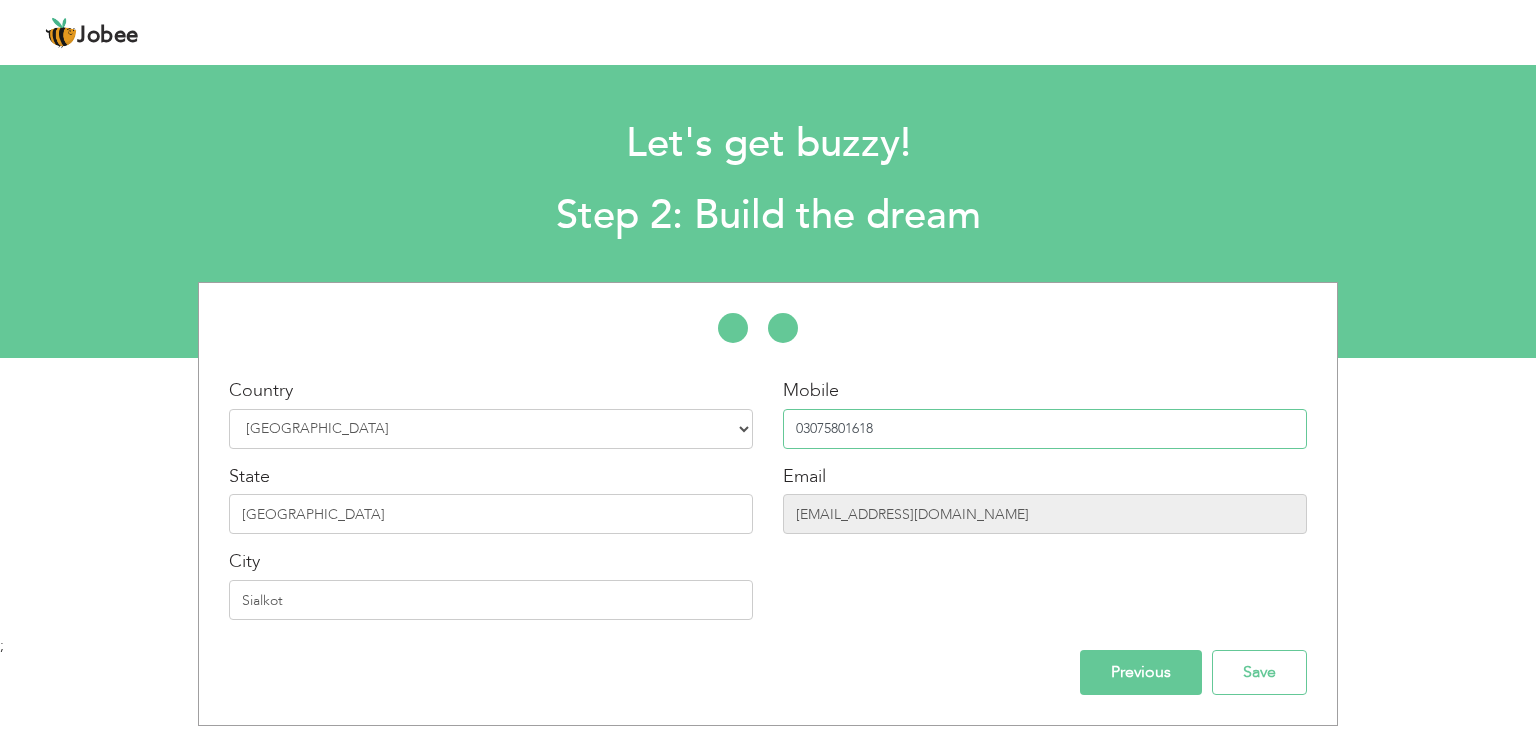 click on "03075801618" at bounding box center (1045, 429) 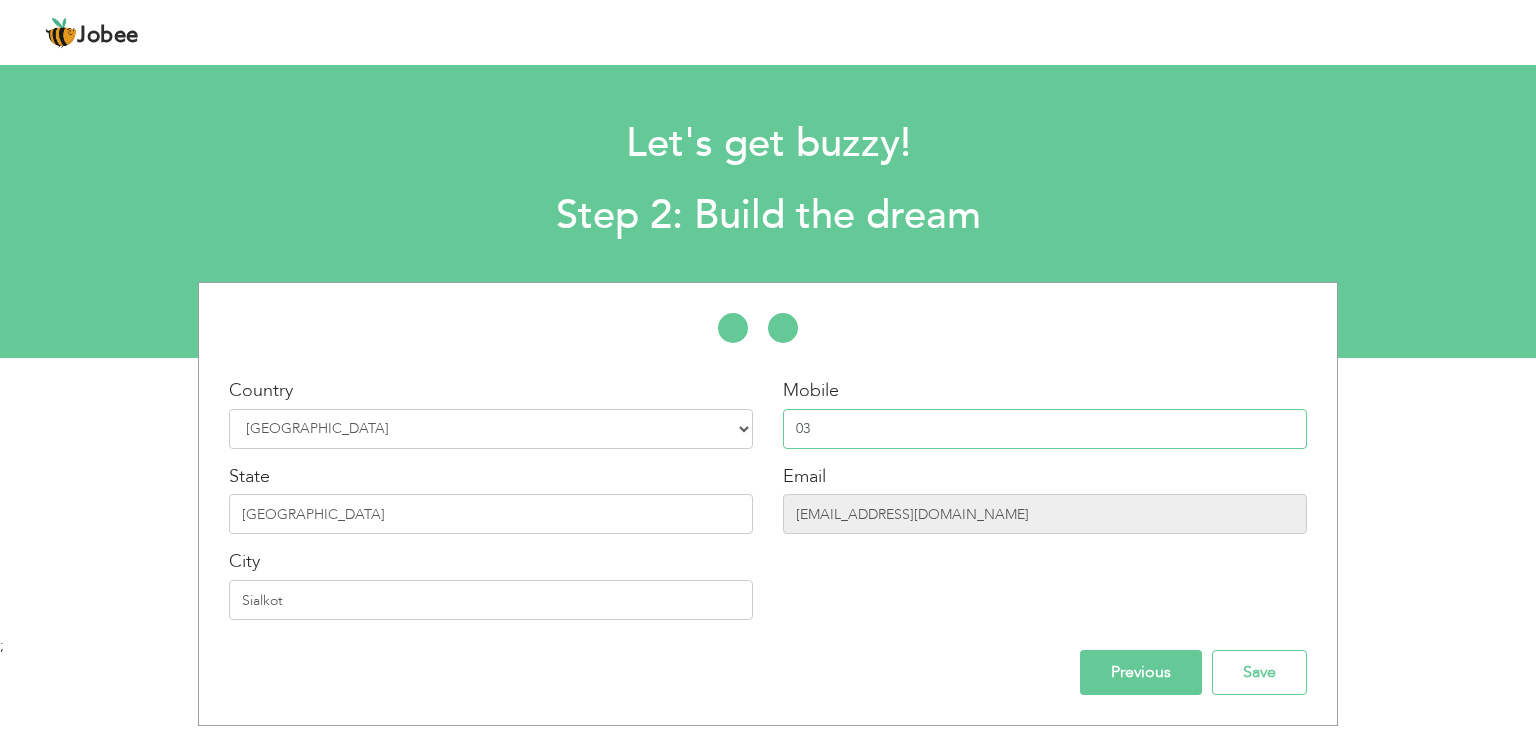 type on "0" 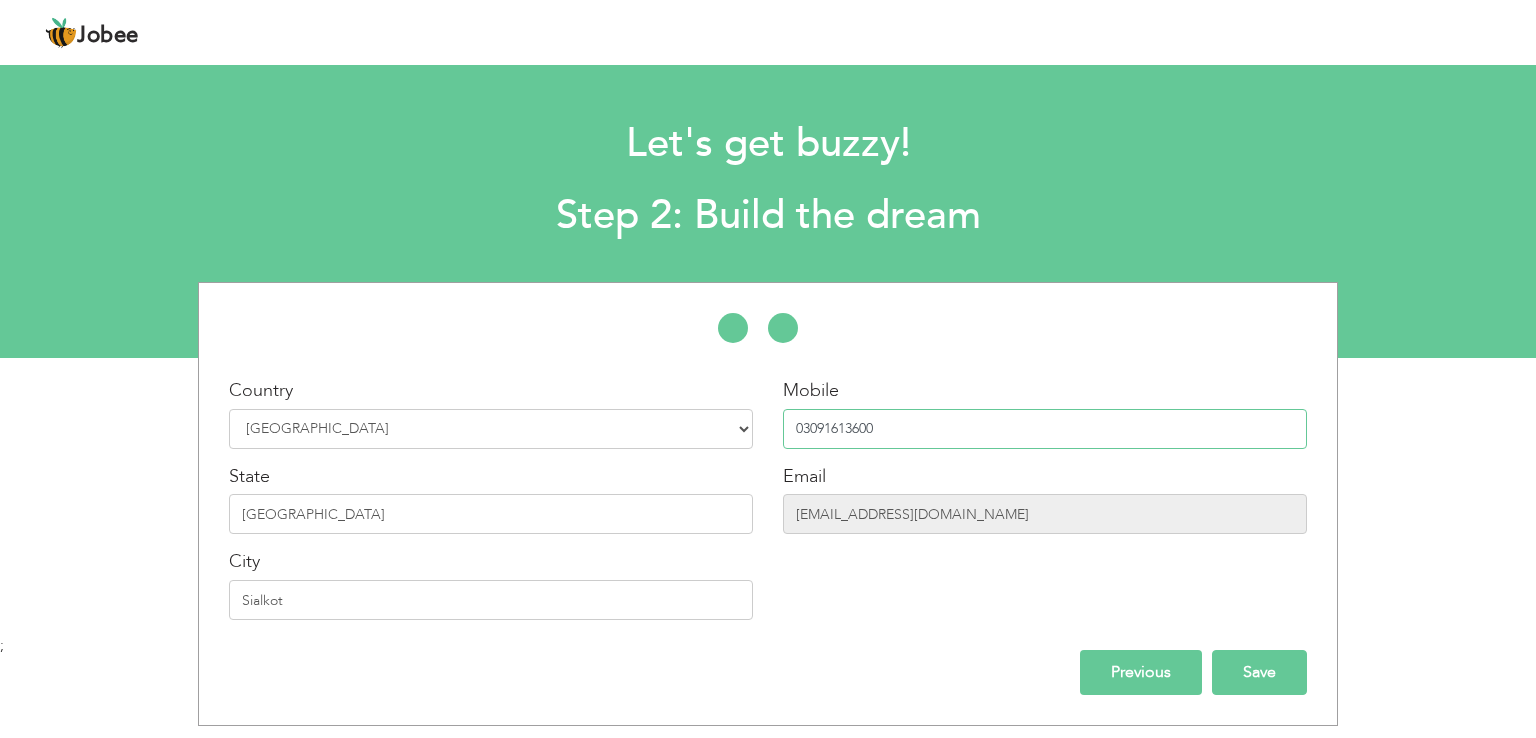 type on "03091613600" 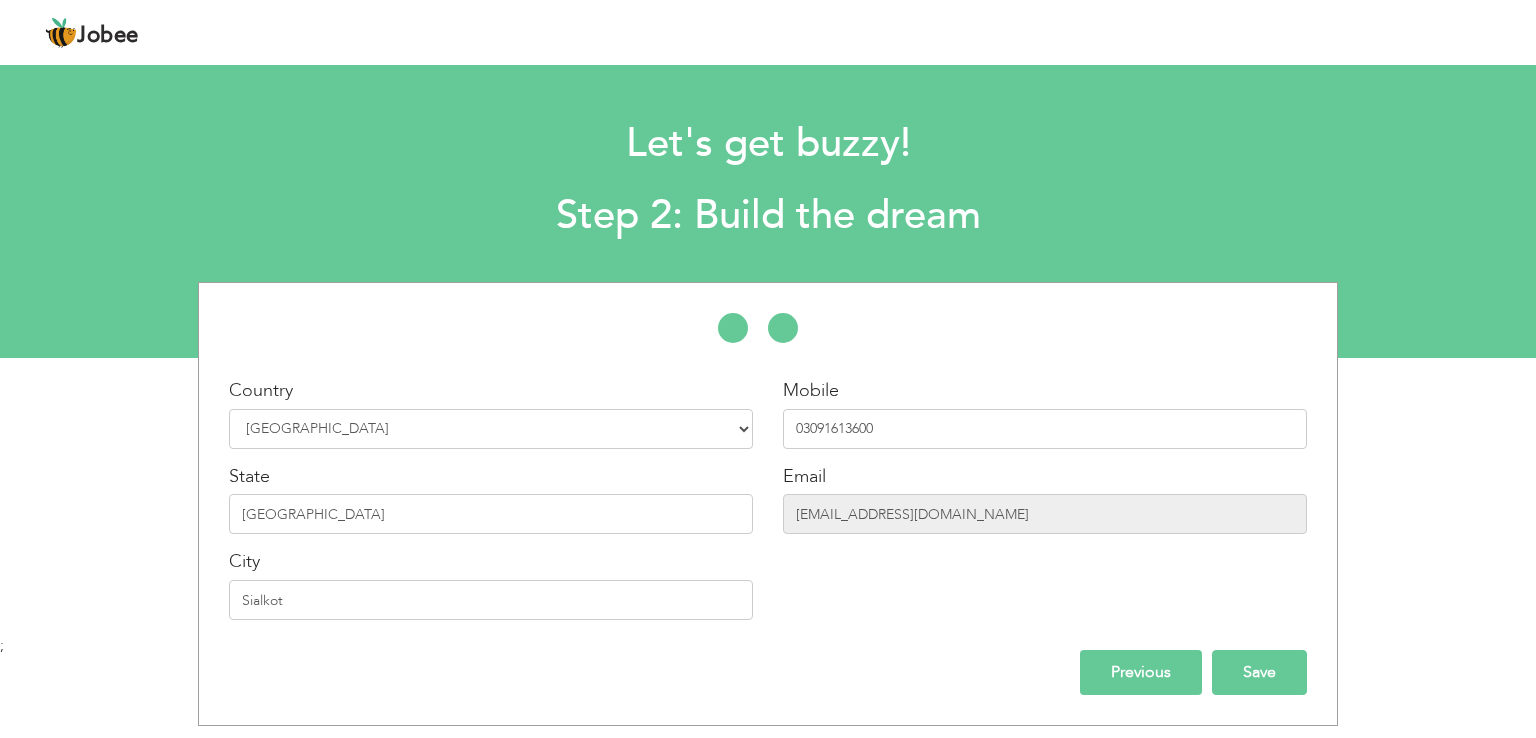 click on "Save" at bounding box center [1259, 672] 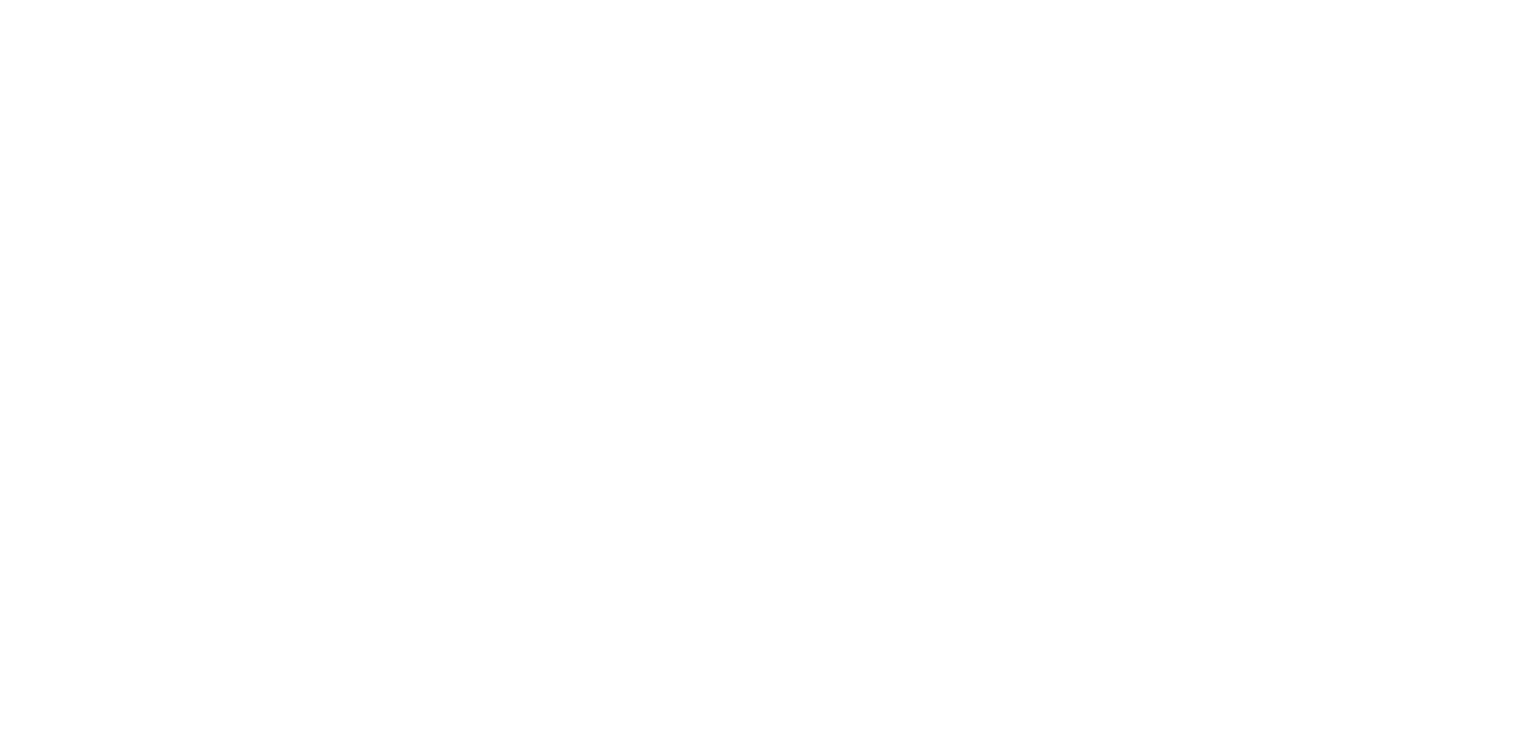 scroll, scrollTop: 0, scrollLeft: 0, axis: both 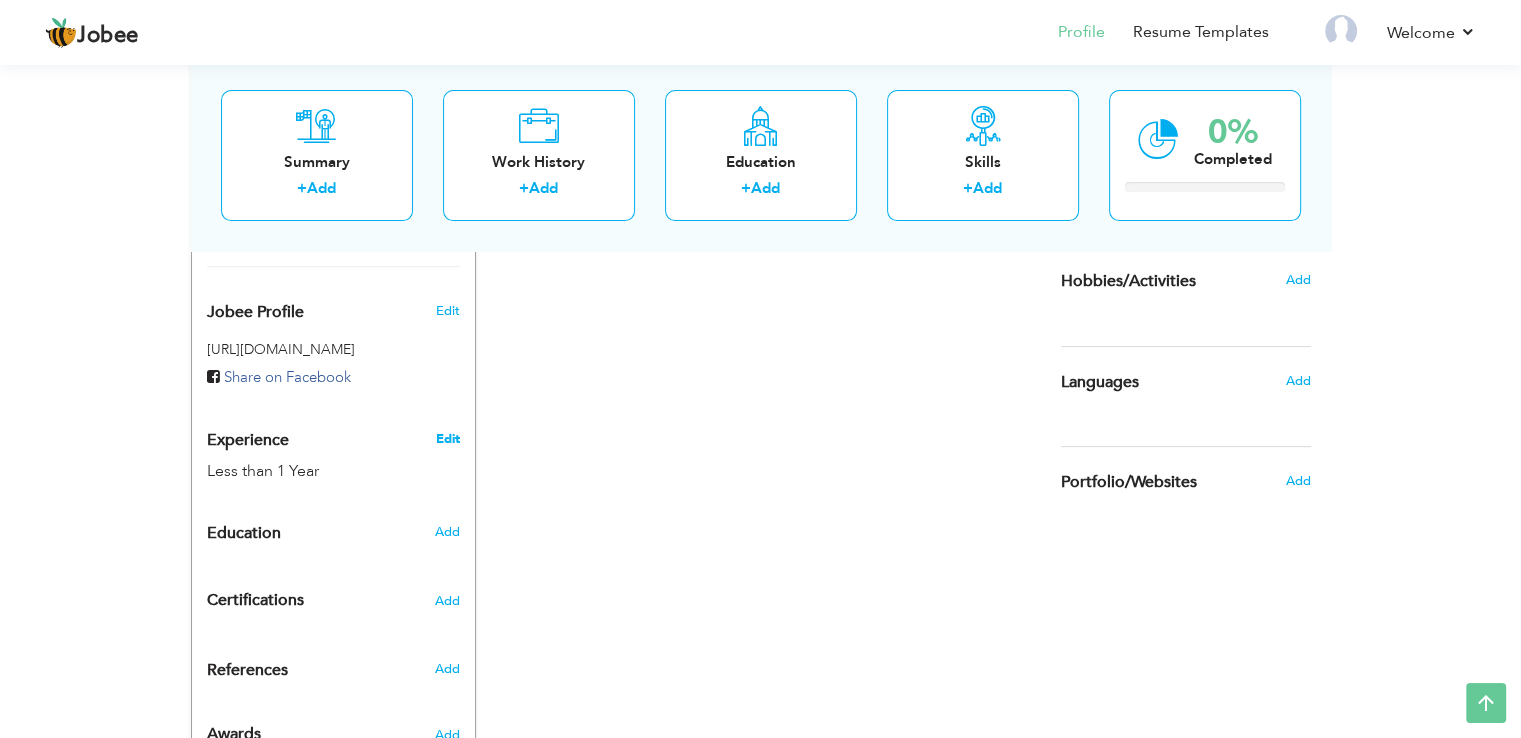 click on "Edit" at bounding box center (447, 439) 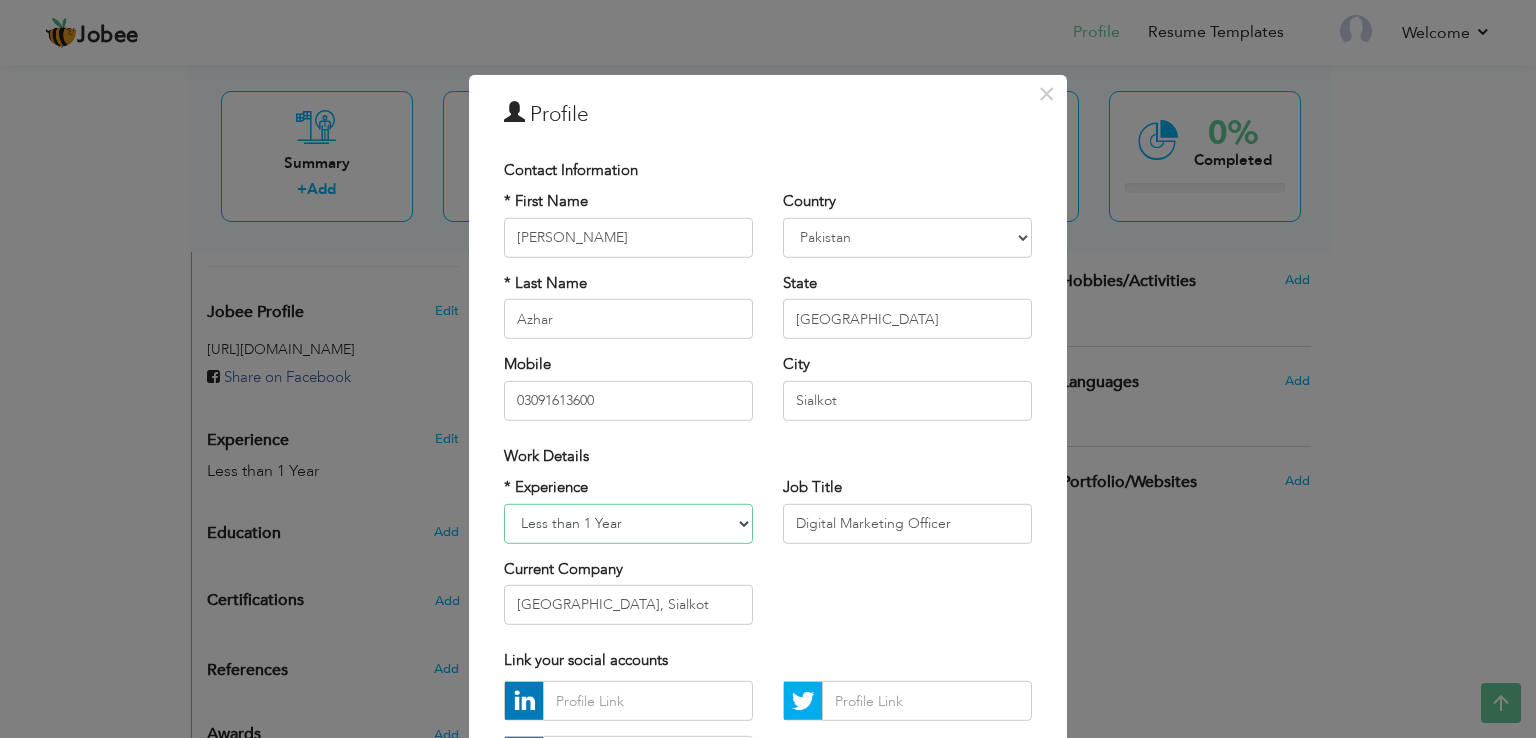 click on "Entry Level Less than 1 Year 1 Year 2 Years 3 Years 4 Years 5 Years 6 Years 7 Years 8 Years 9 Years 10 Years 11 Years 12 Years 13 Years 14 Years 15 Years 16 Years 17 Years 18 Years 19 Years 20 Years 21 Years 22 Years 23 Years 24 Years 25 Years 26 Years 27 Years 28 Years 29 Years 30 Years 31 Years 32 Years 33 Years 34 Years 35 Years More than 35 Years" at bounding box center [628, 523] 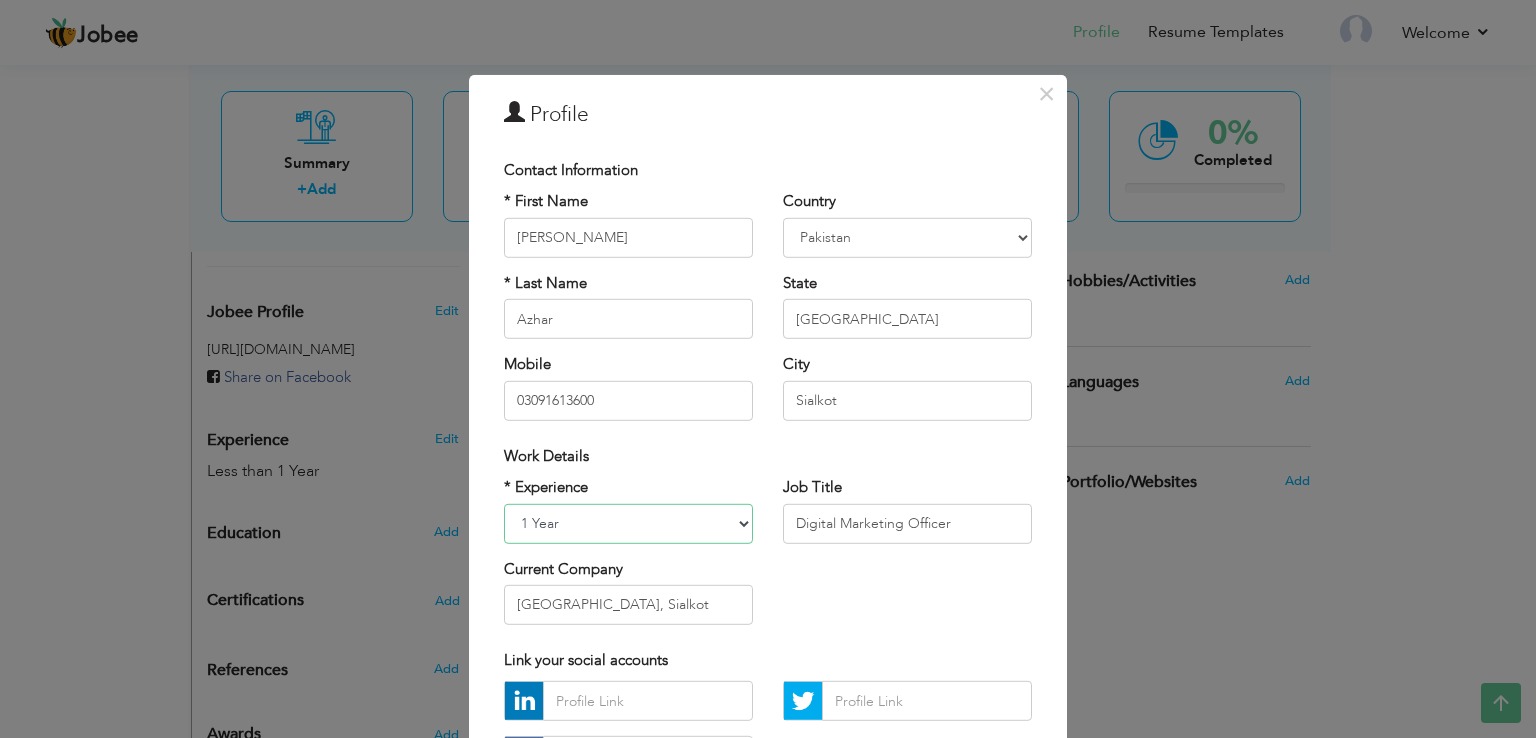 click on "Entry Level Less than 1 Year 1 Year 2 Years 3 Years 4 Years 5 Years 6 Years 7 Years 8 Years 9 Years 10 Years 11 Years 12 Years 13 Years 14 Years 15 Years 16 Years 17 Years 18 Years 19 Years 20 Years 21 Years 22 Years 23 Years 24 Years 25 Years 26 Years 27 Years 28 Years 29 Years 30 Years 31 Years 32 Years 33 Years 34 Years 35 Years More than 35 Years" at bounding box center [628, 523] 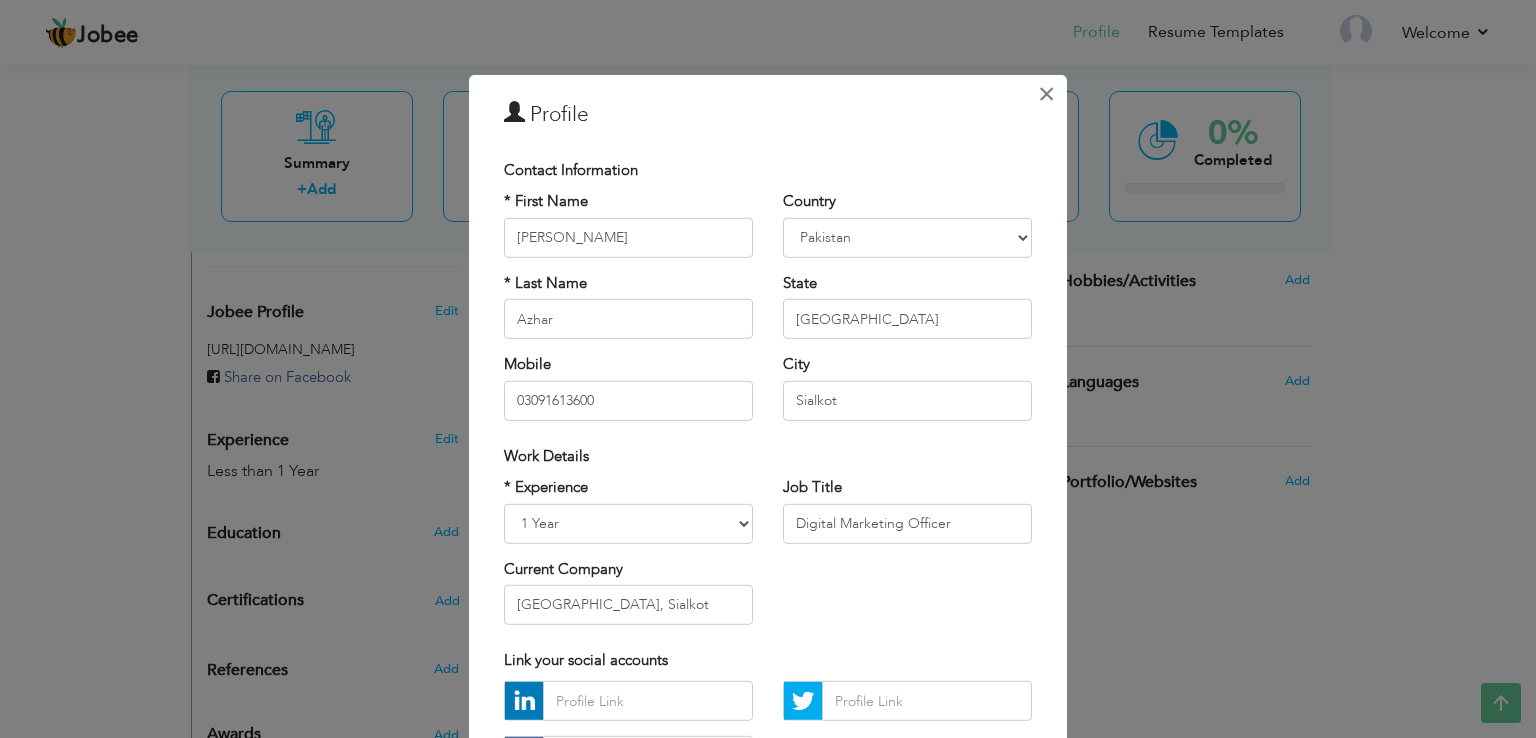 click on "×" at bounding box center [1046, 94] 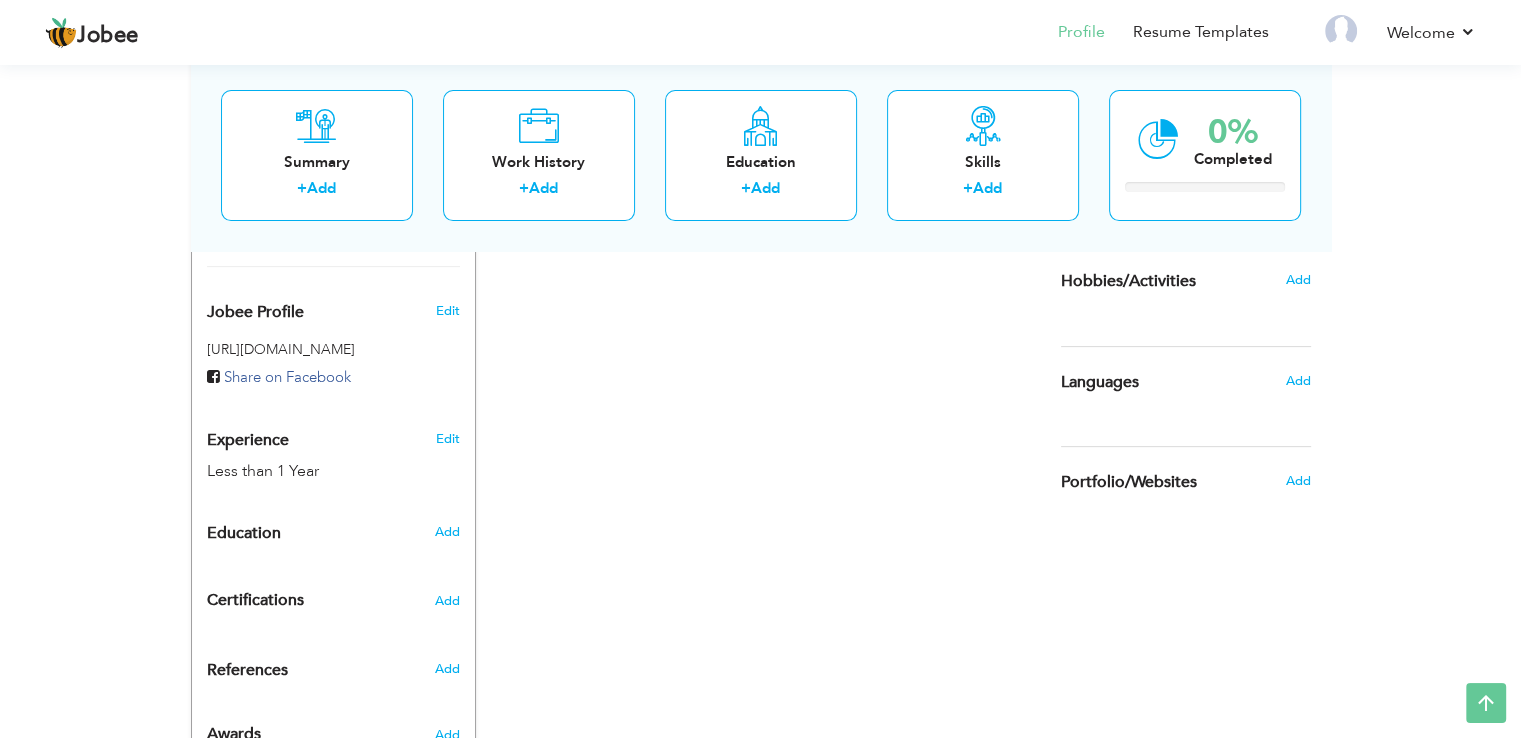 click on "Edit" at bounding box center [450, 434] 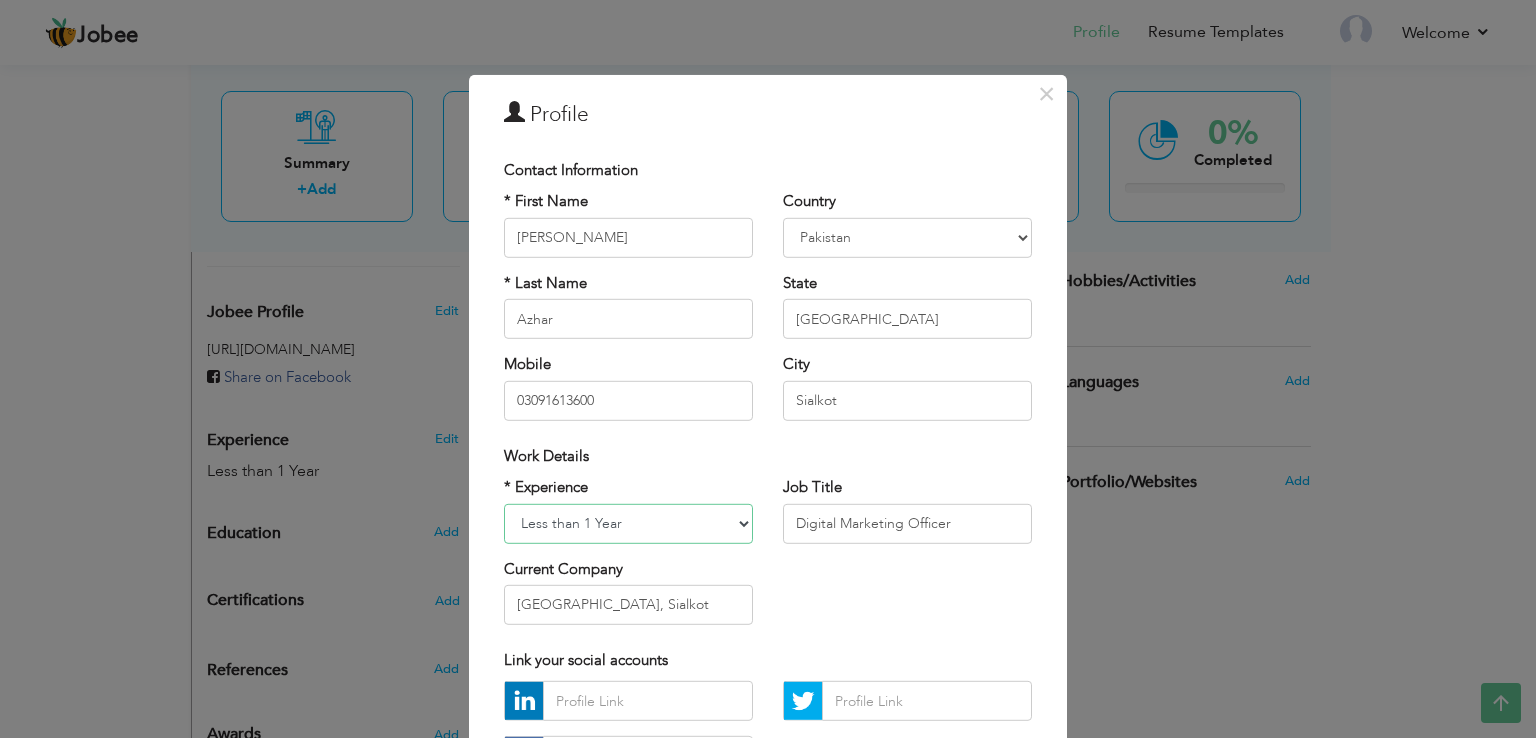 click on "Entry Level Less than 1 Year 1 Year 2 Years 3 Years 4 Years 5 Years 6 Years 7 Years 8 Years 9 Years 10 Years 11 Years 12 Years 13 Years 14 Years 15 Years 16 Years 17 Years 18 Years 19 Years 20 Years 21 Years 22 Years 23 Years 24 Years 25 Years 26 Years 27 Years 28 Years 29 Years 30 Years 31 Years 32 Years 33 Years 34 Years 35 Years More than 35 Years" at bounding box center [628, 523] 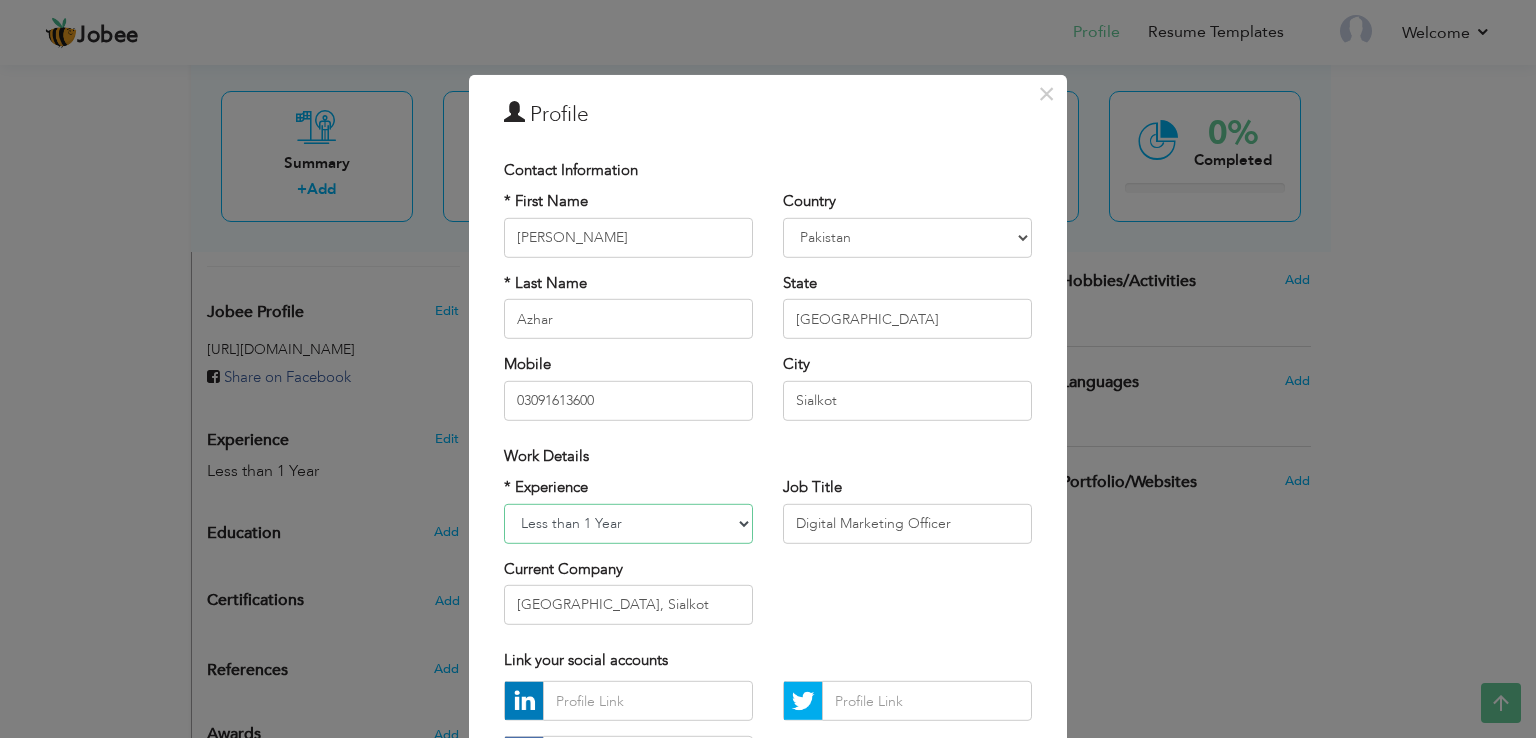 select on "number:3" 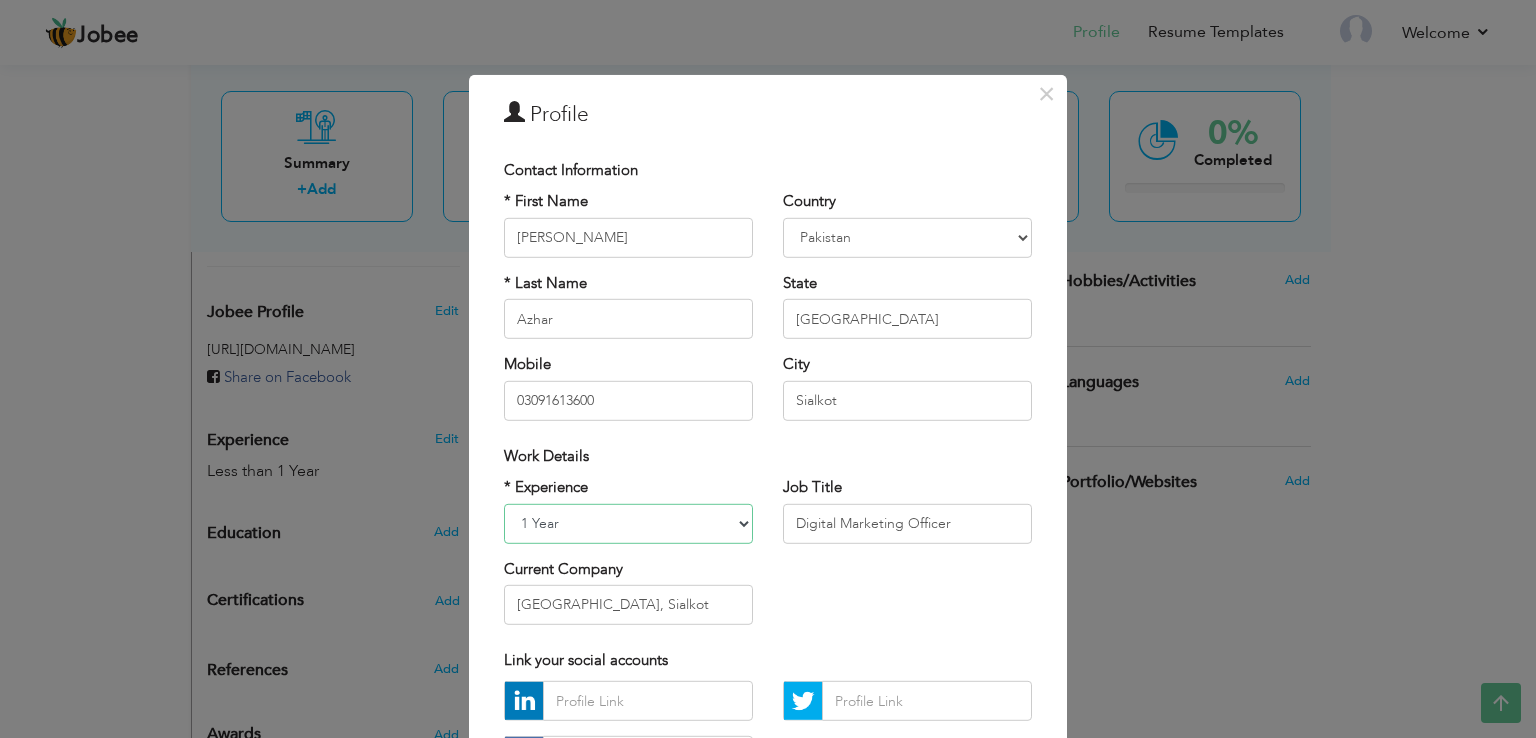 click on "Entry Level Less than 1 Year 1 Year 2 Years 3 Years 4 Years 5 Years 6 Years 7 Years 8 Years 9 Years 10 Years 11 Years 12 Years 13 Years 14 Years 15 Years 16 Years 17 Years 18 Years 19 Years 20 Years 21 Years 22 Years 23 Years 24 Years 25 Years 26 Years 27 Years 28 Years 29 Years 30 Years 31 Years 32 Years 33 Years 34 Years 35 Years More than 35 Years" at bounding box center (628, 523) 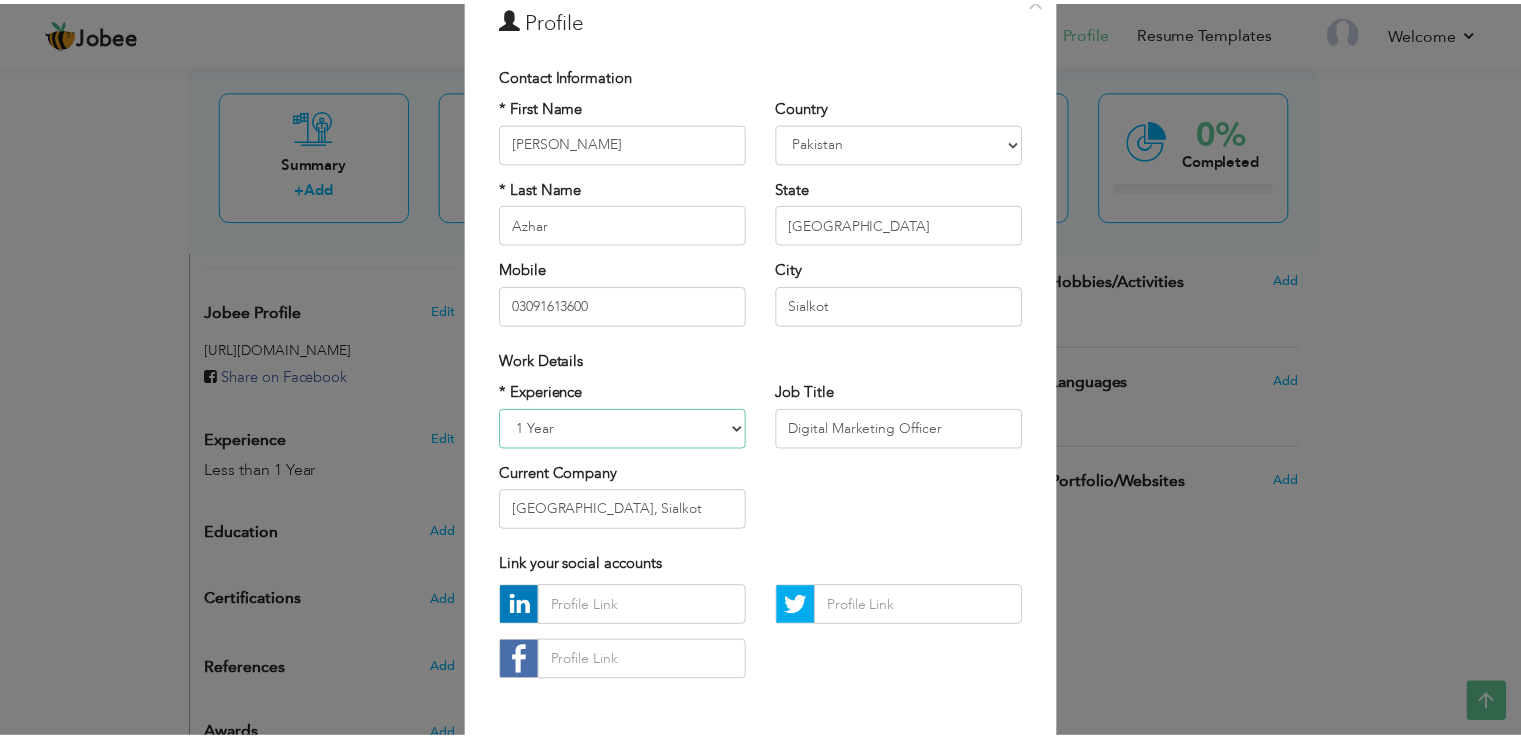 scroll, scrollTop: 174, scrollLeft: 0, axis: vertical 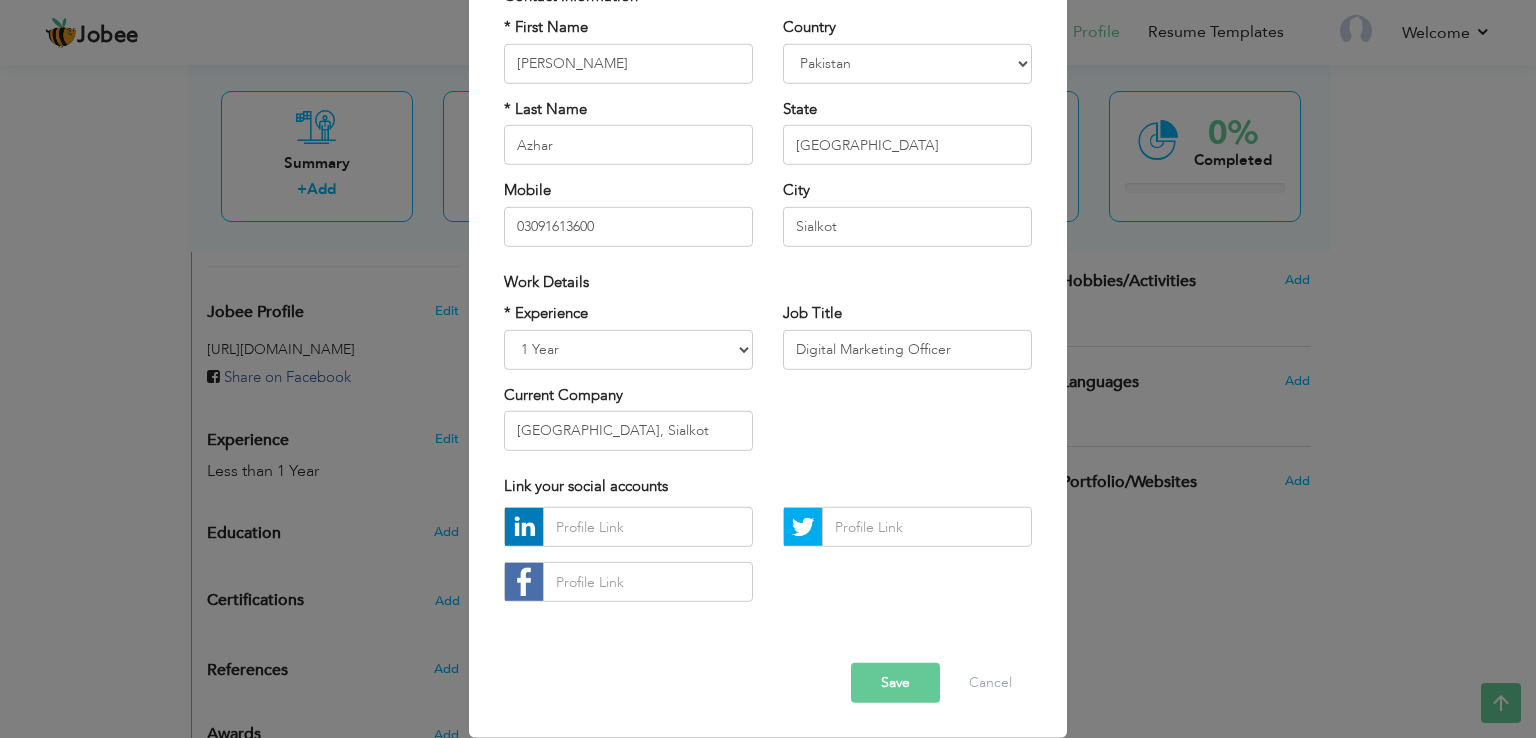 click on "Save" at bounding box center (895, 683) 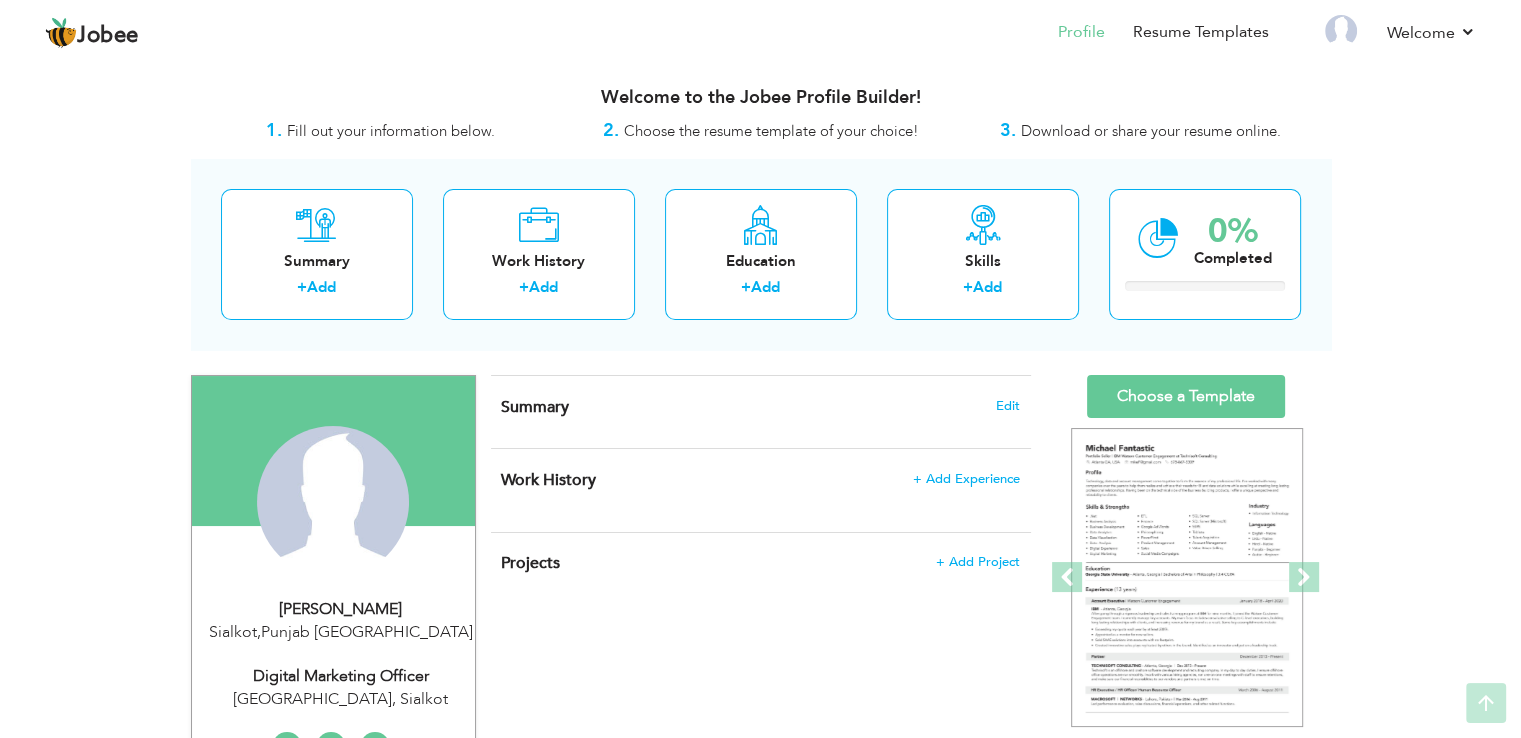 scroll, scrollTop: 0, scrollLeft: 0, axis: both 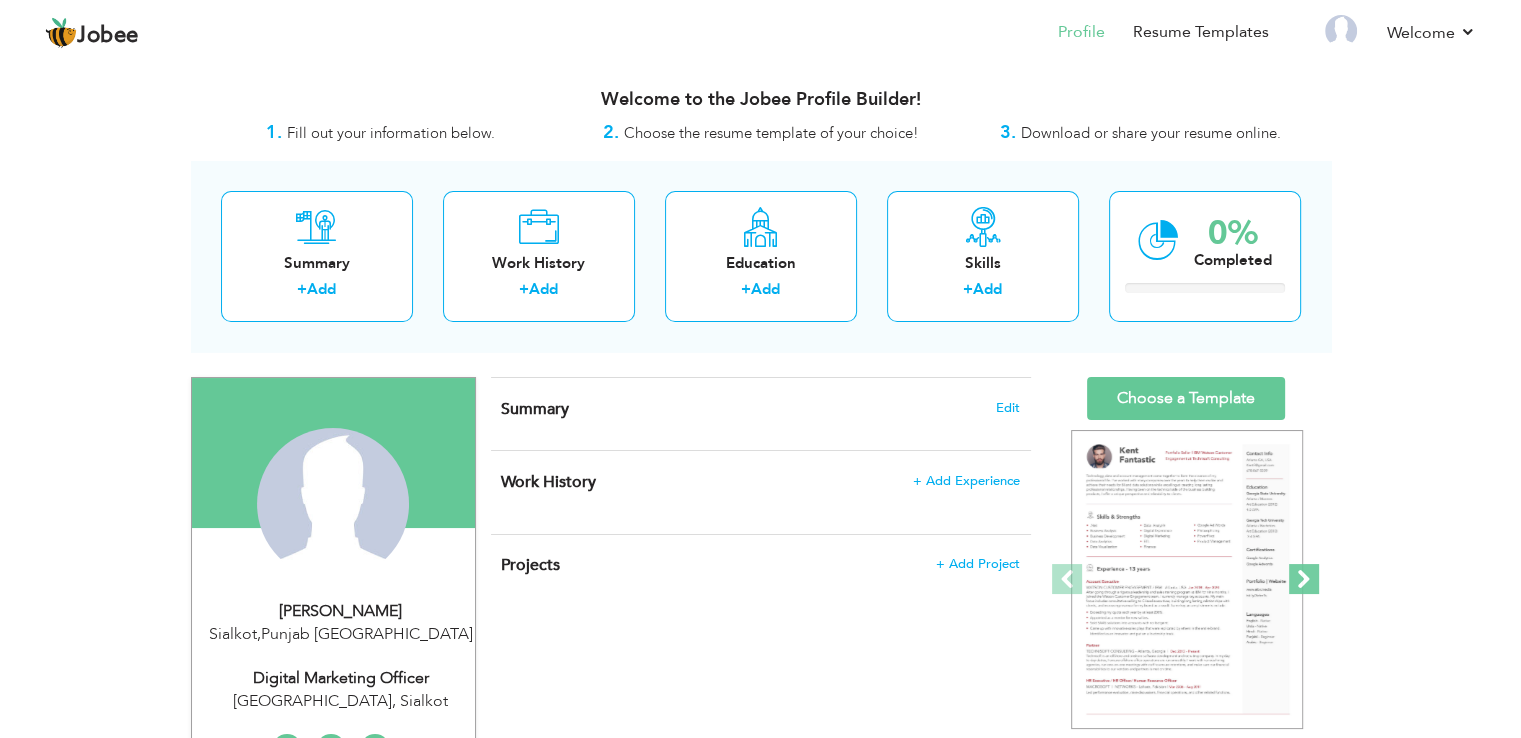 click at bounding box center (1304, 579) 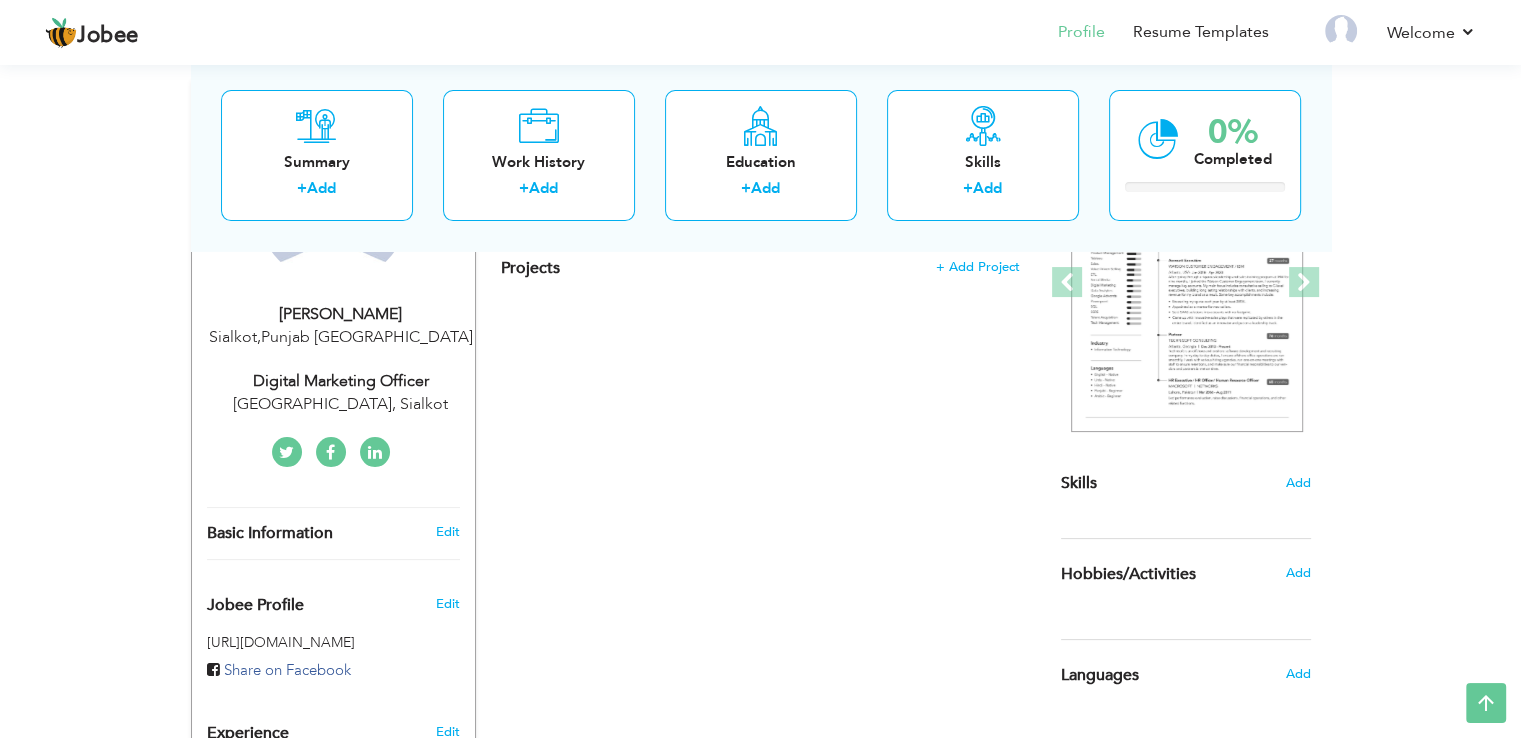 scroll, scrollTop: 0, scrollLeft: 0, axis: both 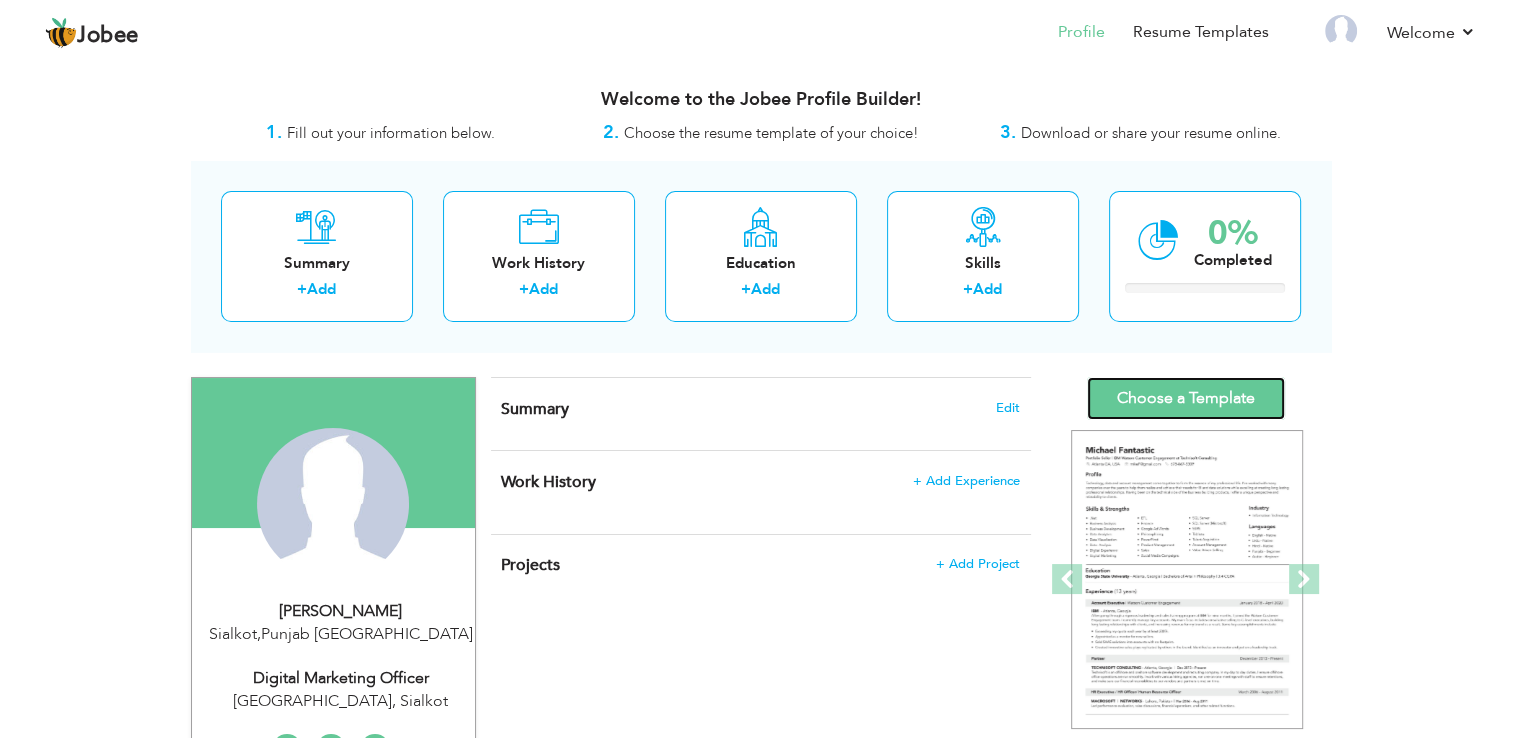 click on "Choose a Template" at bounding box center (1186, 398) 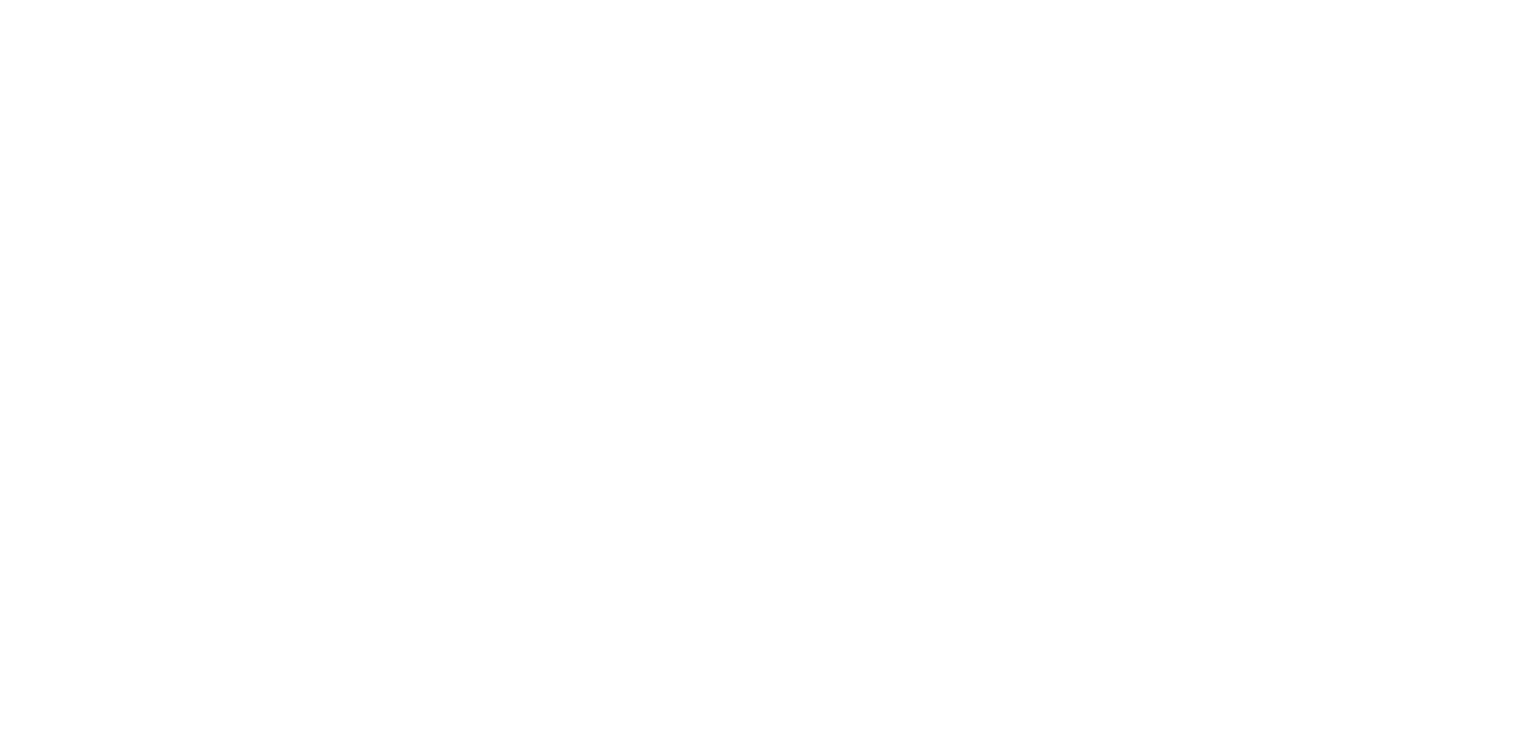 scroll, scrollTop: 0, scrollLeft: 0, axis: both 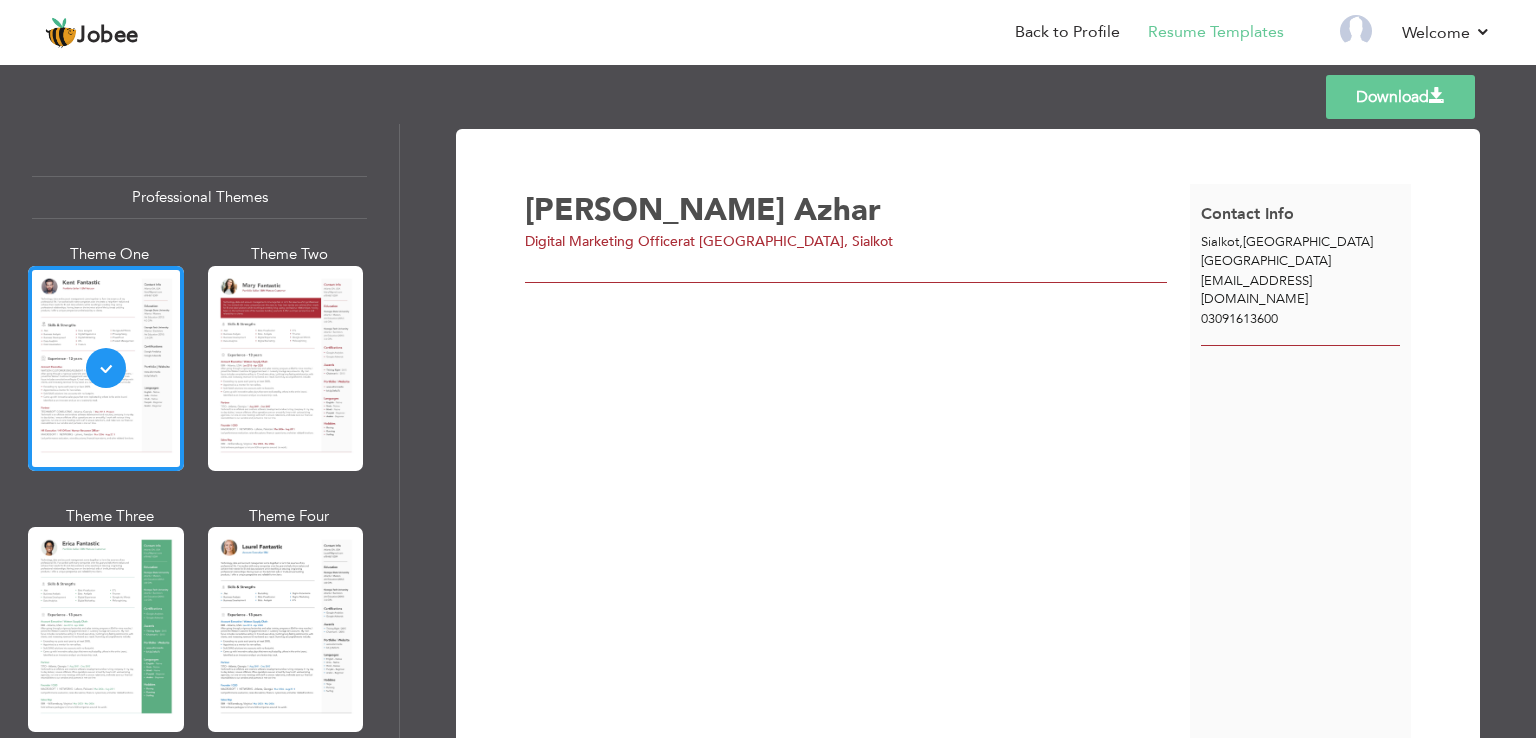 click on "[PERSON_NAME]
Digital Marketing Officer  at [GEOGRAPHIC_DATA], [GEOGRAPHIC_DATA]" at bounding box center [857, 461] 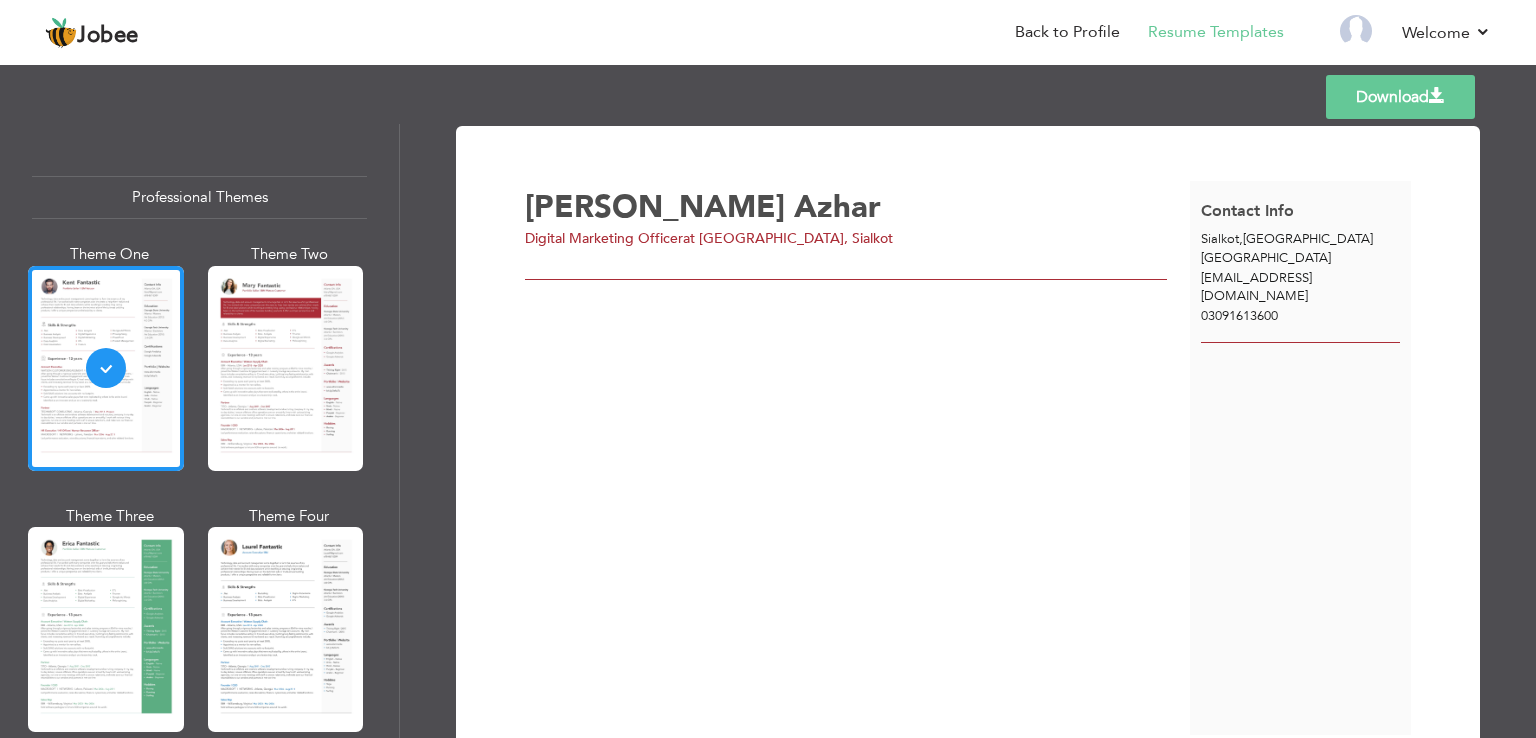 scroll, scrollTop: 0, scrollLeft: 0, axis: both 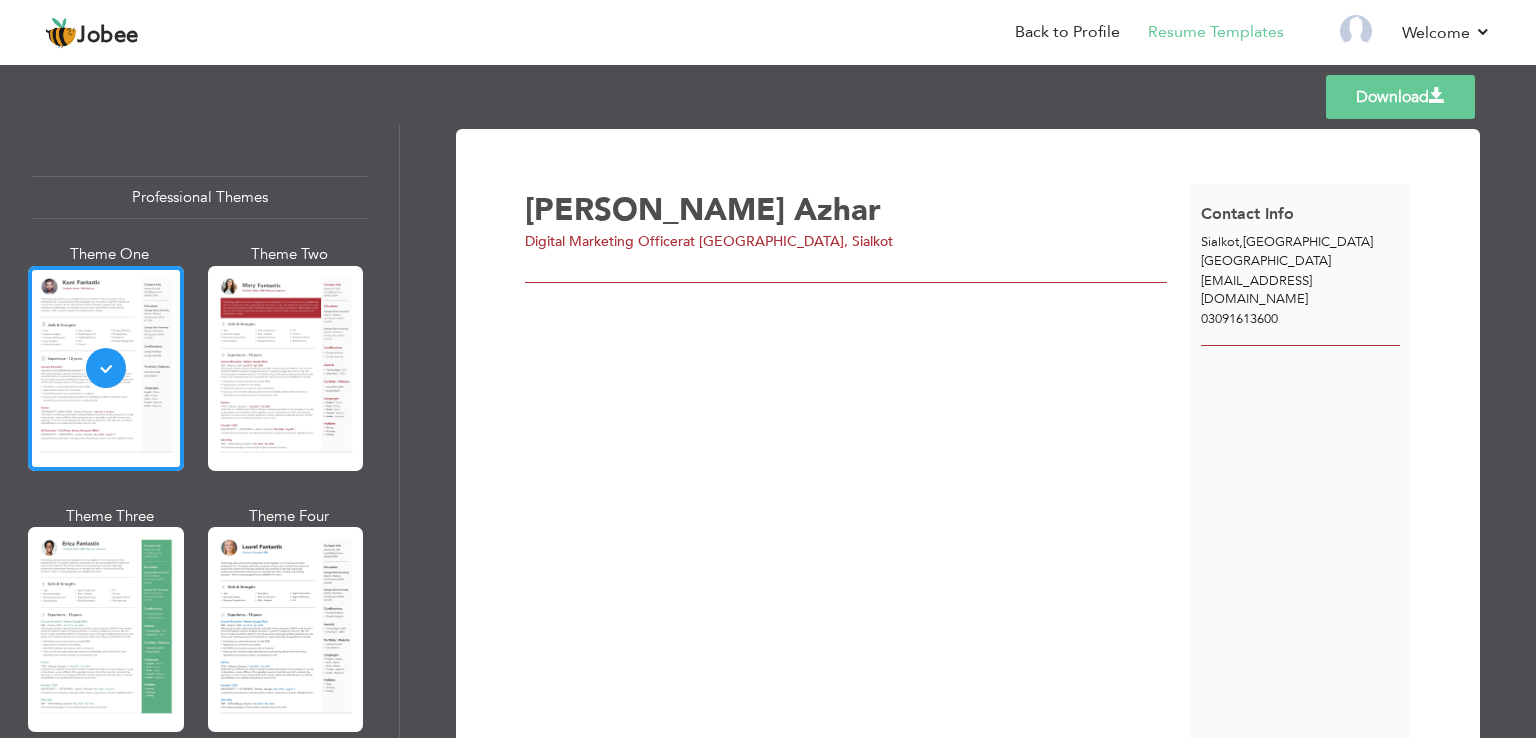 click on "Rukhsar   Azhar
Digital Marketing Officer  at Grand Asian University, Sialkot" at bounding box center [857, 461] 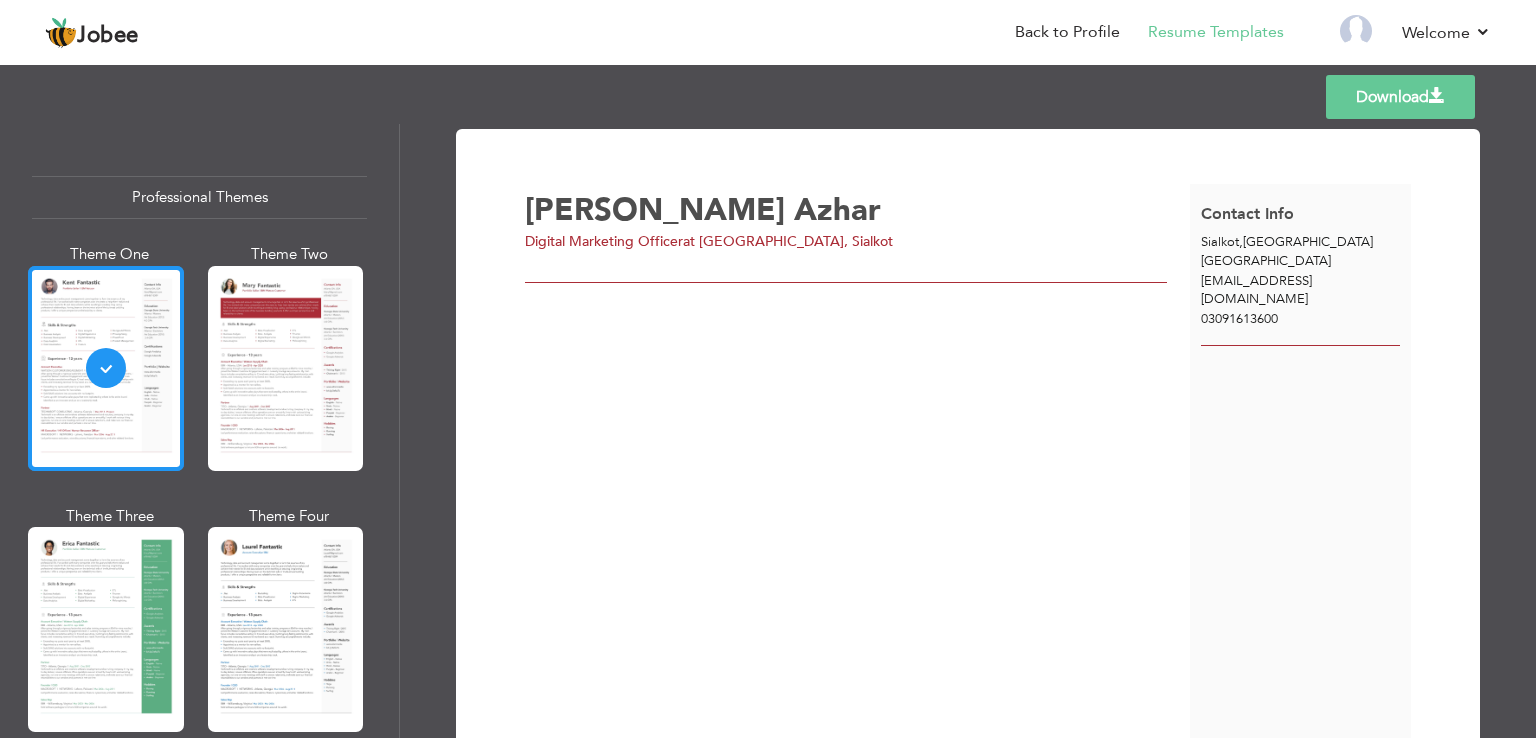 click at bounding box center (106, 368) 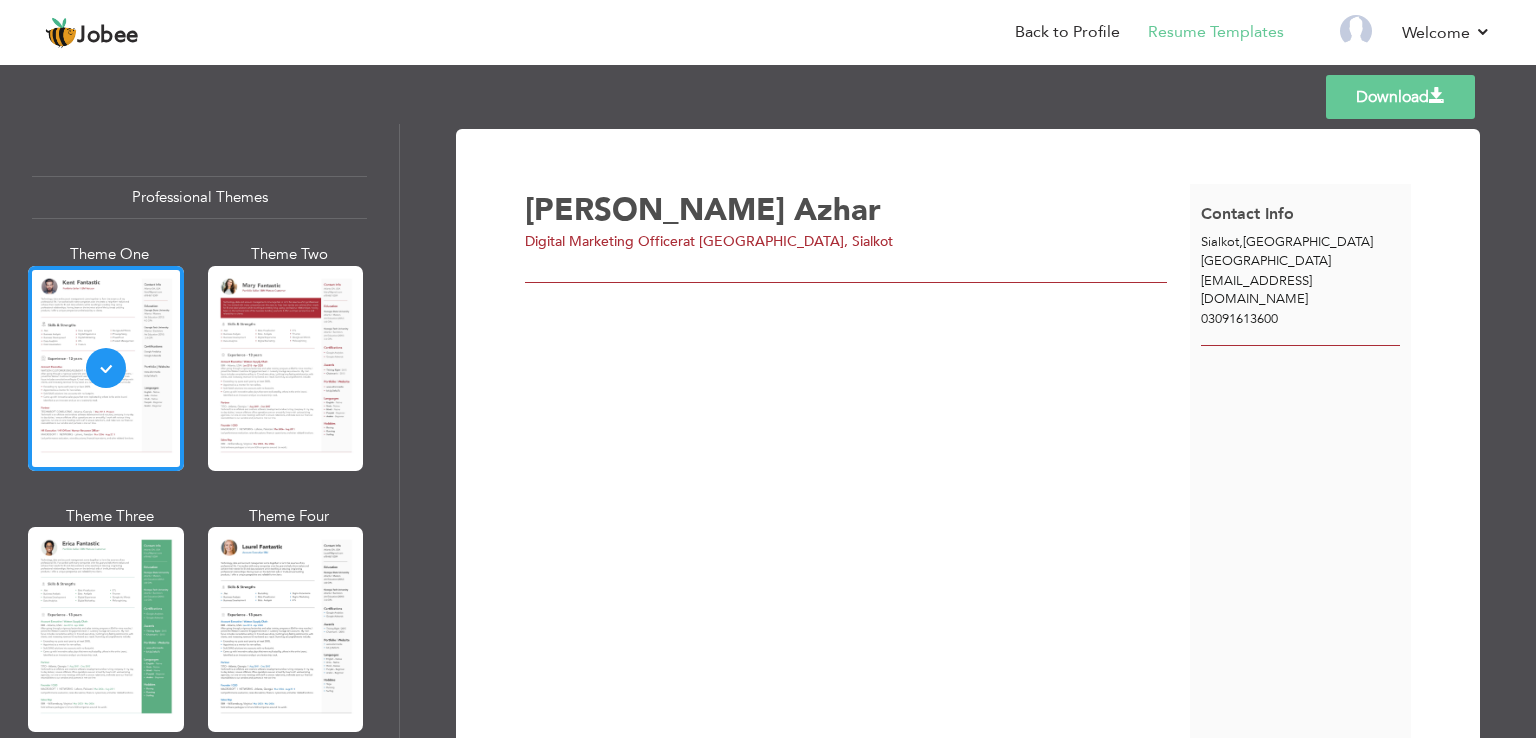 click on "Rukhsar   Azhar
Digital Marketing Officer  at Grand Asian University, Sialkot" at bounding box center [857, 461] 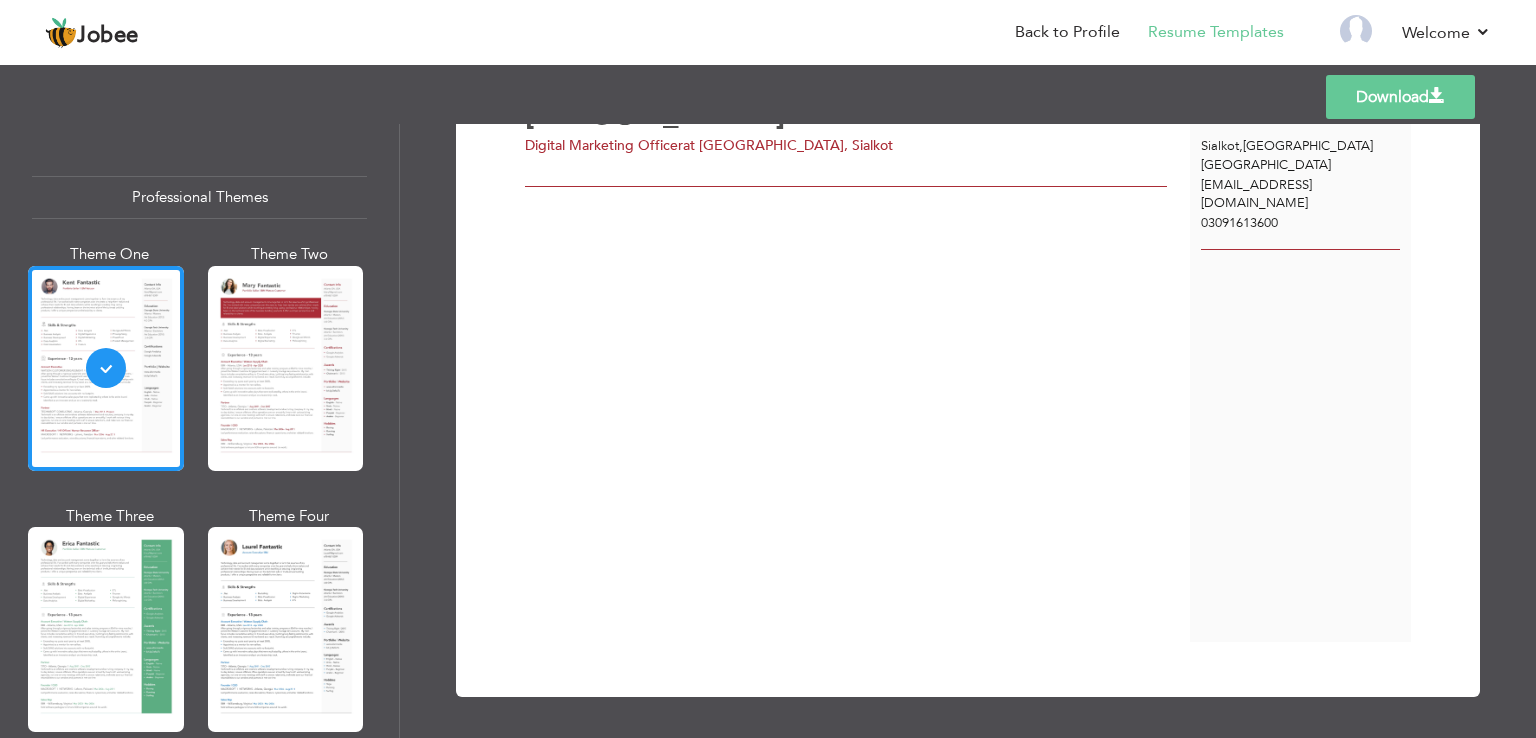 click on "Rukhsar   Azhar
Digital Marketing Officer  at Grand Asian University, Sialkot" at bounding box center (857, 365) 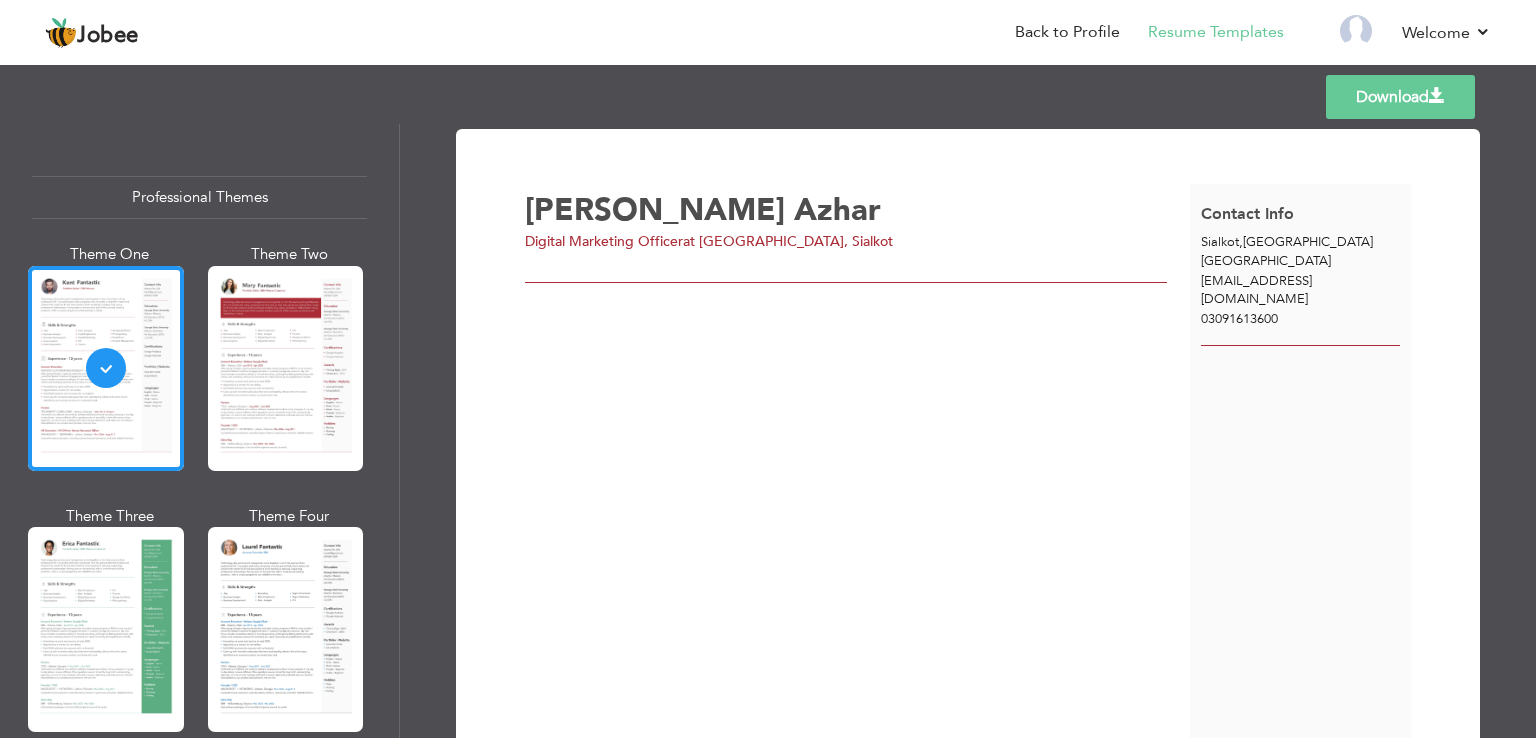 click at bounding box center (846, 275) 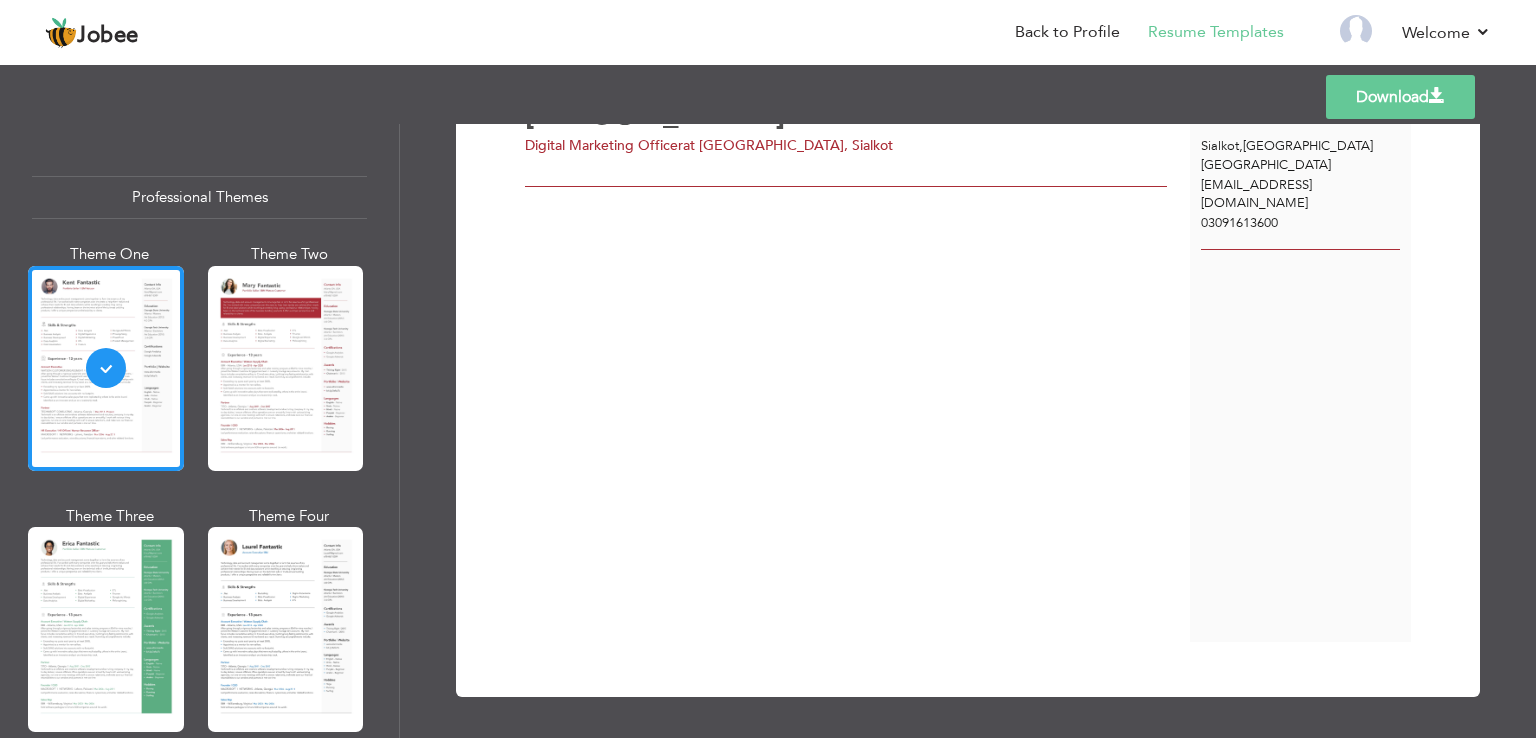 click on "Rukhsar   Azhar
Digital Marketing Officer  at Grand Asian University, Sialkot" at bounding box center (857, 365) 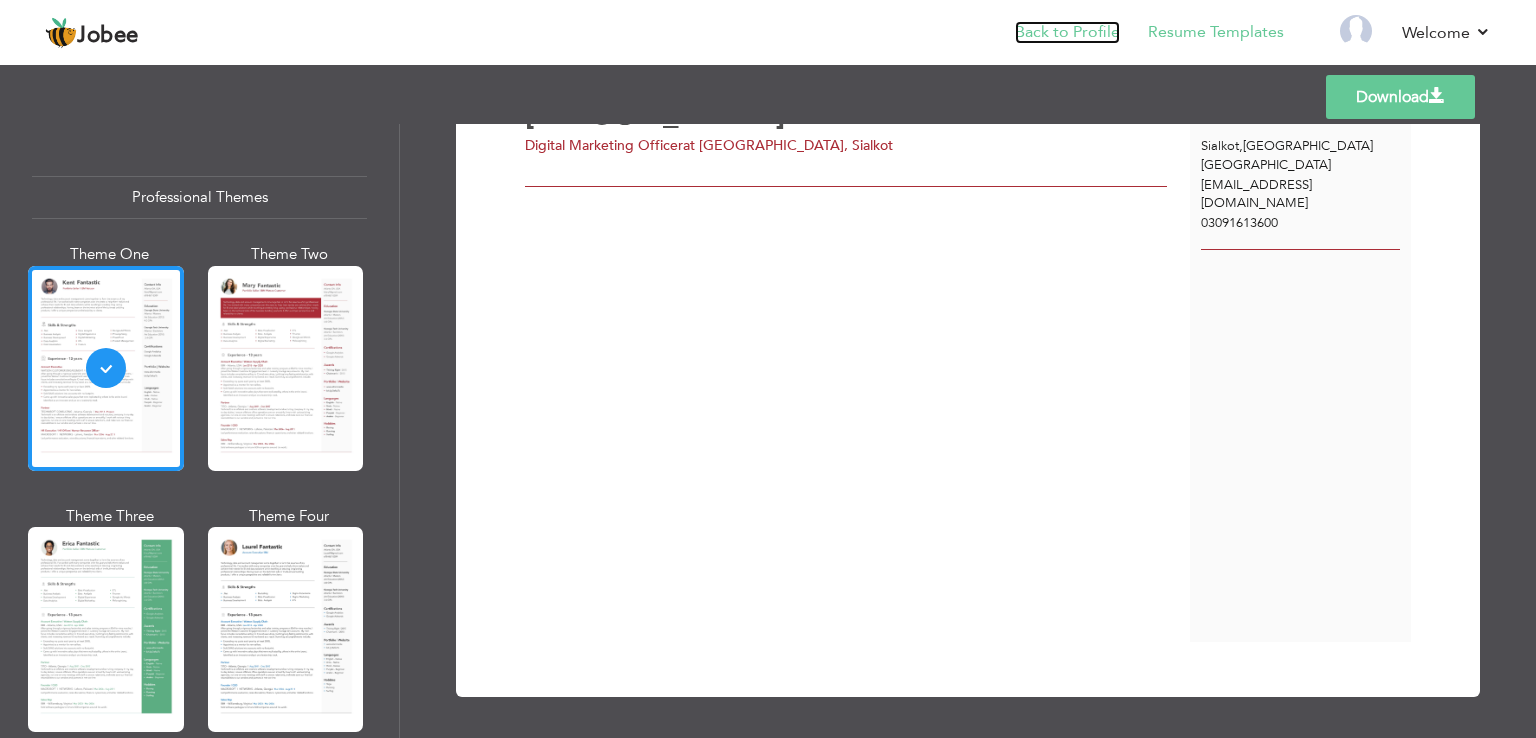 click on "Back to Profile" at bounding box center [1067, 32] 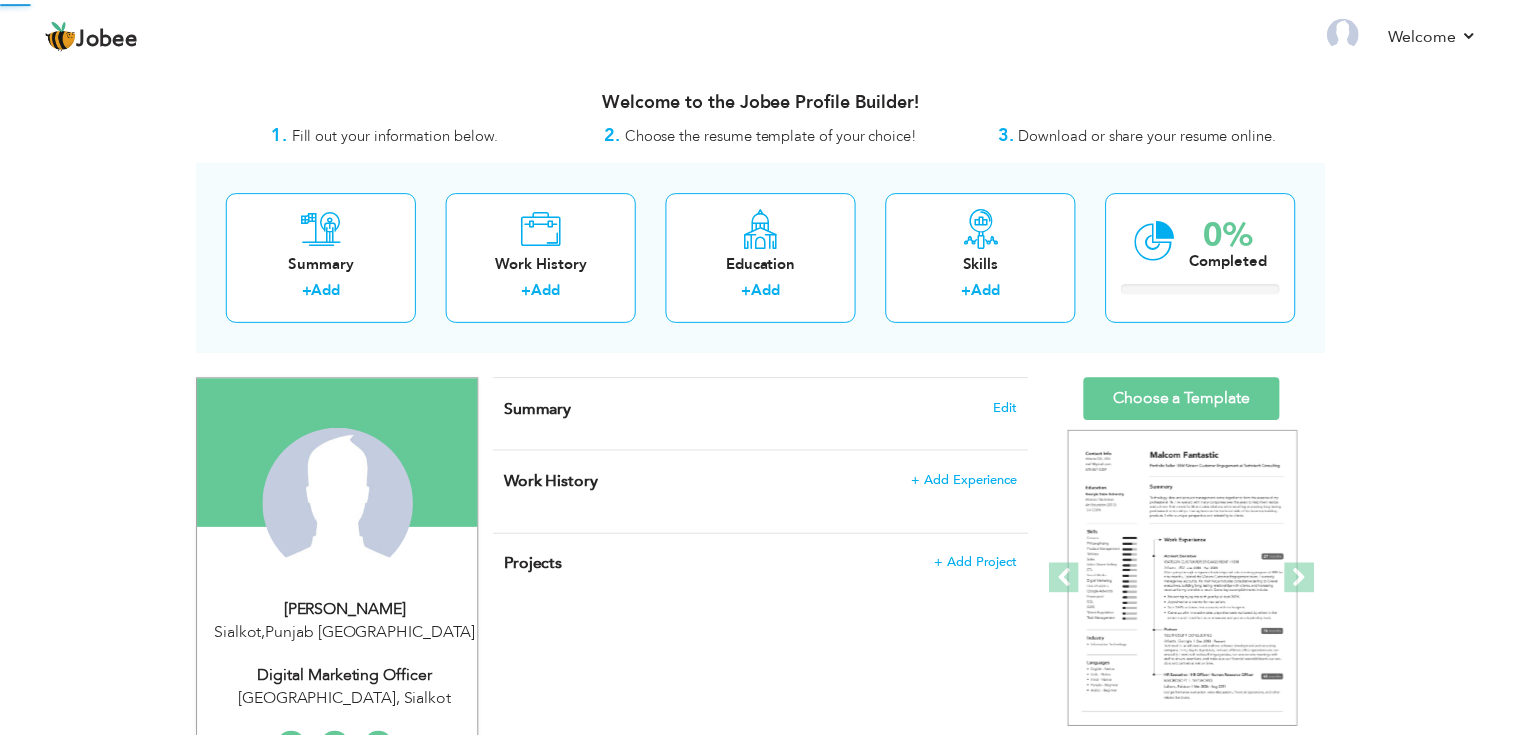 scroll, scrollTop: 0, scrollLeft: 0, axis: both 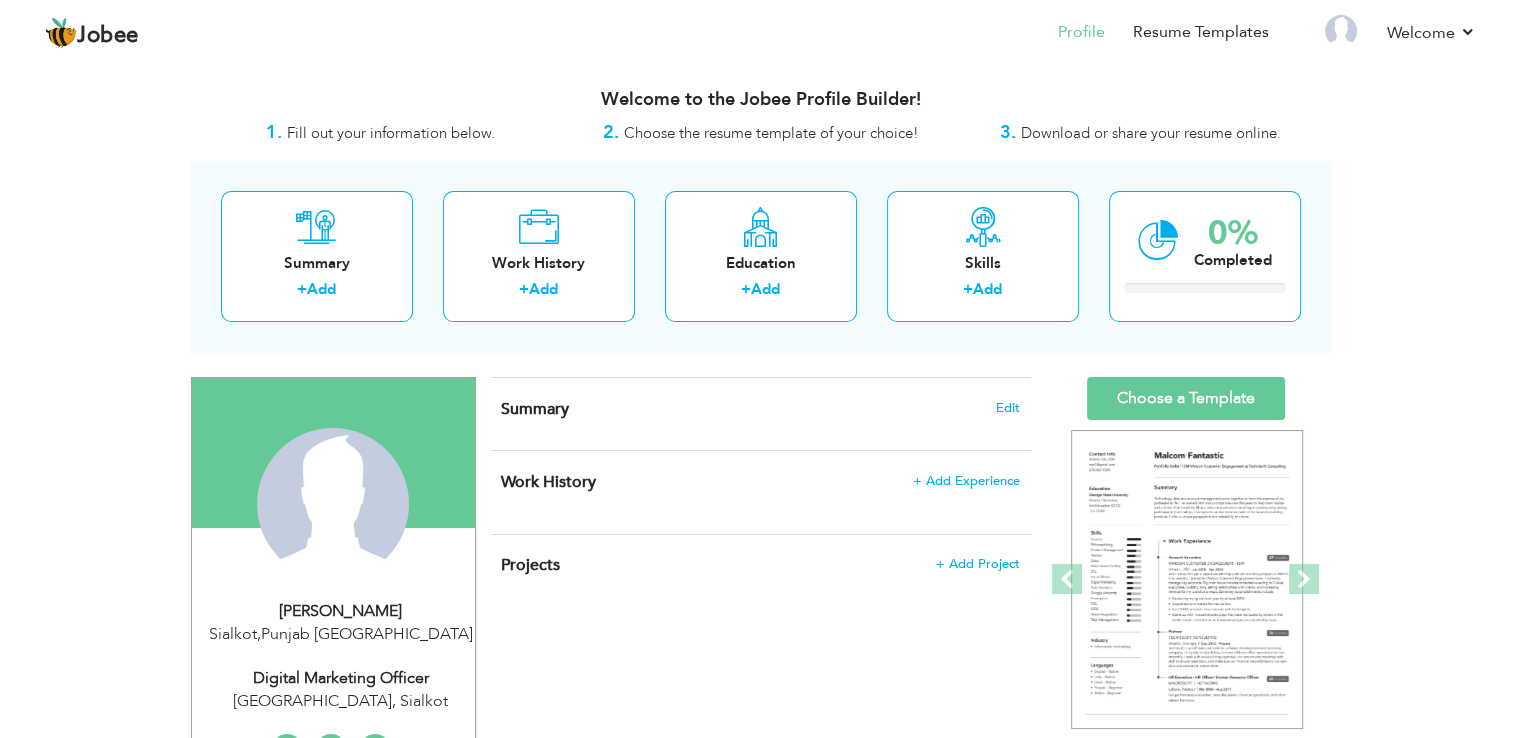 click on "Summary
Edit" at bounding box center (761, 414) 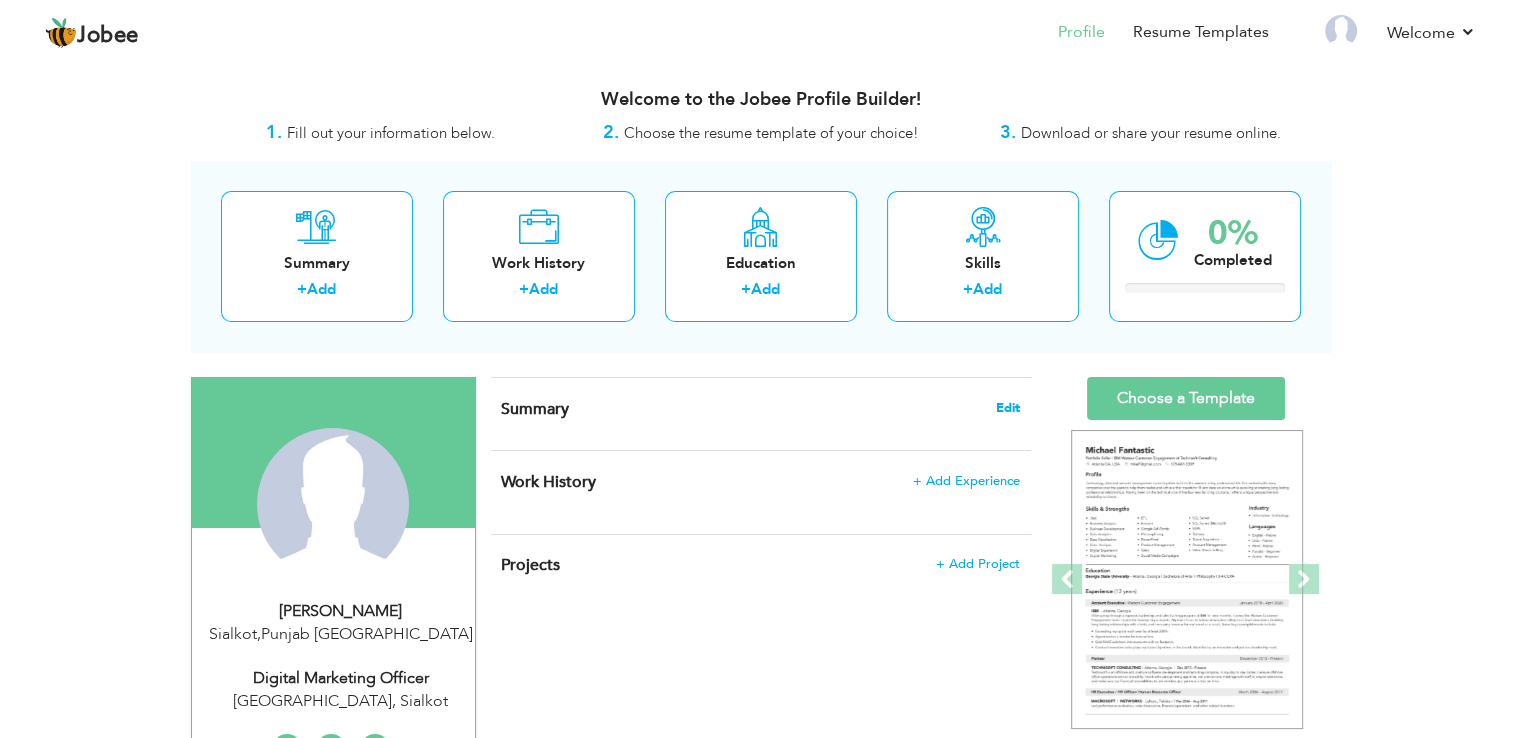 click on "Edit" at bounding box center (1008, 408) 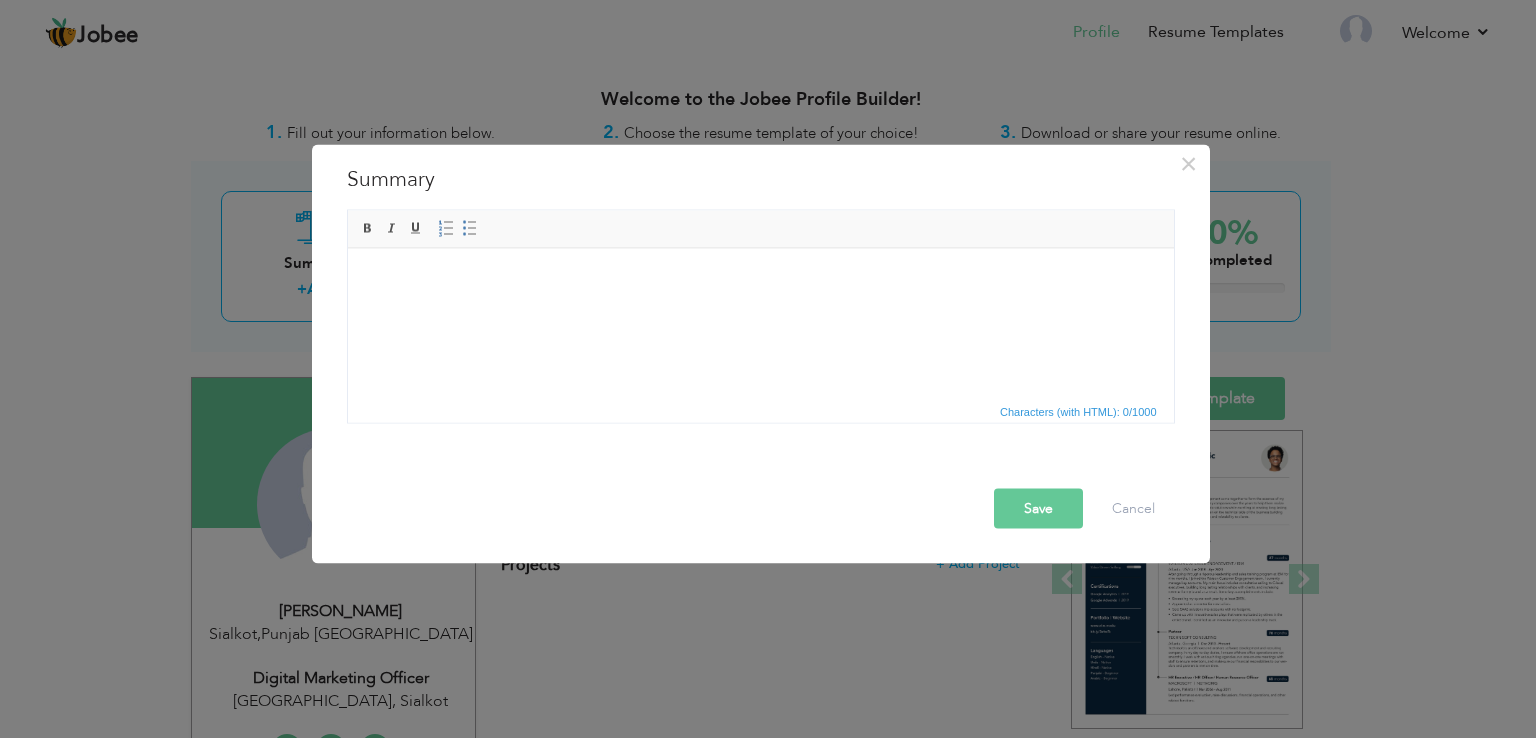 click at bounding box center (760, 278) 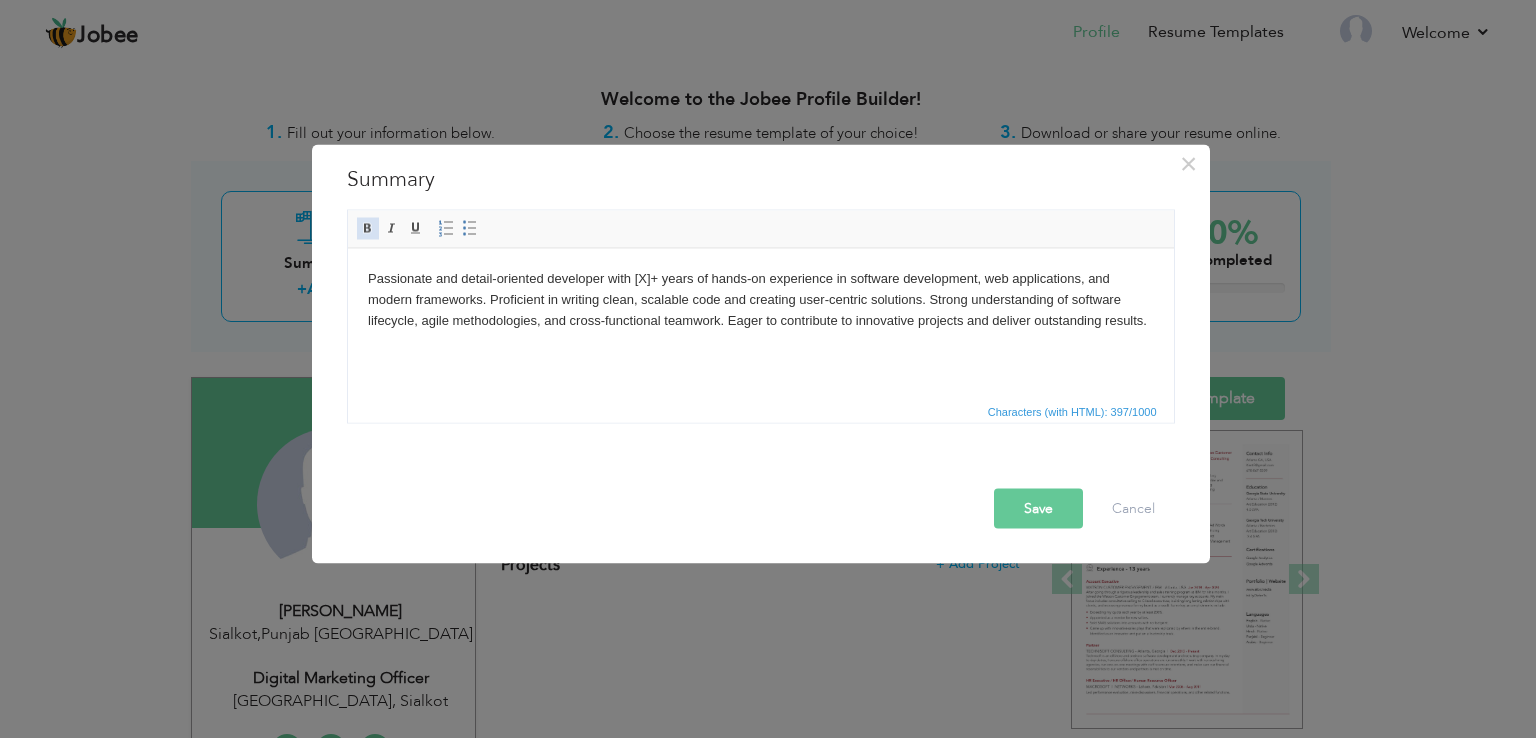 click at bounding box center [368, 229] 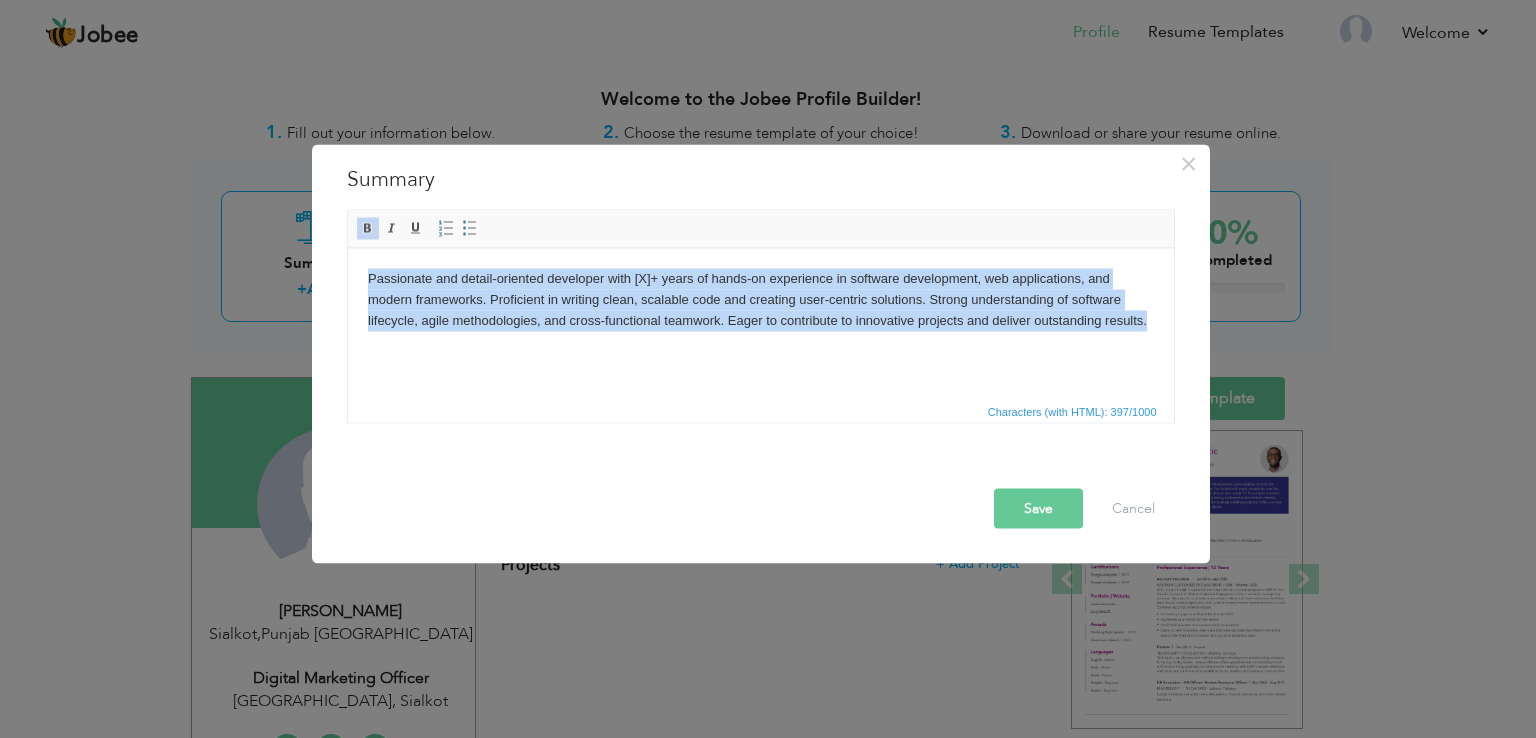 drag, startPoint x: 369, startPoint y: 271, endPoint x: 1153, endPoint y: 316, distance: 785.2904 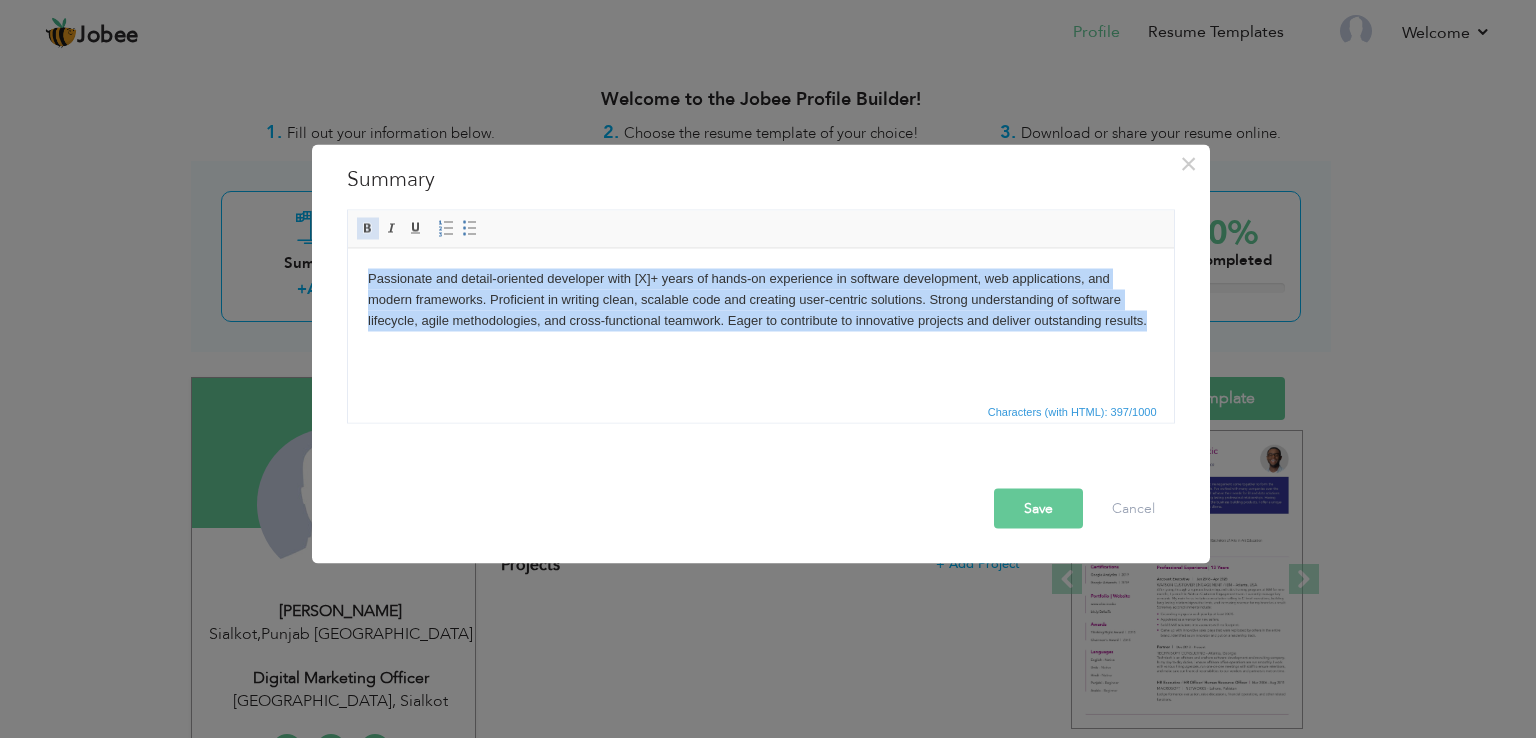 click at bounding box center (368, 229) 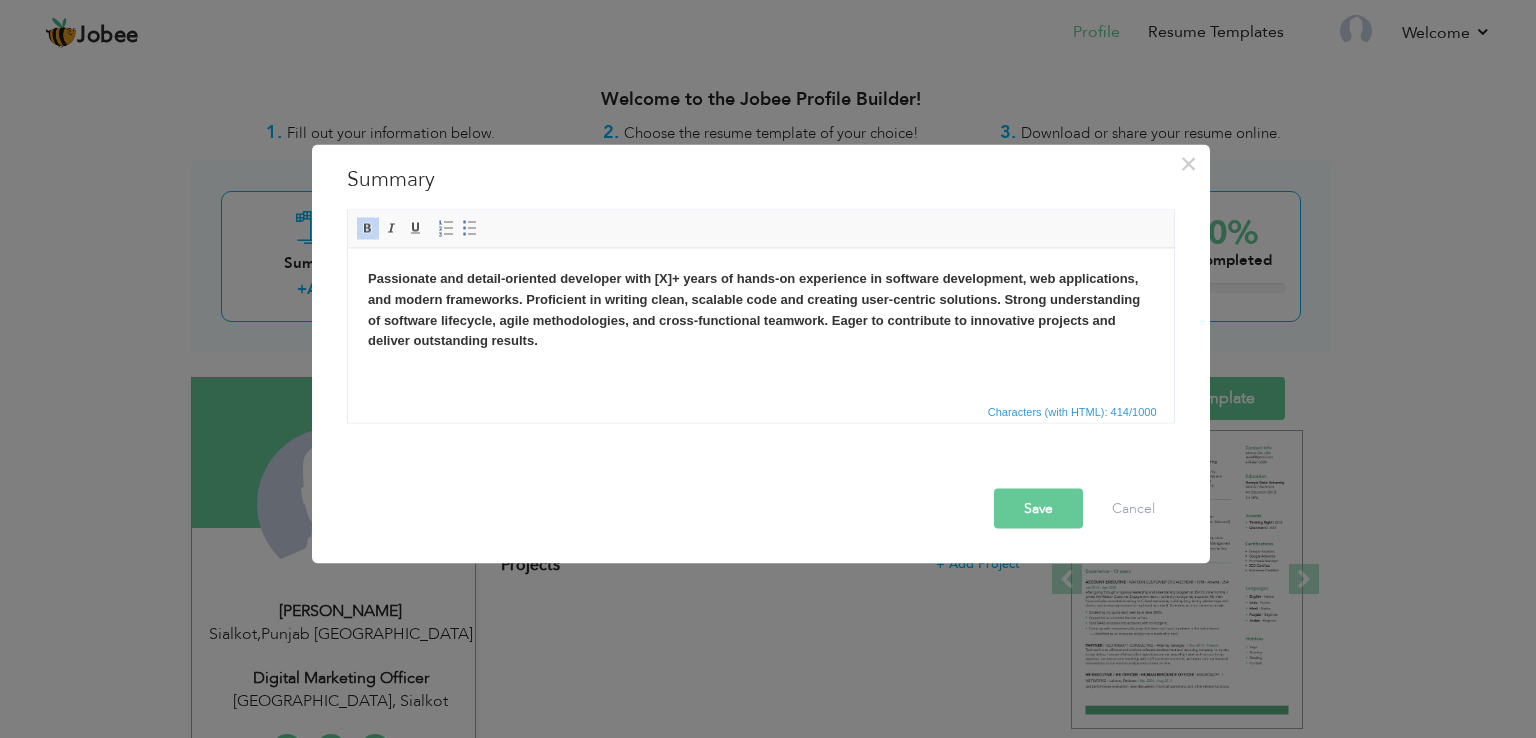 click on "Passionate and detail-oriented developer with [X]+ years of hands-on experience in software development, web applications, and modern frameworks. Proficient in writing clean, scalable code and creating user-centric solutions. Strong understanding of software lifecycle, agile methodologies, and cross-functional teamwork. Eager to contribute to innovative projects and deliver outstanding results." at bounding box center [753, 308] 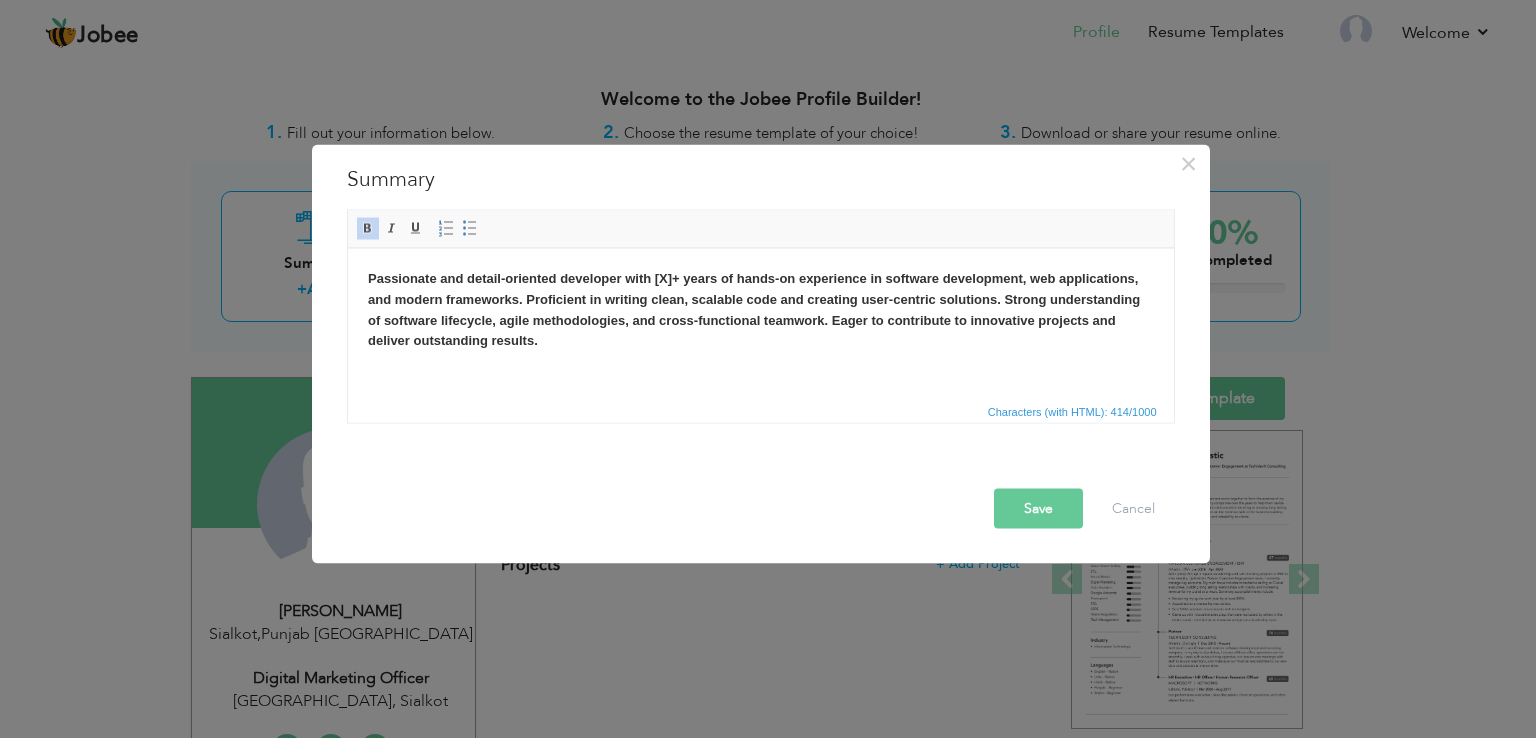 click on "Passionate and detail-oriented developer with [X]+ years of hands-on experience in software development, web applications, and modern frameworks. Proficient in writing clean, scalable code and creating user-centric solutions. Strong understanding of software lifecycle, agile methodologies, and cross-functional teamwork. Eager to contribute to innovative projects and deliver outstanding results." at bounding box center (753, 308) 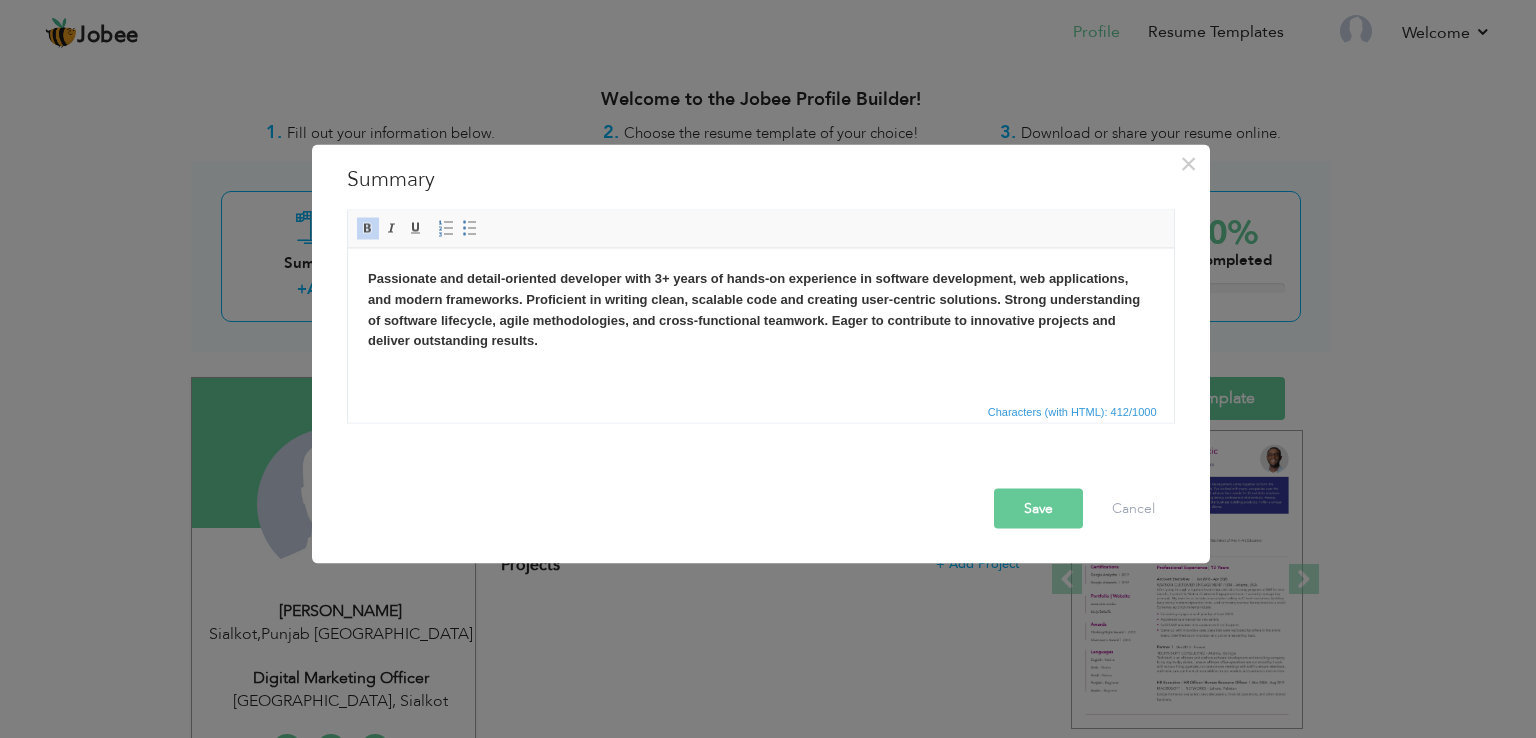click on "Save" at bounding box center [1038, 509] 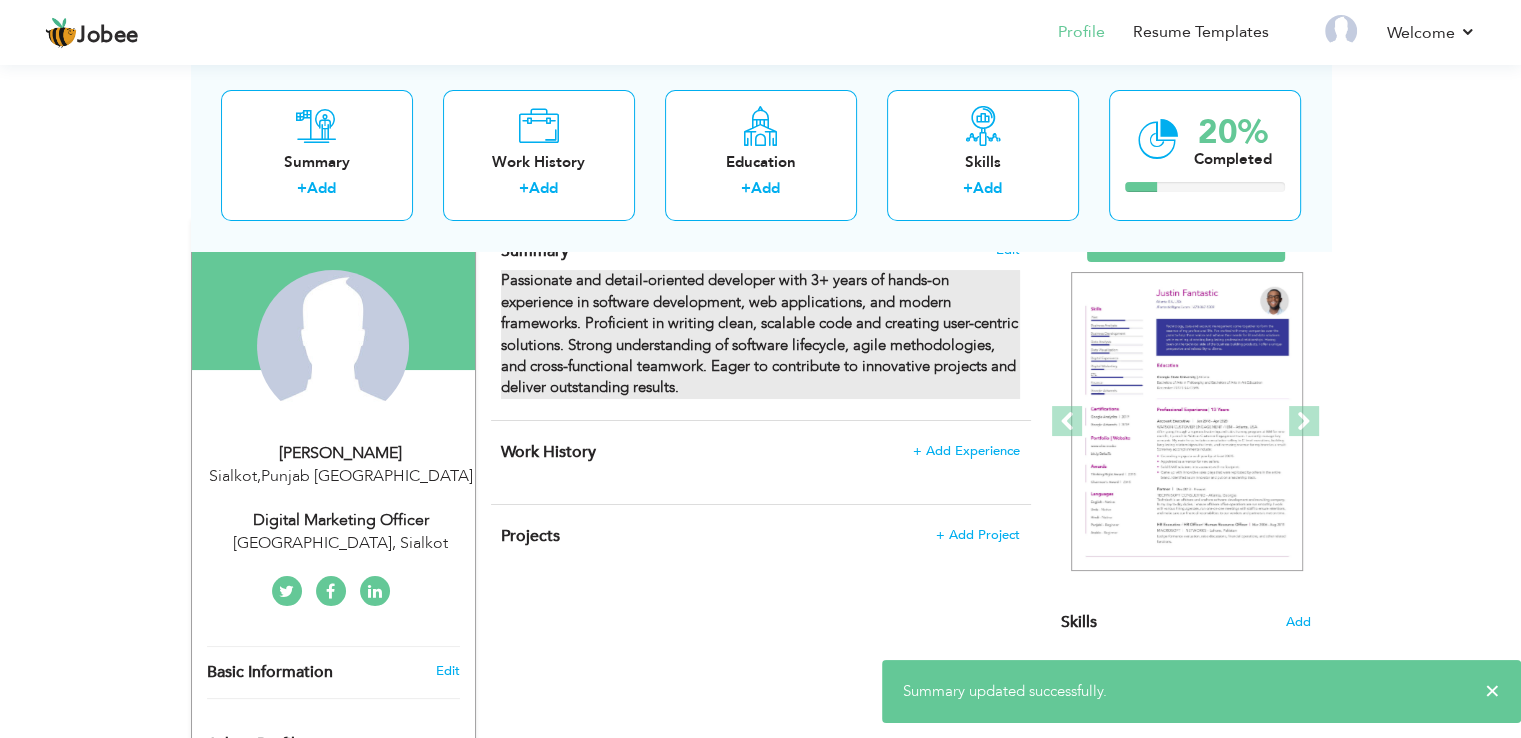 scroll, scrollTop: 150, scrollLeft: 0, axis: vertical 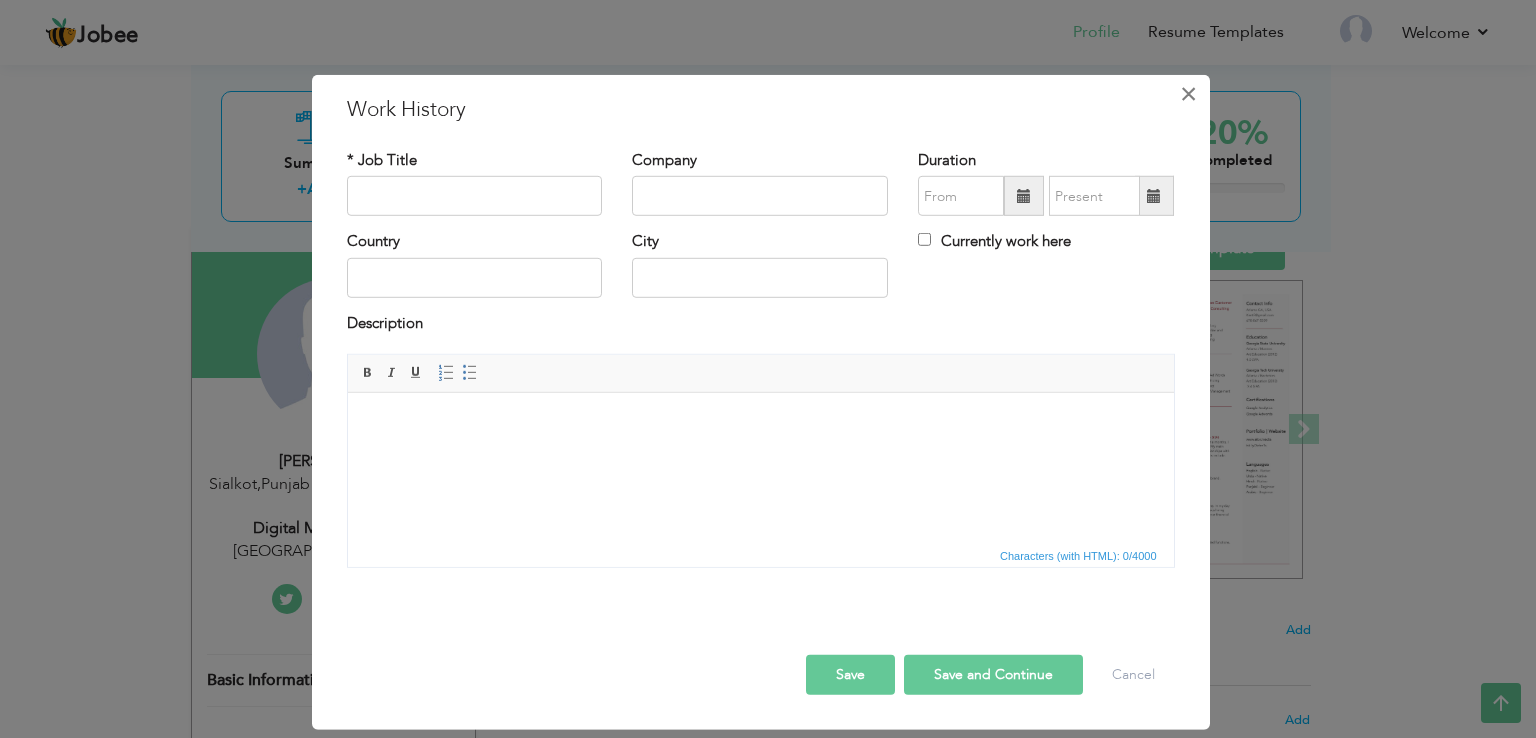 click on "×" at bounding box center [1188, 94] 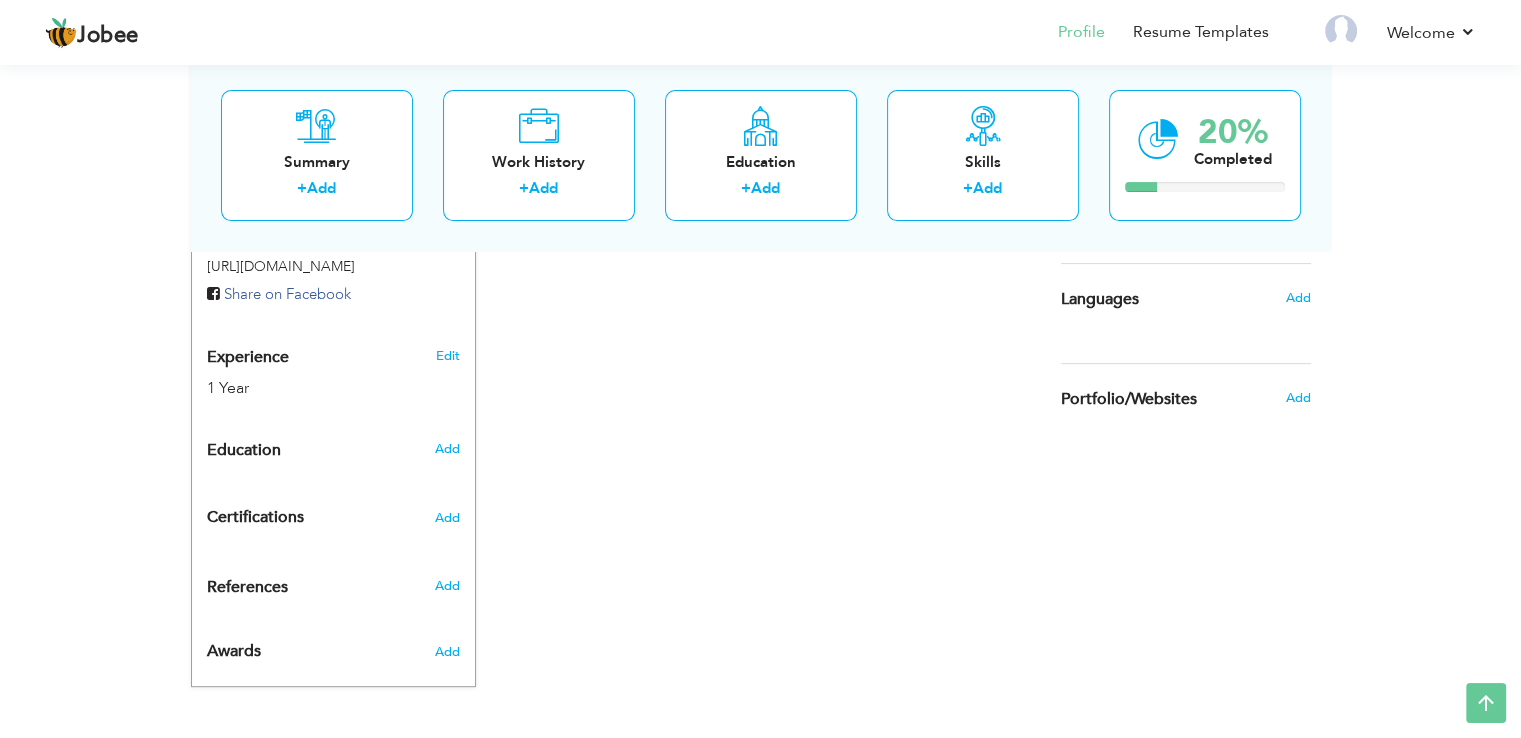 scroll, scrollTop: 656, scrollLeft: 0, axis: vertical 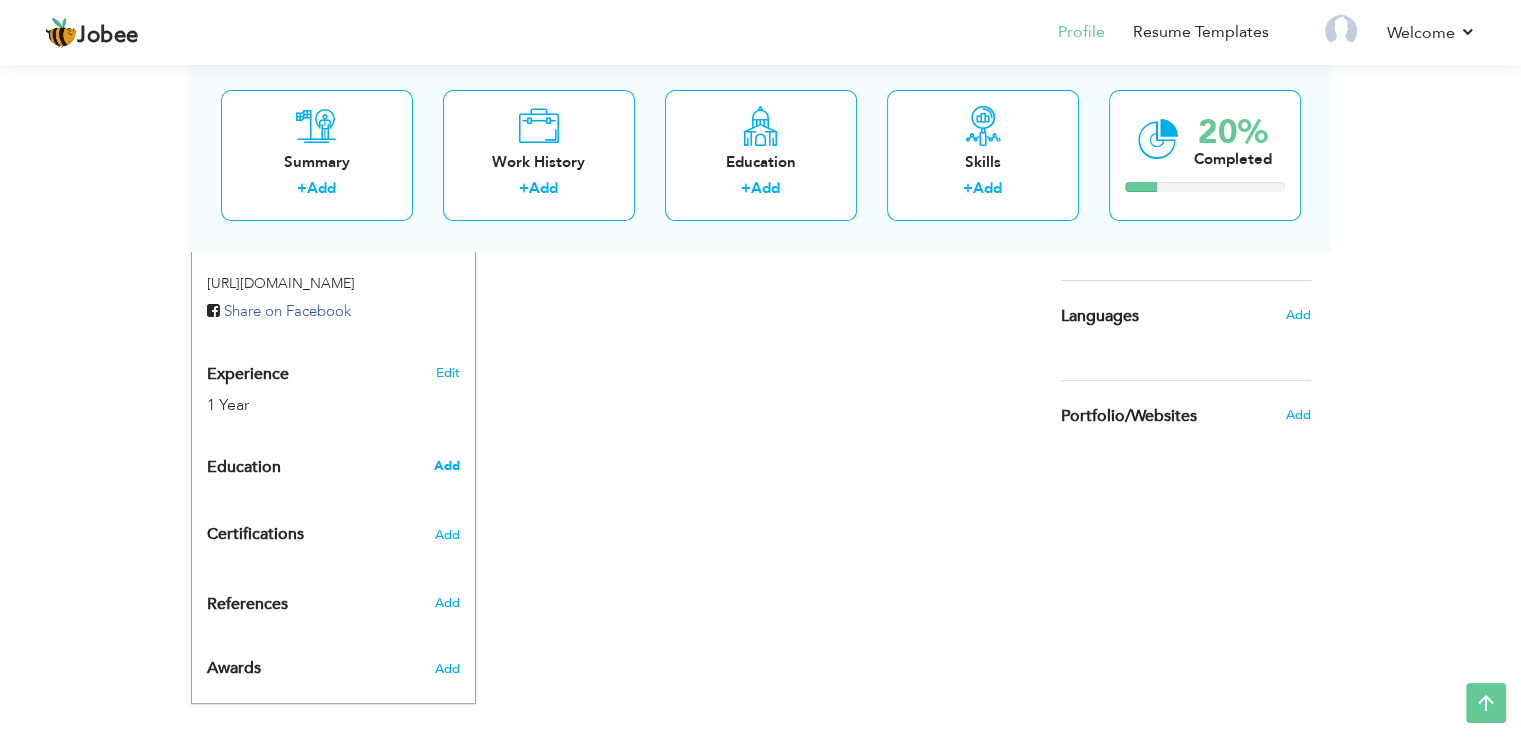 click on "Add" at bounding box center (446, 466) 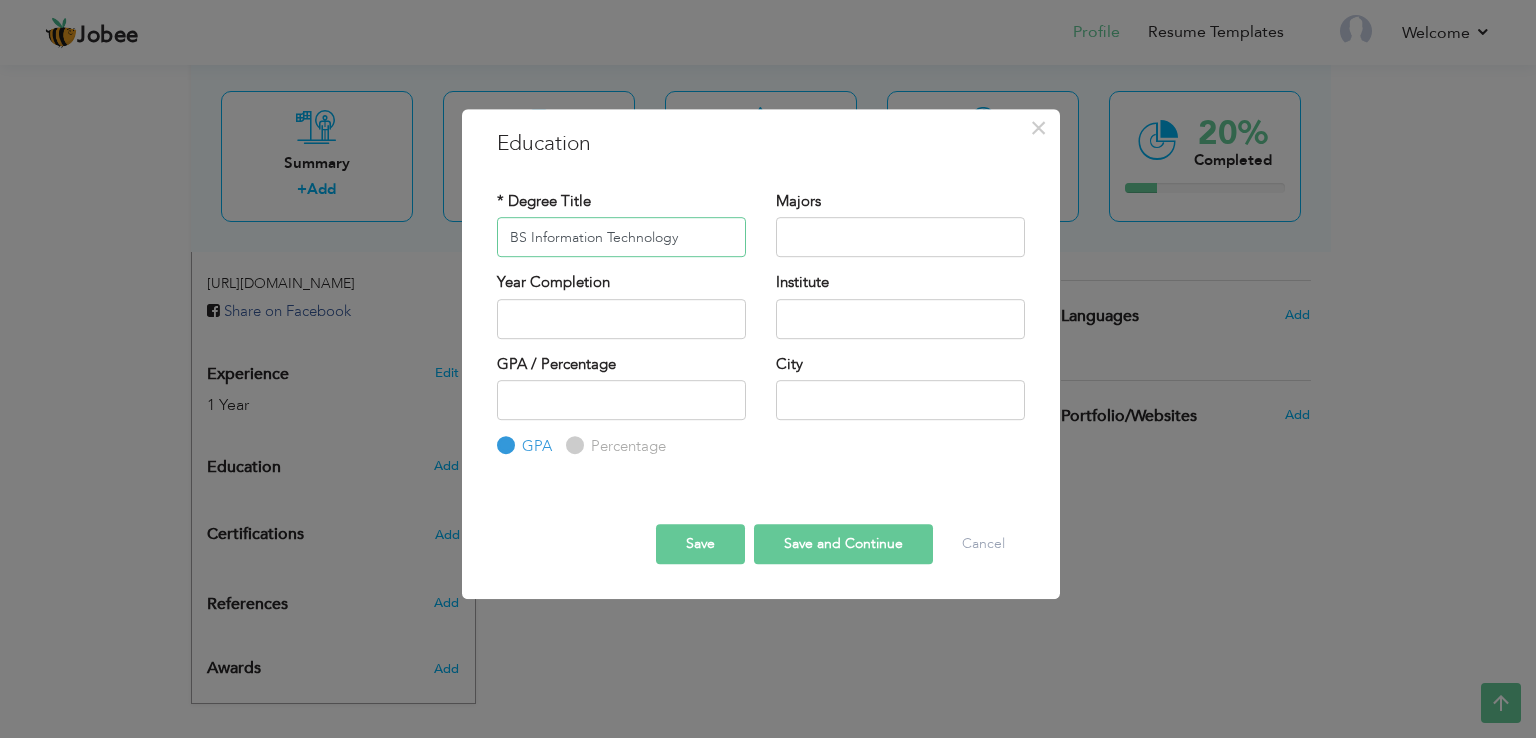 type on "BS Information Technology" 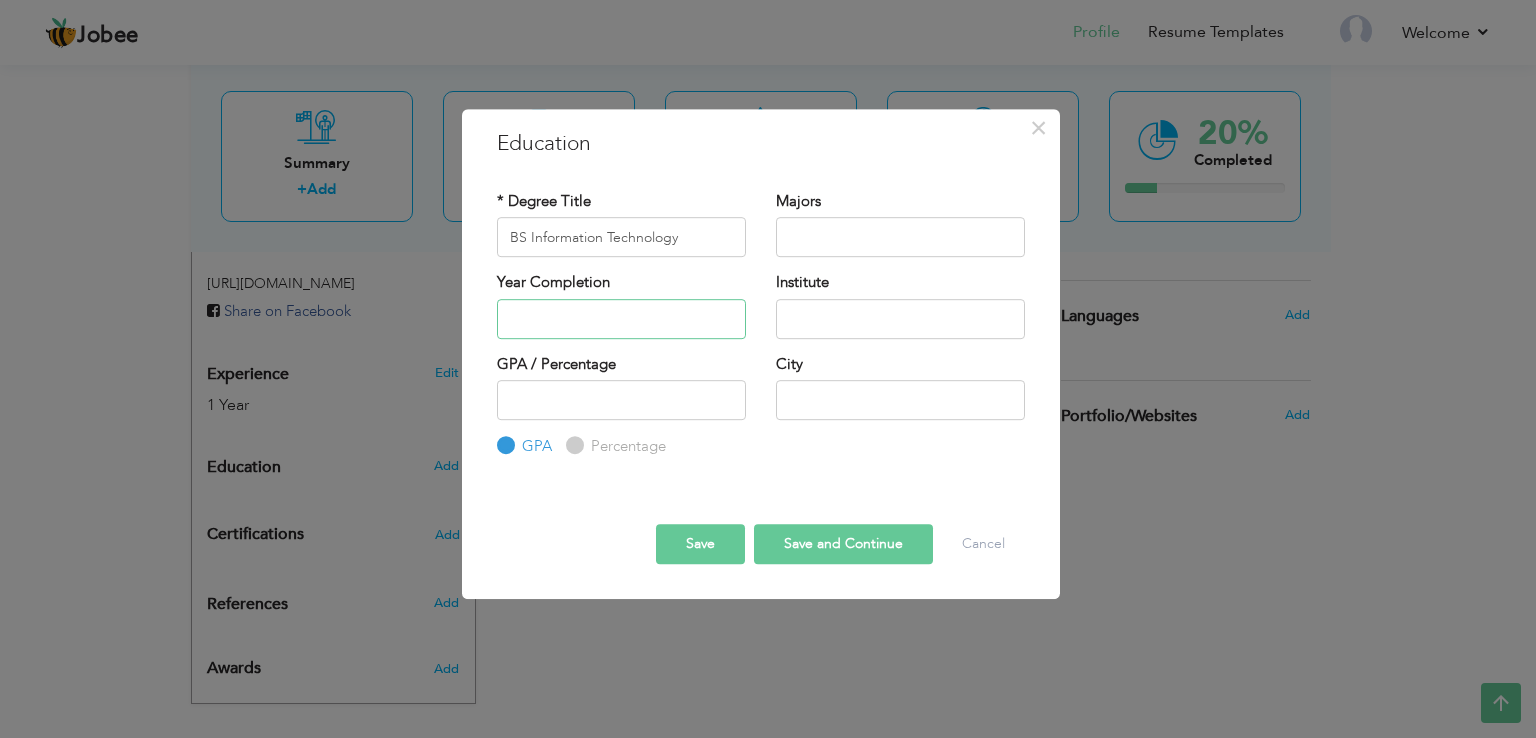 click at bounding box center [621, 319] 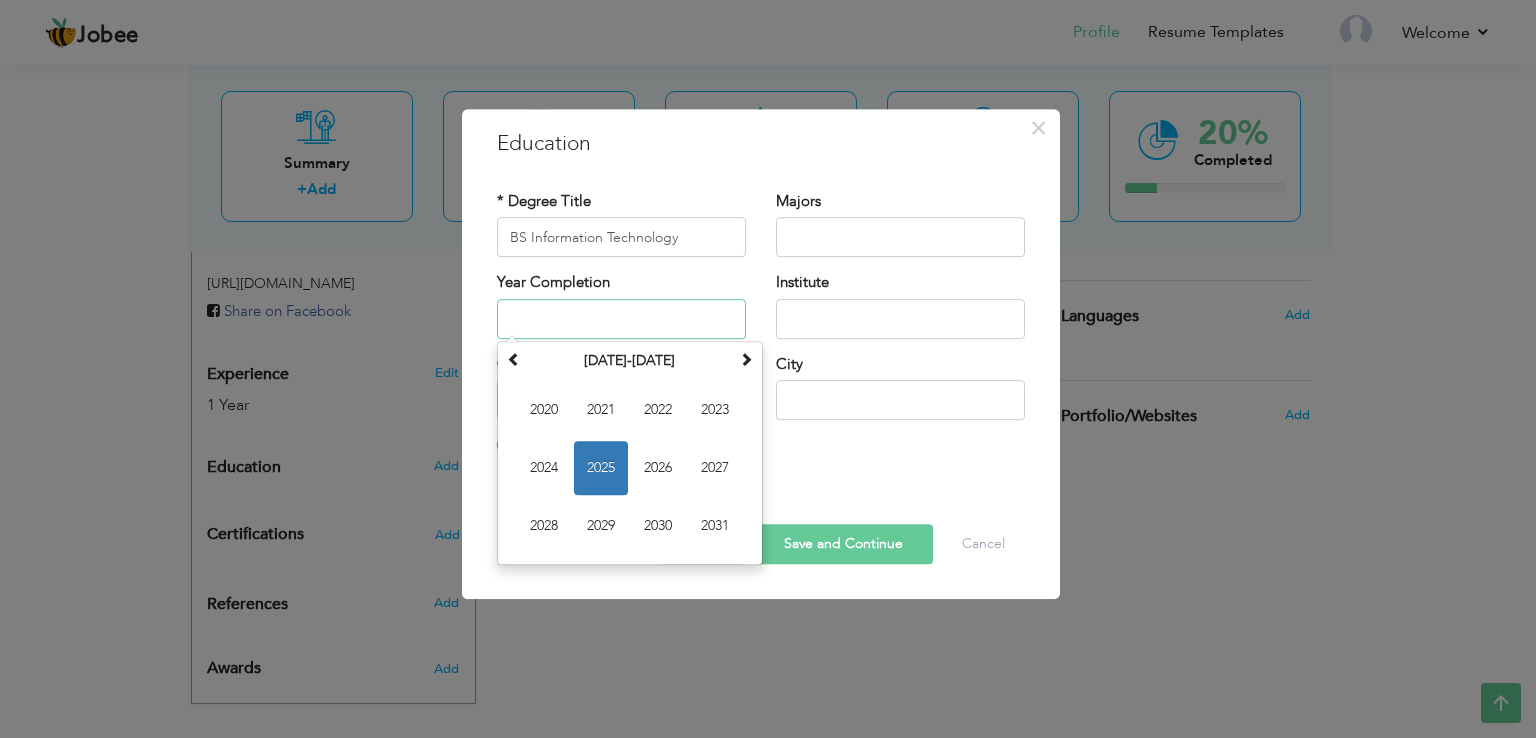 type on "2025" 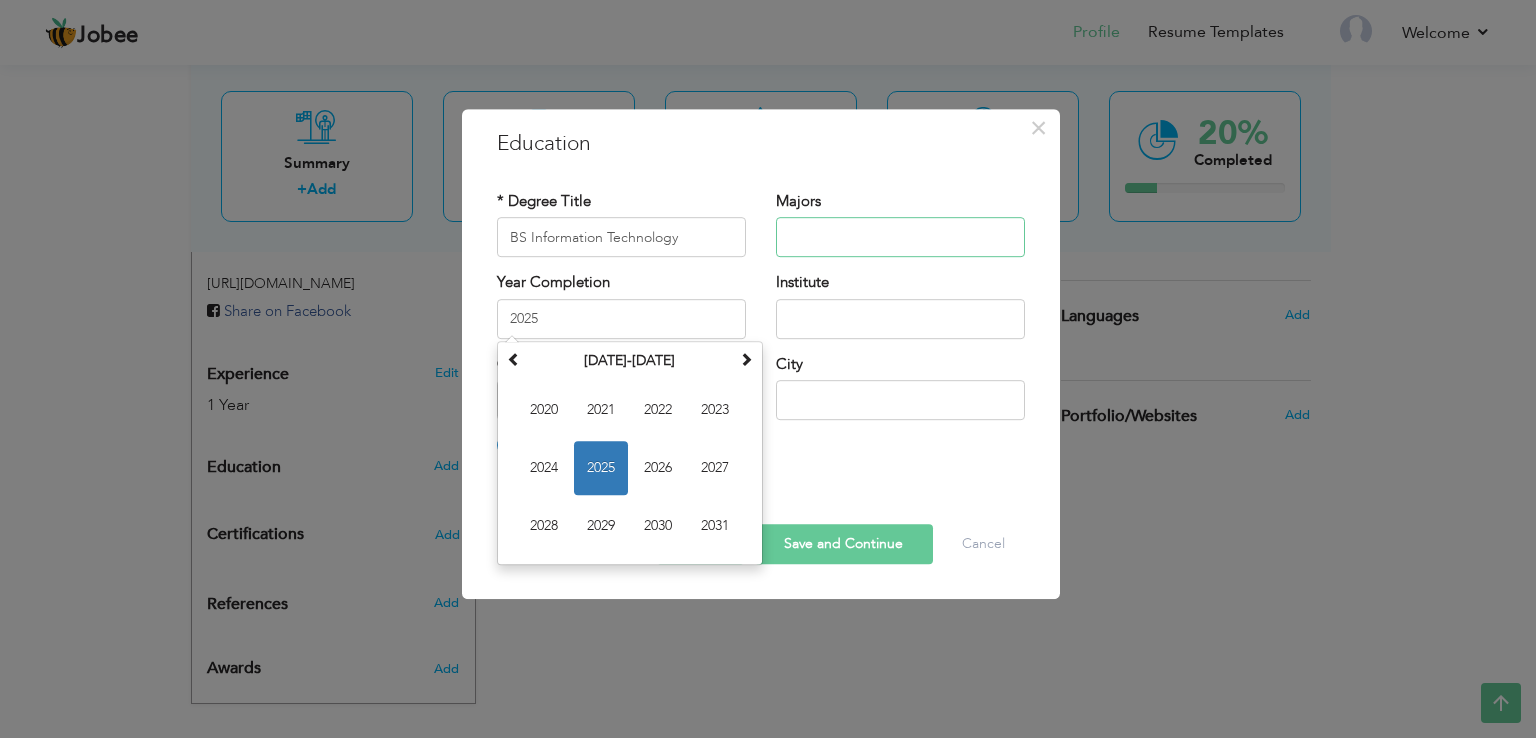 click at bounding box center (900, 237) 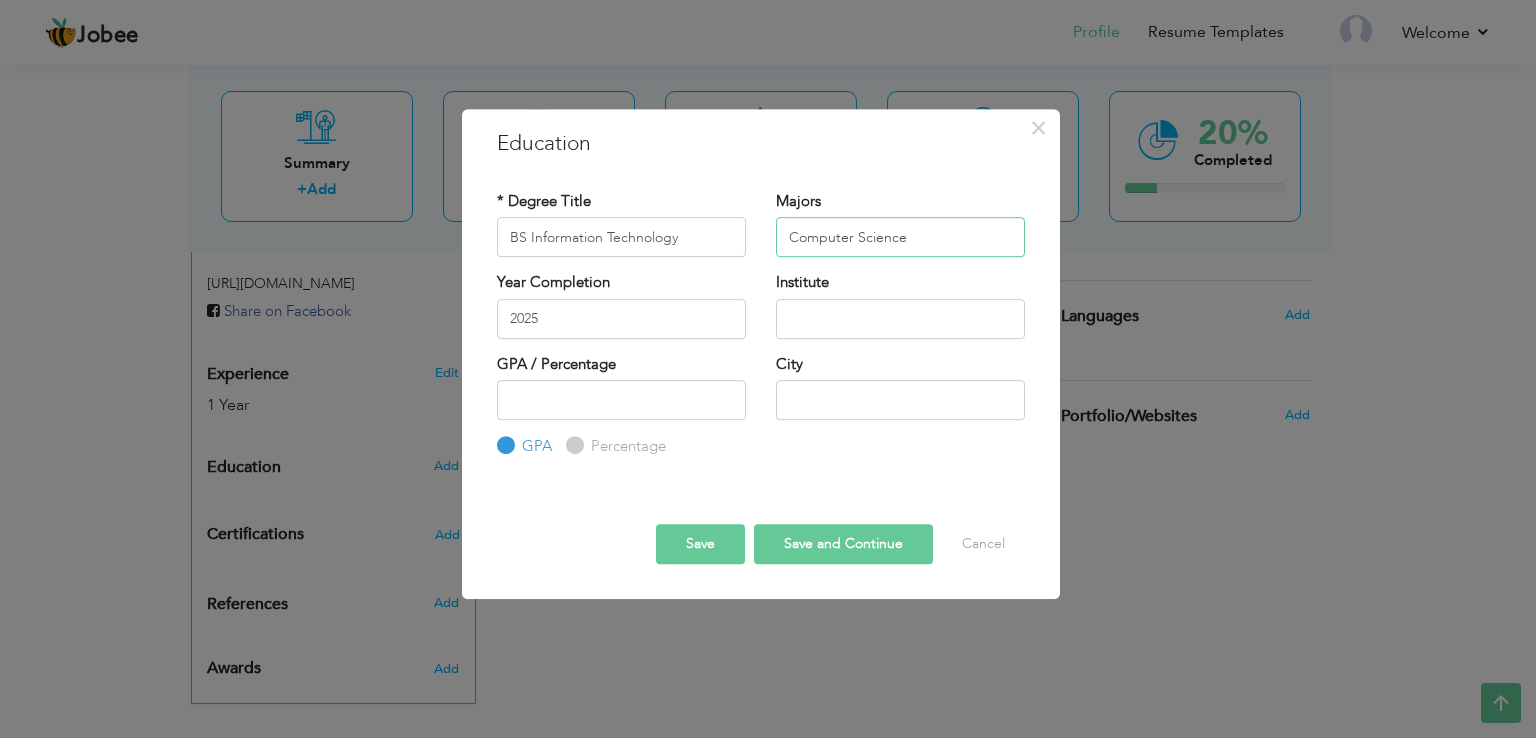 type on "Computer Science" 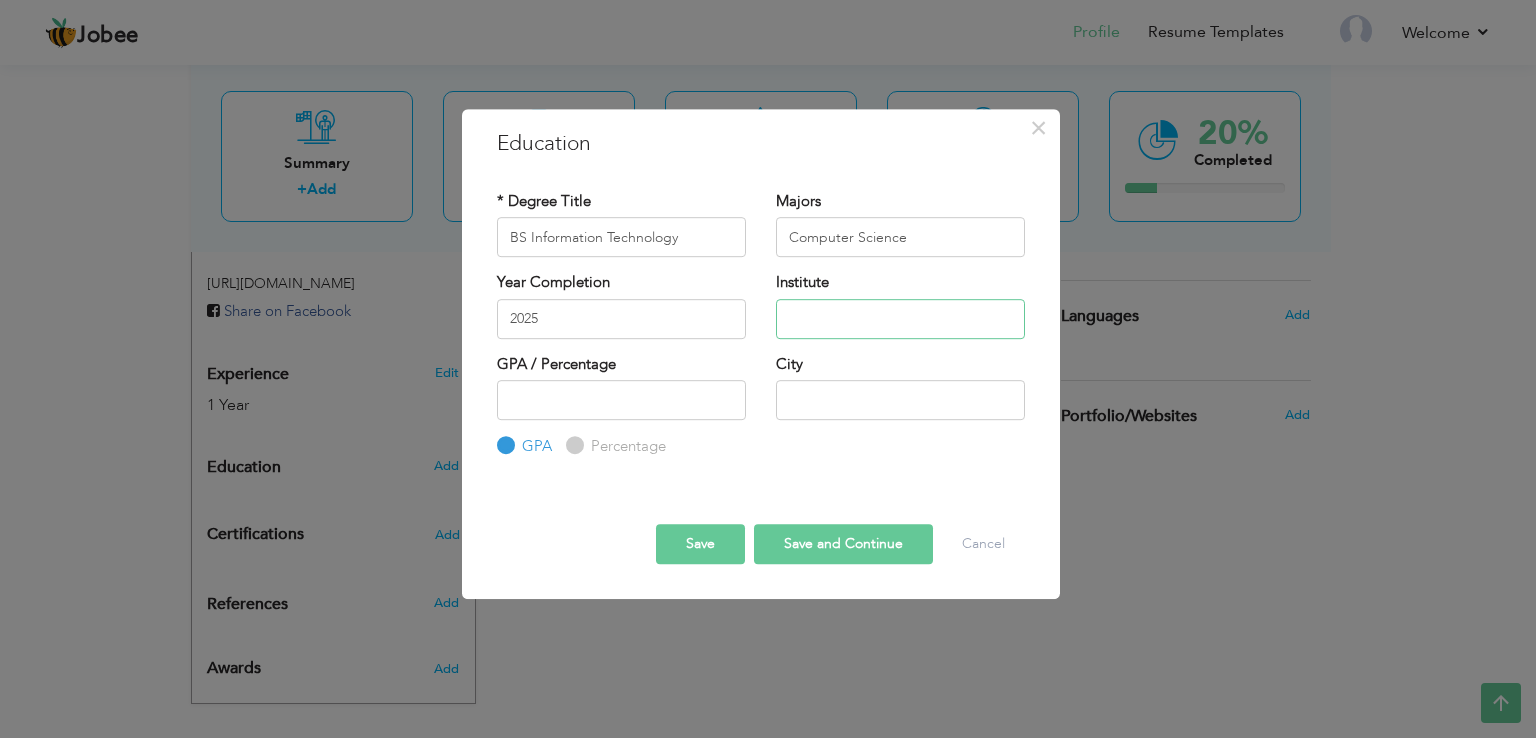 click at bounding box center [900, 319] 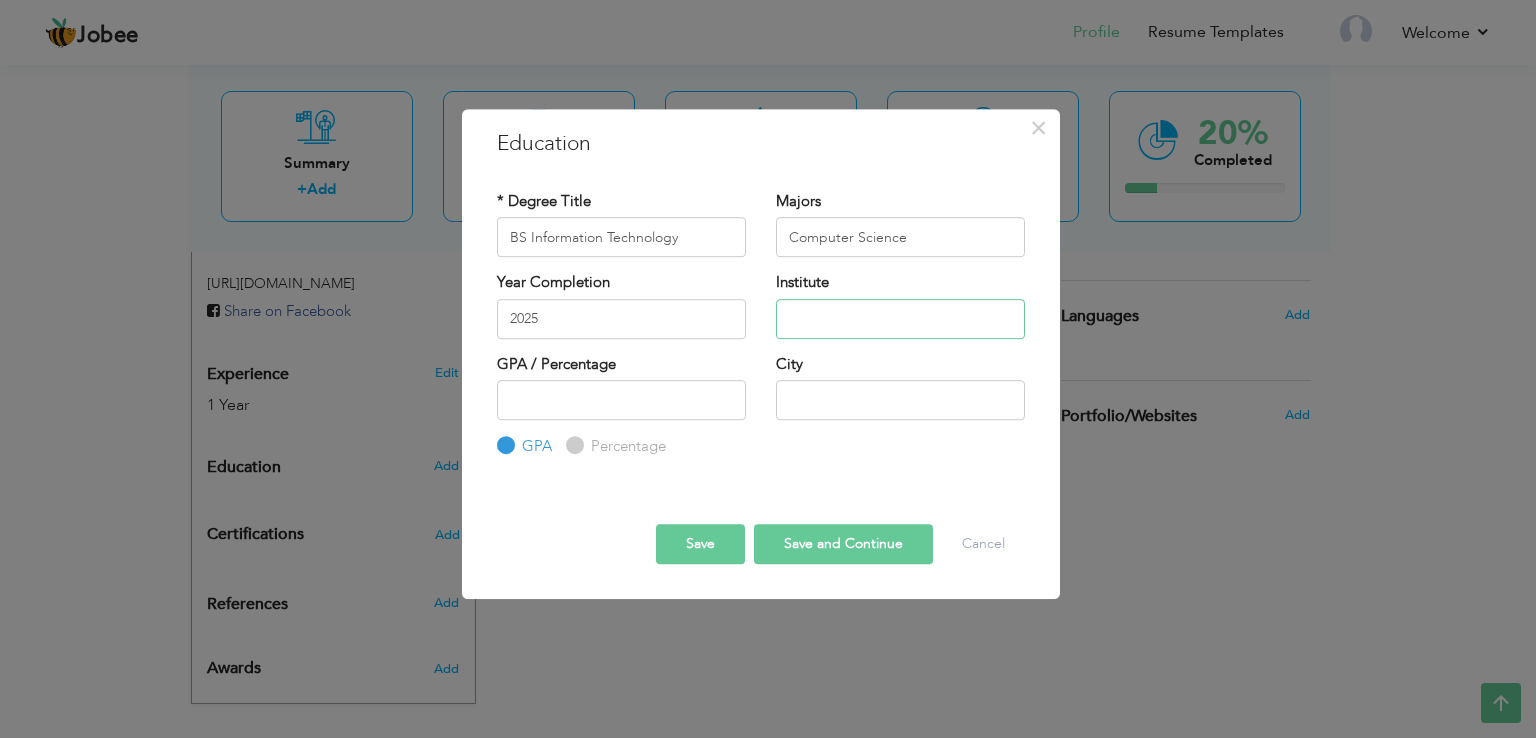 type on "D" 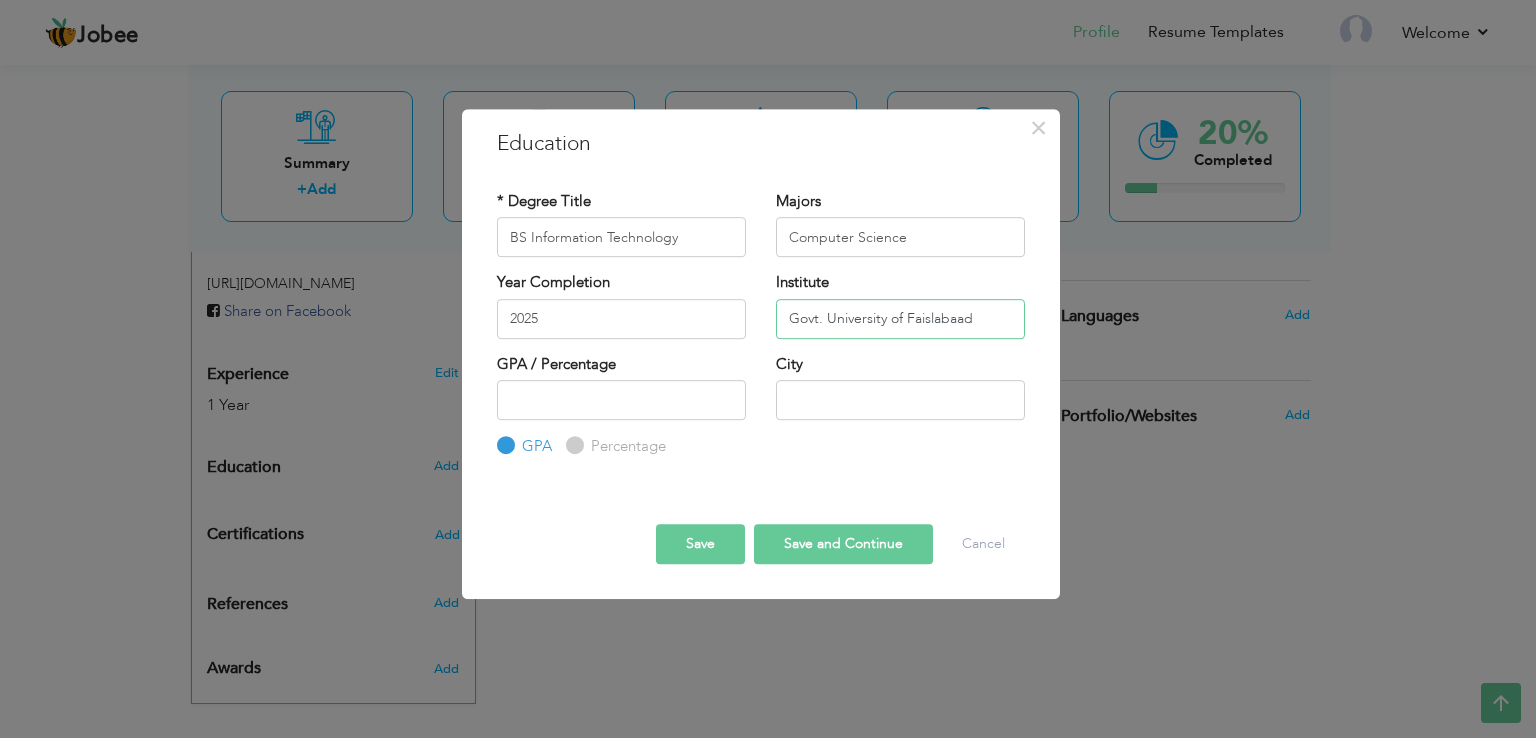 type on "Govt. University of Faislabaad" 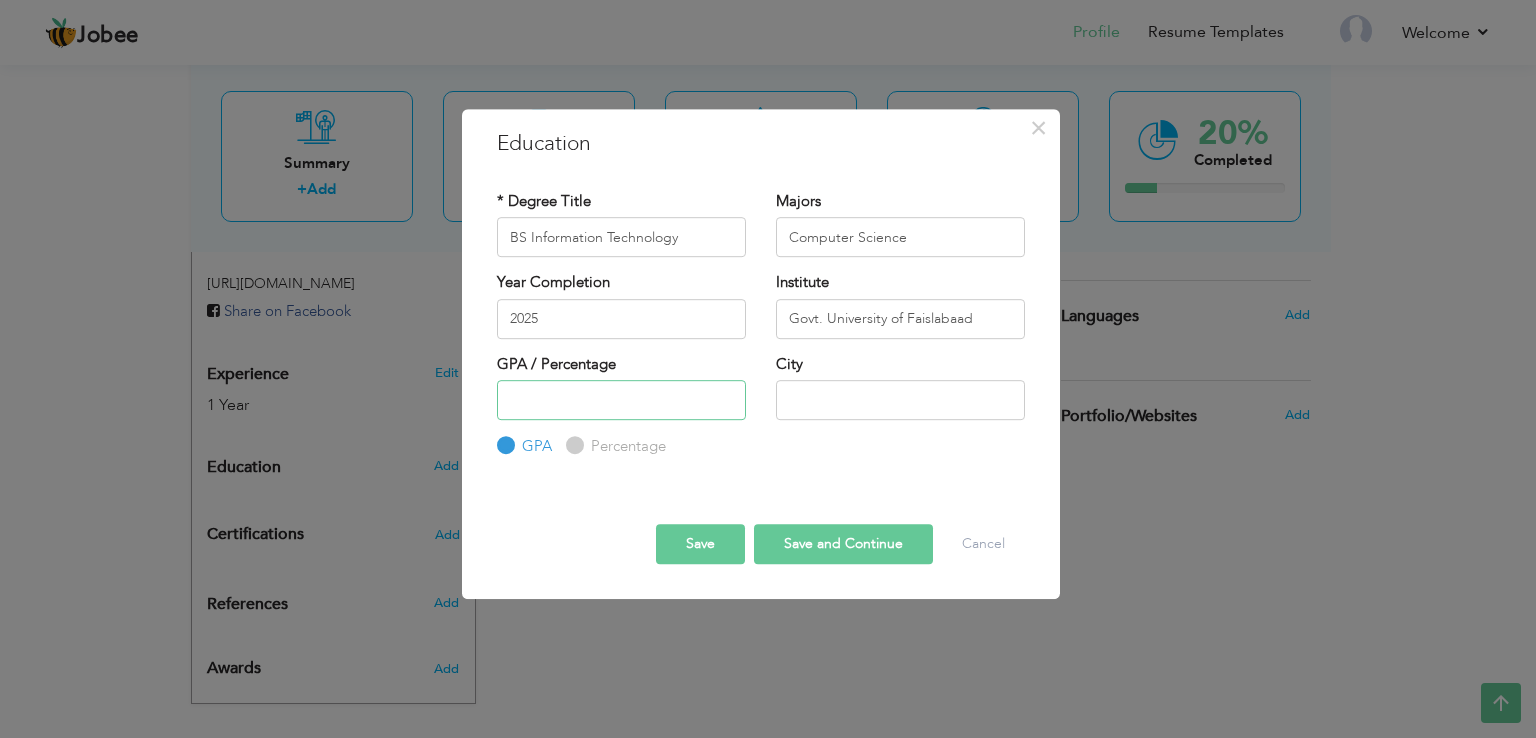 click at bounding box center [621, 400] 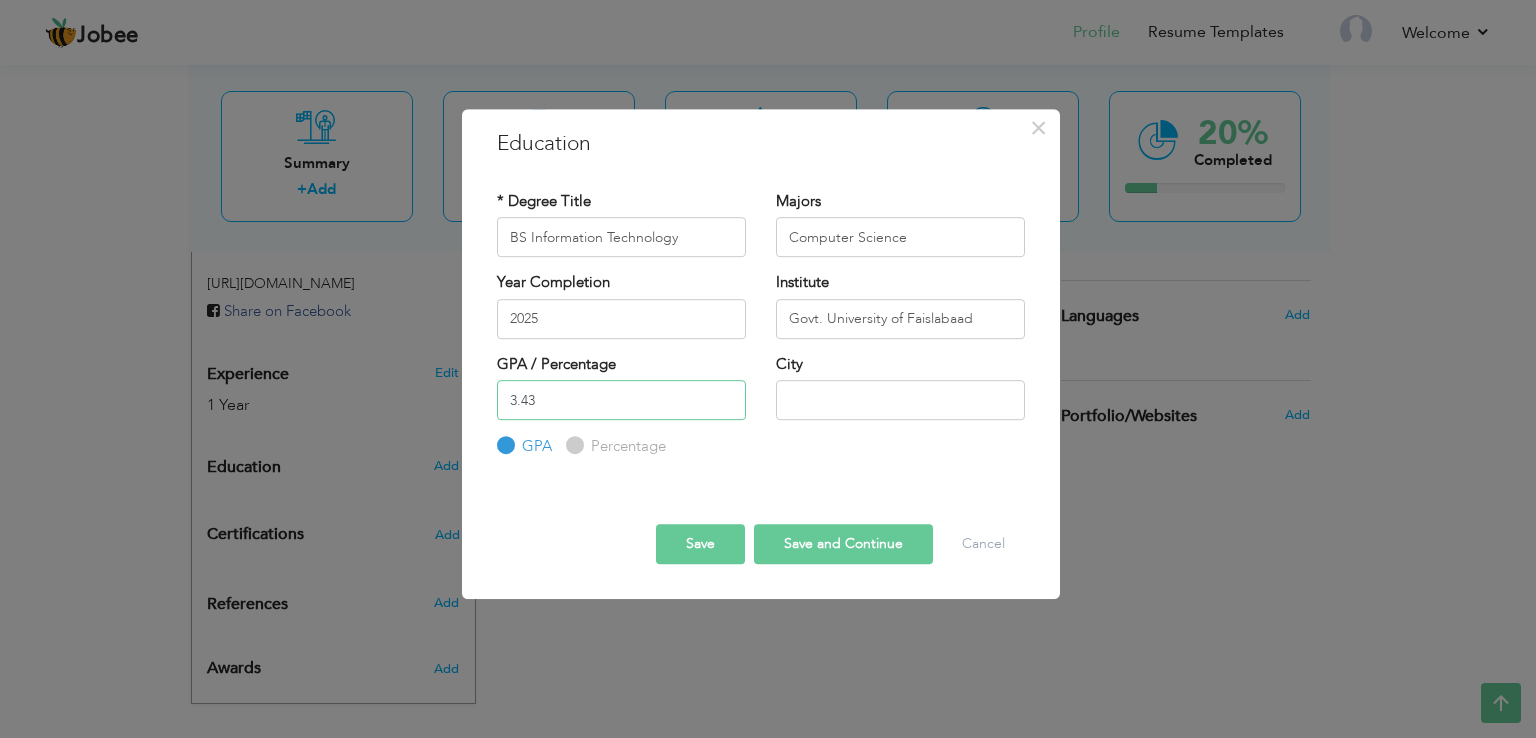 type on "3.43" 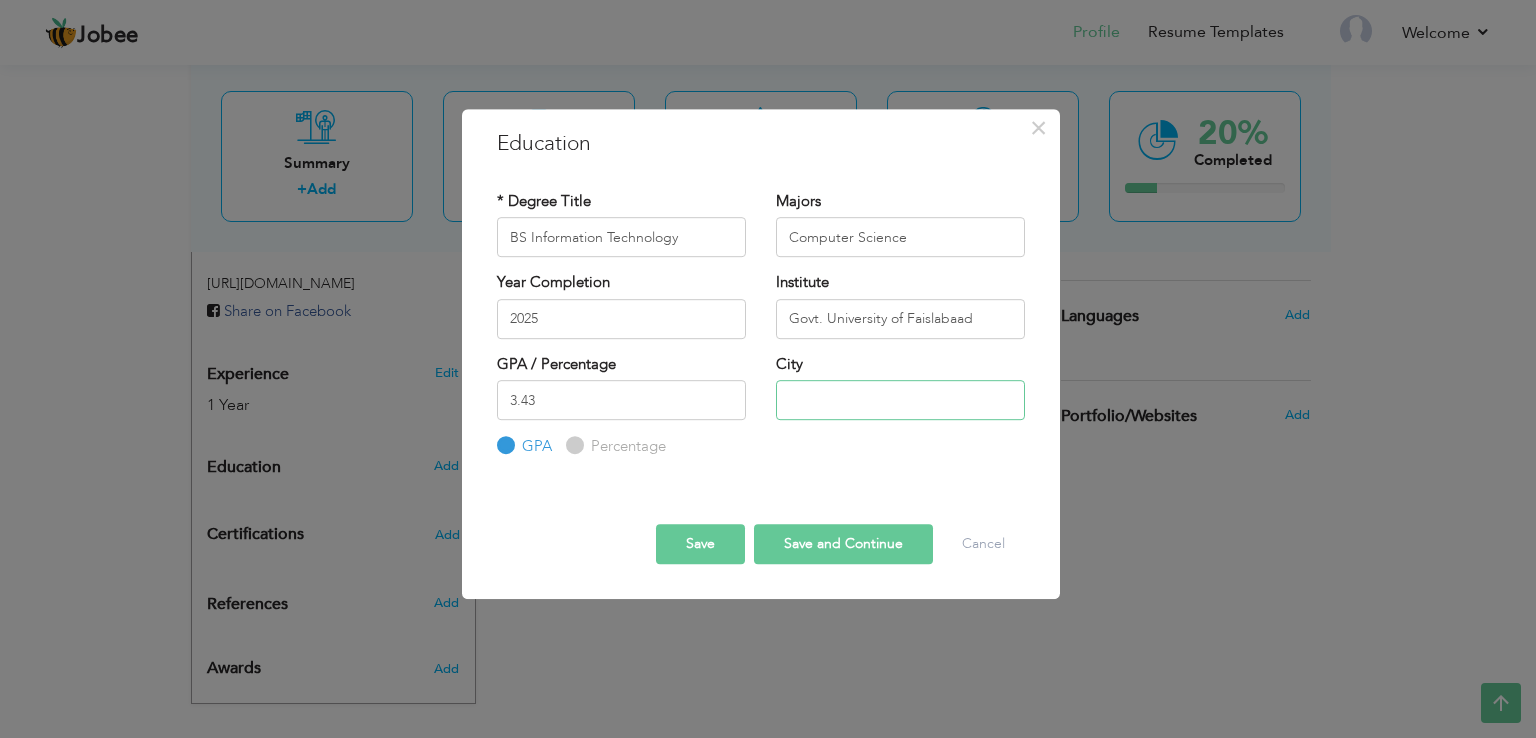 click at bounding box center [900, 400] 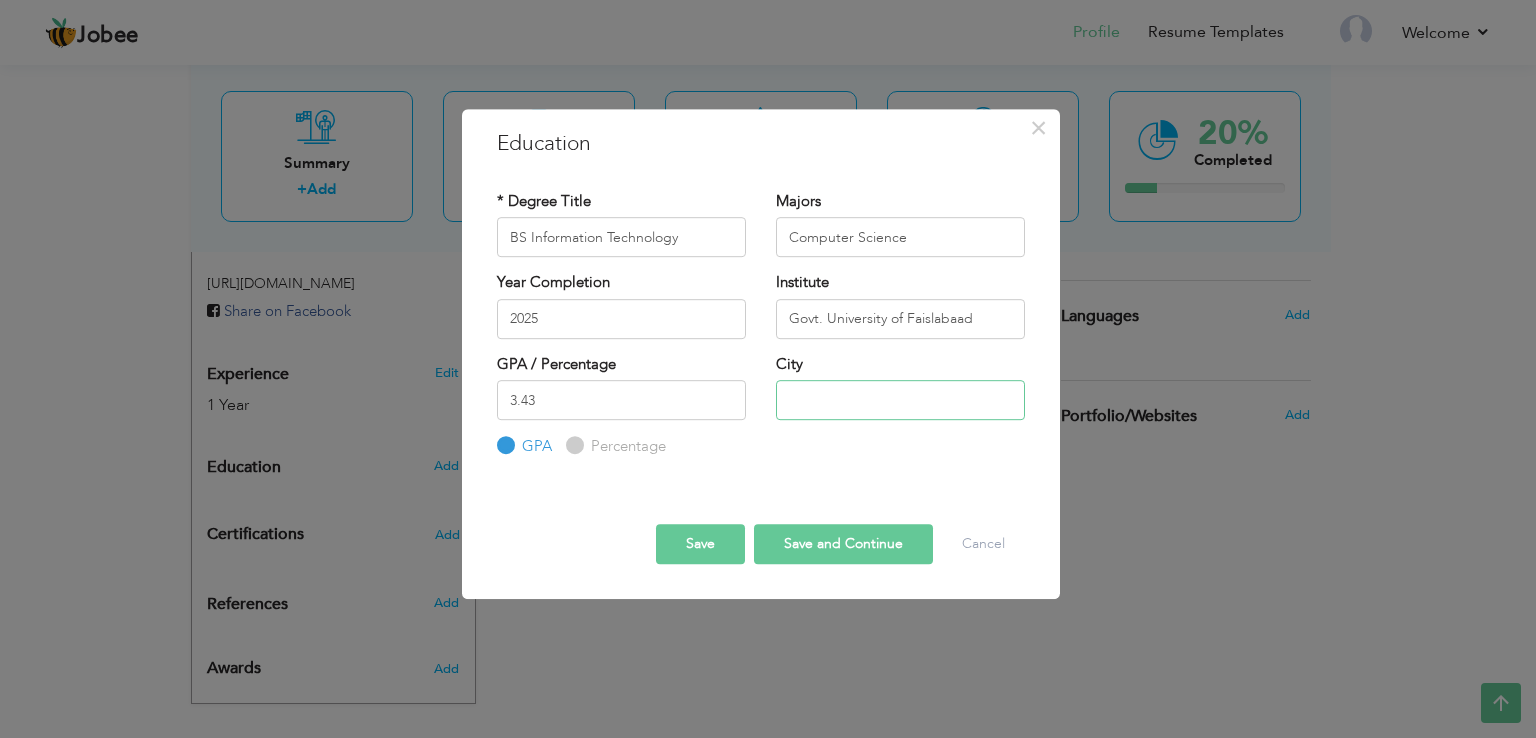 type on "Sialkot" 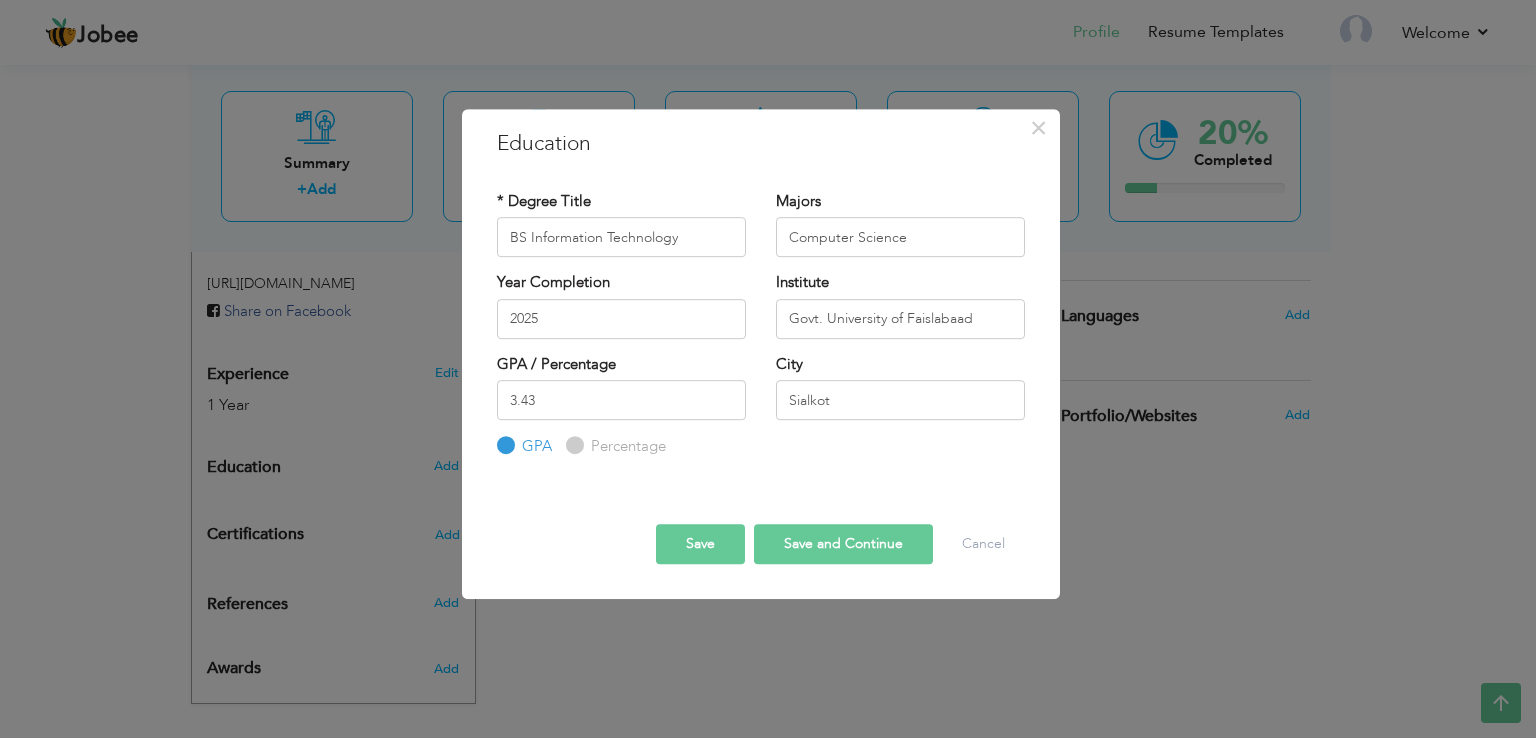 click on "Save and Continue" at bounding box center [843, 544] 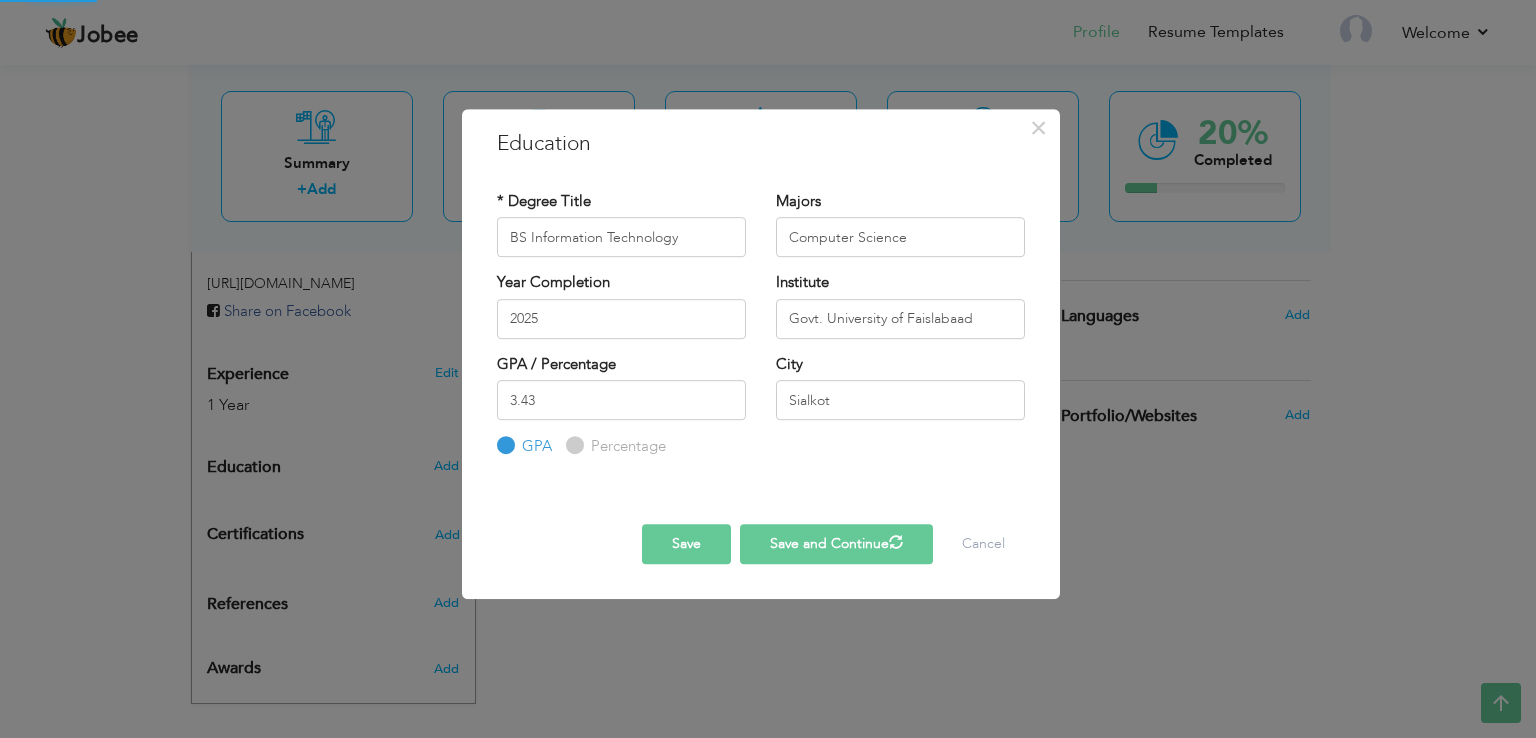 type 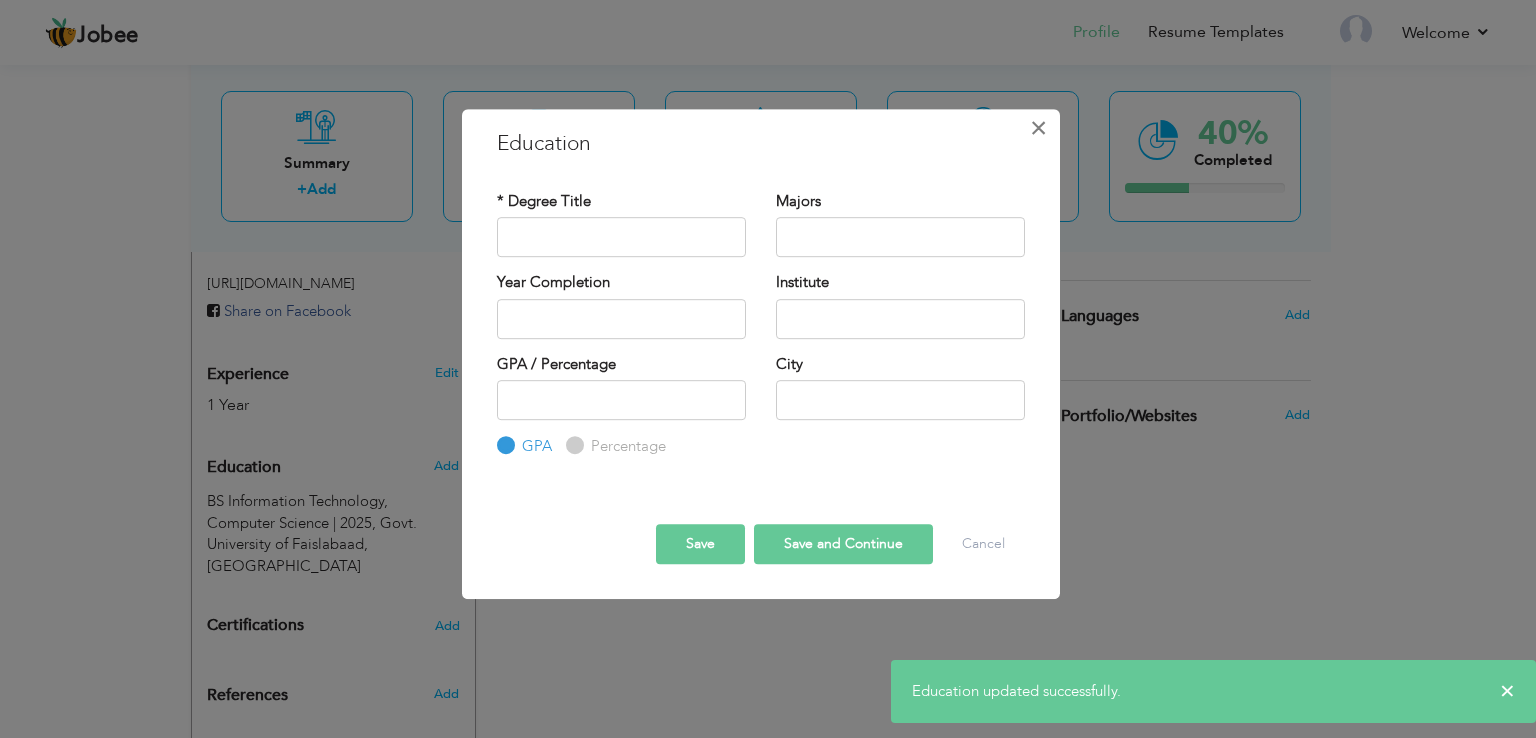 click on "×" at bounding box center (1038, 128) 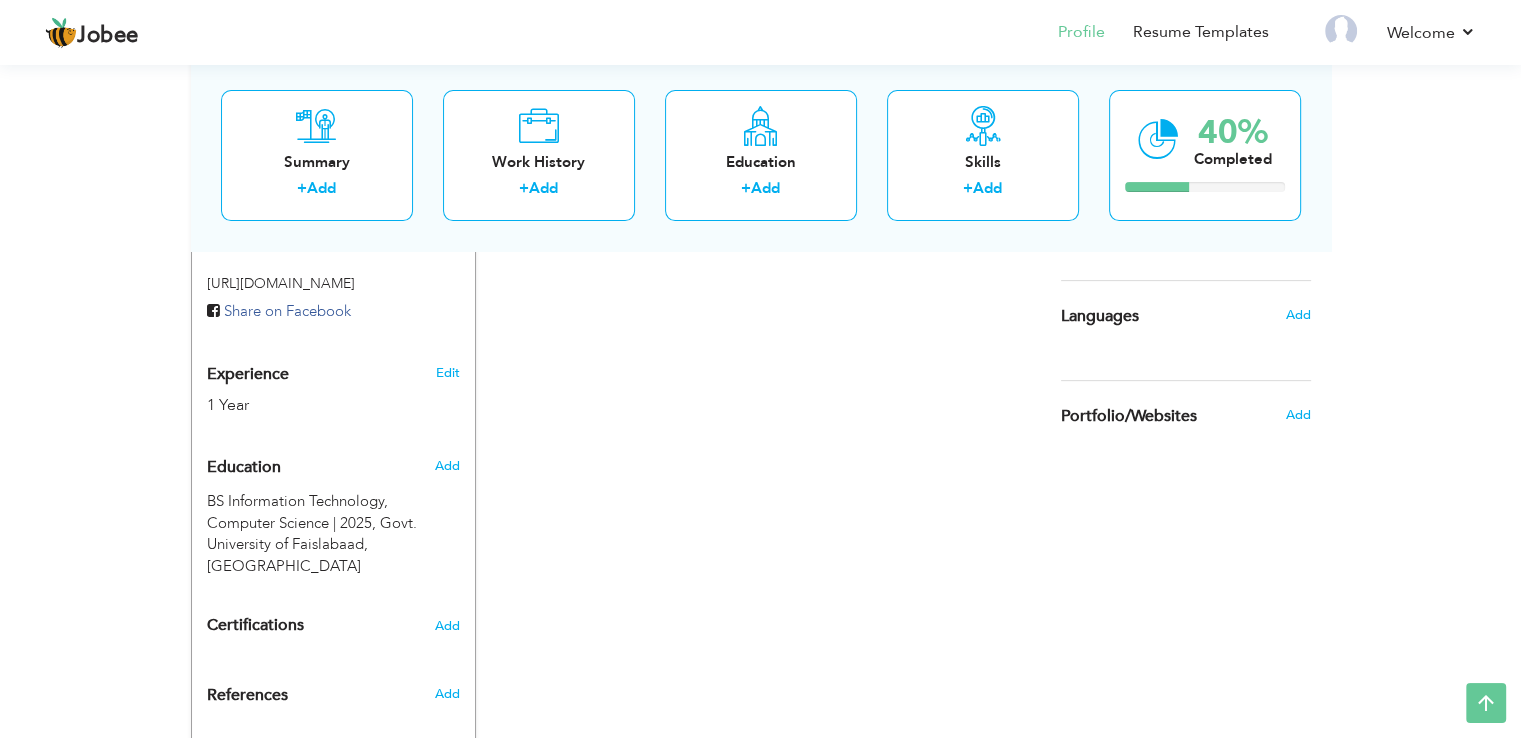 scroll, scrollTop: 744, scrollLeft: 0, axis: vertical 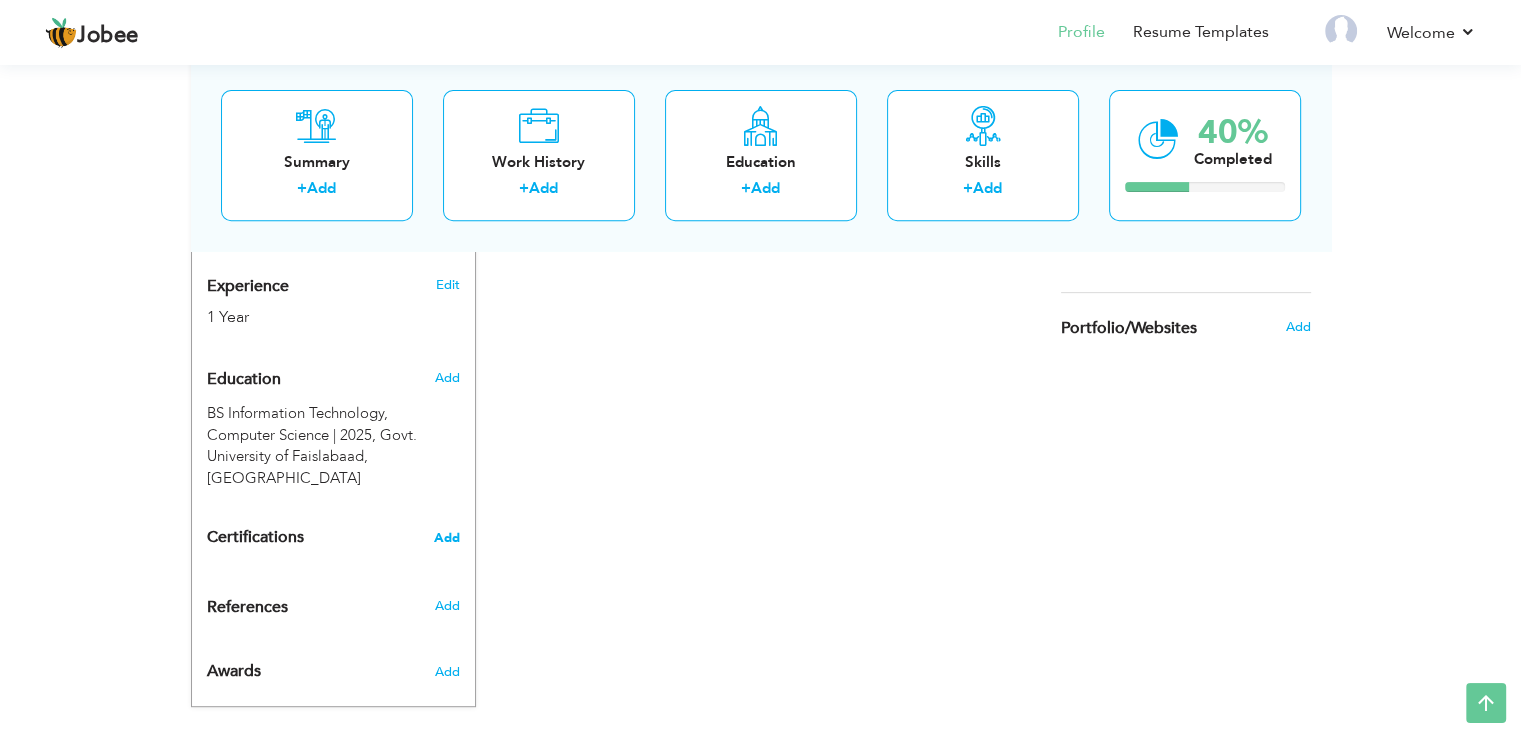 click on "Add" at bounding box center [447, 538] 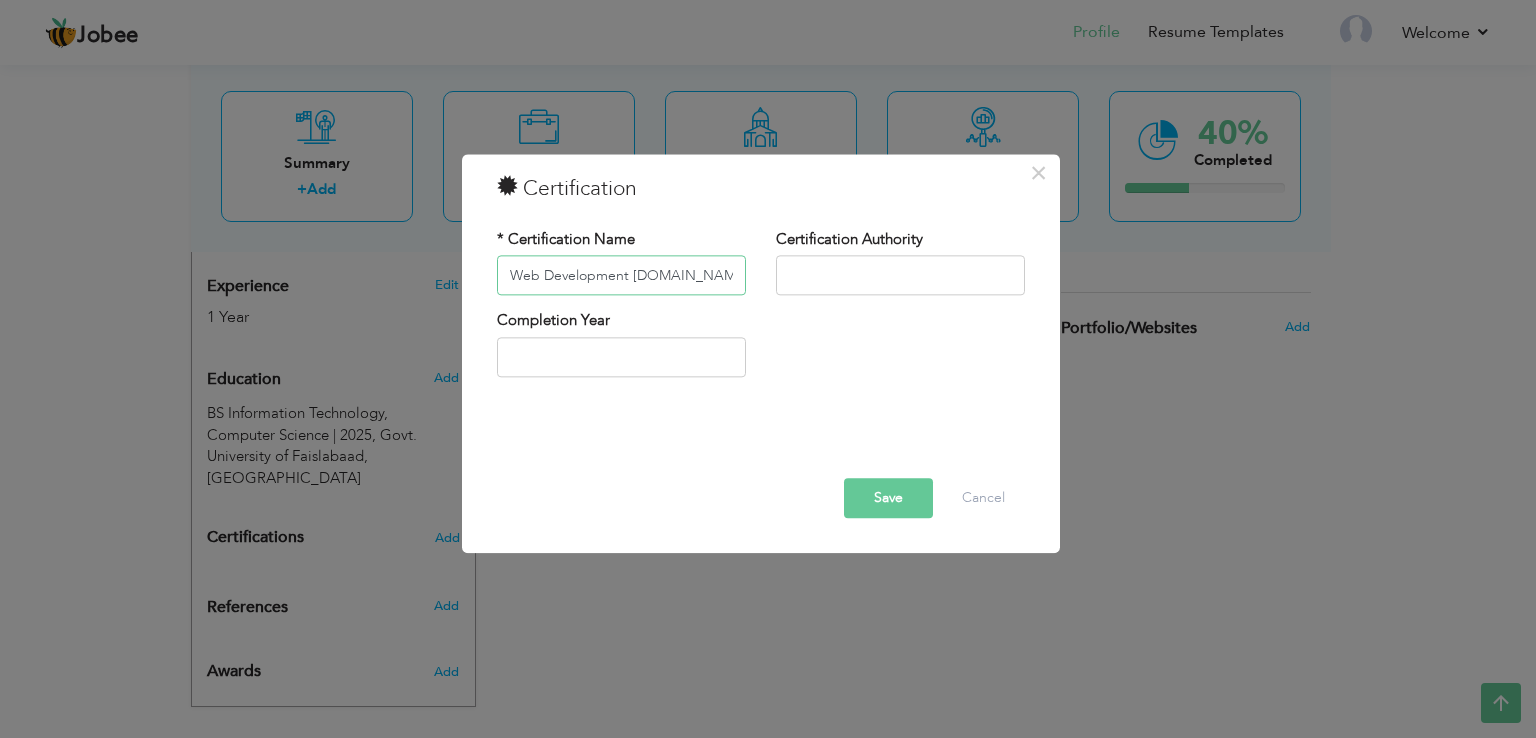 type on "Web Development [DOMAIN_NAME] MVC" 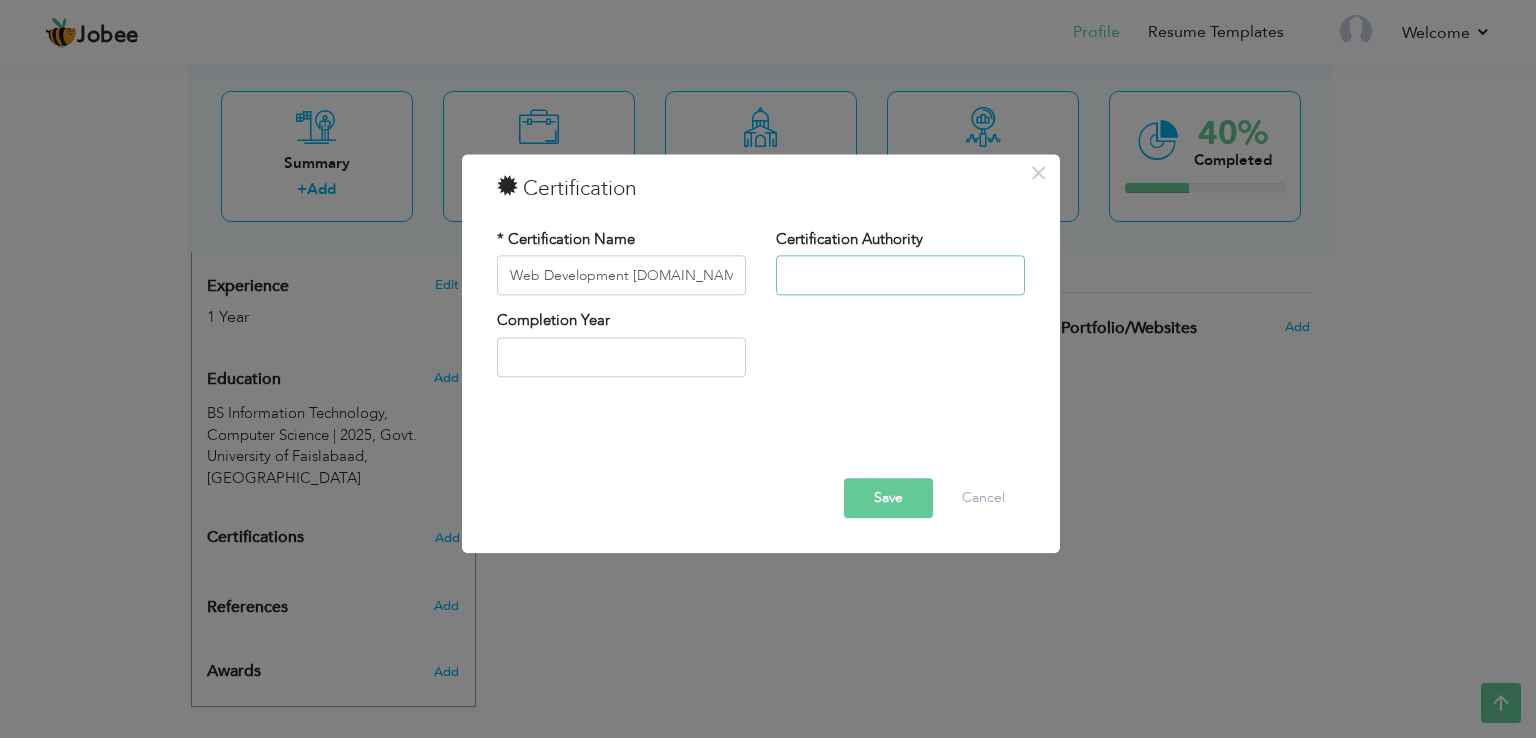 click at bounding box center (900, 276) 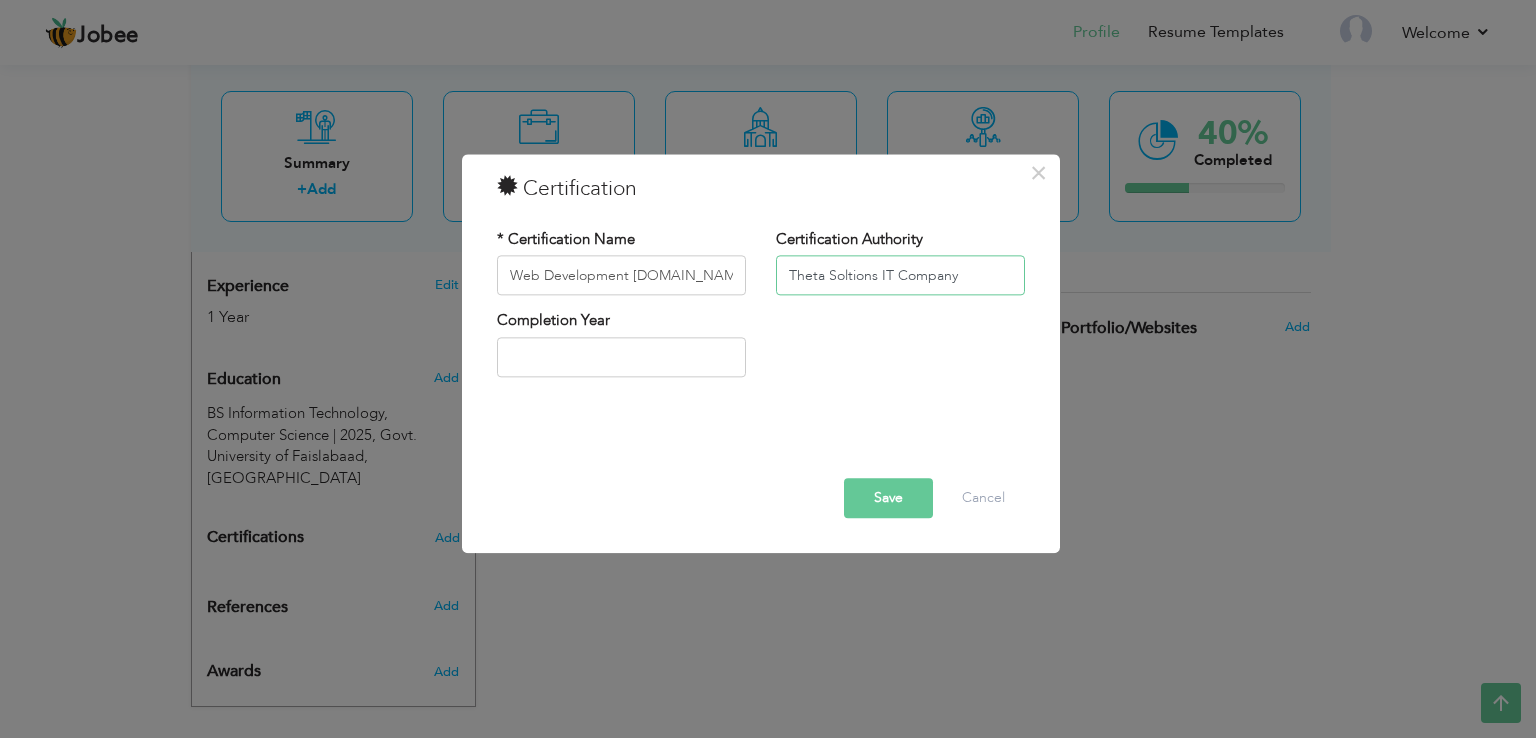 type on "Theta Soltions IT Company" 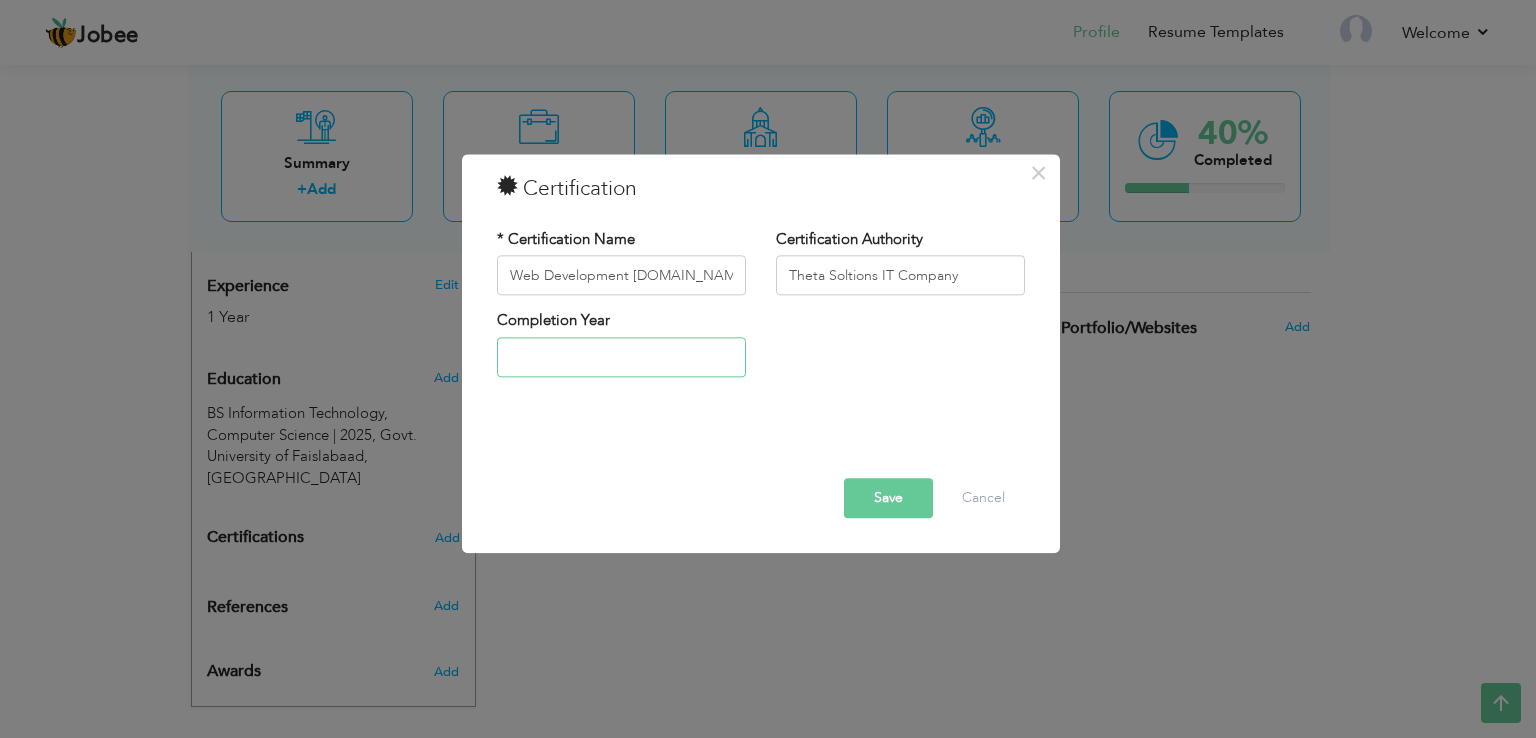 click at bounding box center (621, 357) 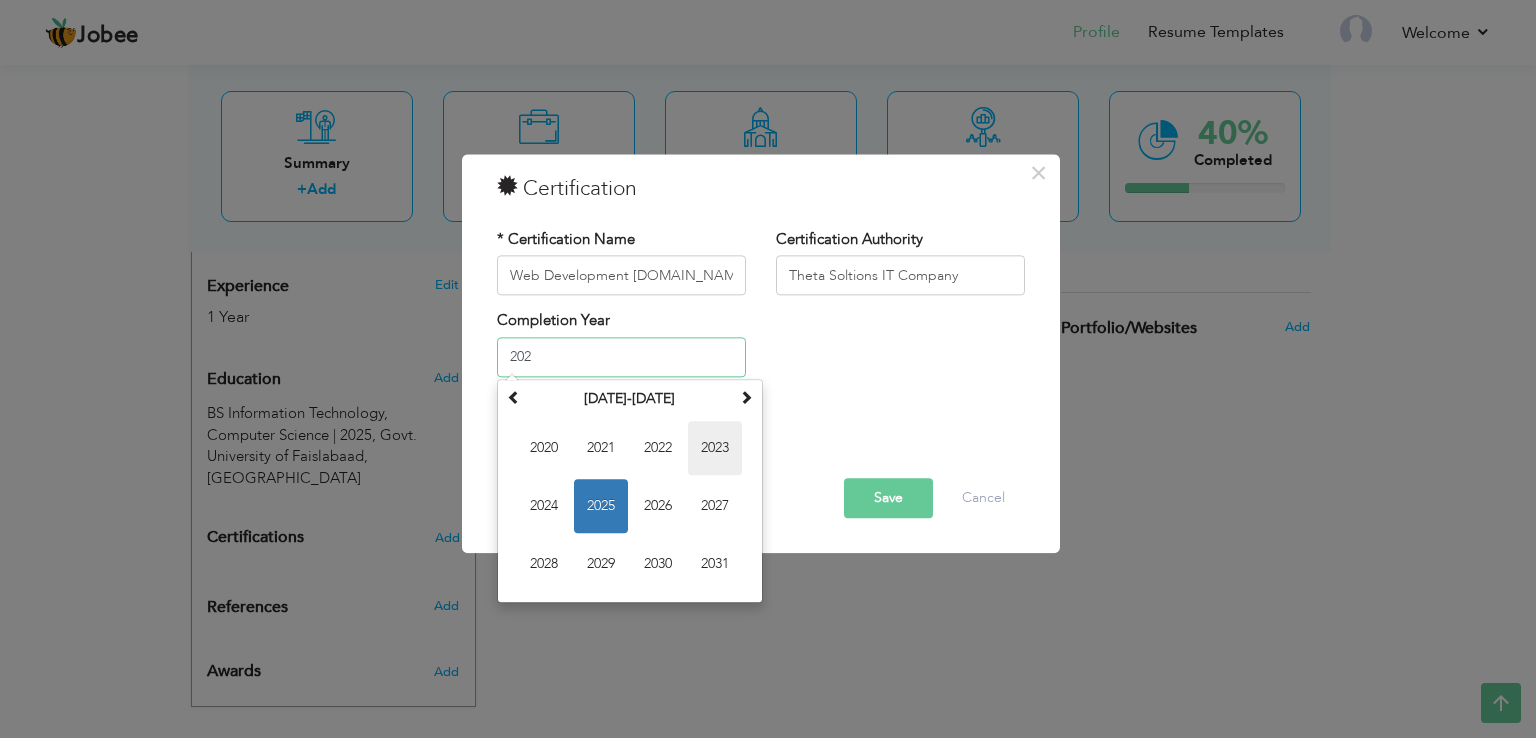 click on "2023" at bounding box center [715, 448] 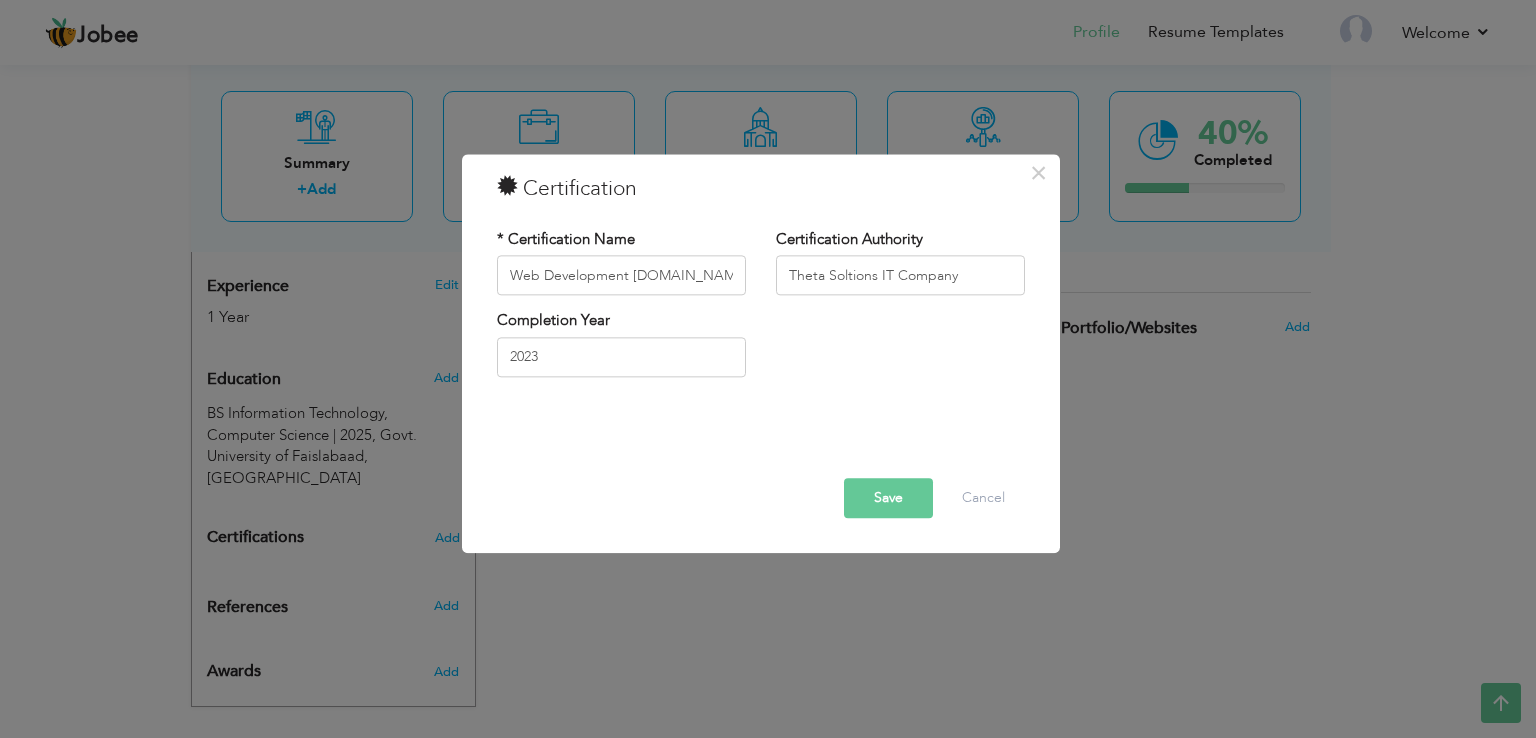 click on "Save" at bounding box center (888, 499) 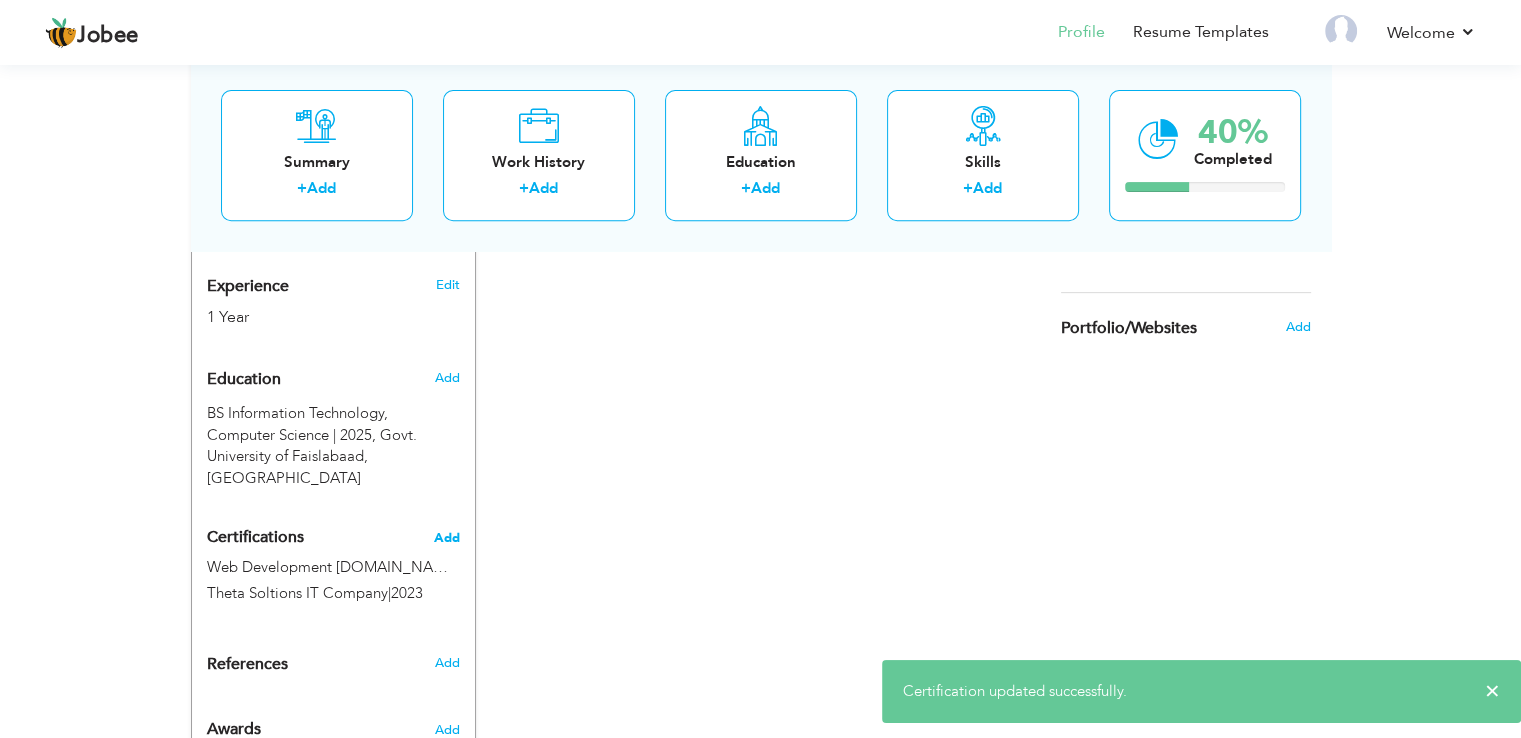 click on "Add" at bounding box center (447, 538) 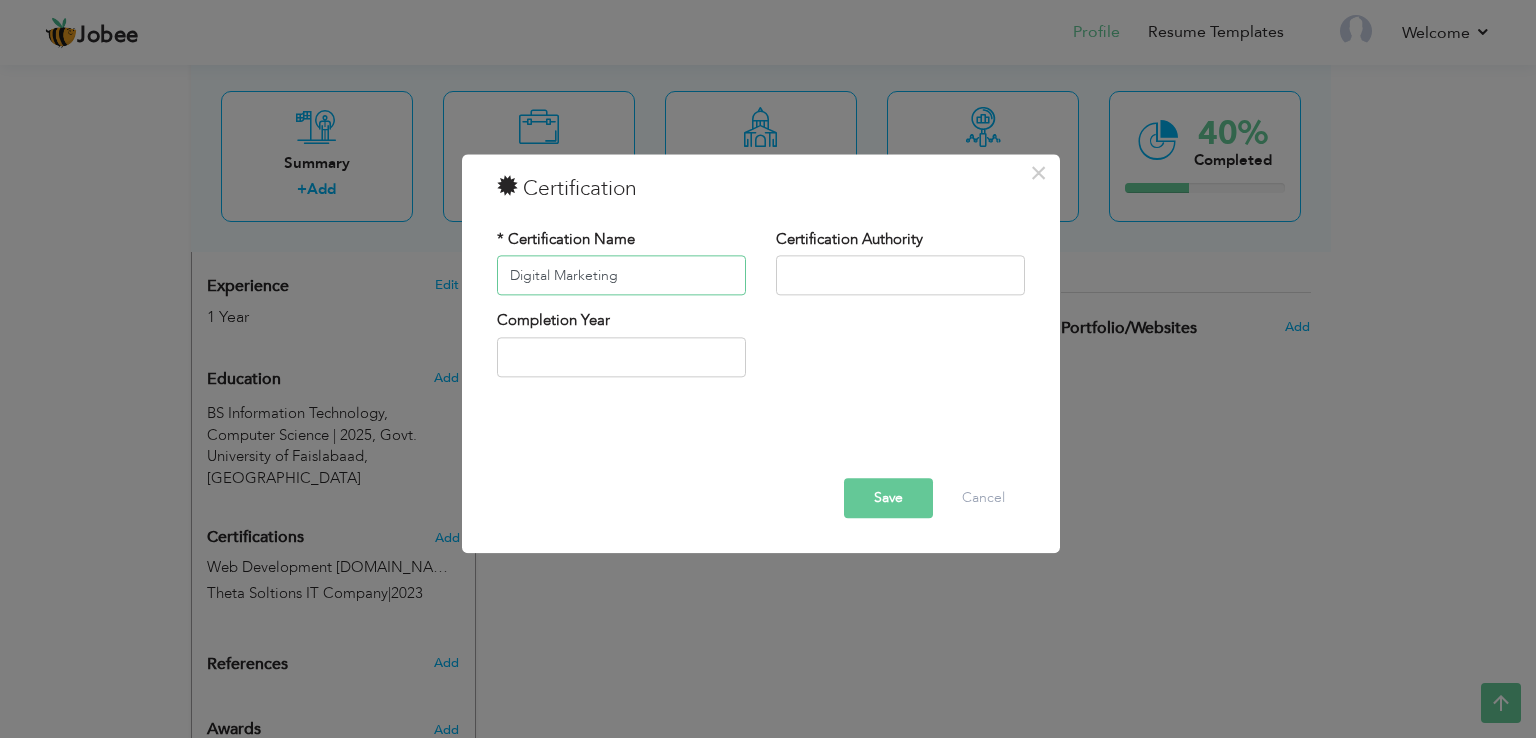 type on "Digital Marketing" 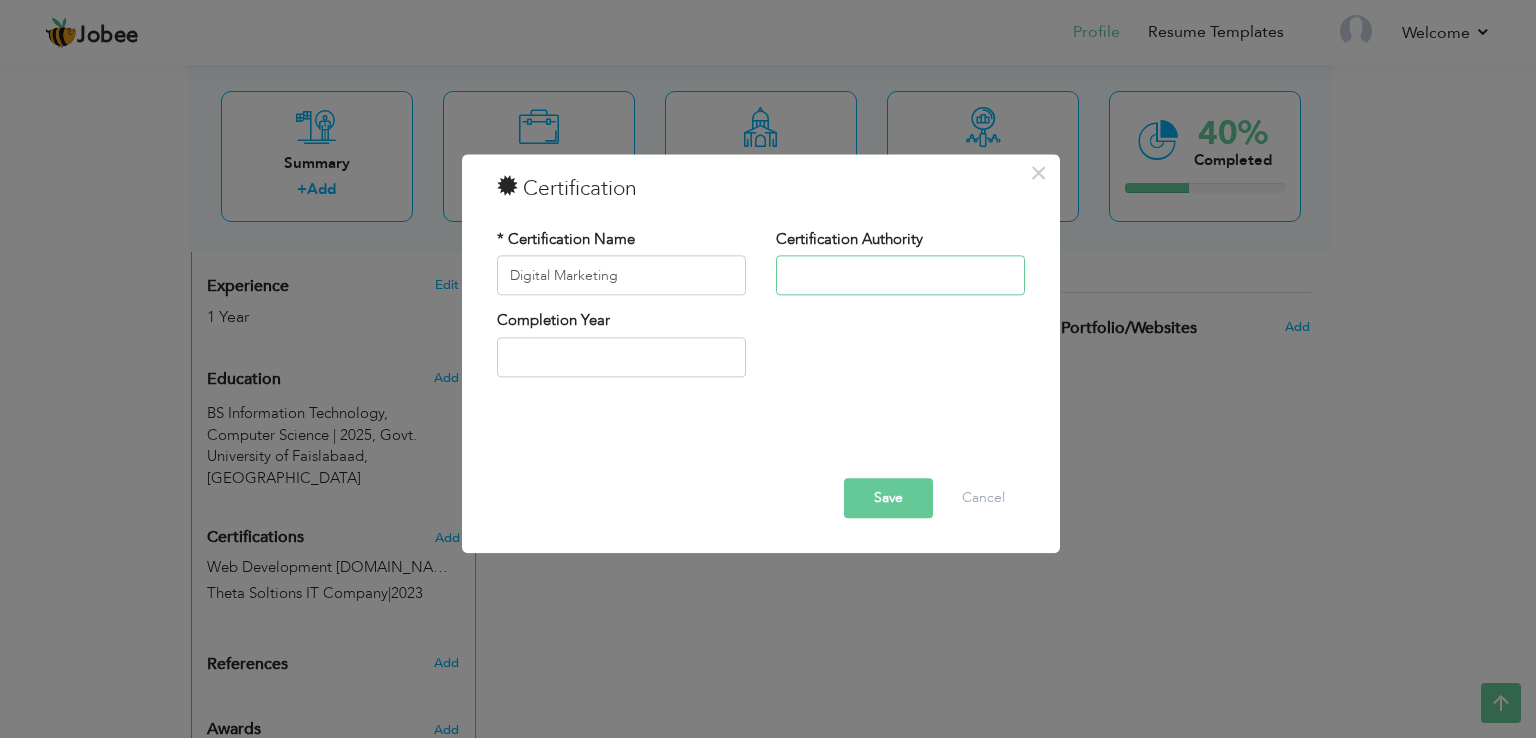 click at bounding box center (900, 276) 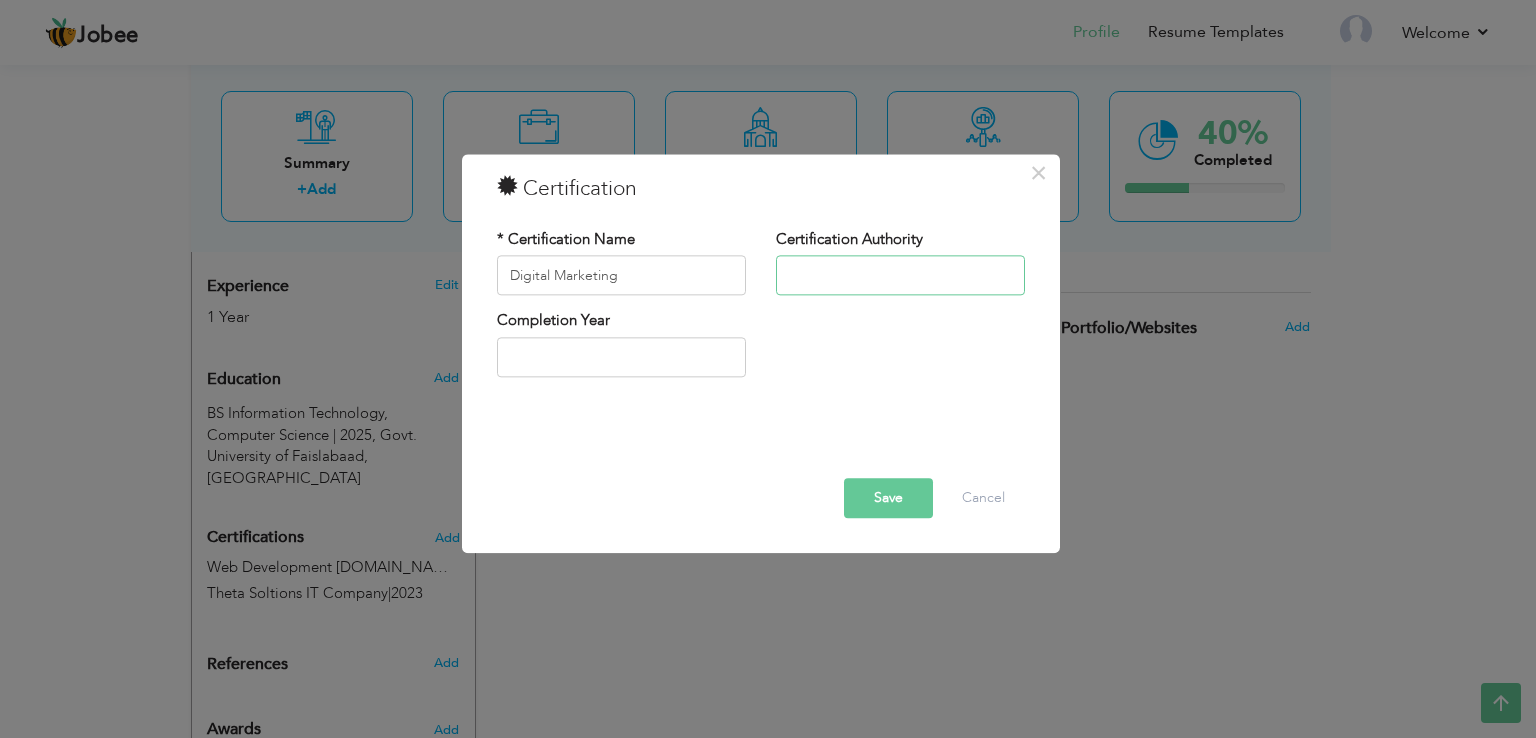 type on "Theta Soltions IT Company" 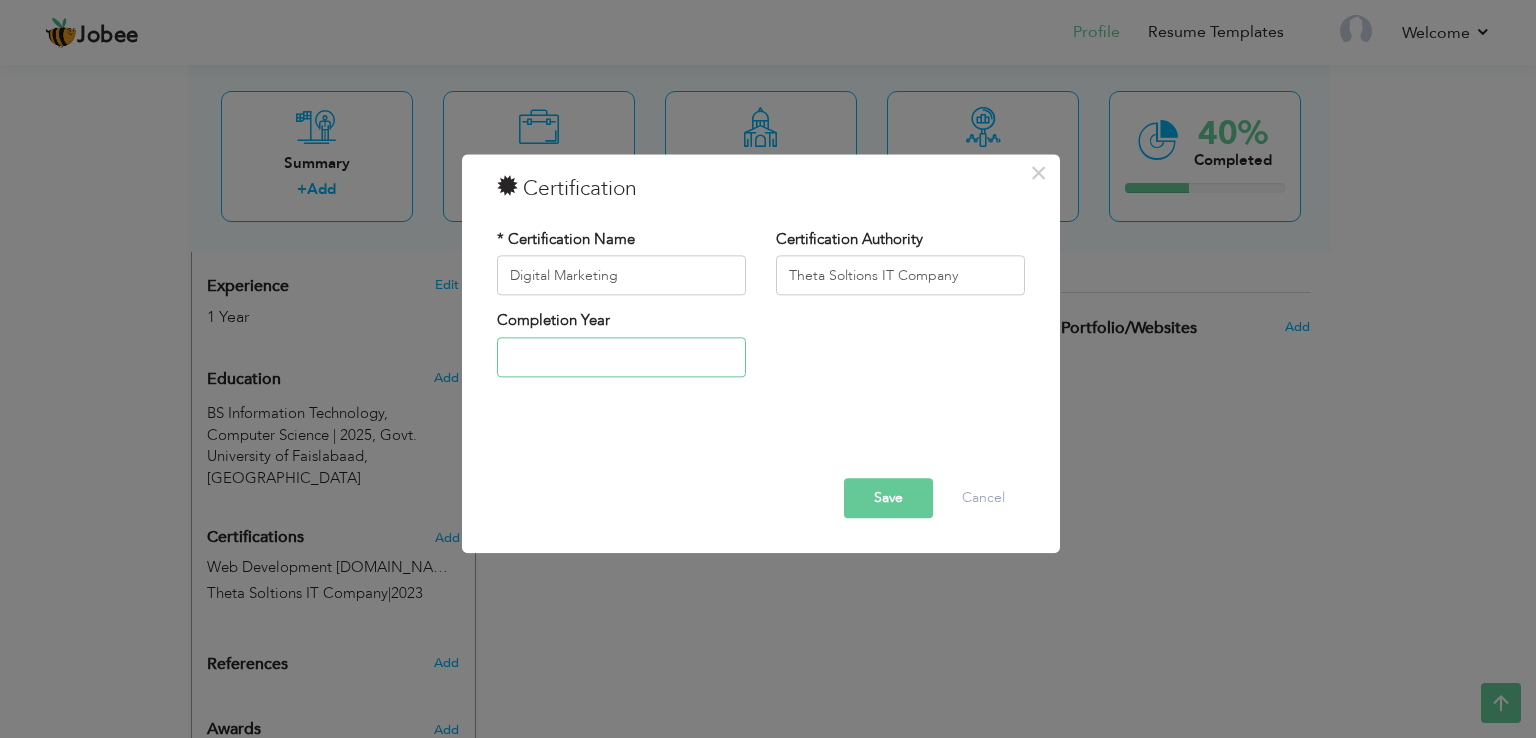 click at bounding box center (621, 357) 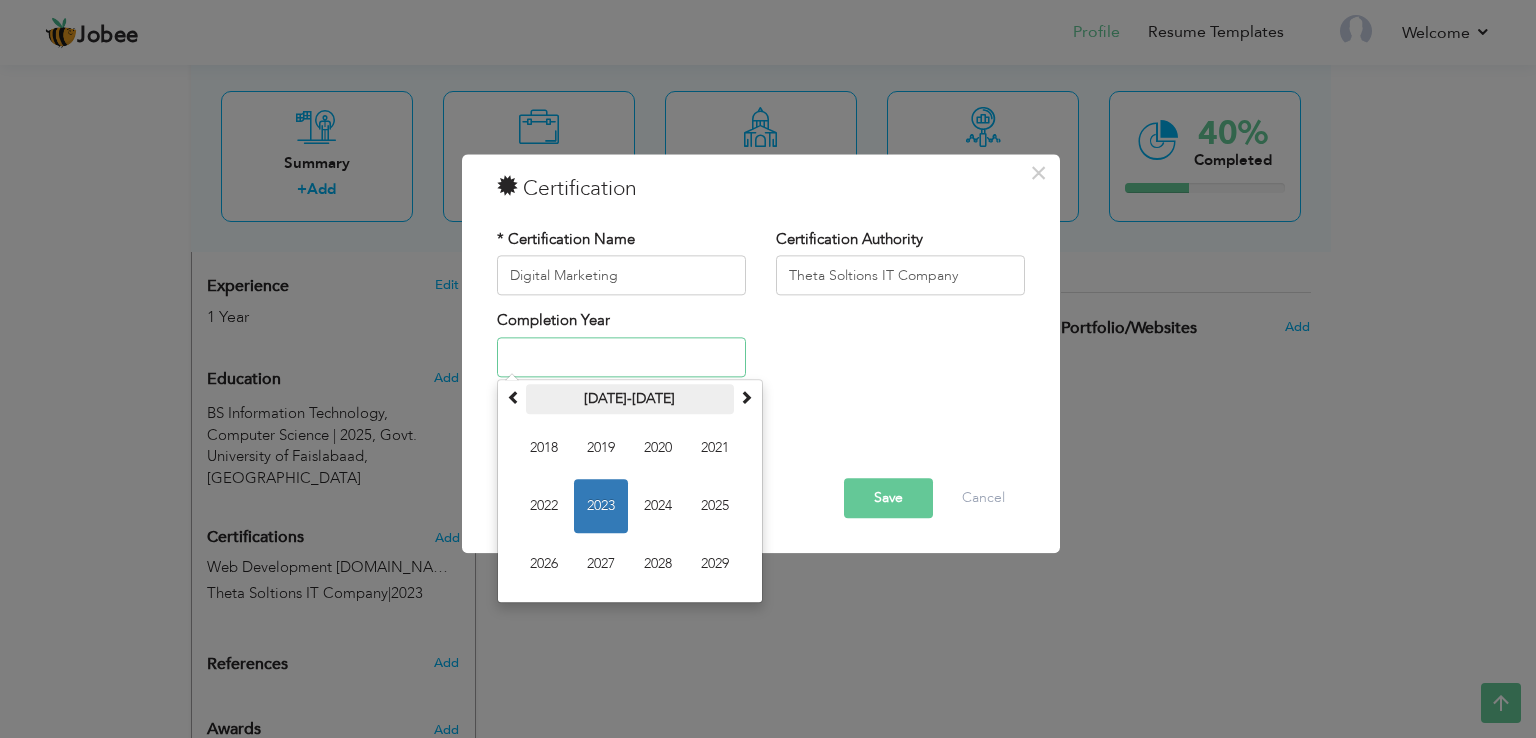 type on "2023" 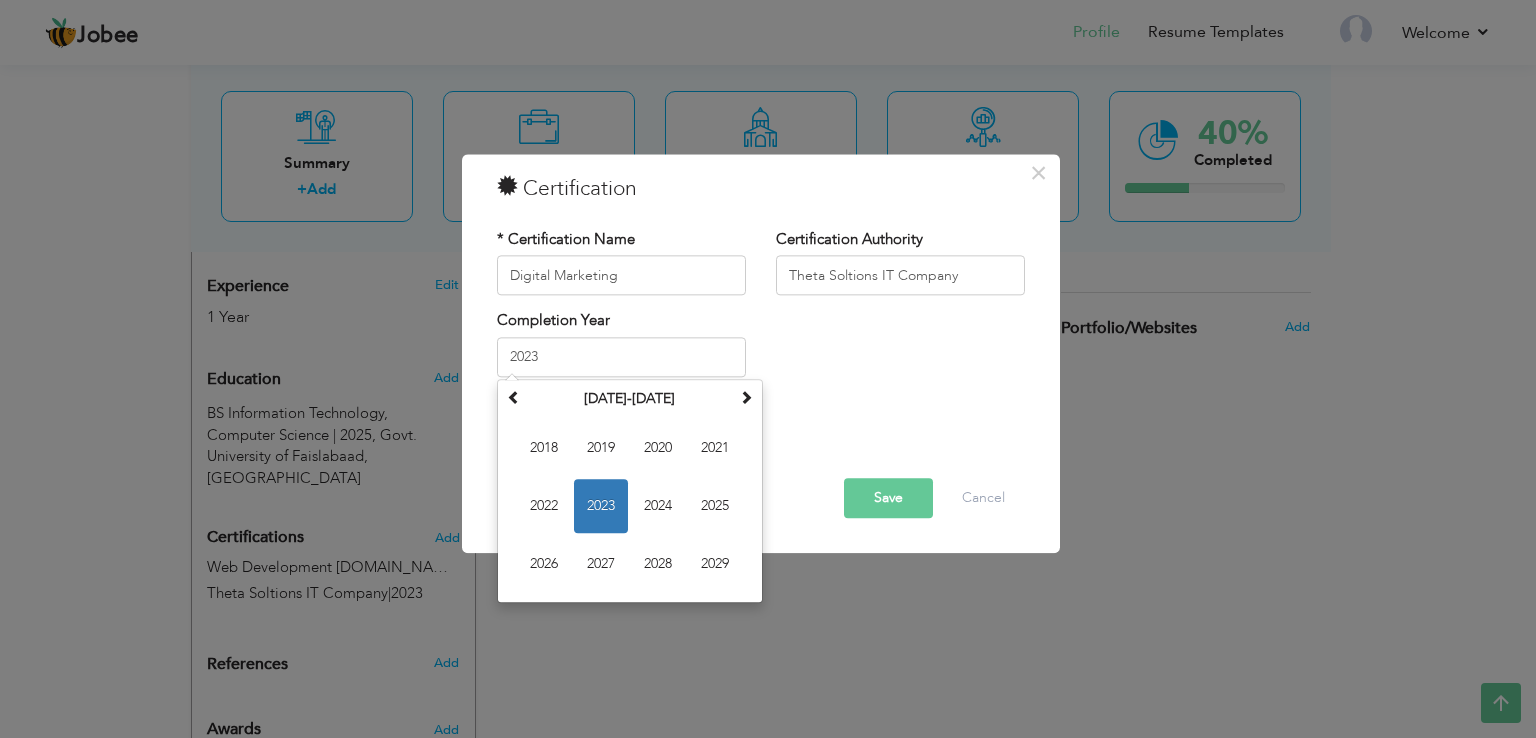 click on "* Certification Name
Digital Marketing
Certification Authority
Theta Soltions IT Company
Completion Year 2023 Su Mo" at bounding box center [761, 310] 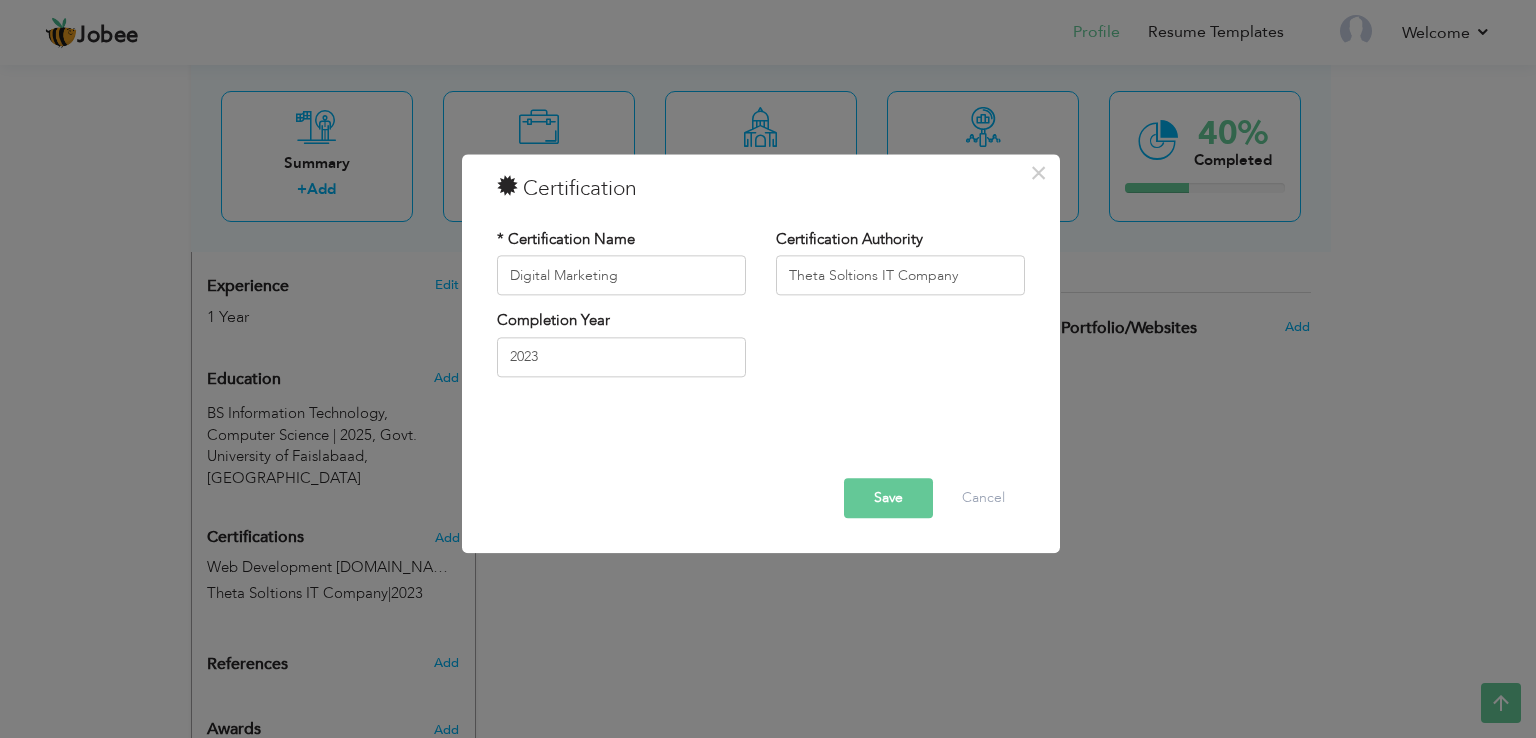 click on "Save" at bounding box center (888, 499) 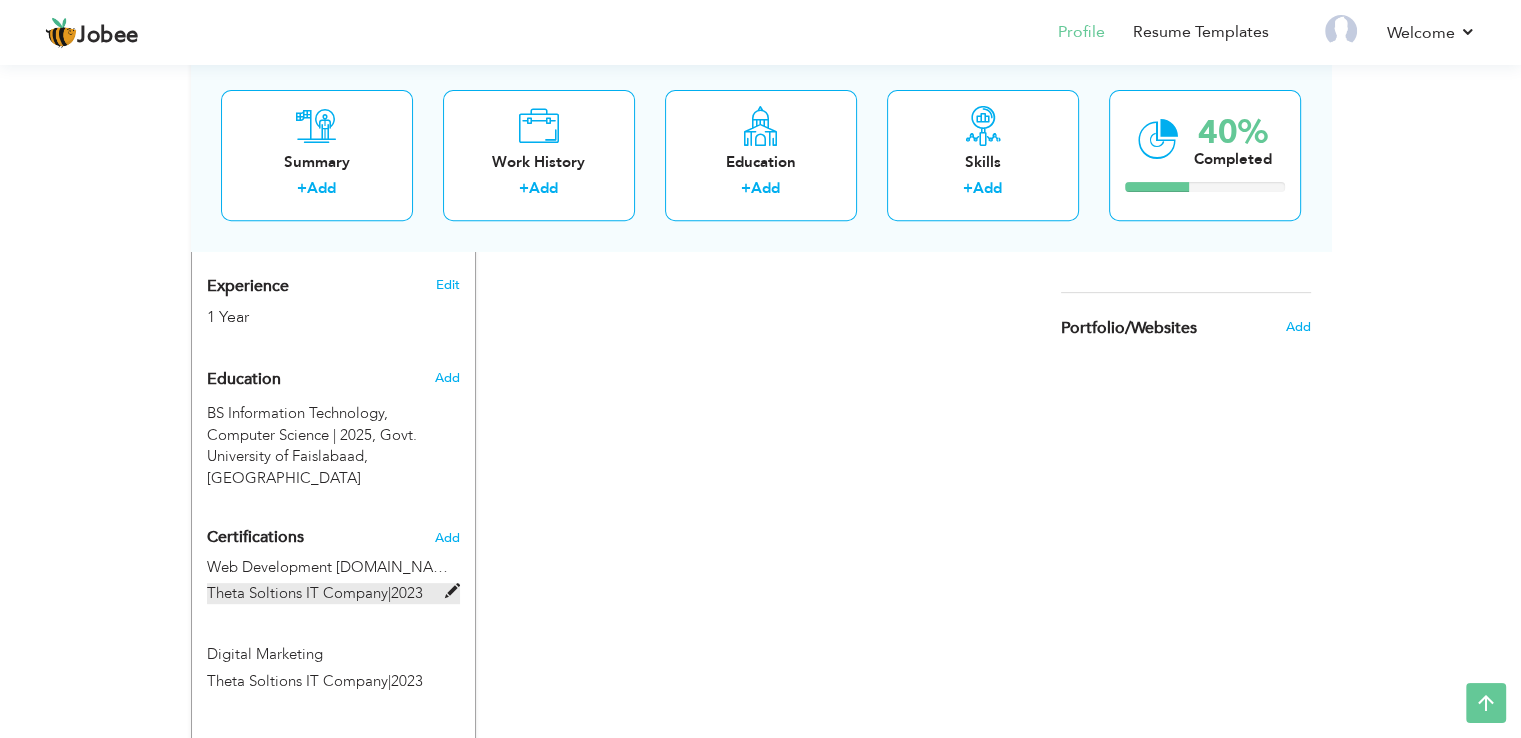 click at bounding box center (452, 591) 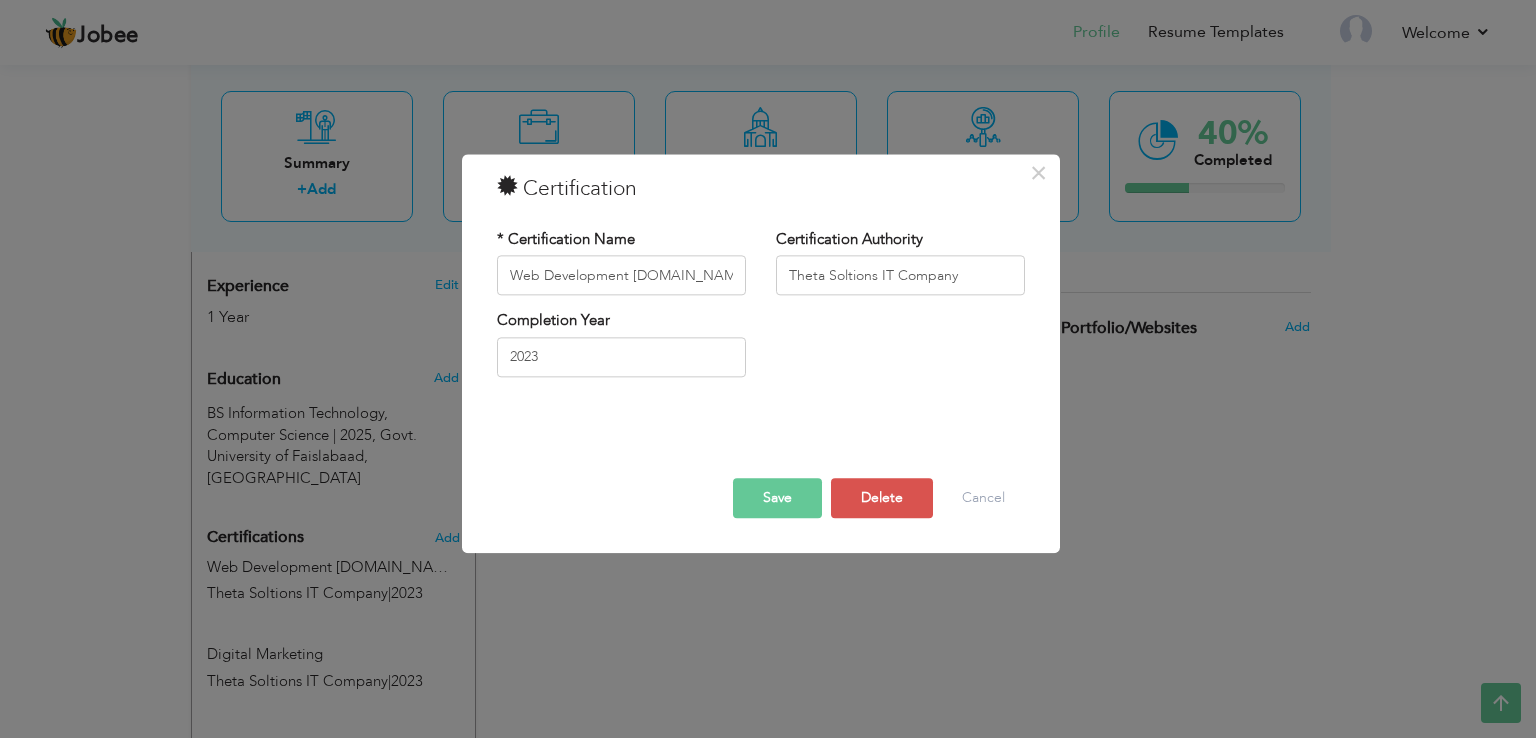 click on "Save" at bounding box center [777, 499] 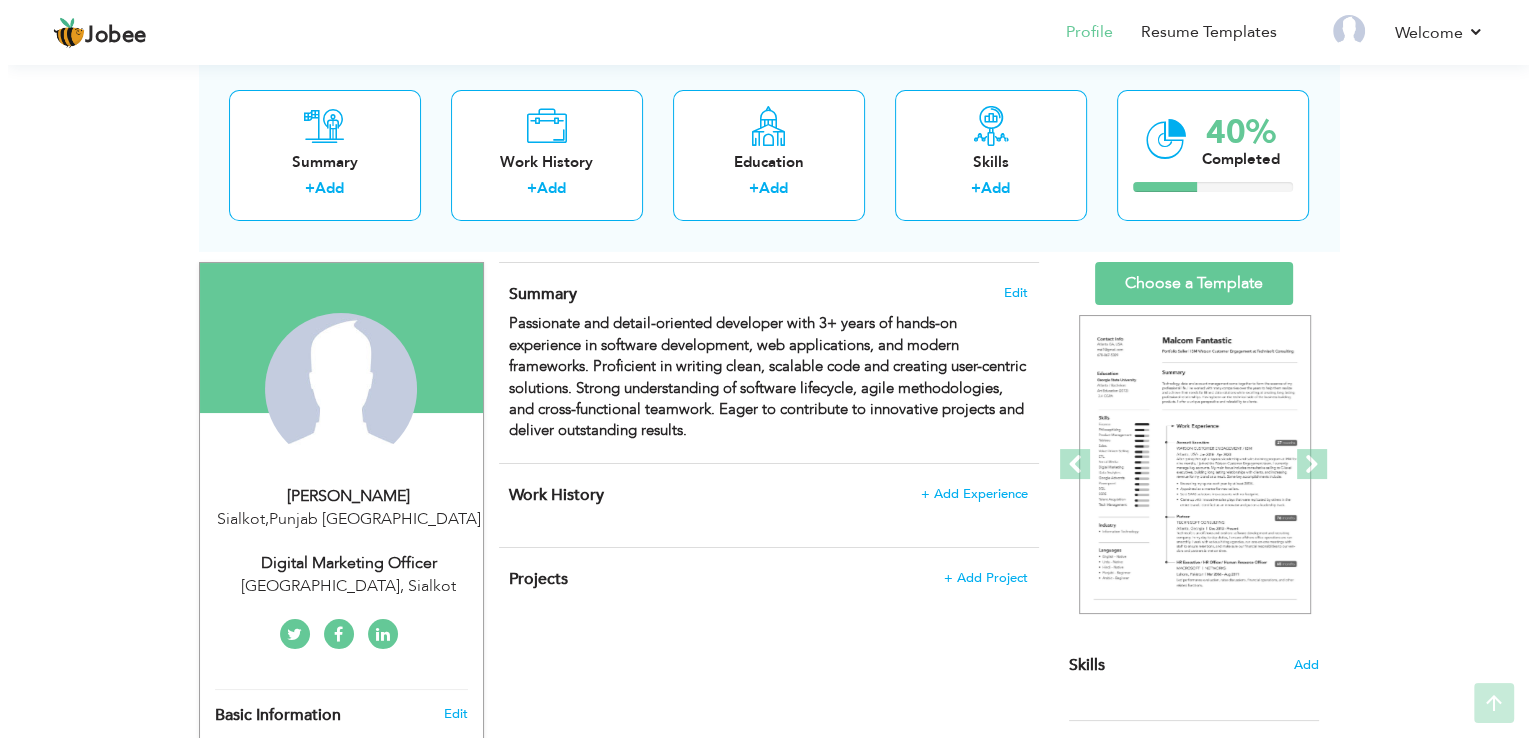 scroll, scrollTop: 183, scrollLeft: 0, axis: vertical 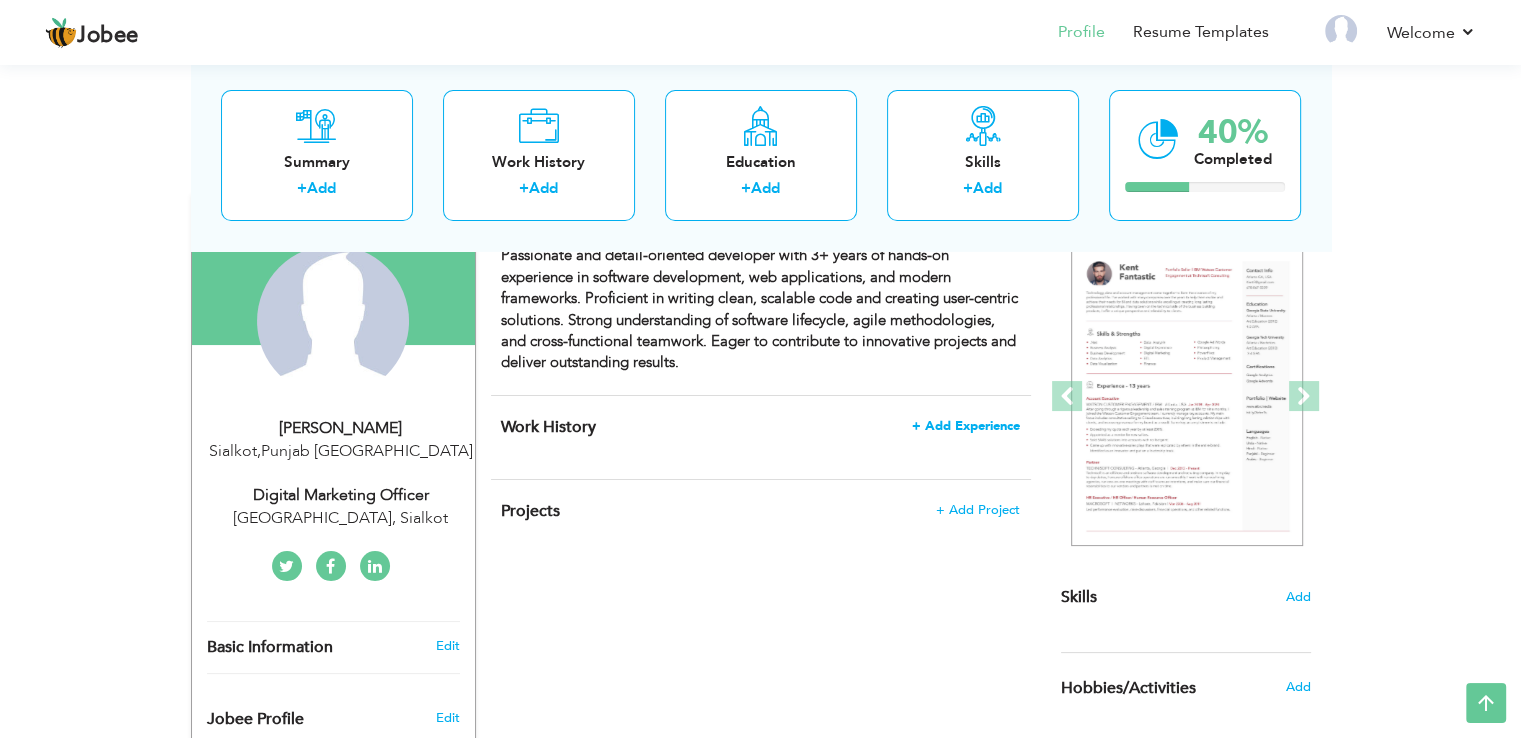 click on "+ Add Experience" at bounding box center (966, 426) 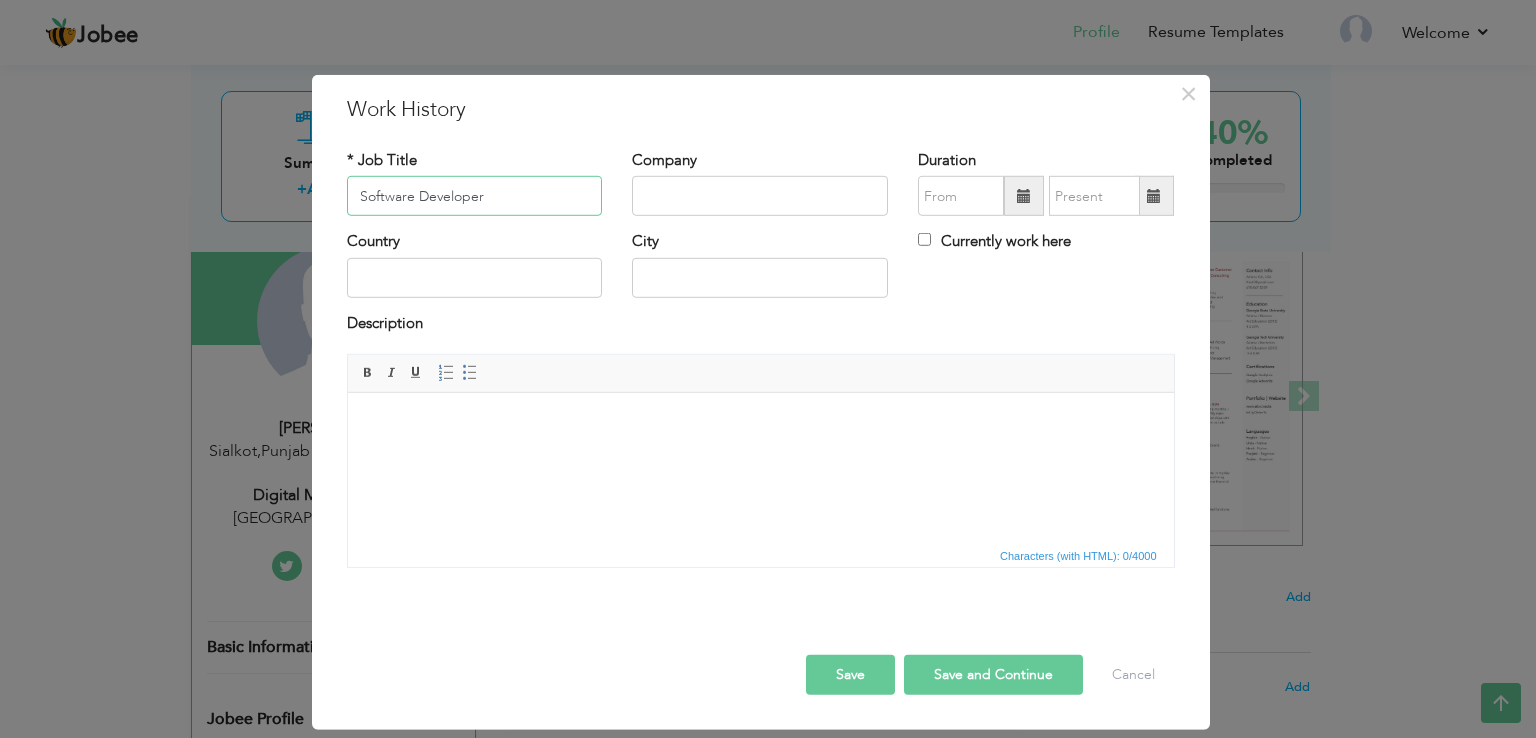 type on "Software Developer" 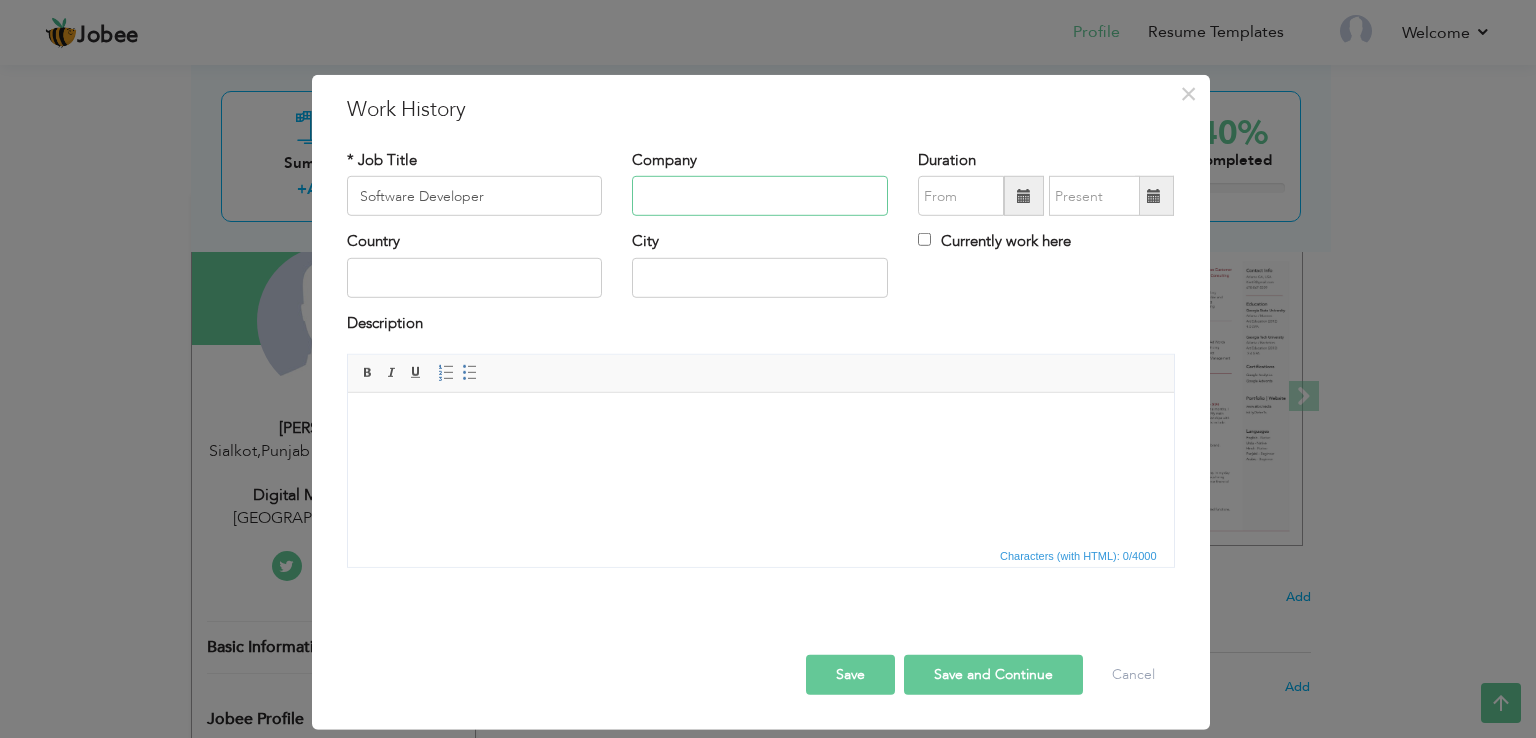 click at bounding box center (760, 196) 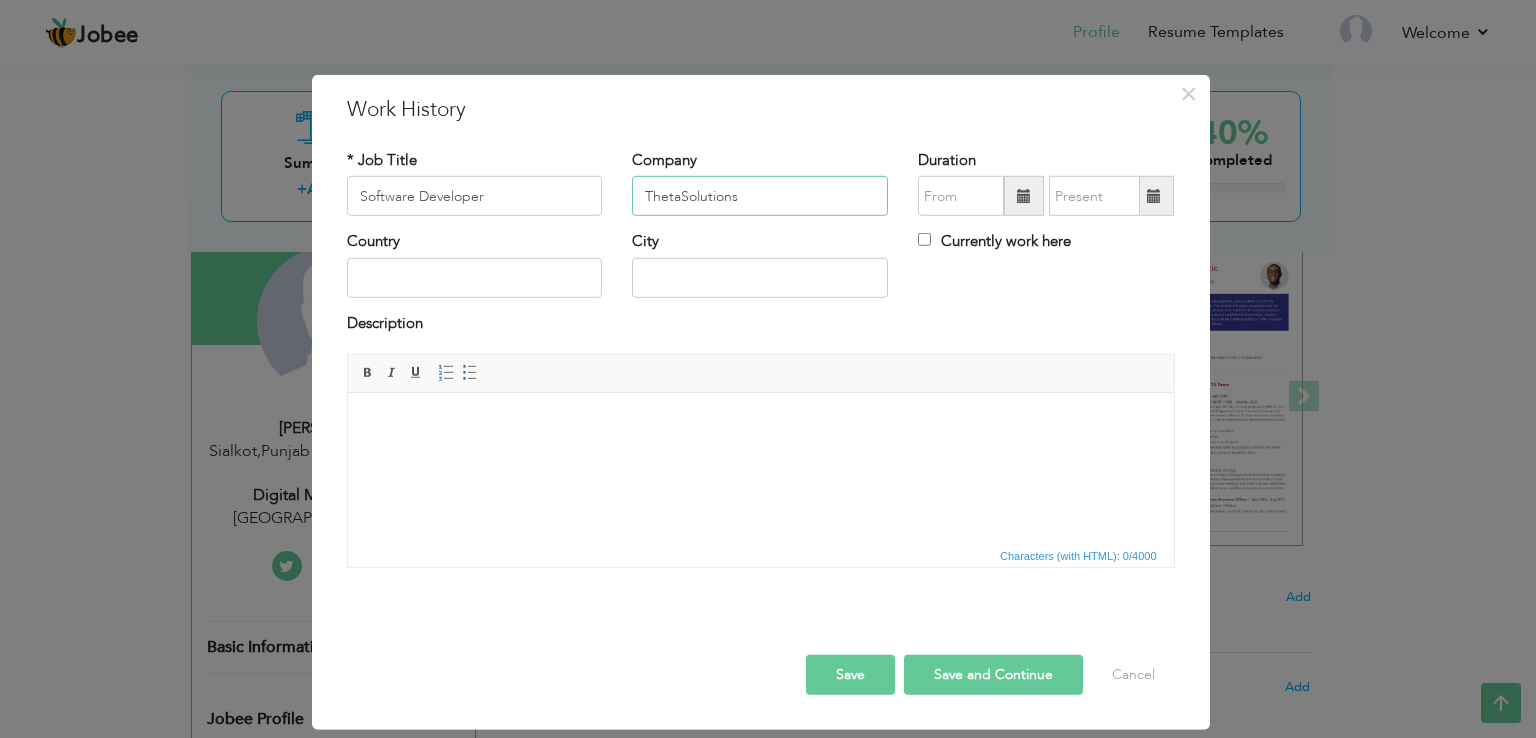 type on "ThetaSolutions" 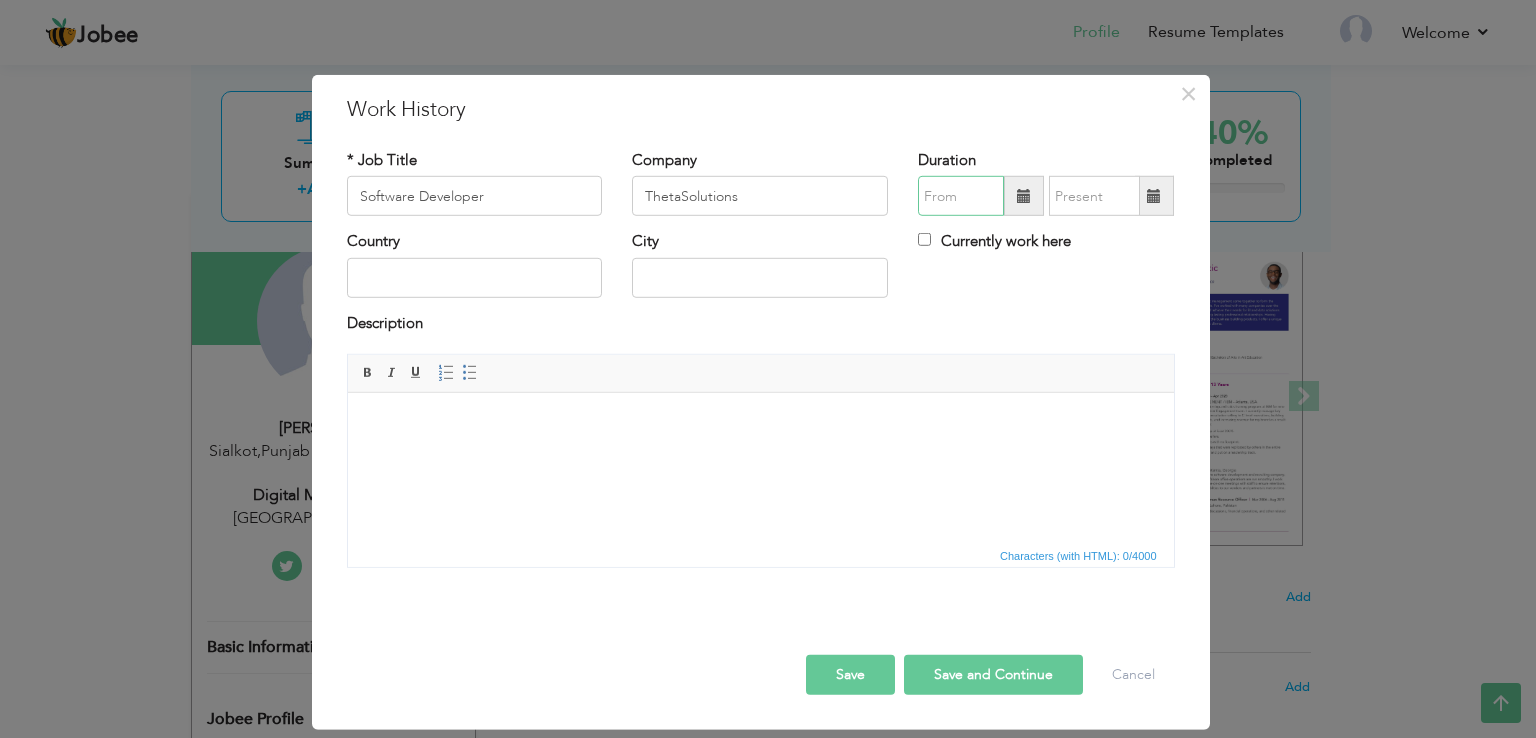 click at bounding box center [961, 196] 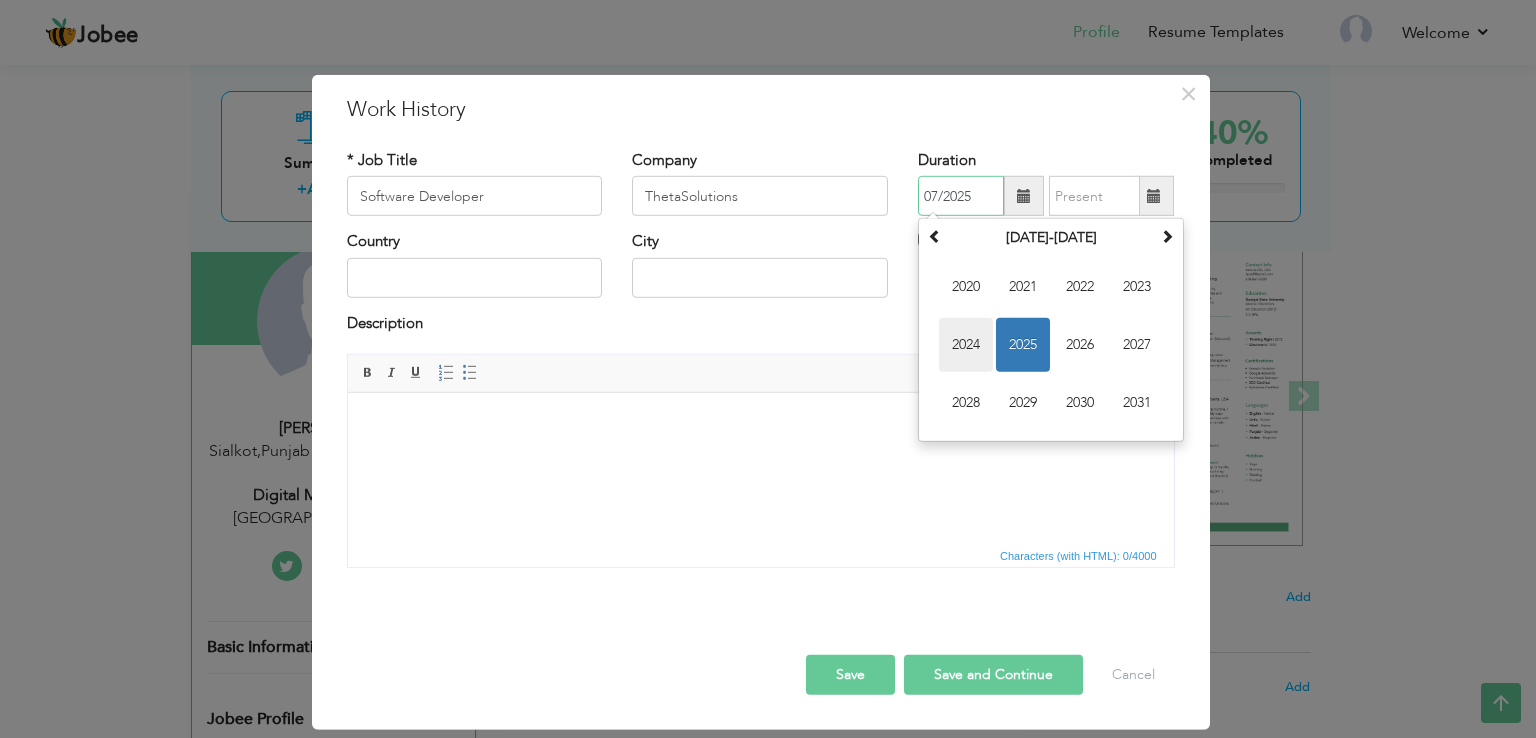 click on "2024" at bounding box center (966, 345) 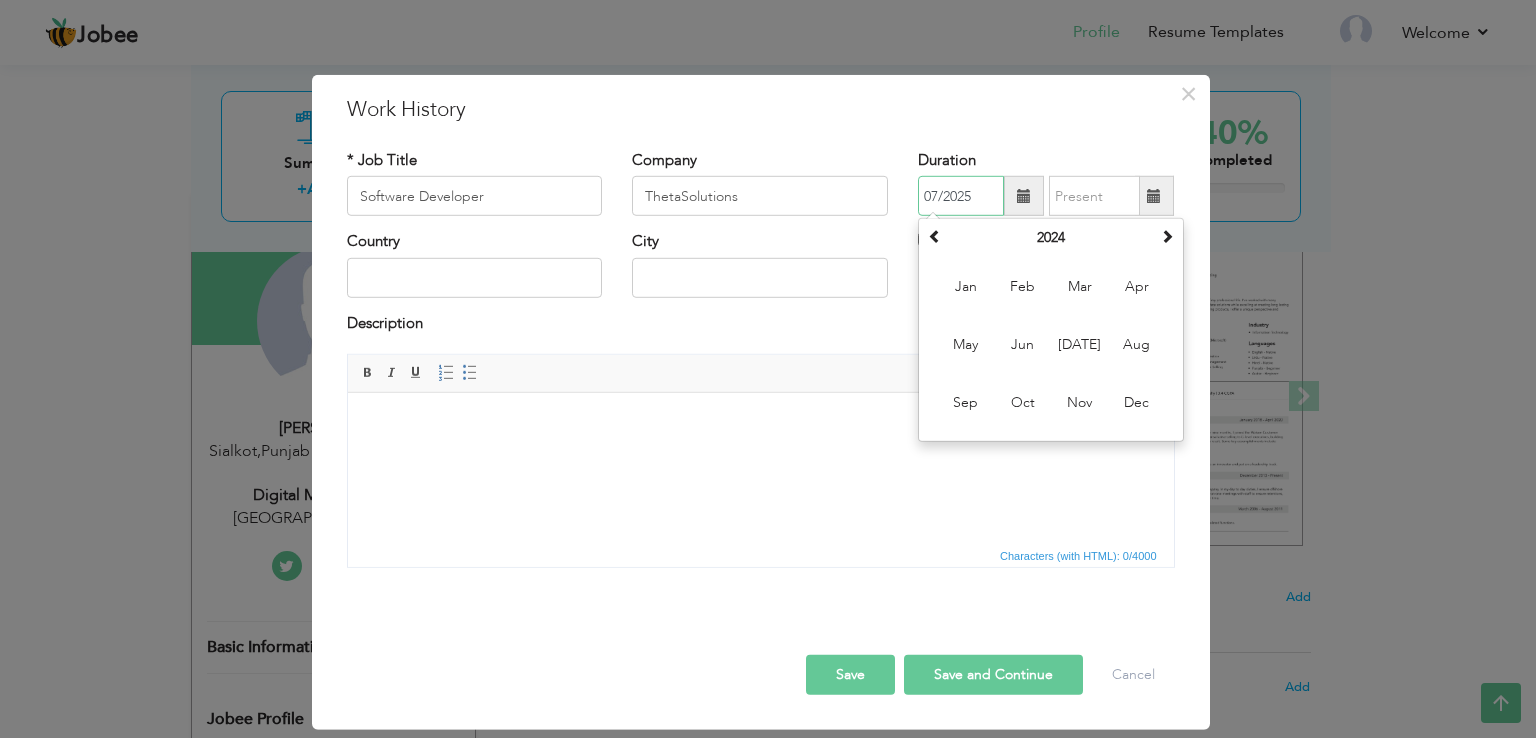 click on "07/2025" at bounding box center (961, 196) 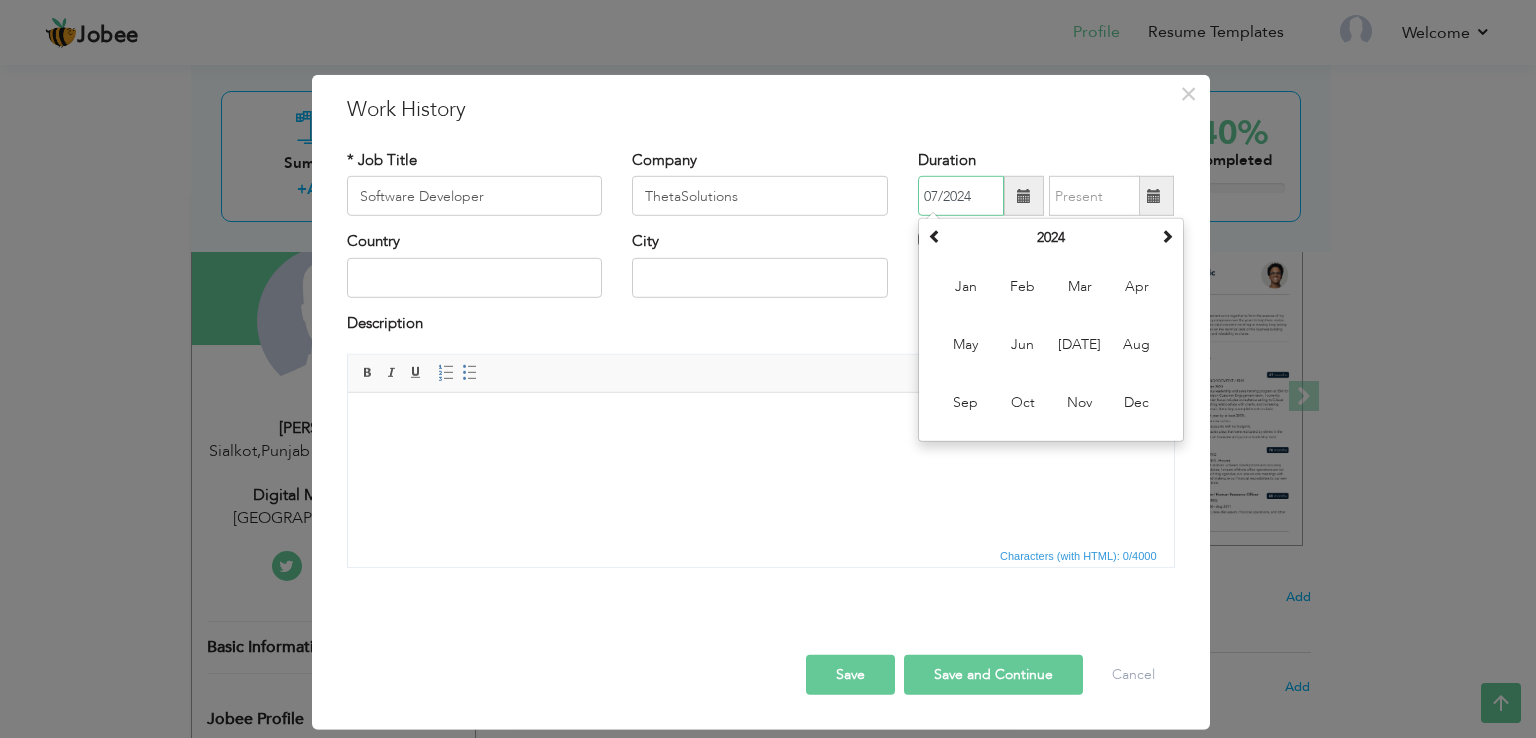 click on "07/2024" at bounding box center [961, 196] 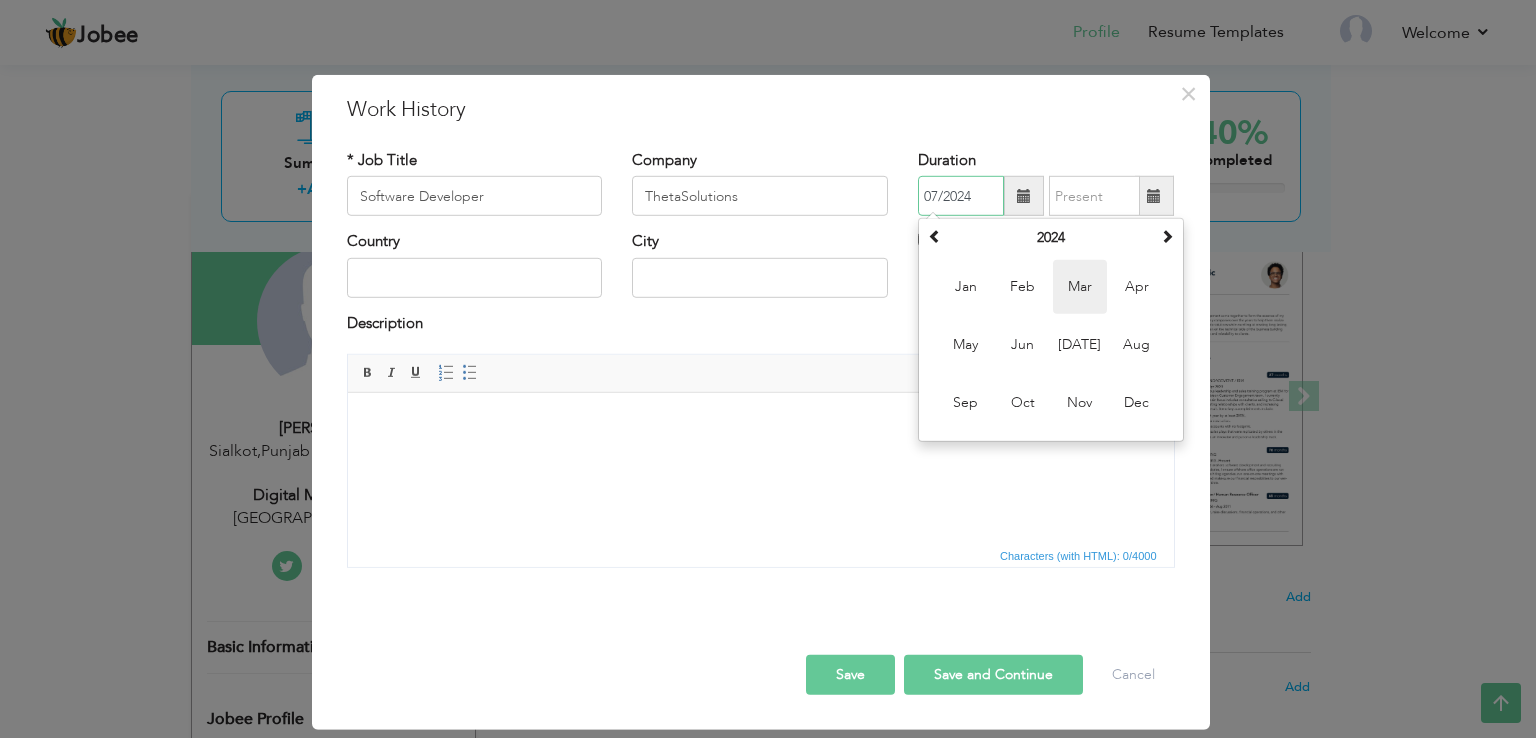 click on "Mar" at bounding box center (1080, 287) 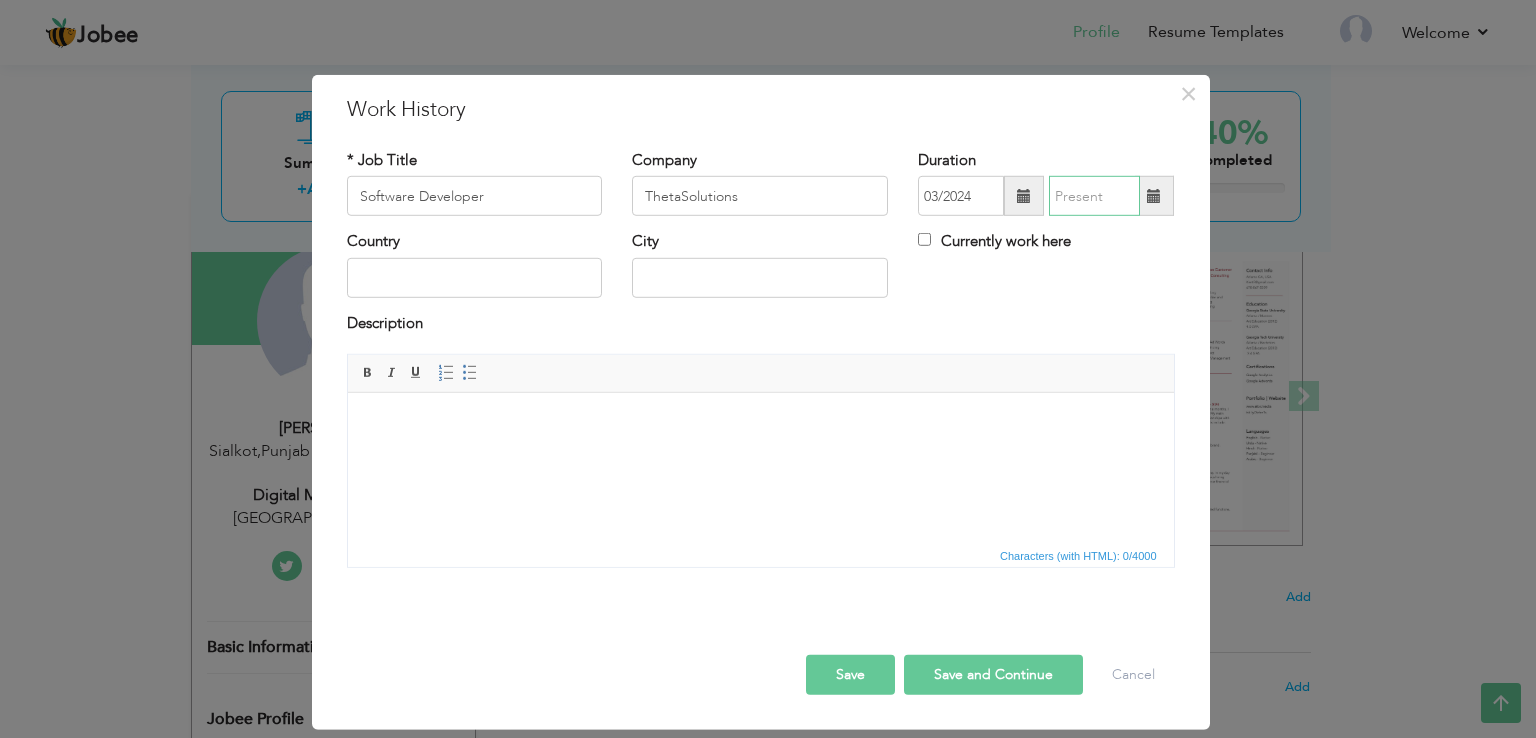 click at bounding box center [1094, 196] 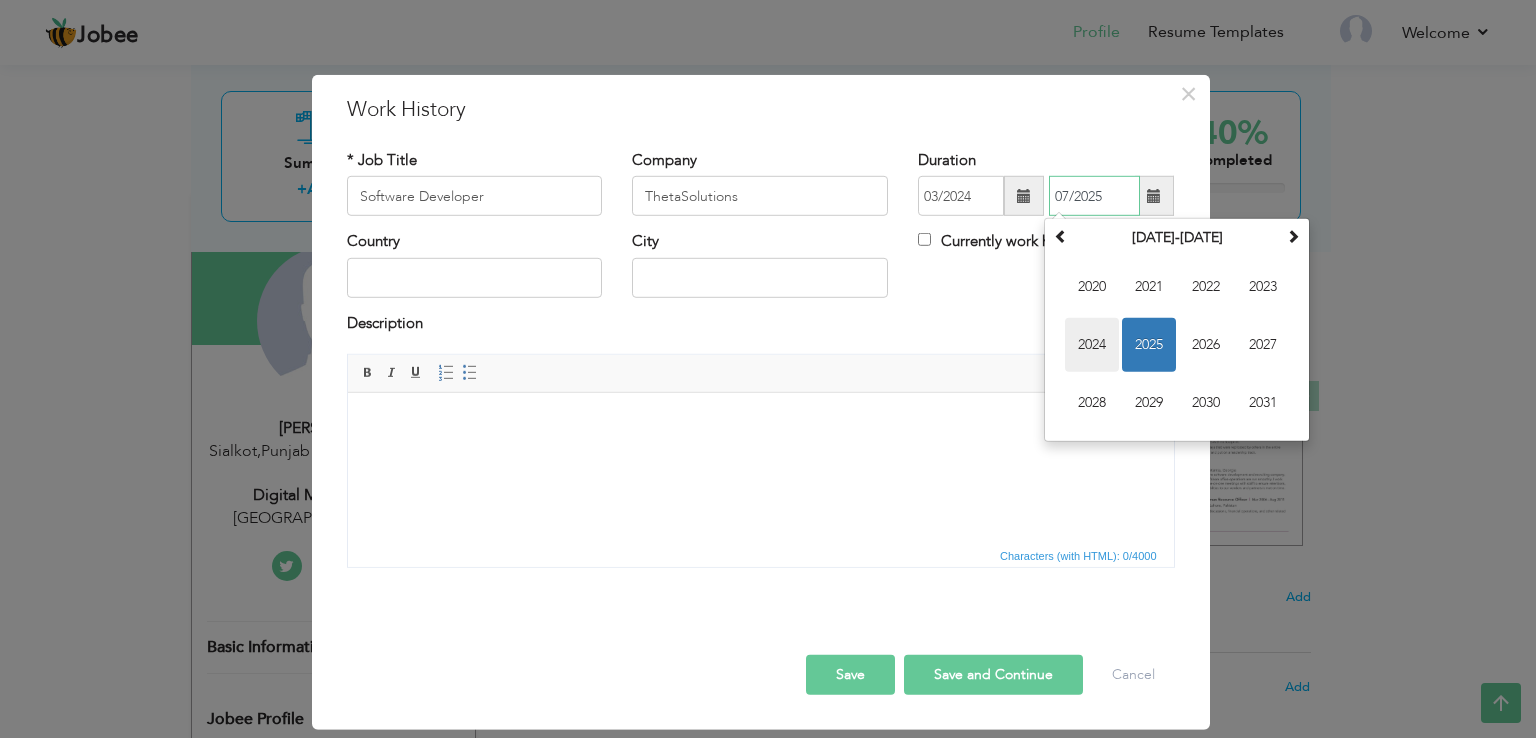 click on "2024" at bounding box center [1092, 345] 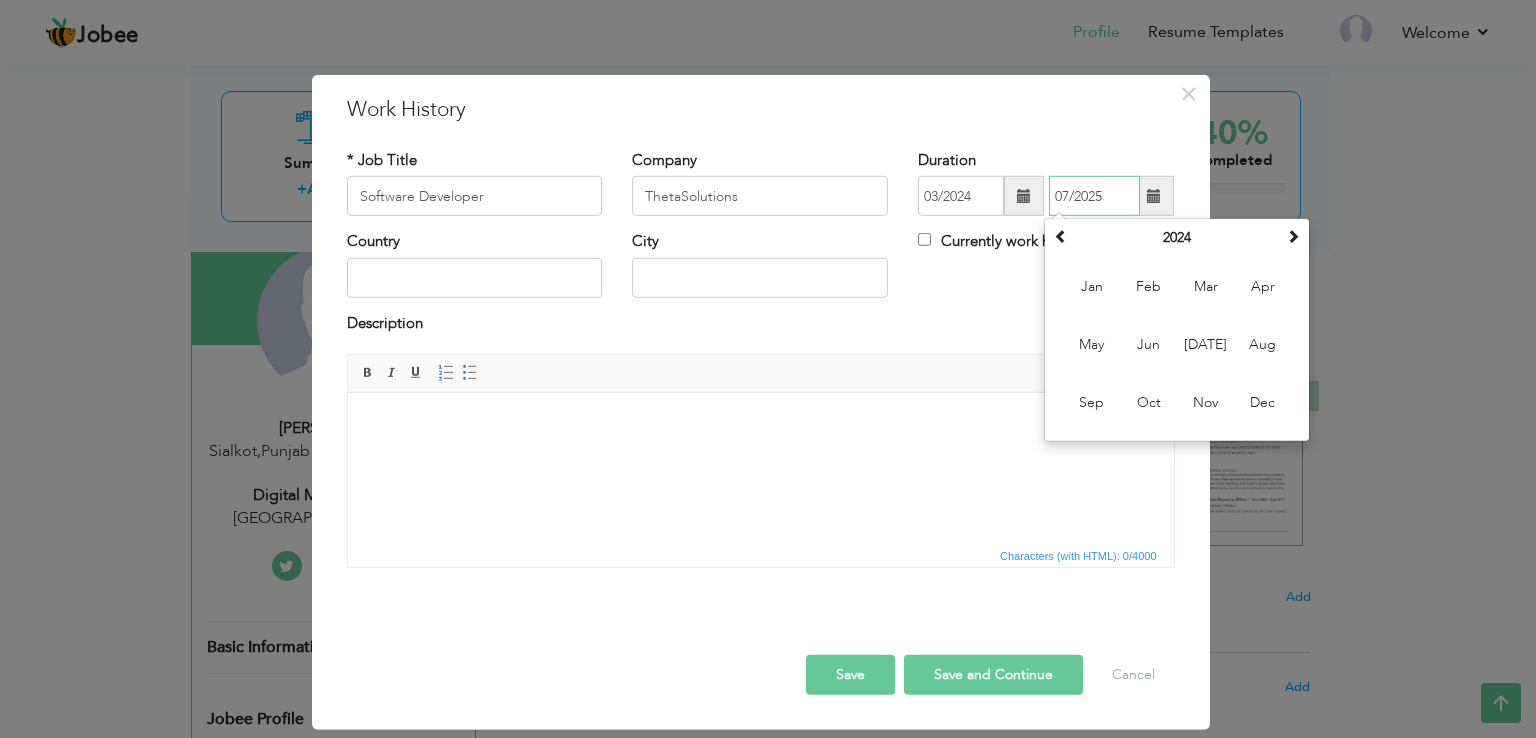 click on "07/2025" at bounding box center (1094, 196) 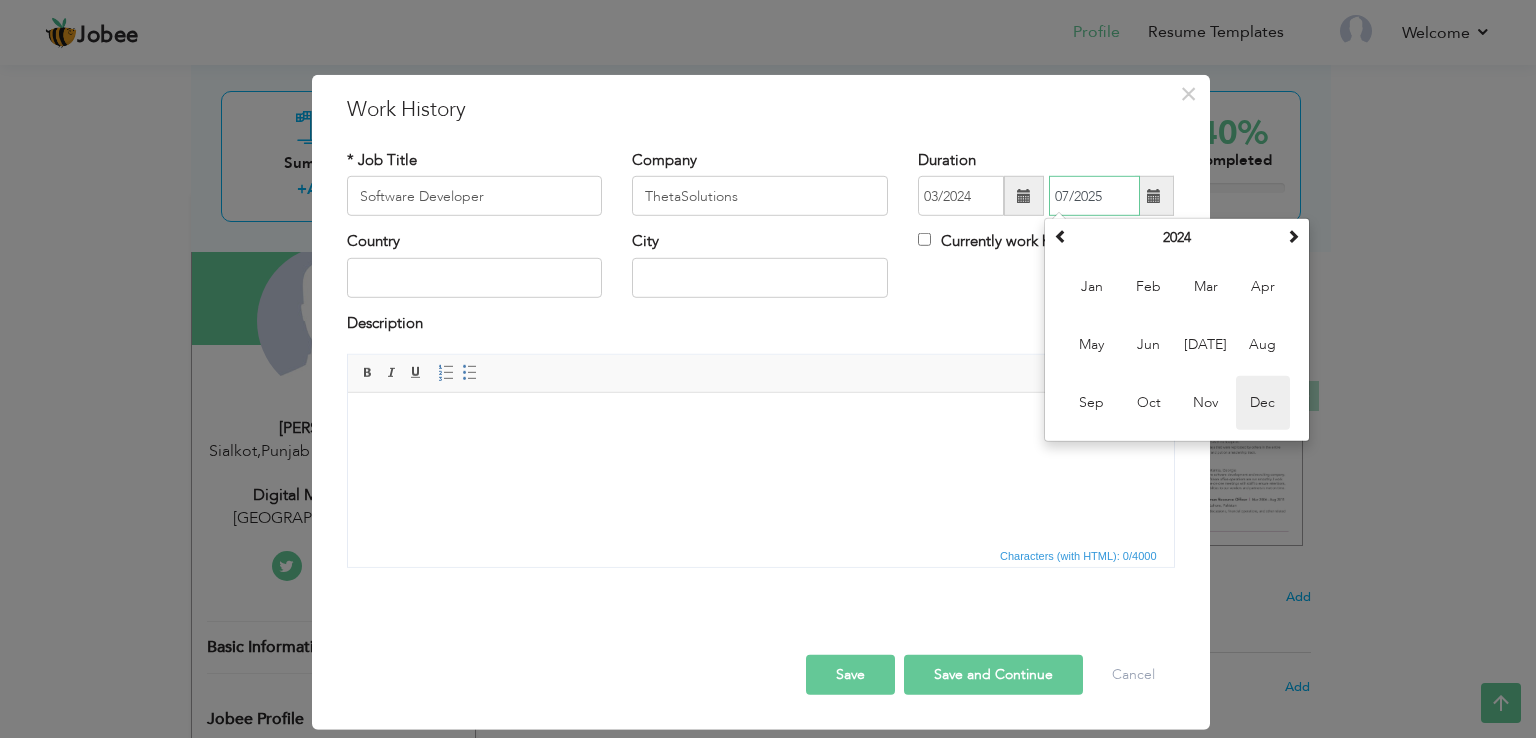 click on "Dec" at bounding box center (1263, 403) 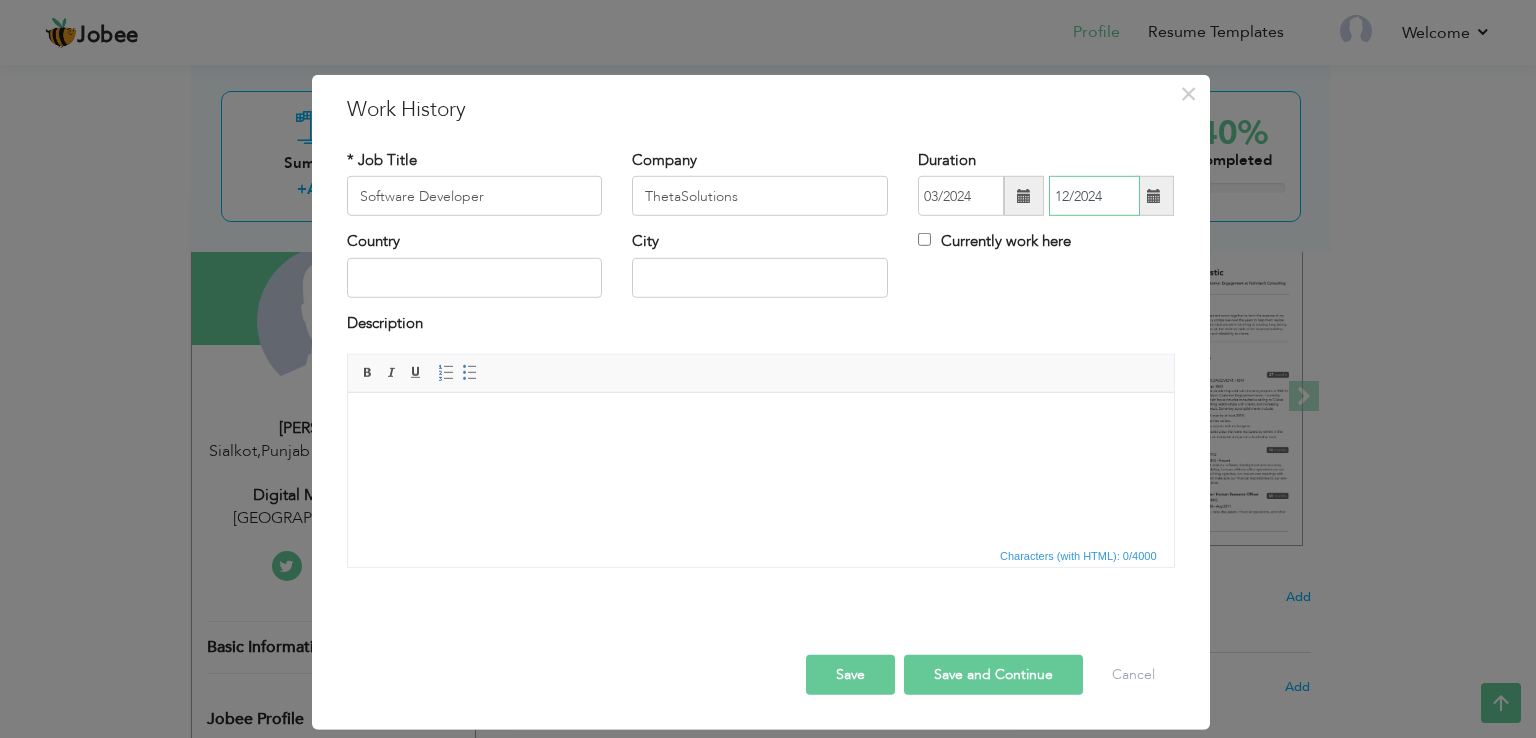 click on "12/2024" at bounding box center [1094, 196] 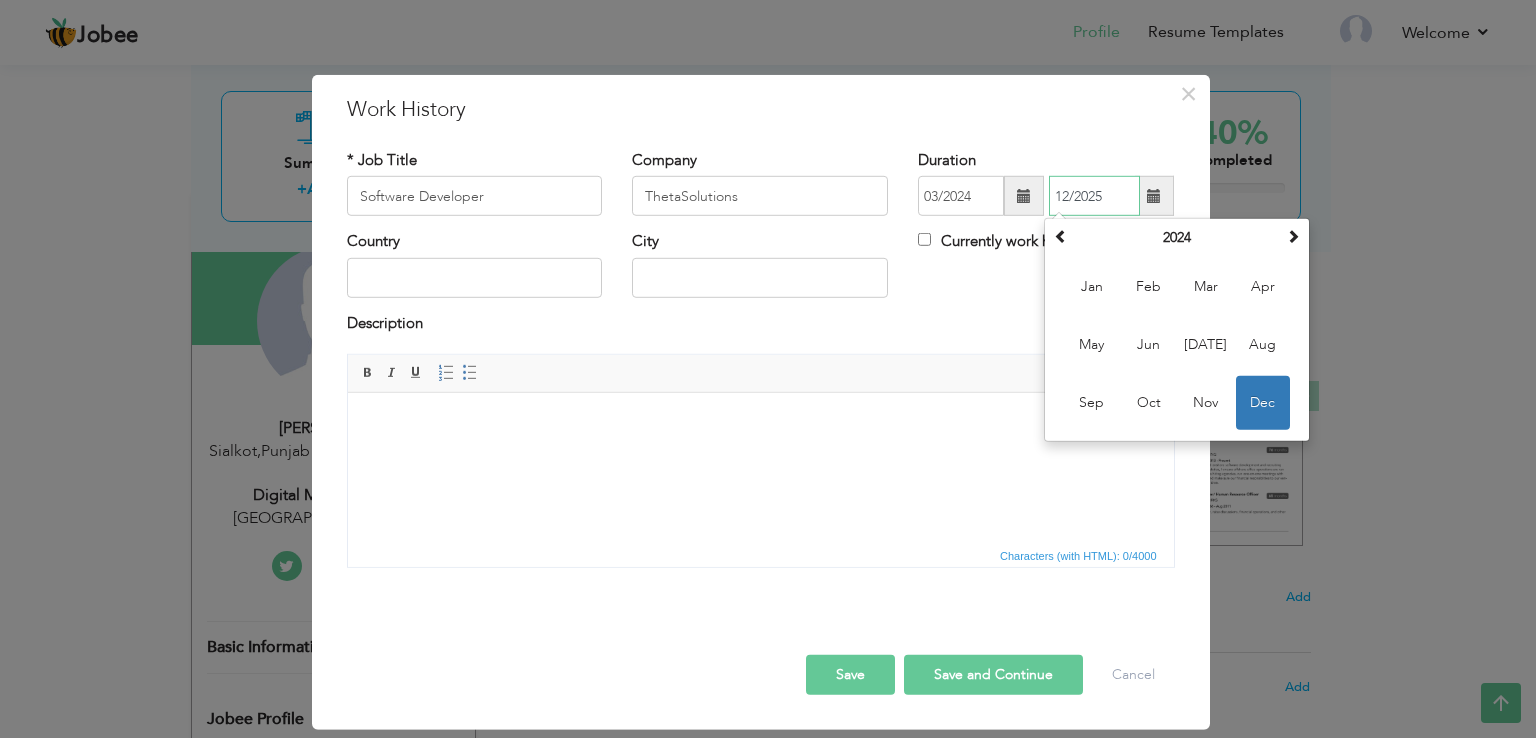 click on "12/2025" at bounding box center [1094, 196] 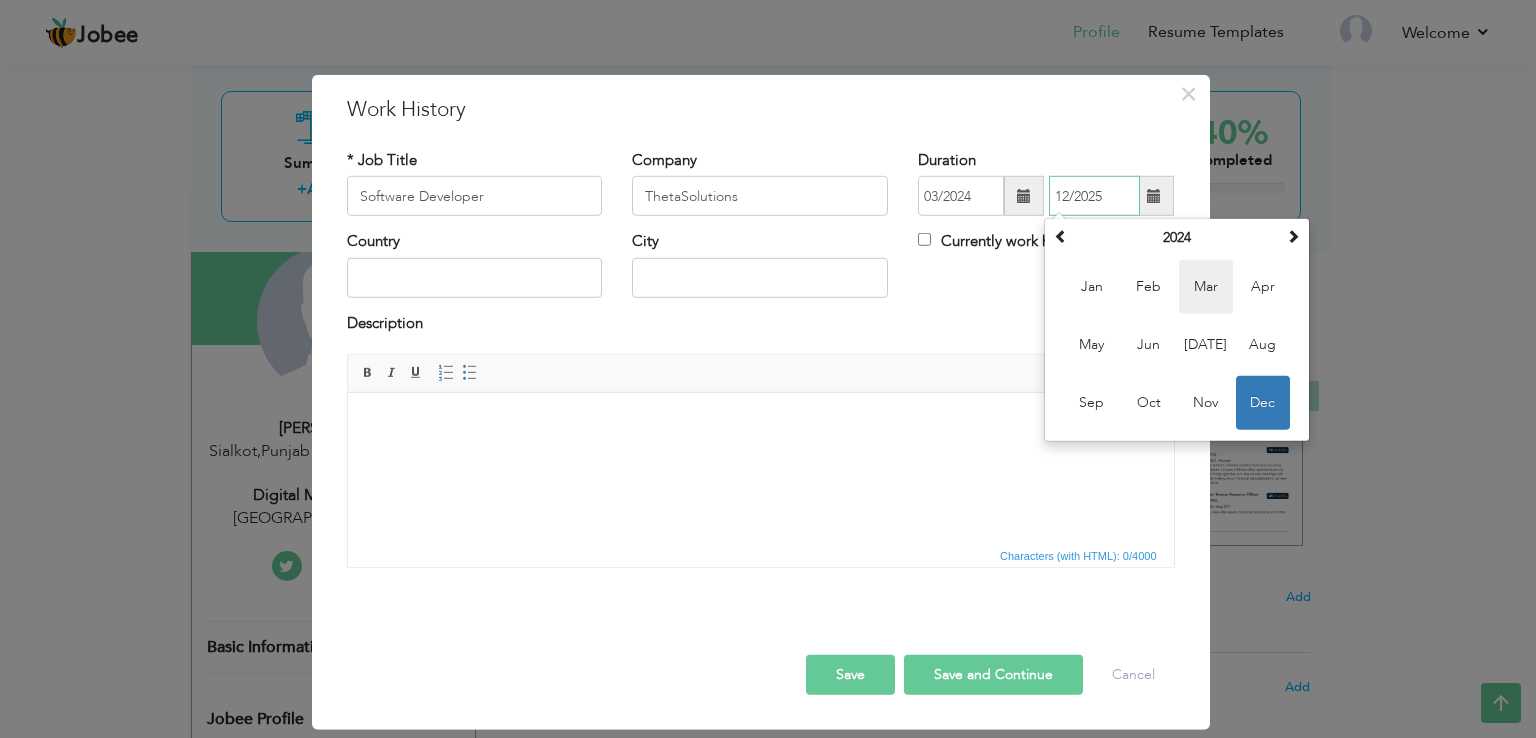click on "Mar" at bounding box center [1206, 287] 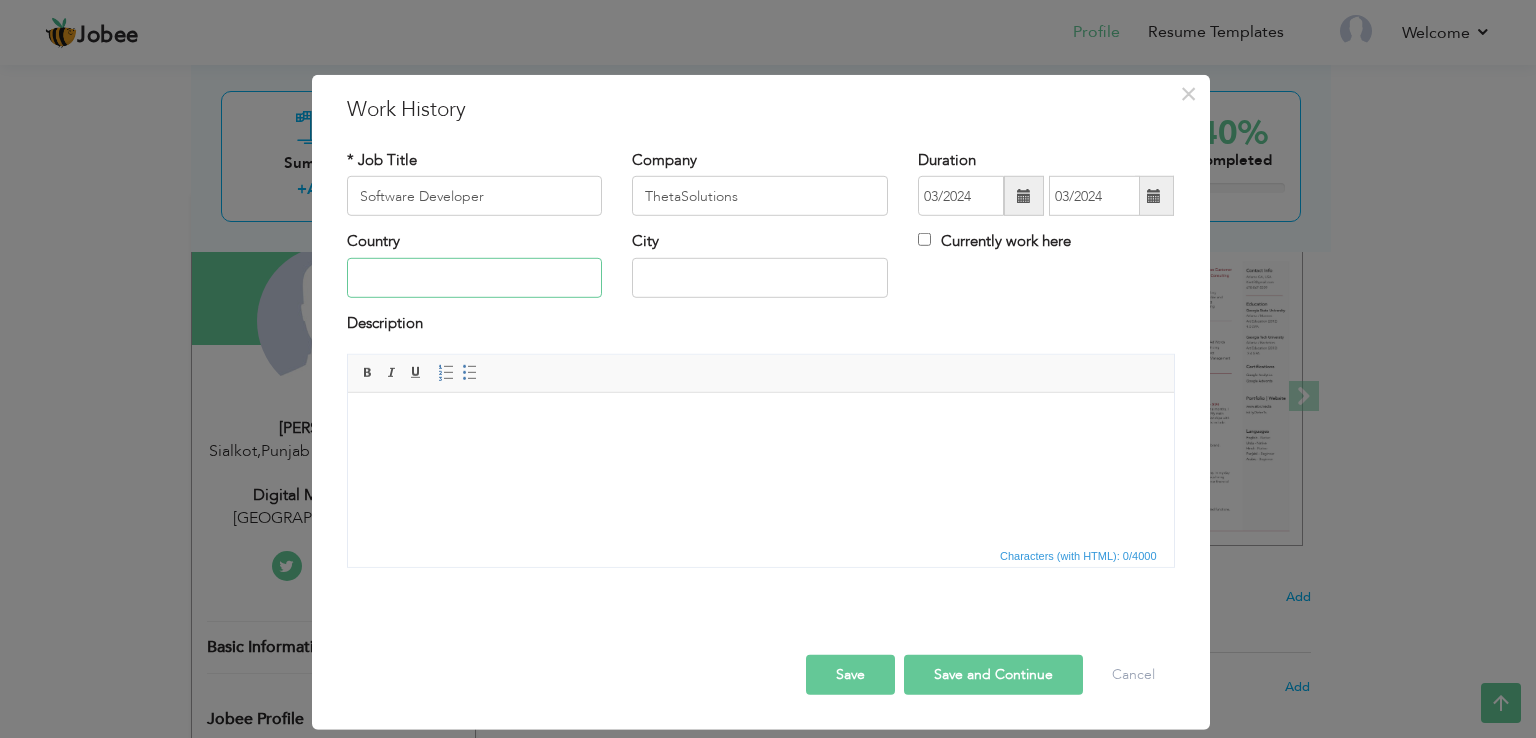 click at bounding box center (475, 278) 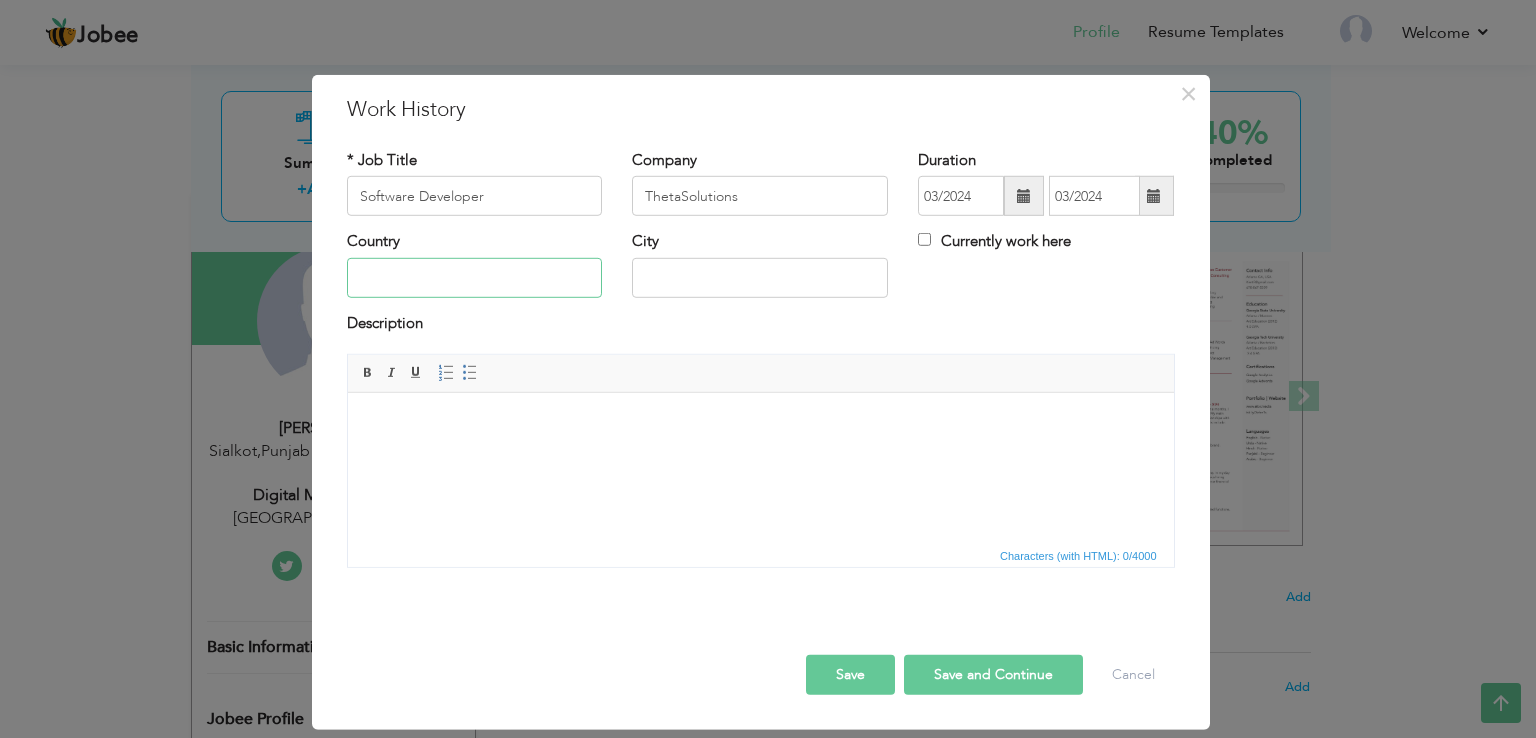 type on "[GEOGRAPHIC_DATA]" 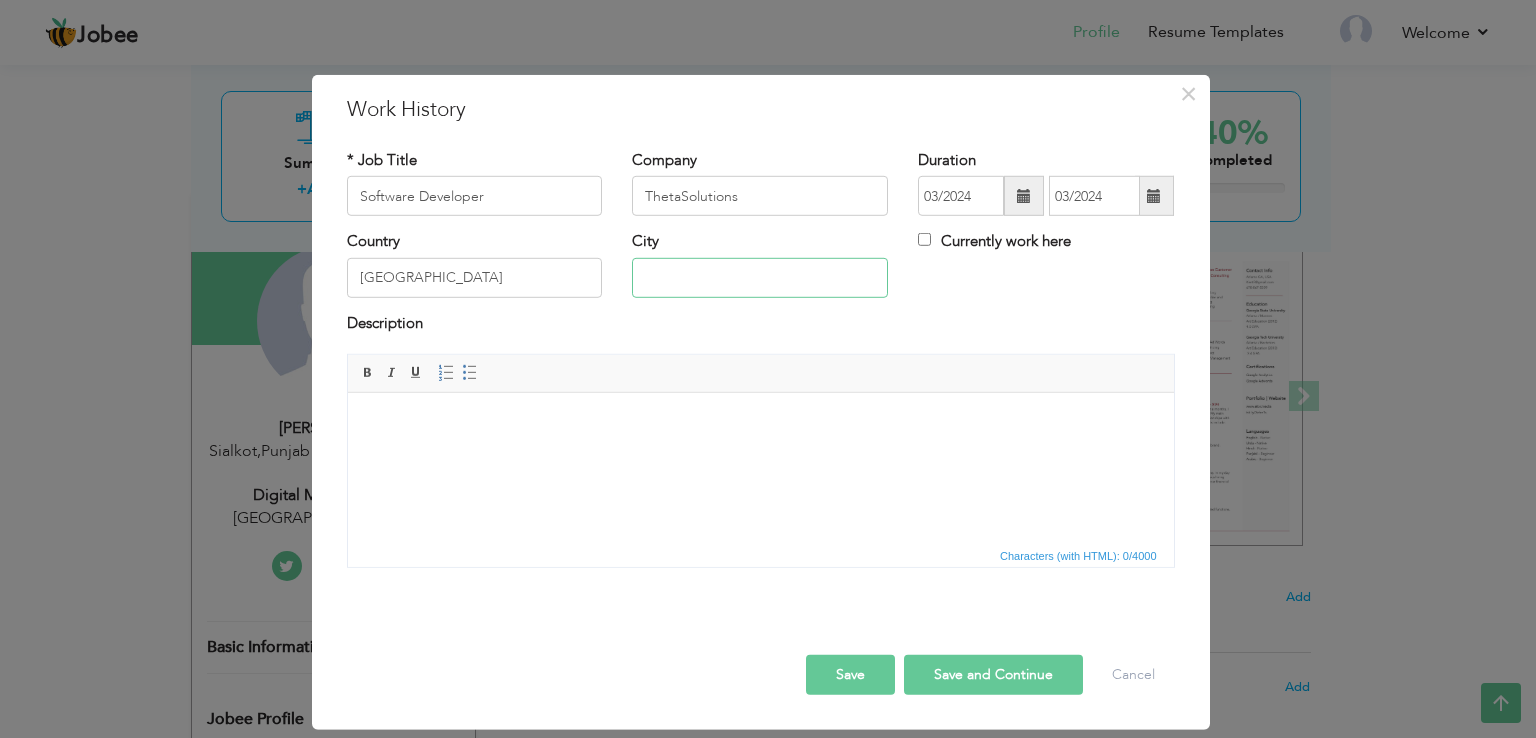 type on "Sialkot" 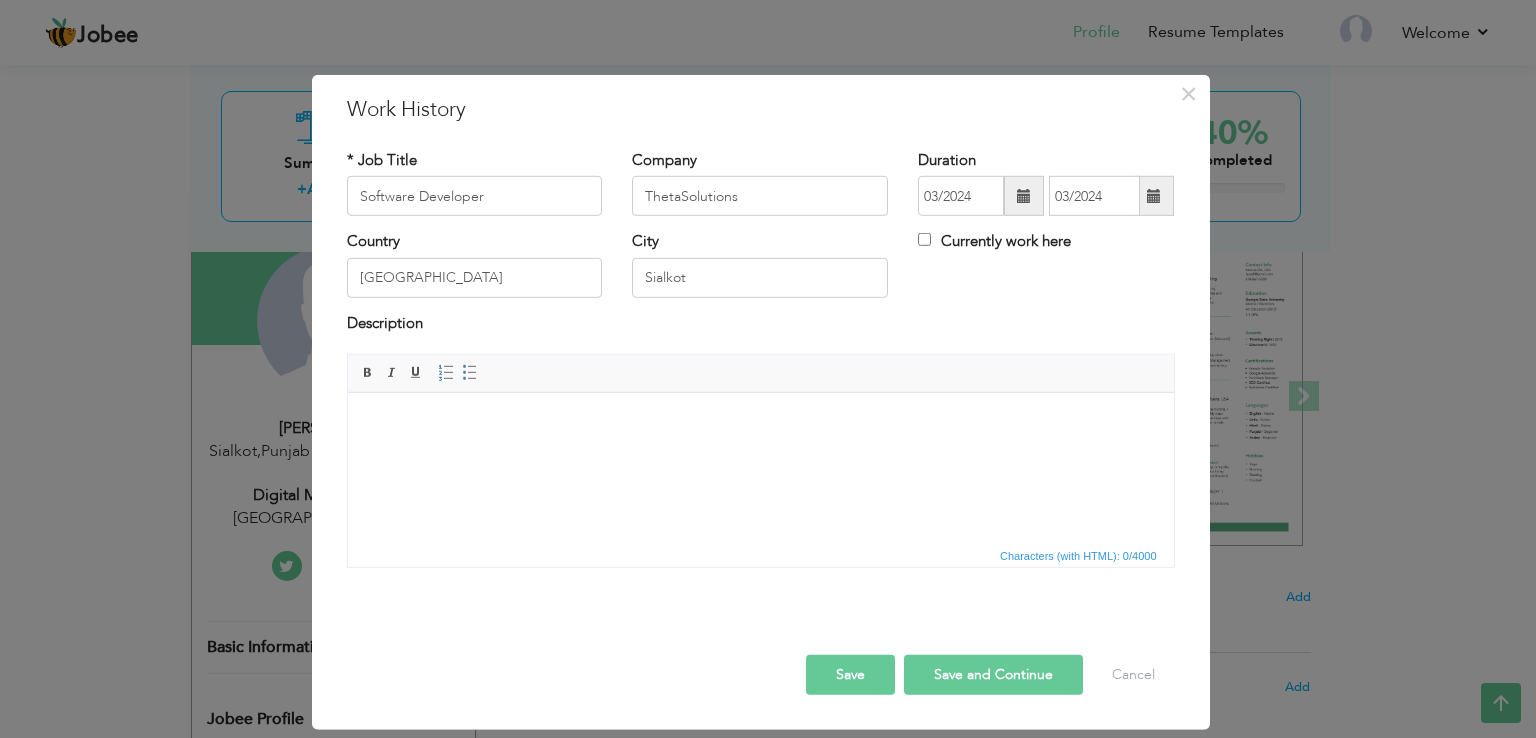 click at bounding box center (760, 423) 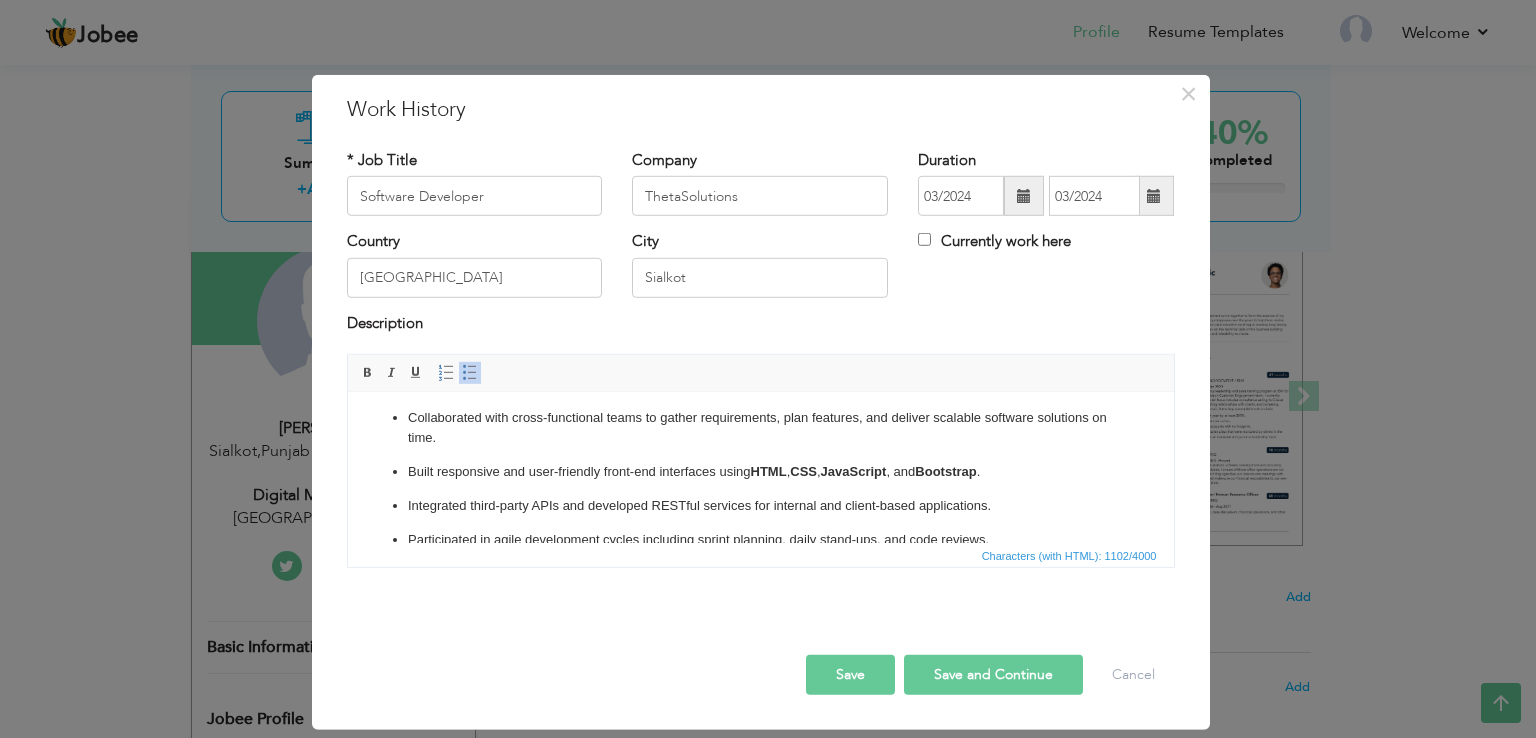 scroll, scrollTop: 83, scrollLeft: 0, axis: vertical 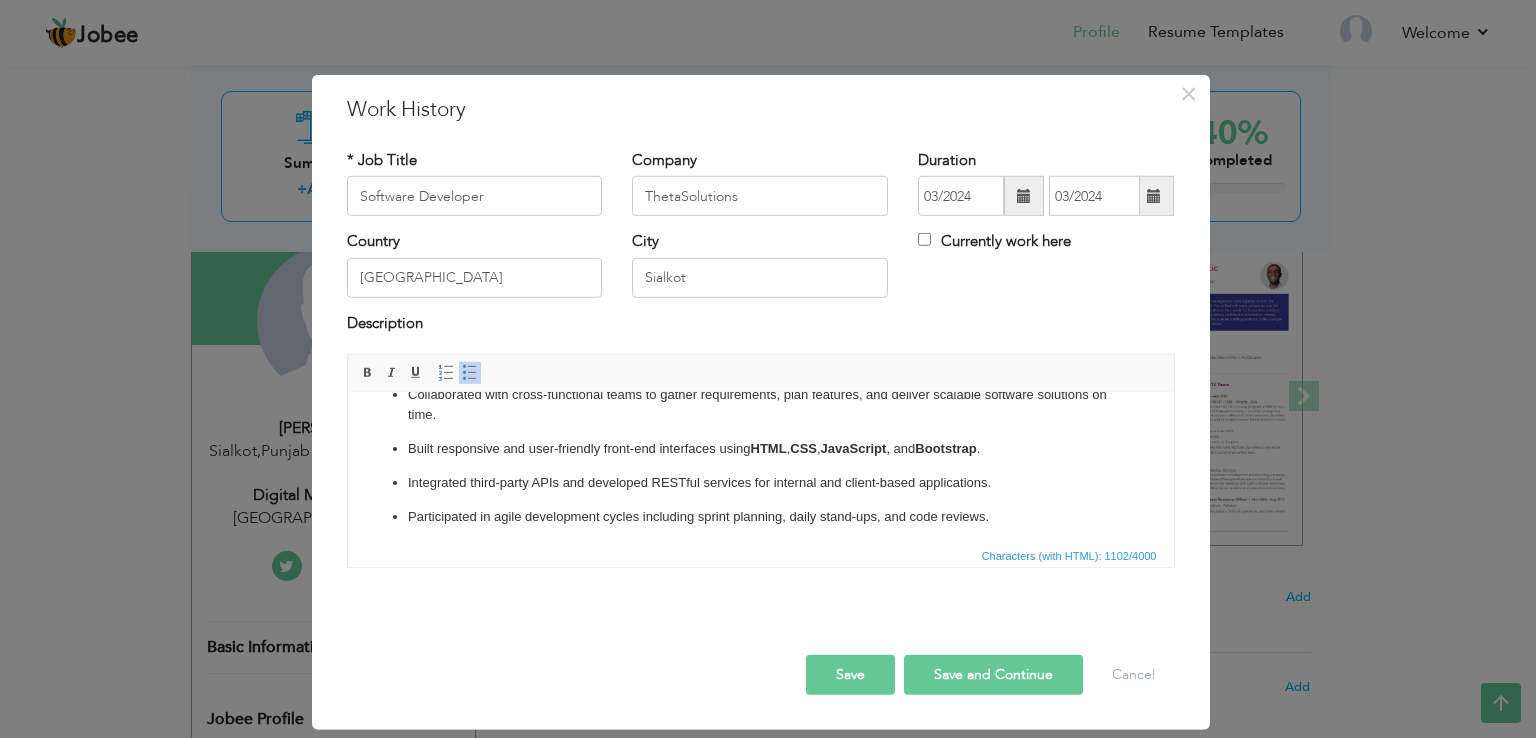 click on "Integrated third-party APIs and developed RESTful services for internal and client-based applications." at bounding box center [760, 483] 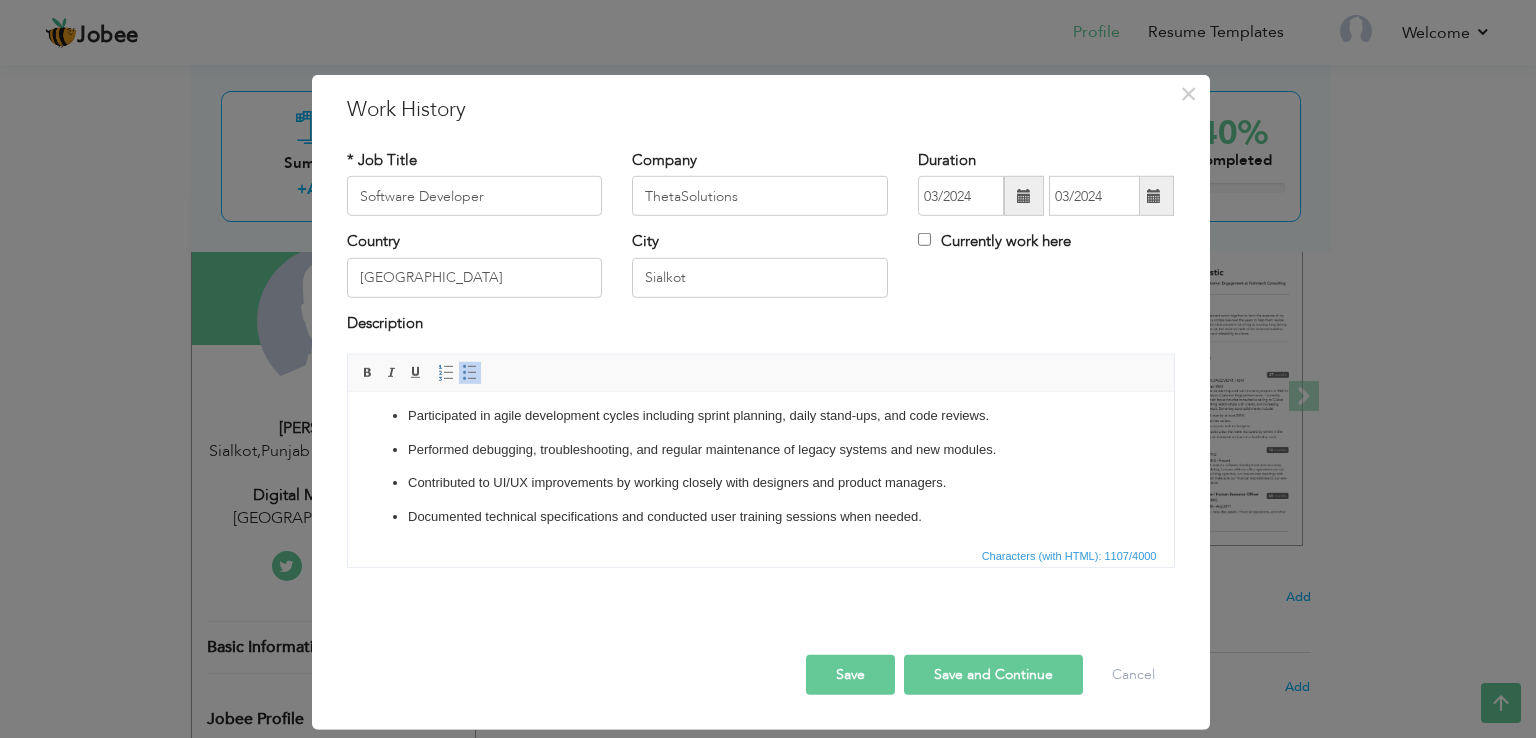 scroll, scrollTop: 188, scrollLeft: 0, axis: vertical 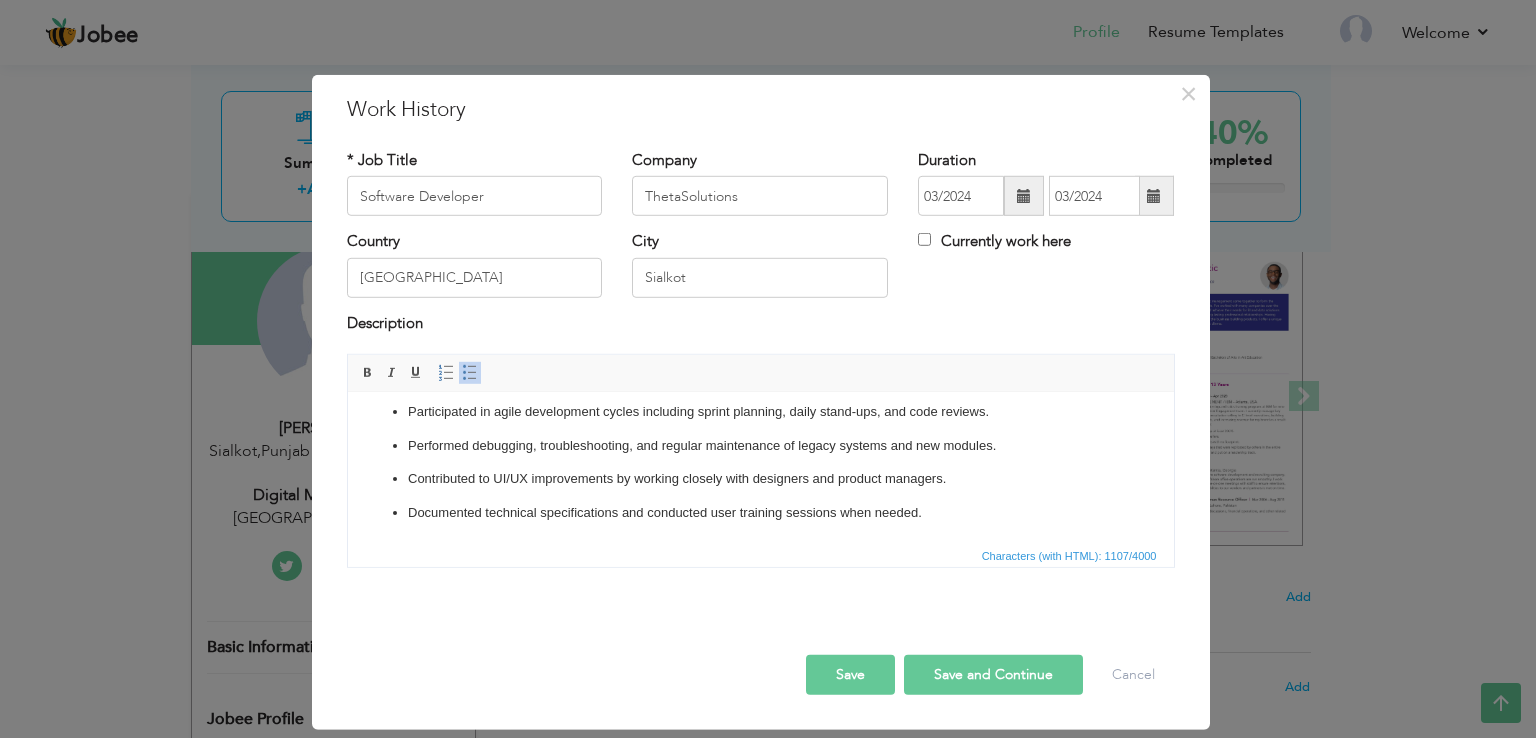 click on "Save and Continue" at bounding box center (993, 675) 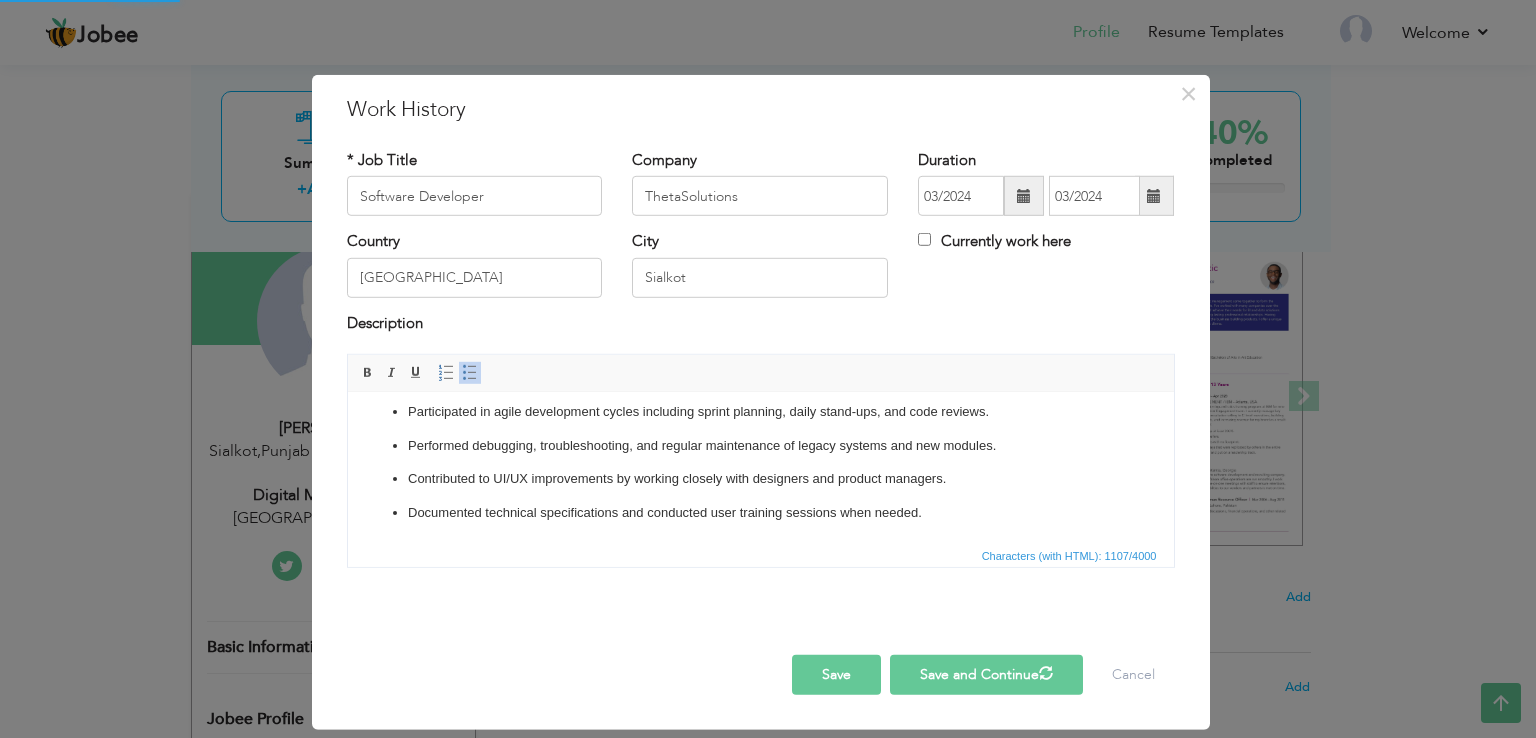 type 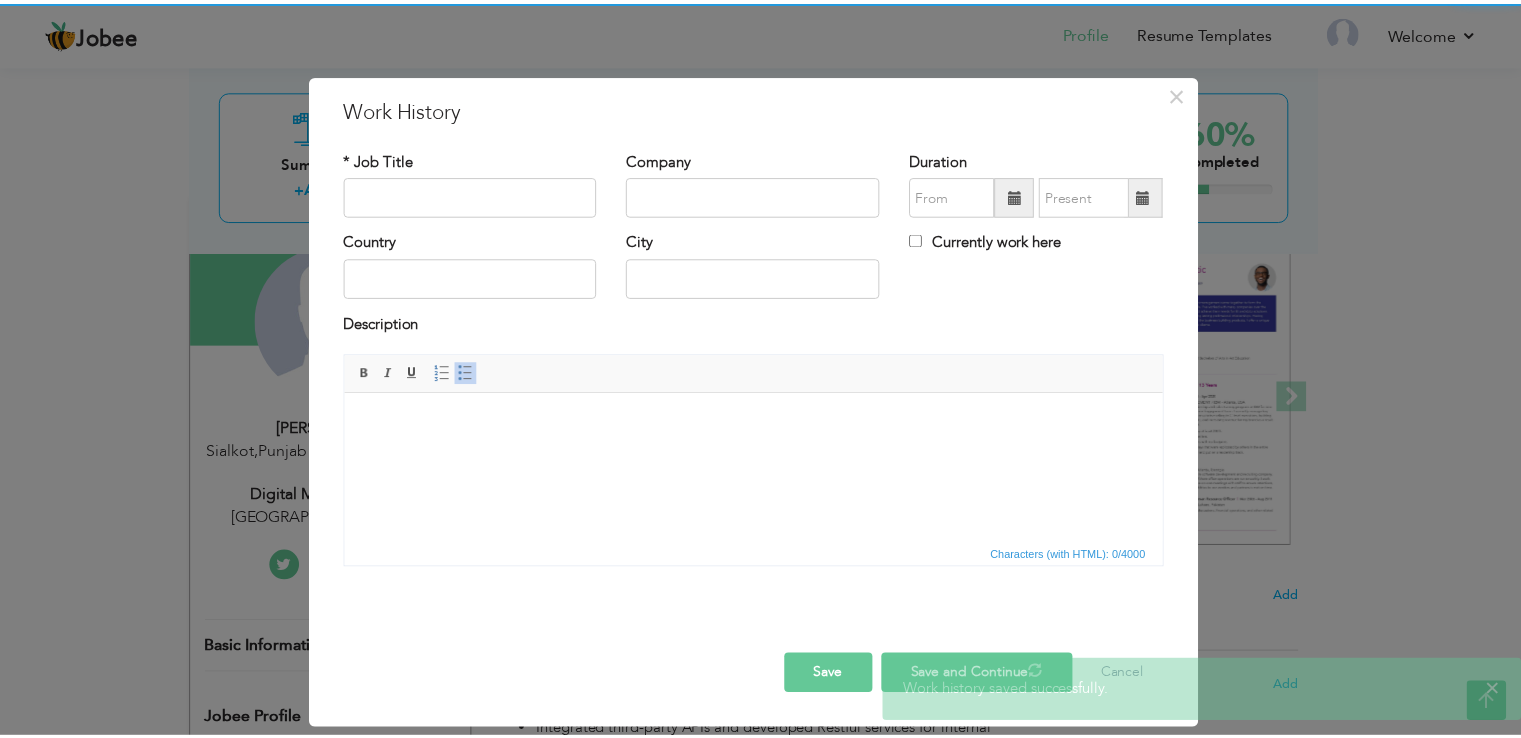 scroll, scrollTop: 0, scrollLeft: 0, axis: both 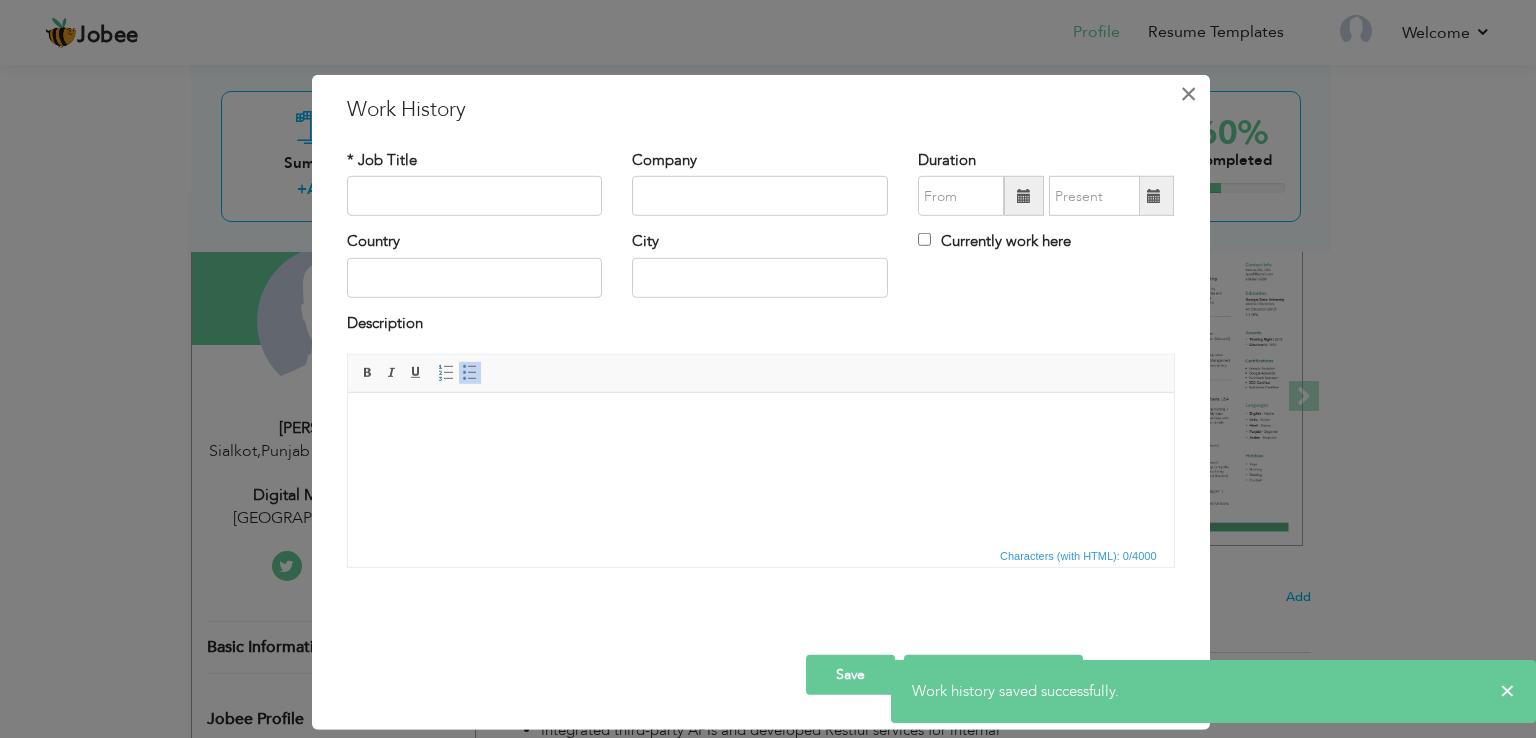 click on "×" at bounding box center (1188, 94) 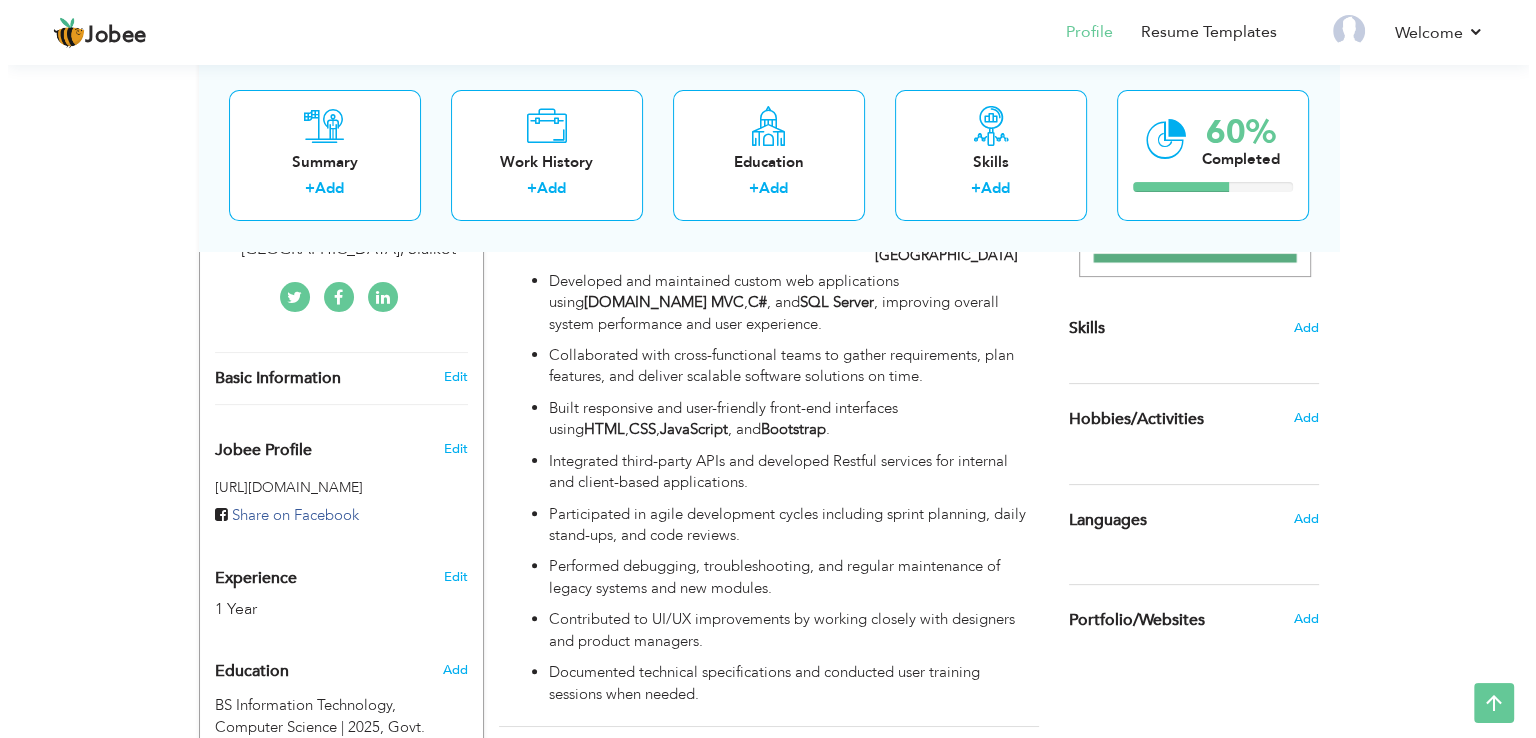 scroll, scrollTop: 600, scrollLeft: 0, axis: vertical 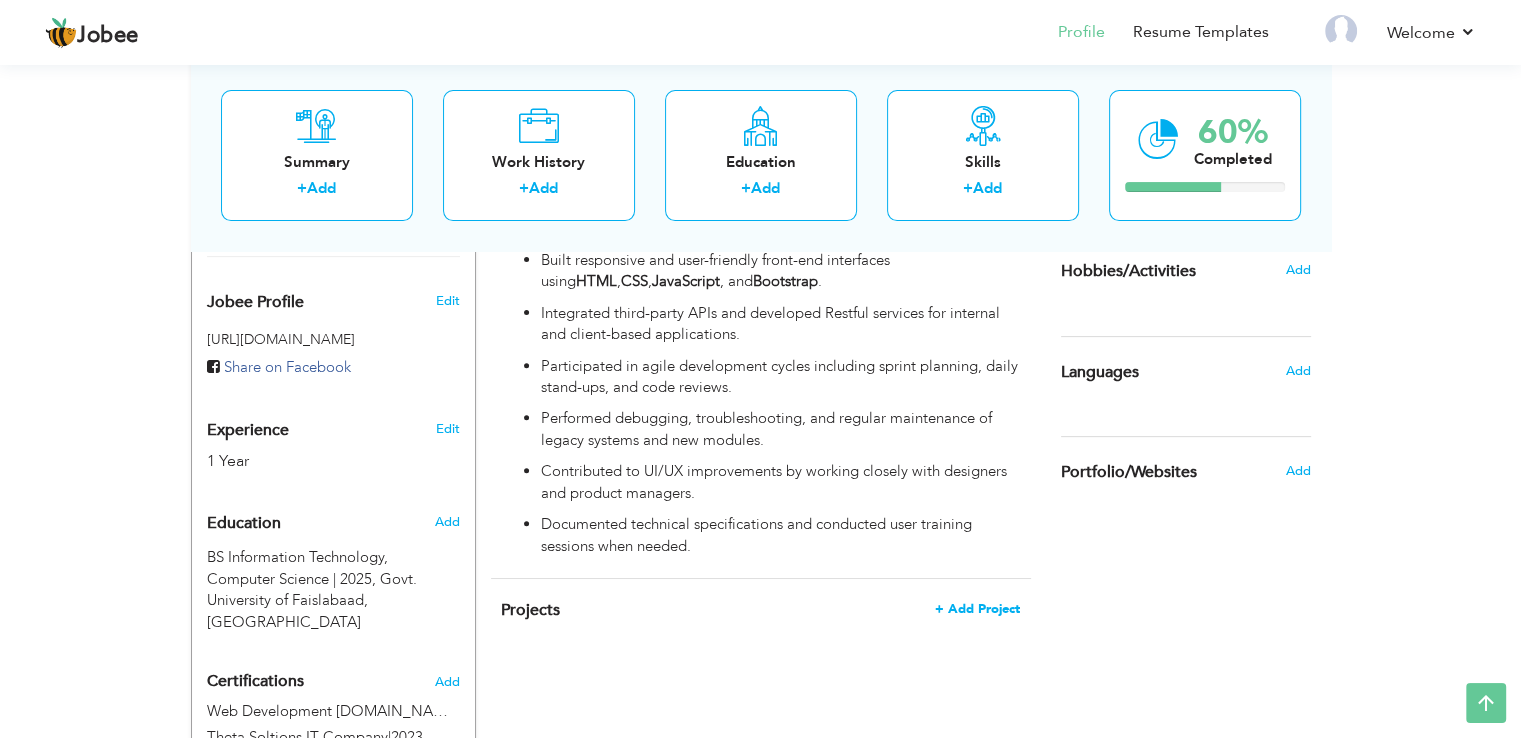 click on "+ Add Project" at bounding box center [977, 609] 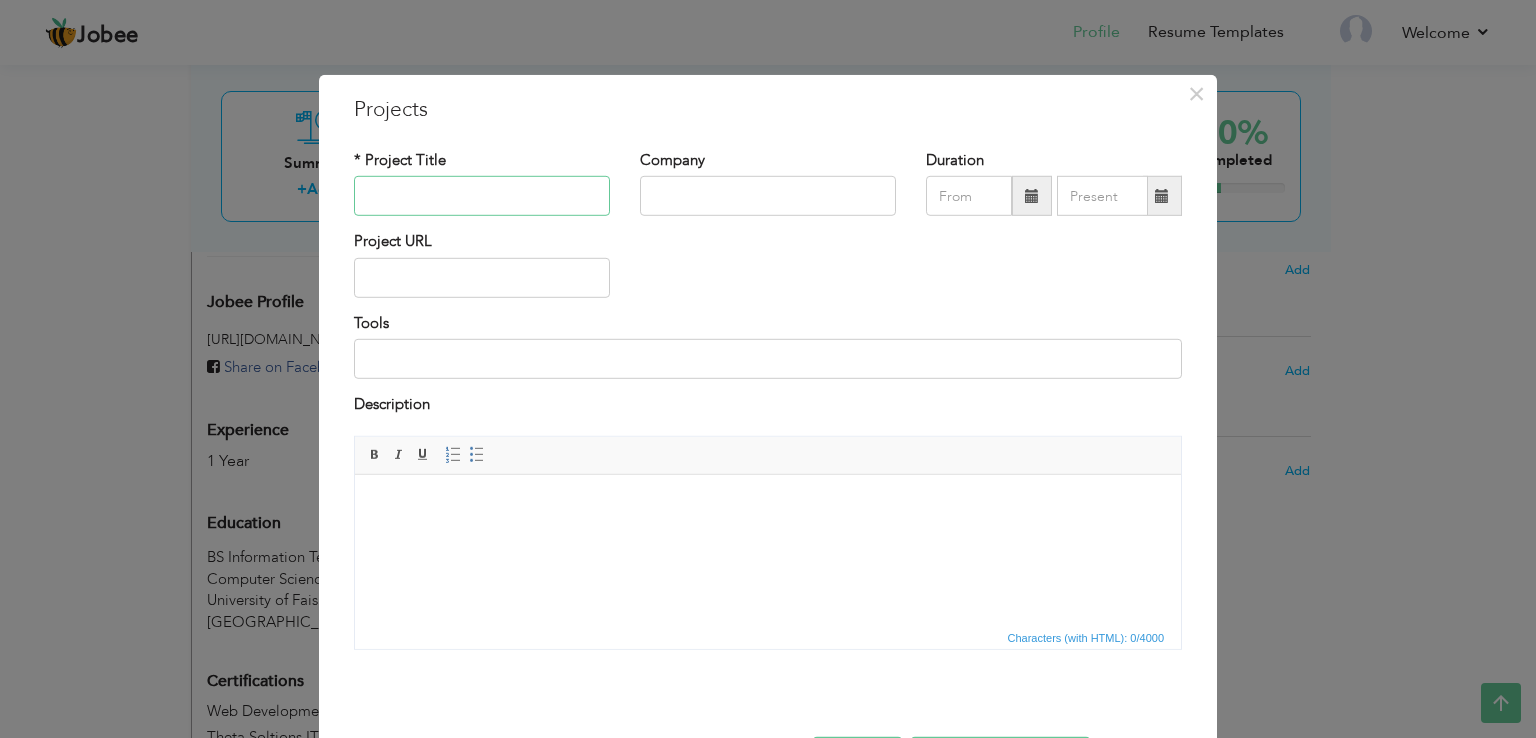 click at bounding box center [482, 196] 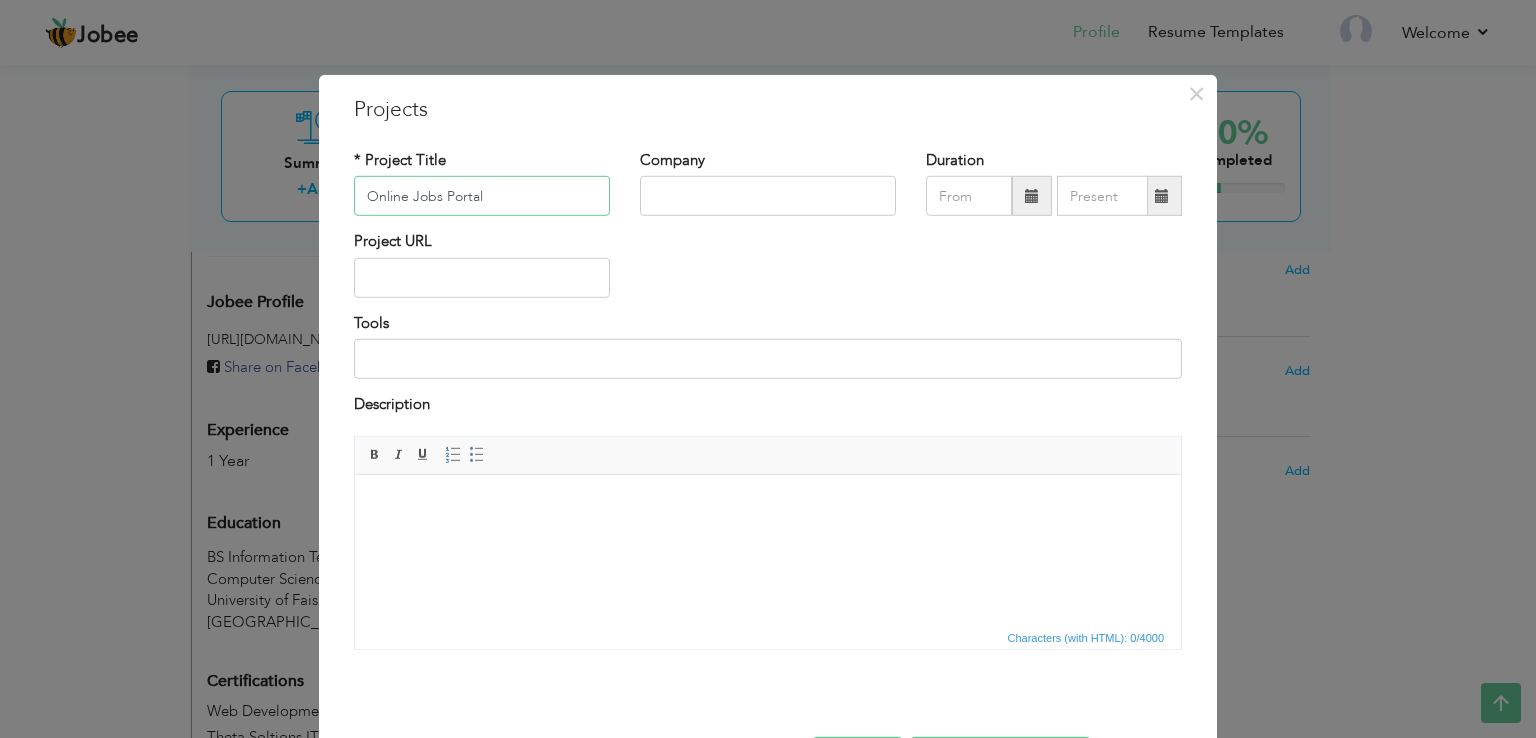 type on "Online Jobs Portal" 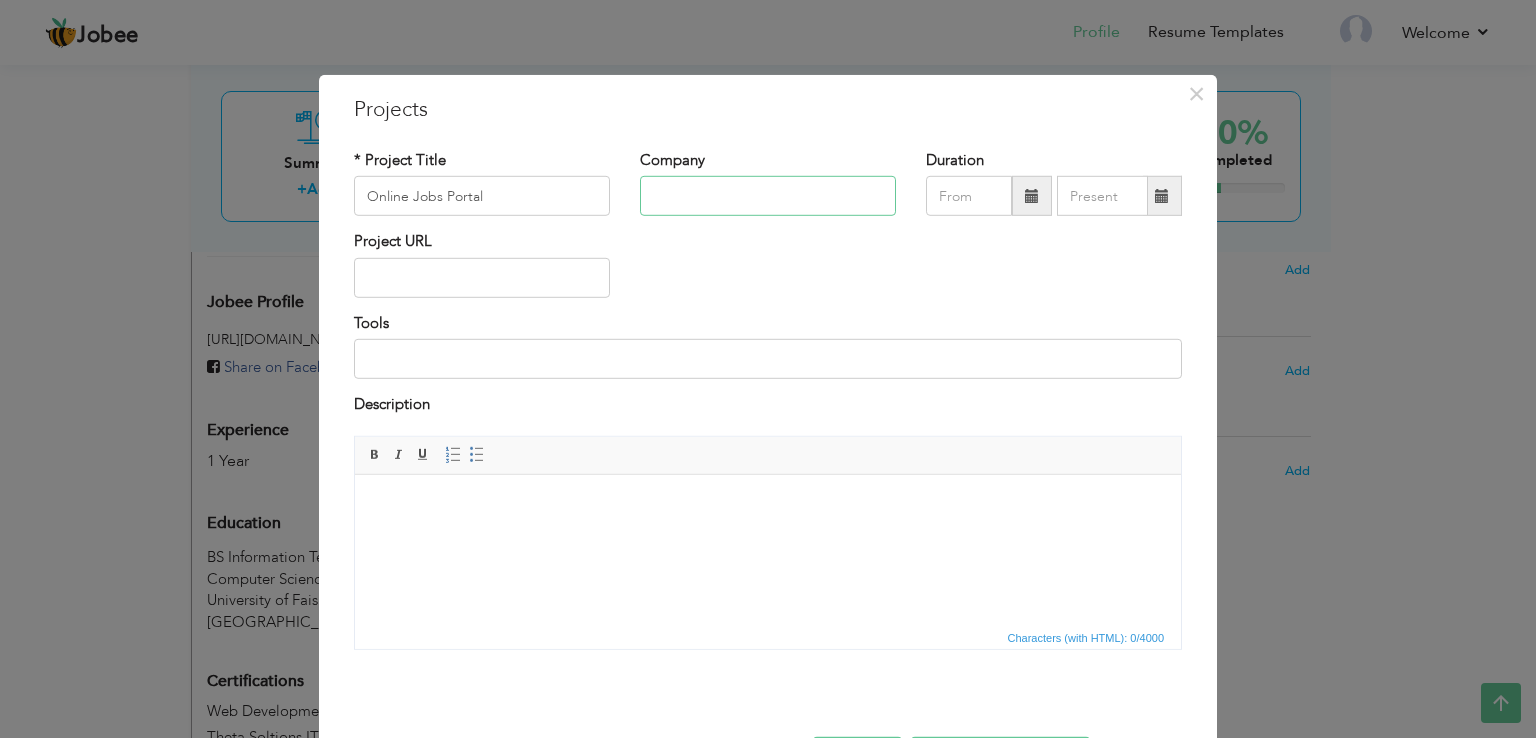 click at bounding box center (768, 196) 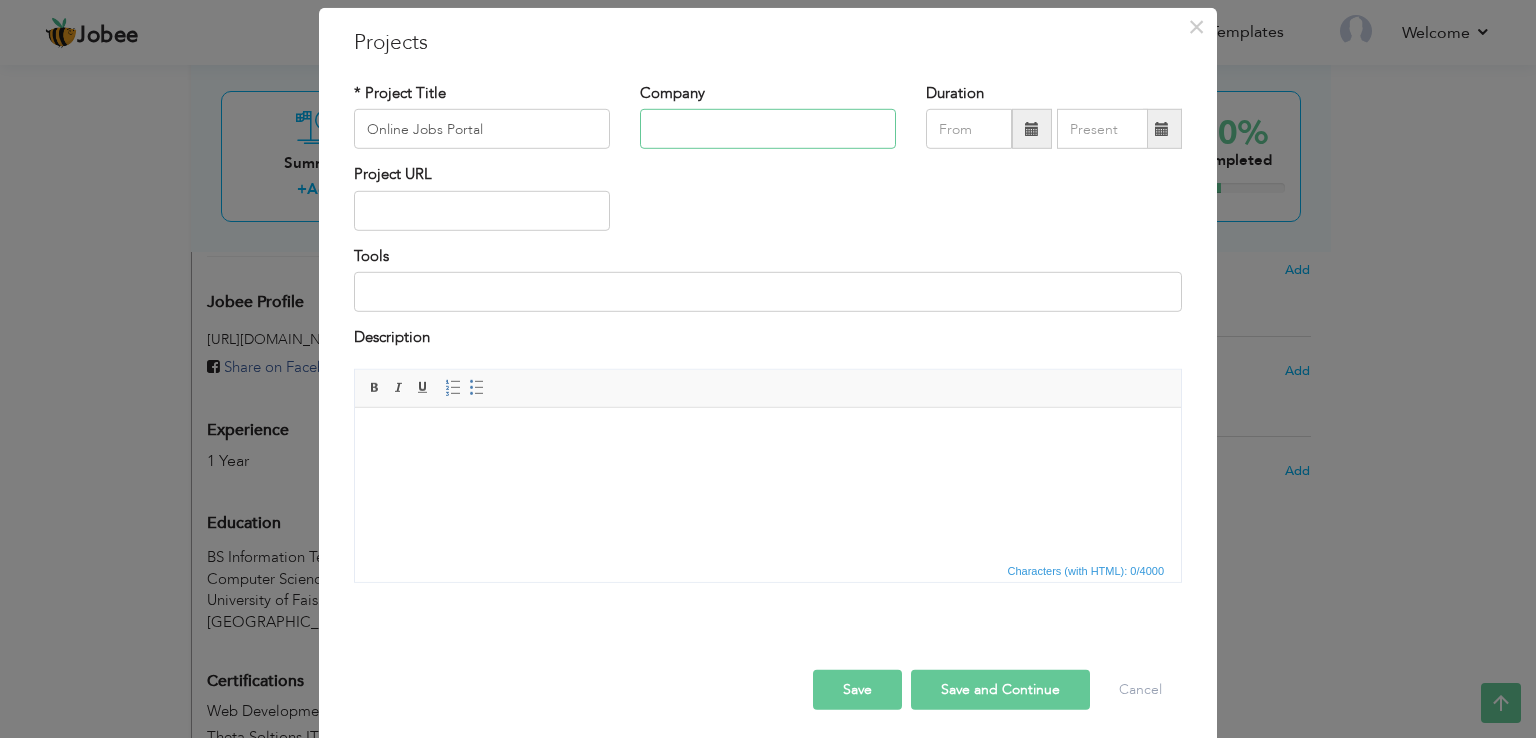 scroll, scrollTop: 72, scrollLeft: 0, axis: vertical 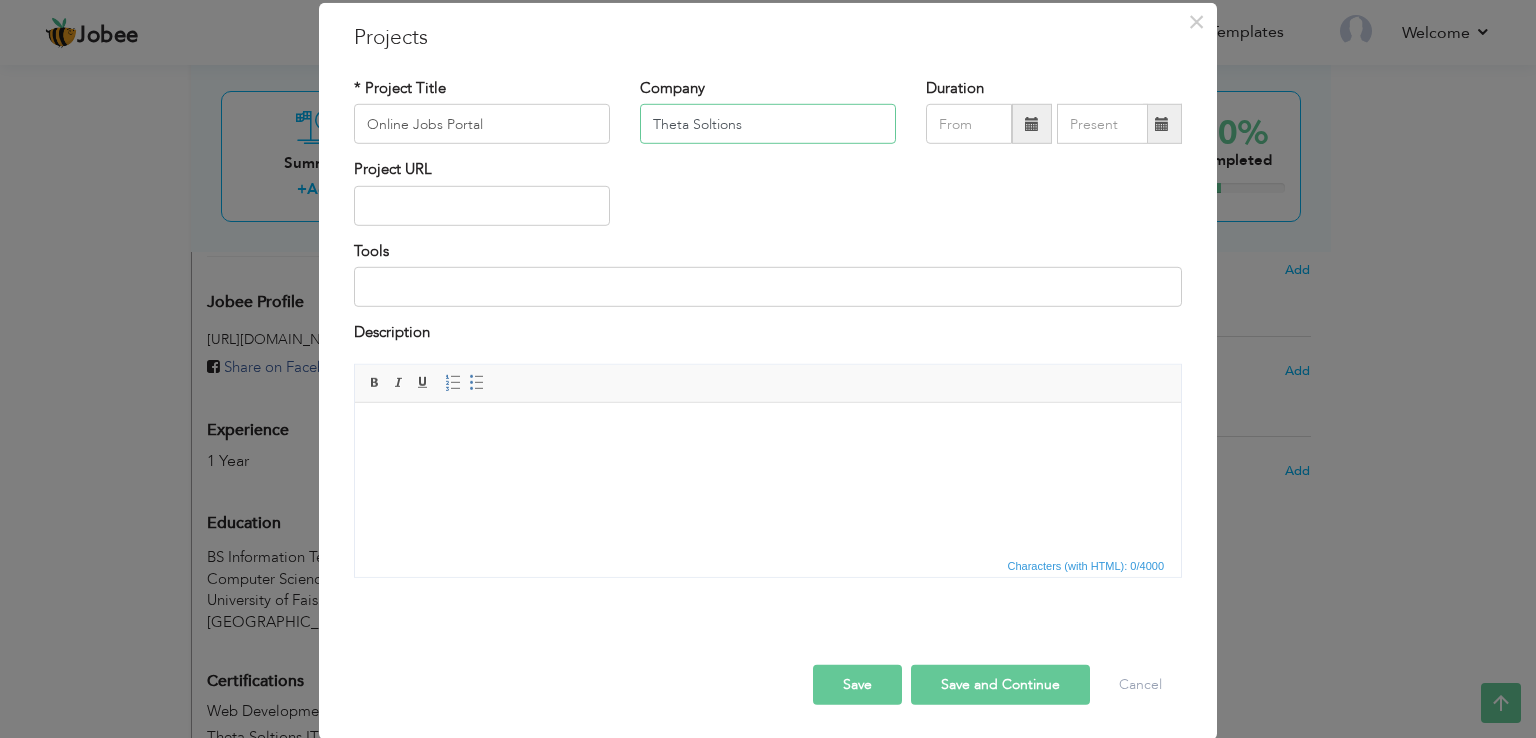 type on "Theta Soltions" 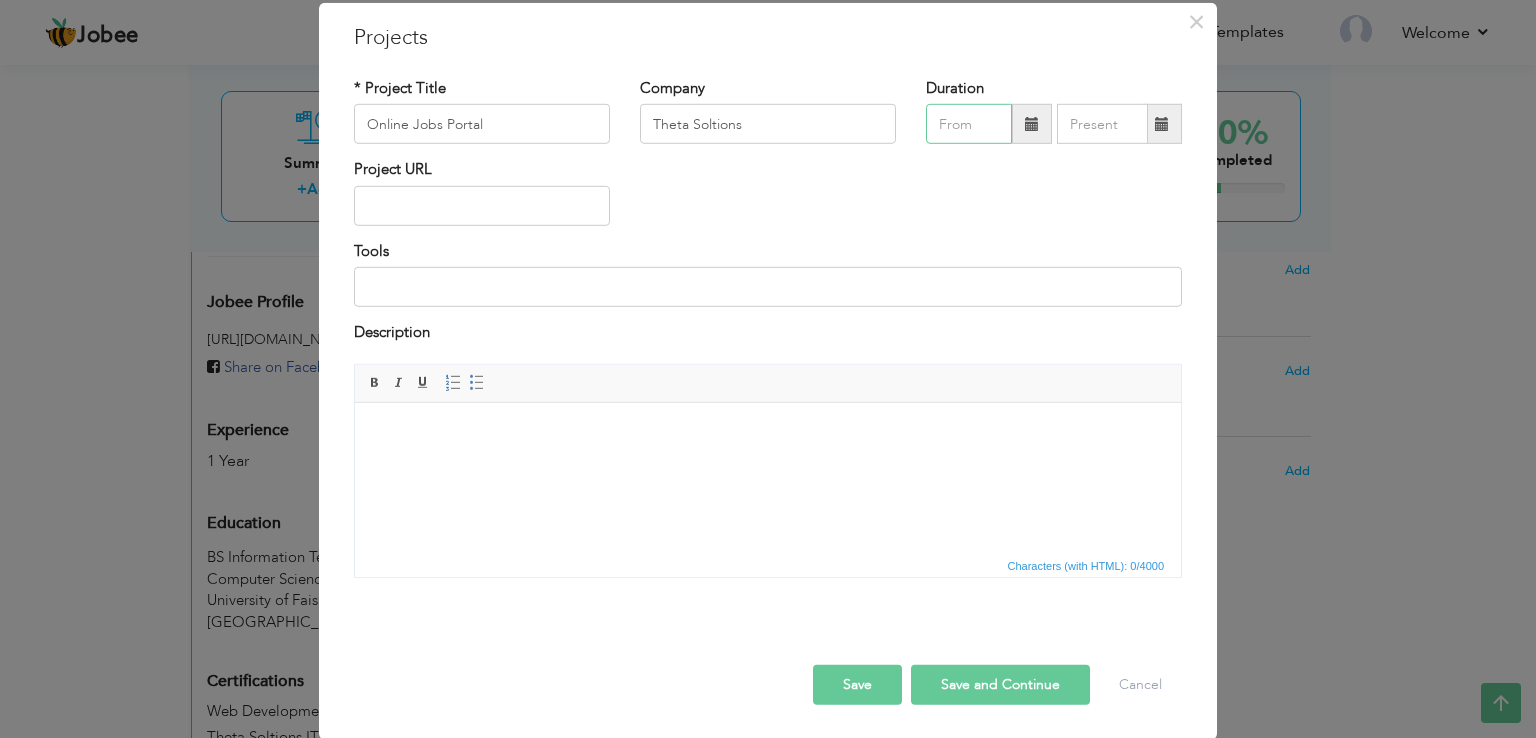 click at bounding box center [969, 124] 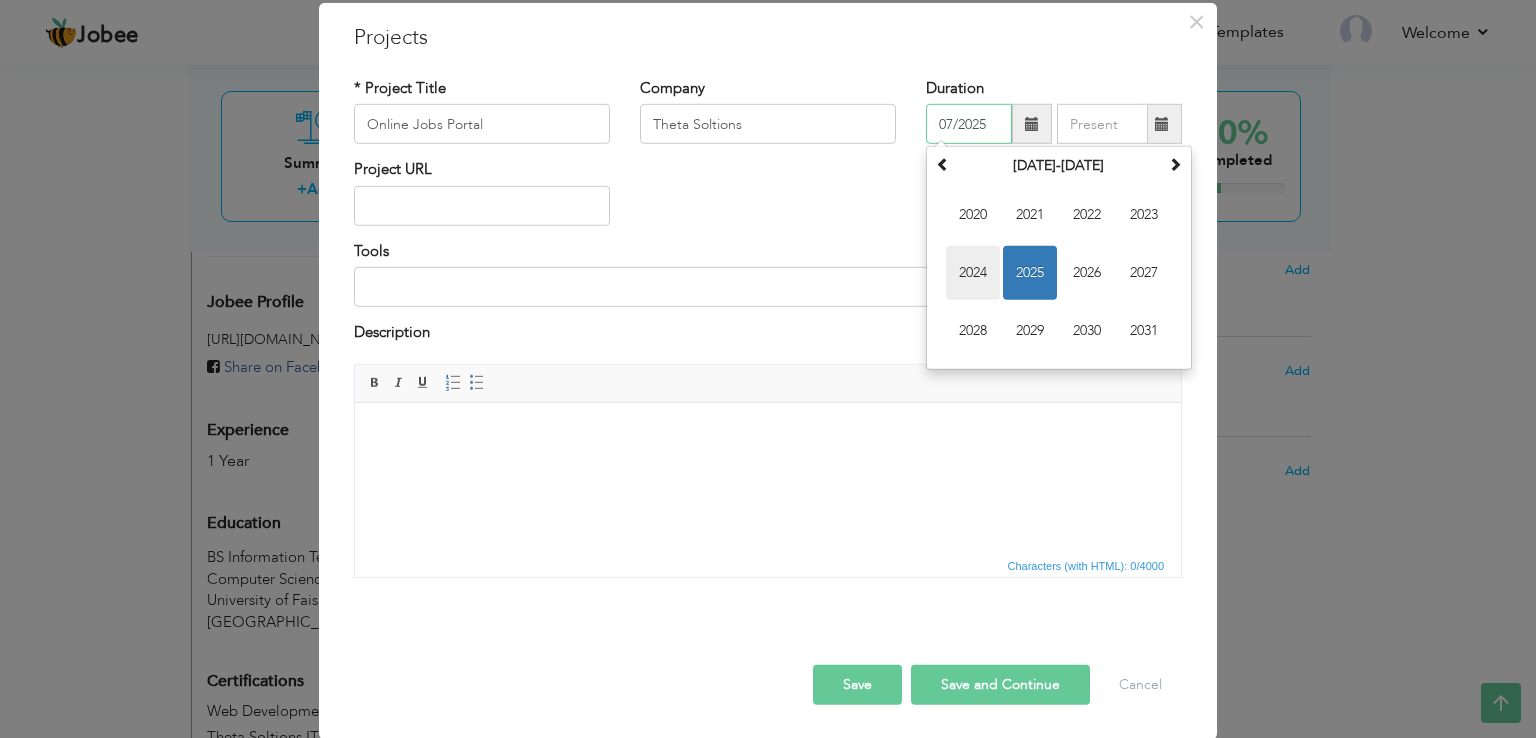 click on "2024" at bounding box center (973, 273) 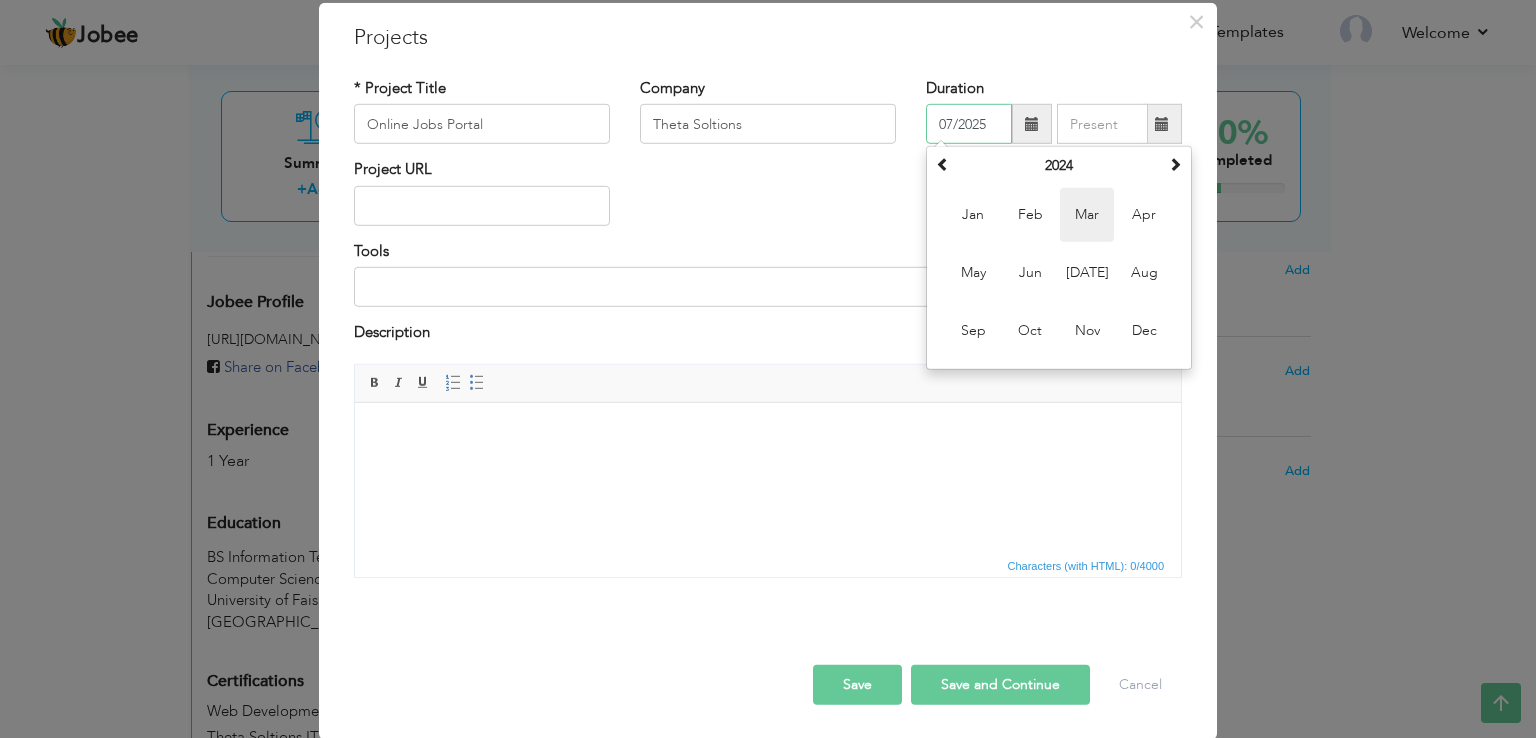 click on "Mar" at bounding box center (1087, 215) 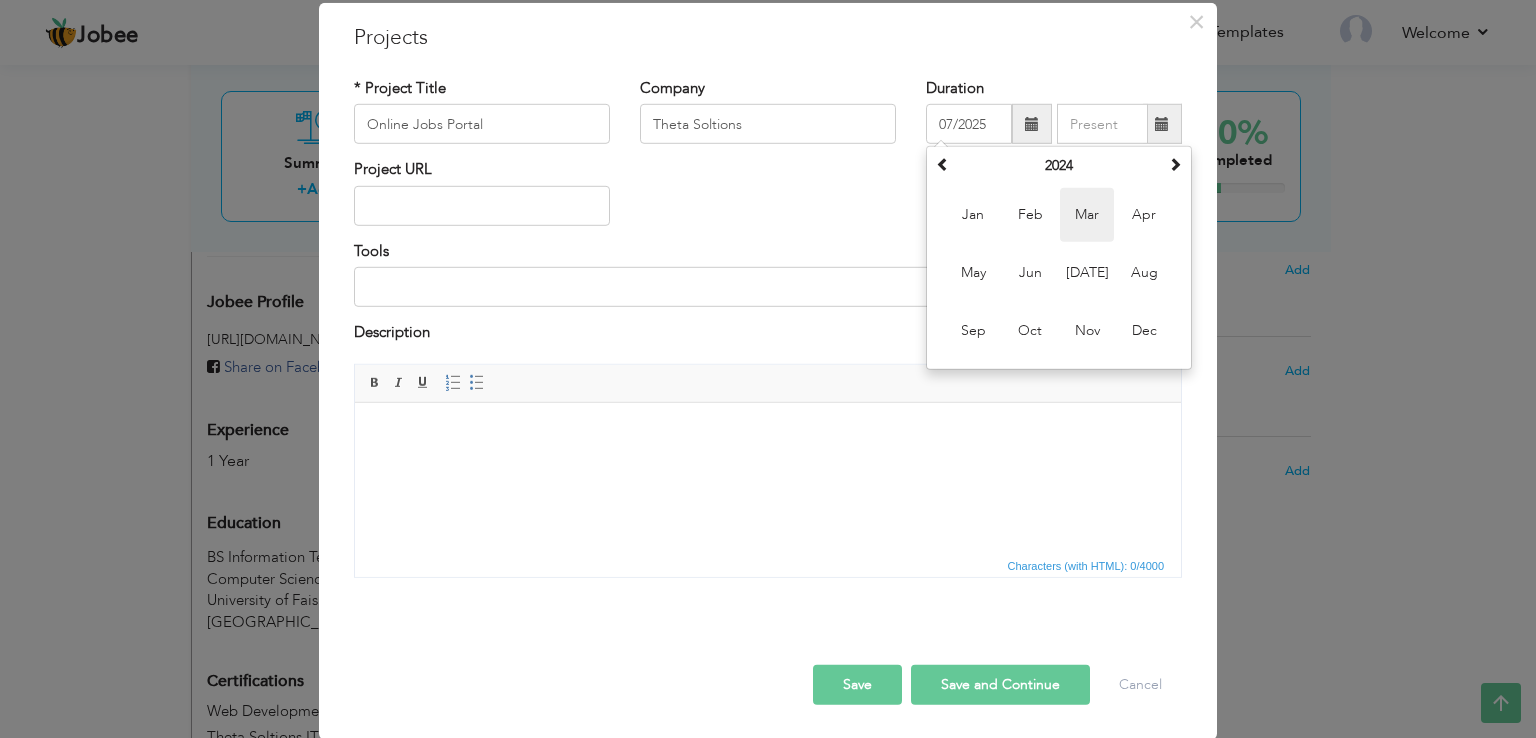 type on "03/2024" 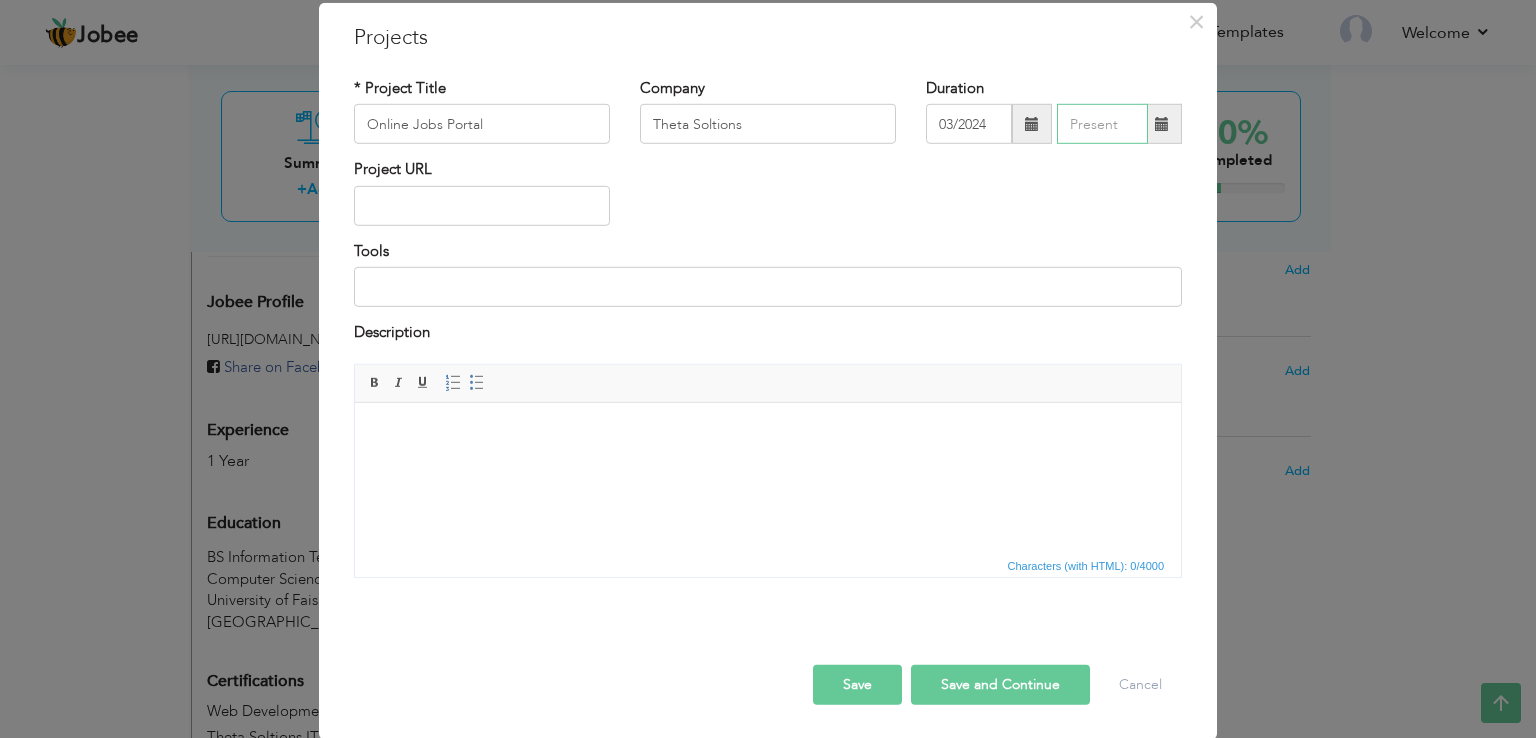 click at bounding box center [1102, 124] 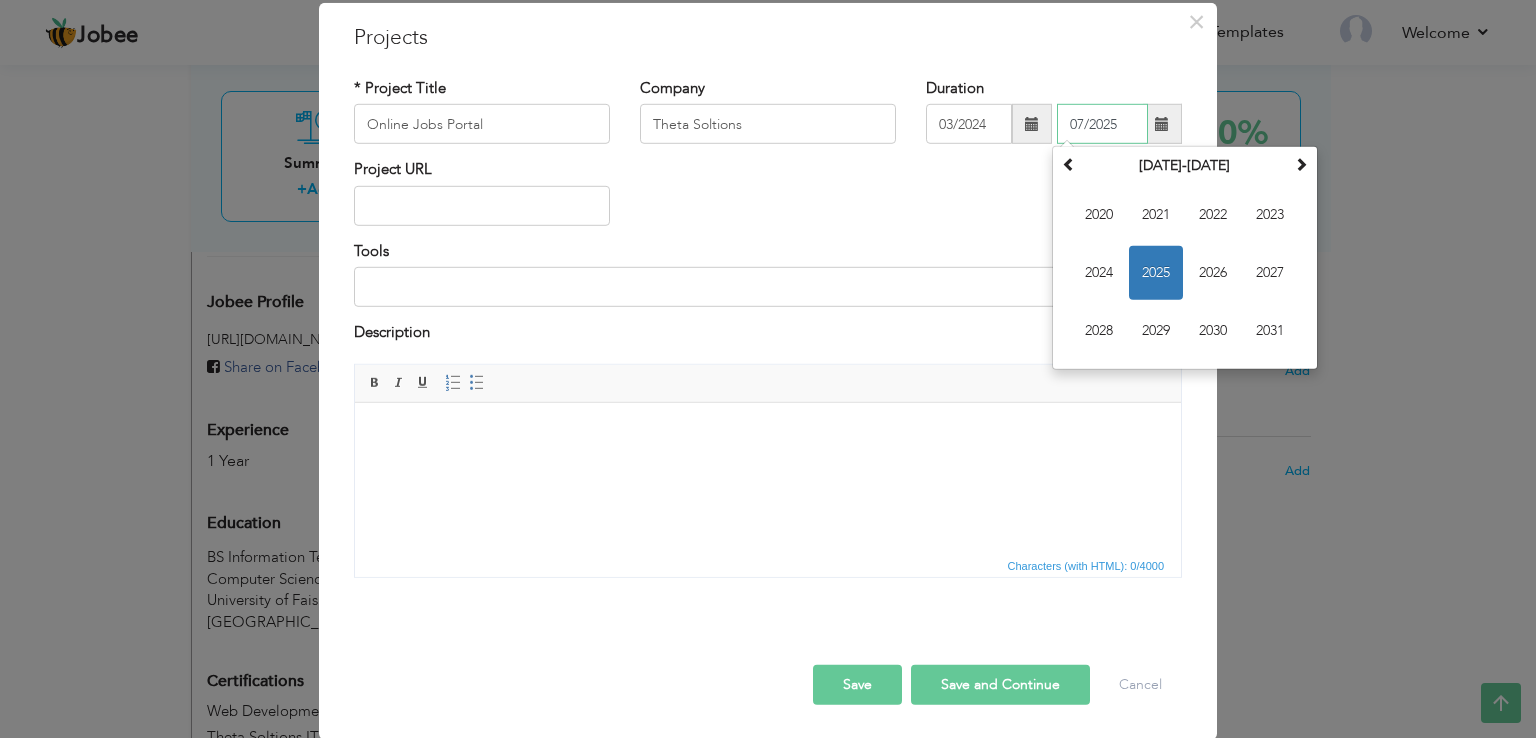 click on "2025" at bounding box center (1156, 273) 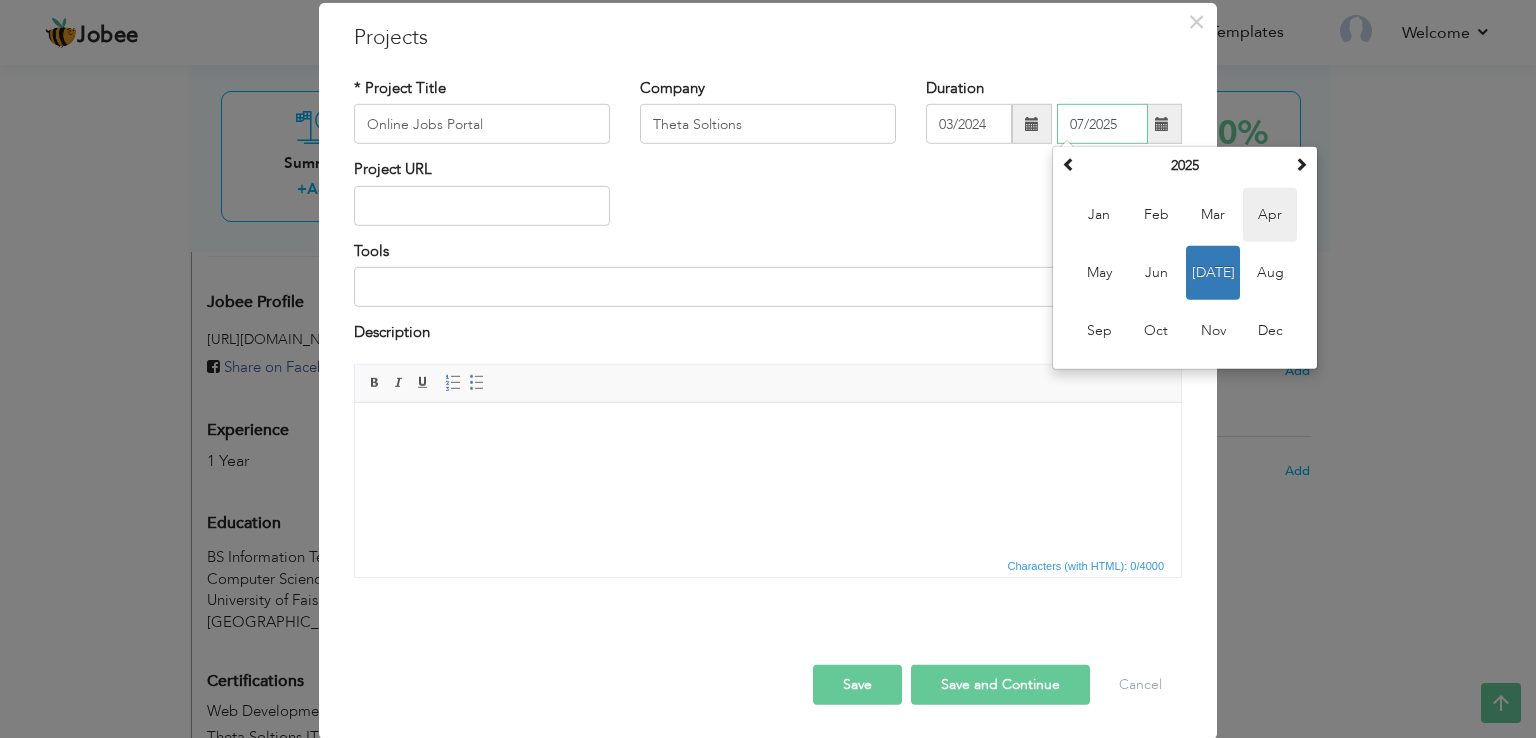 click on "Apr" at bounding box center [1270, 215] 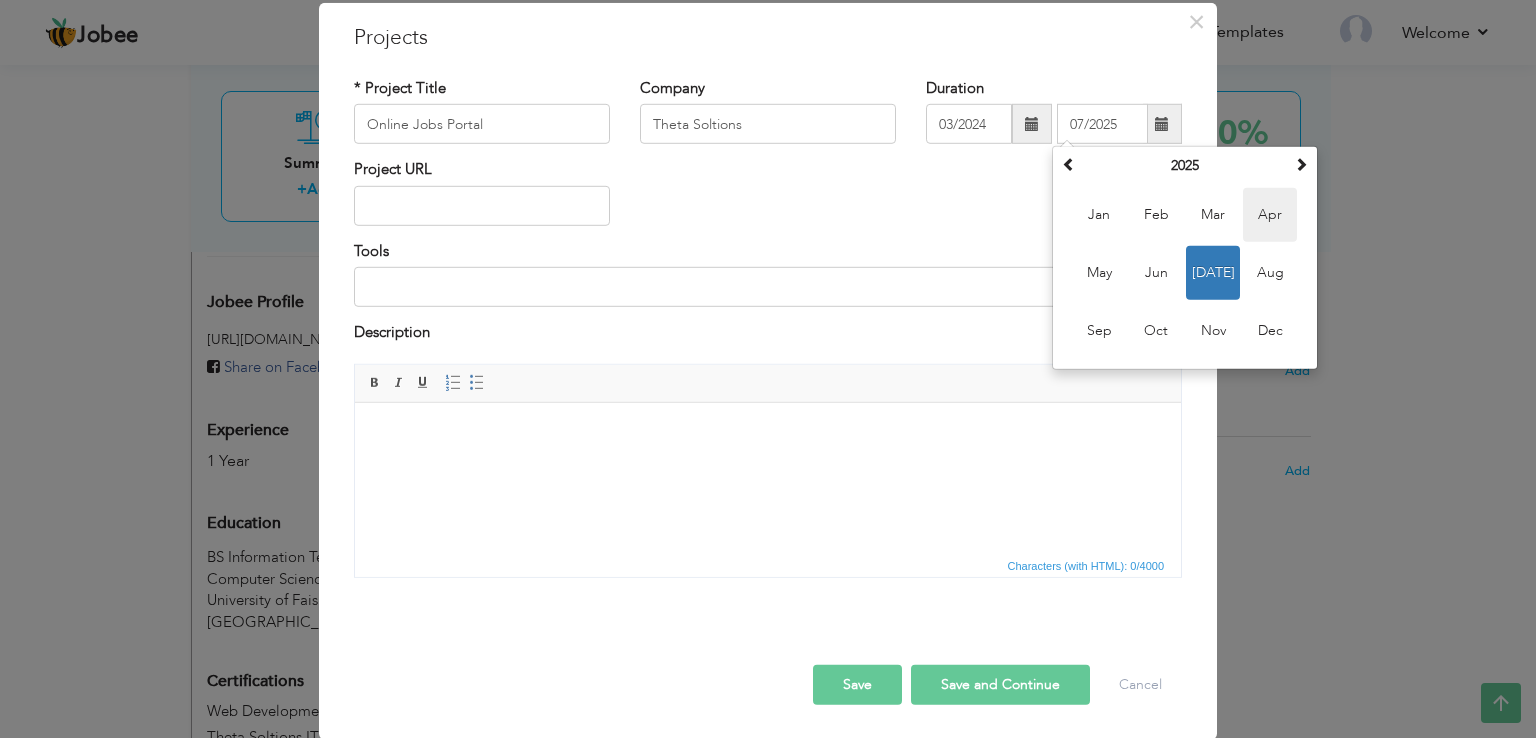 type on "04/2025" 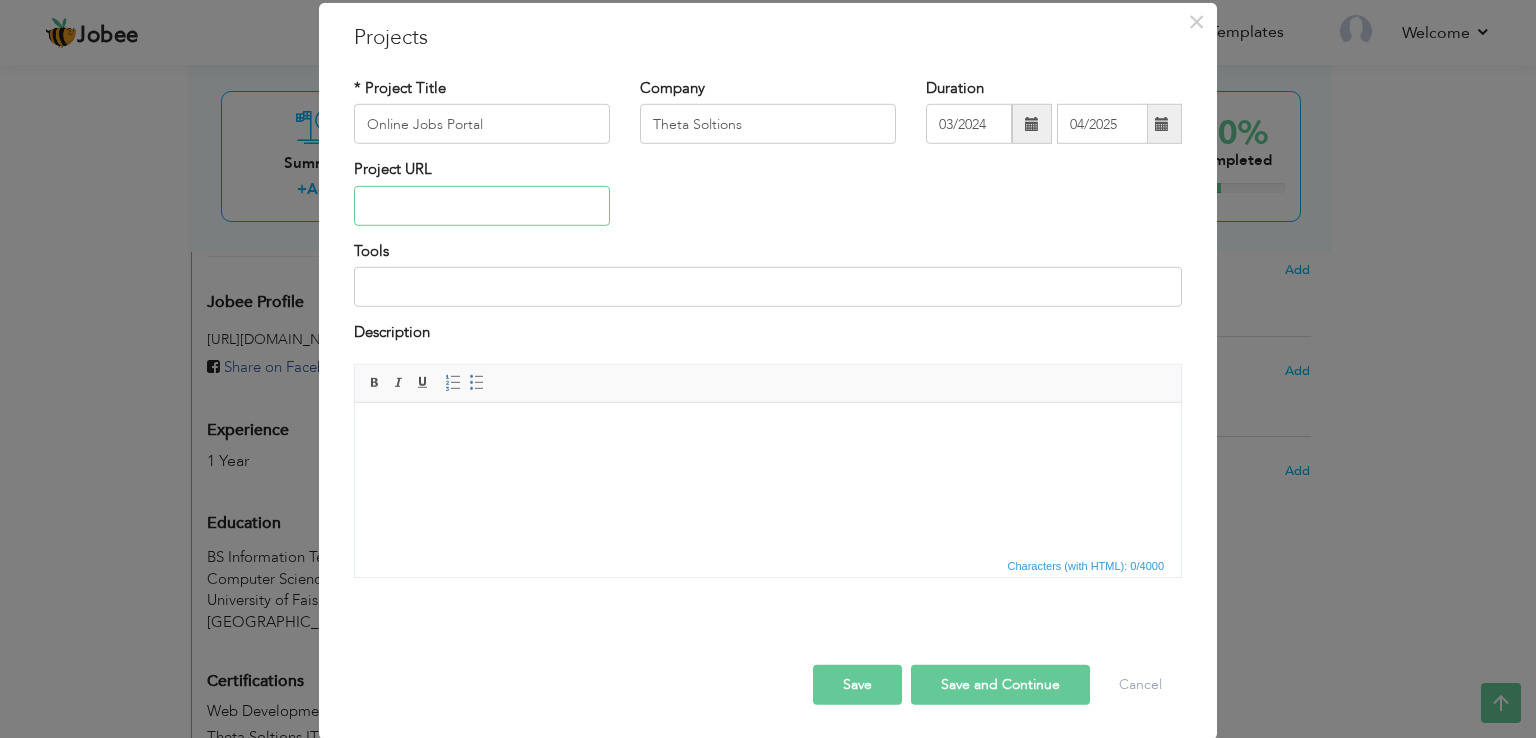 click at bounding box center (482, 206) 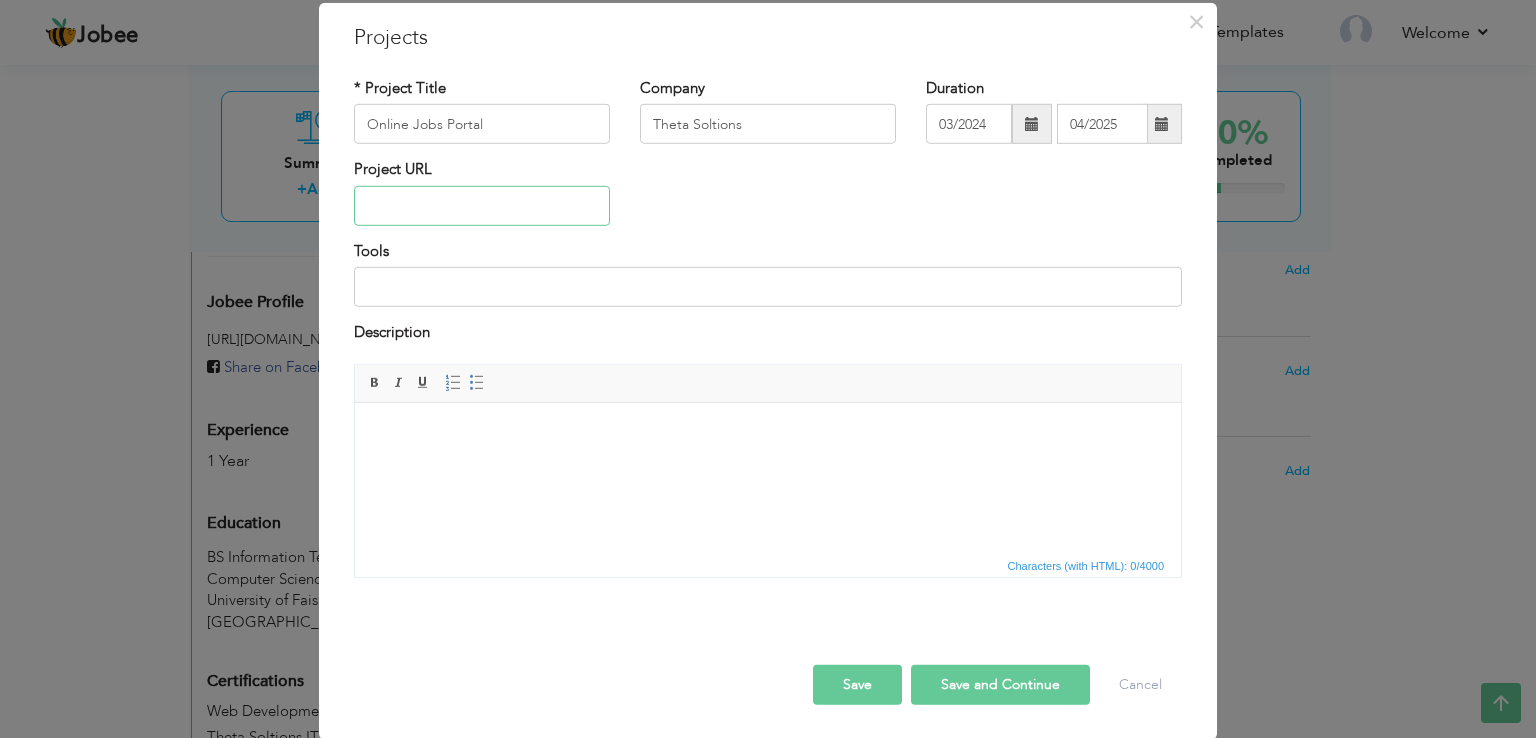 click at bounding box center (482, 206) 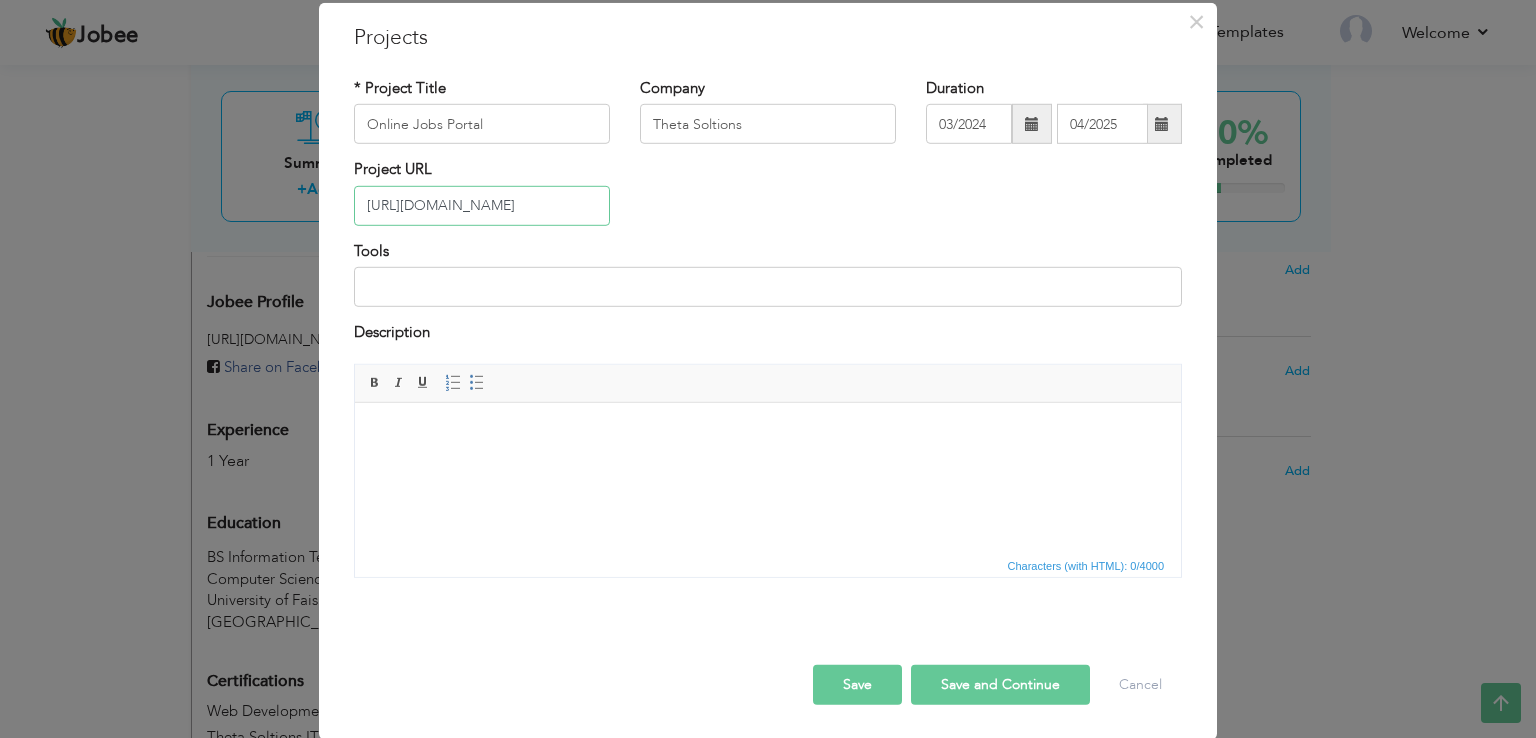 type on "[URL][DOMAIN_NAME]" 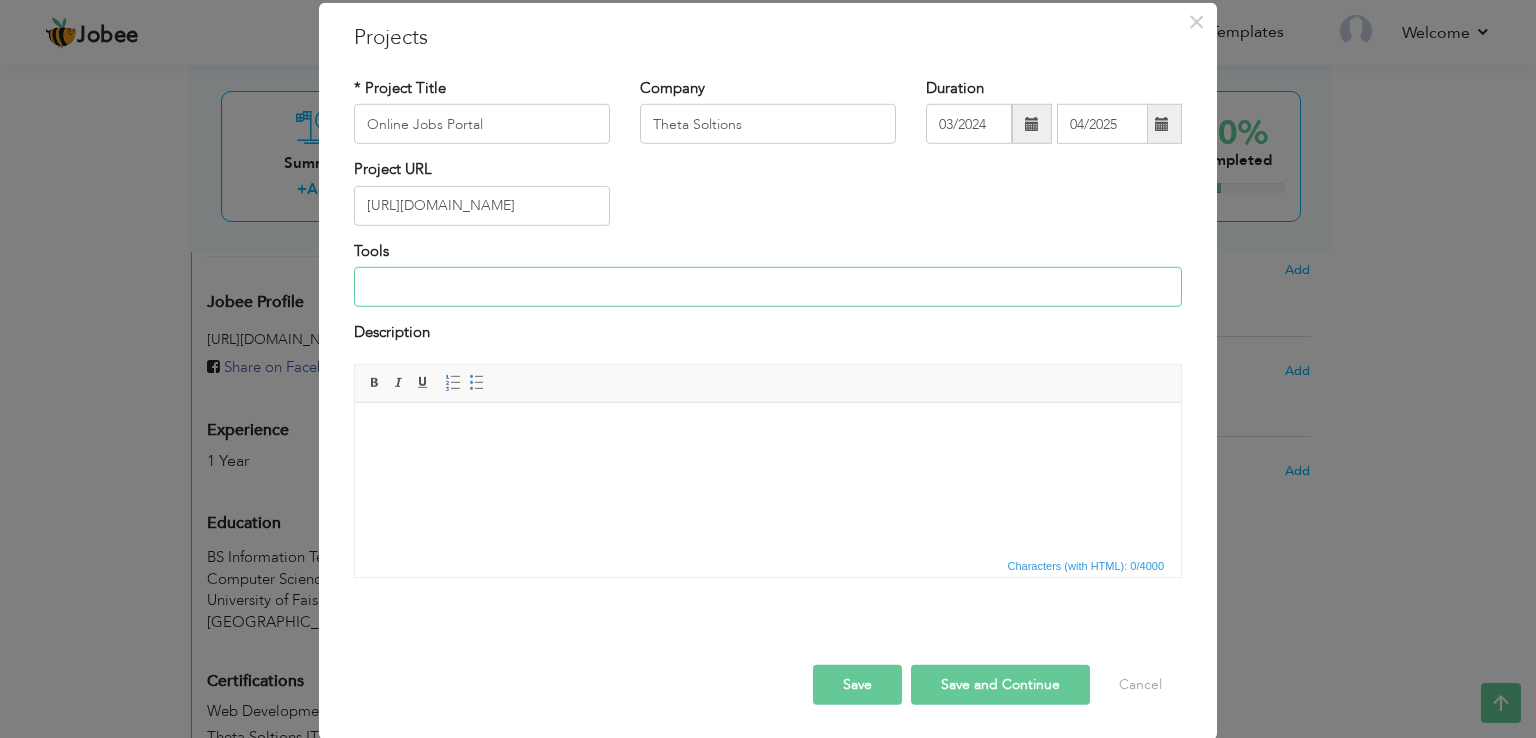 click at bounding box center [768, 287] 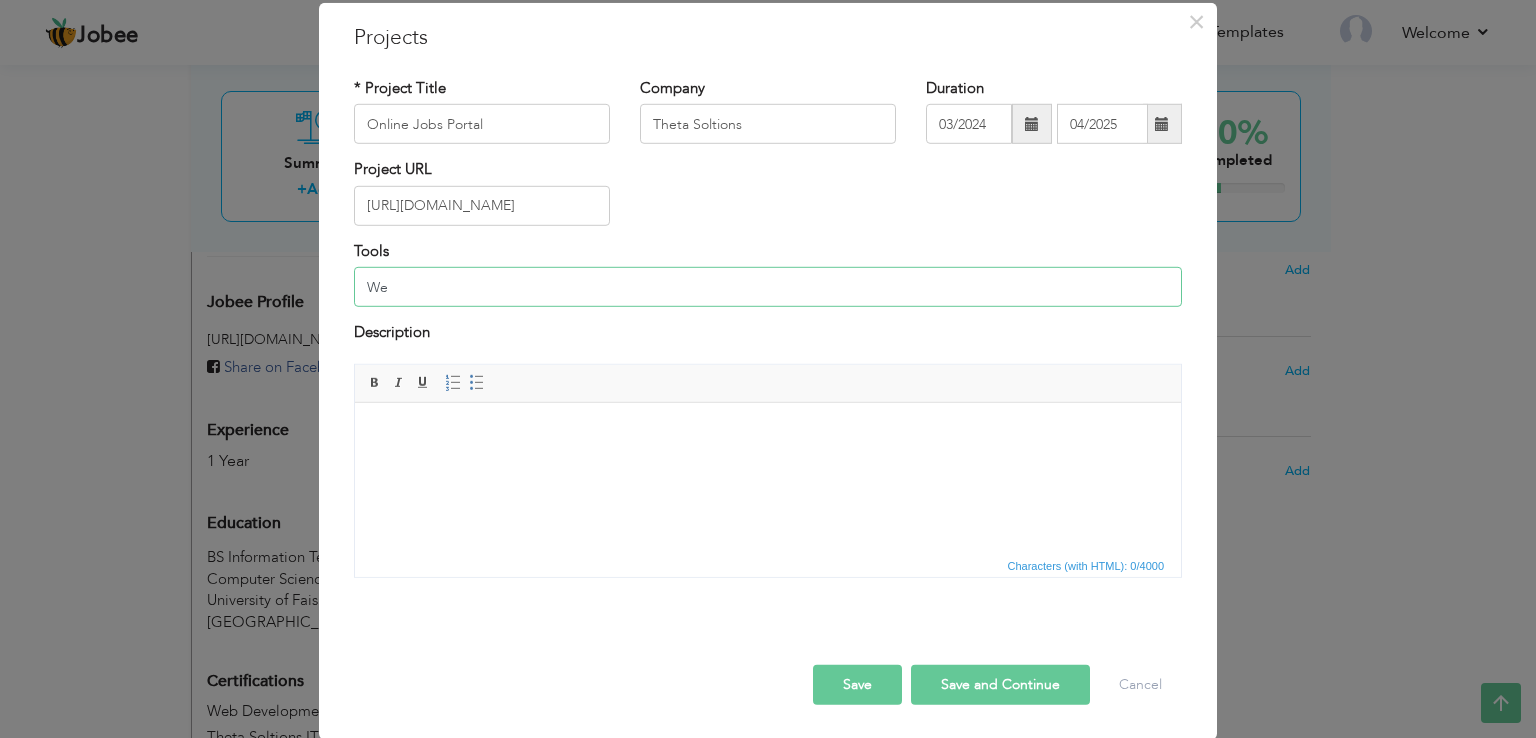 type on "W" 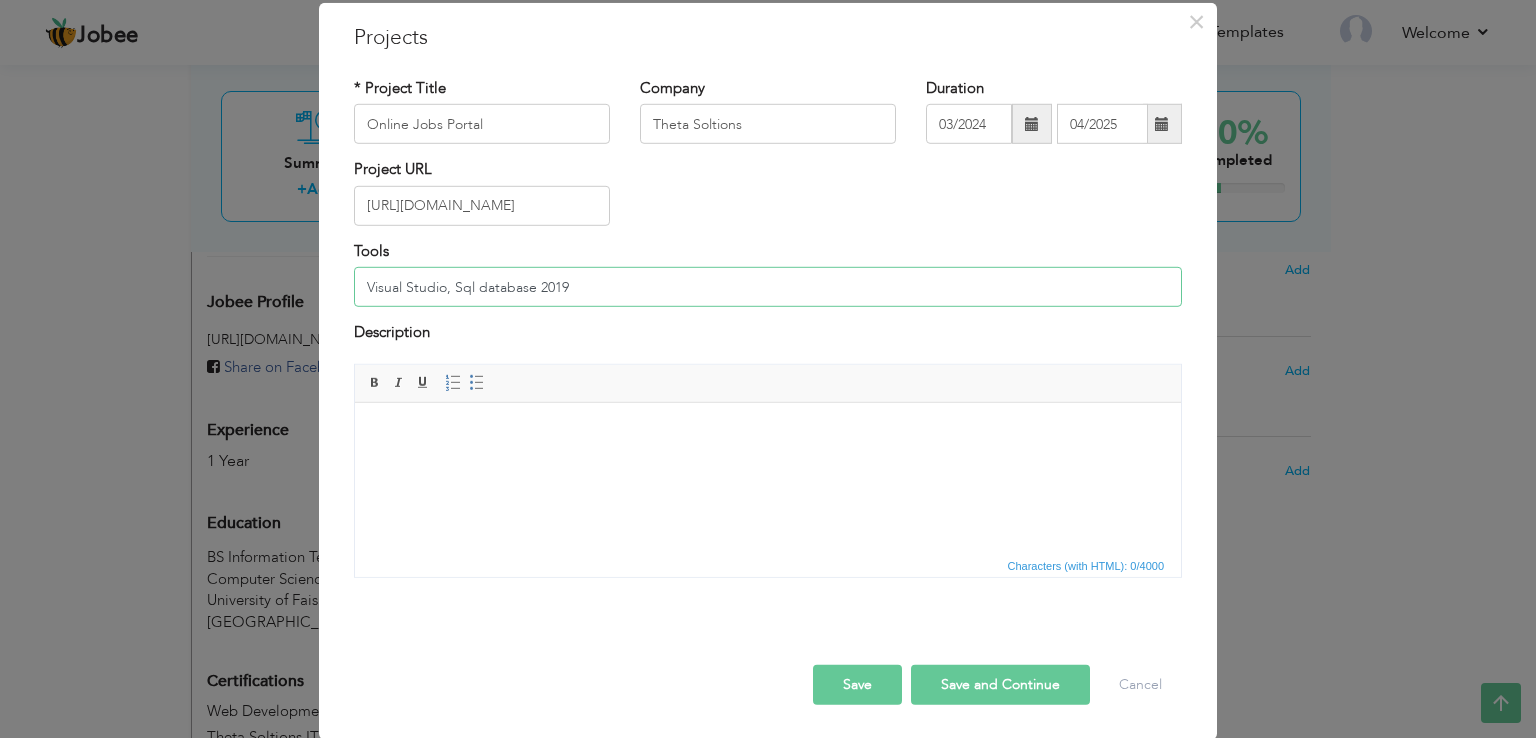 type on "Visual Studio, Sql database 2019" 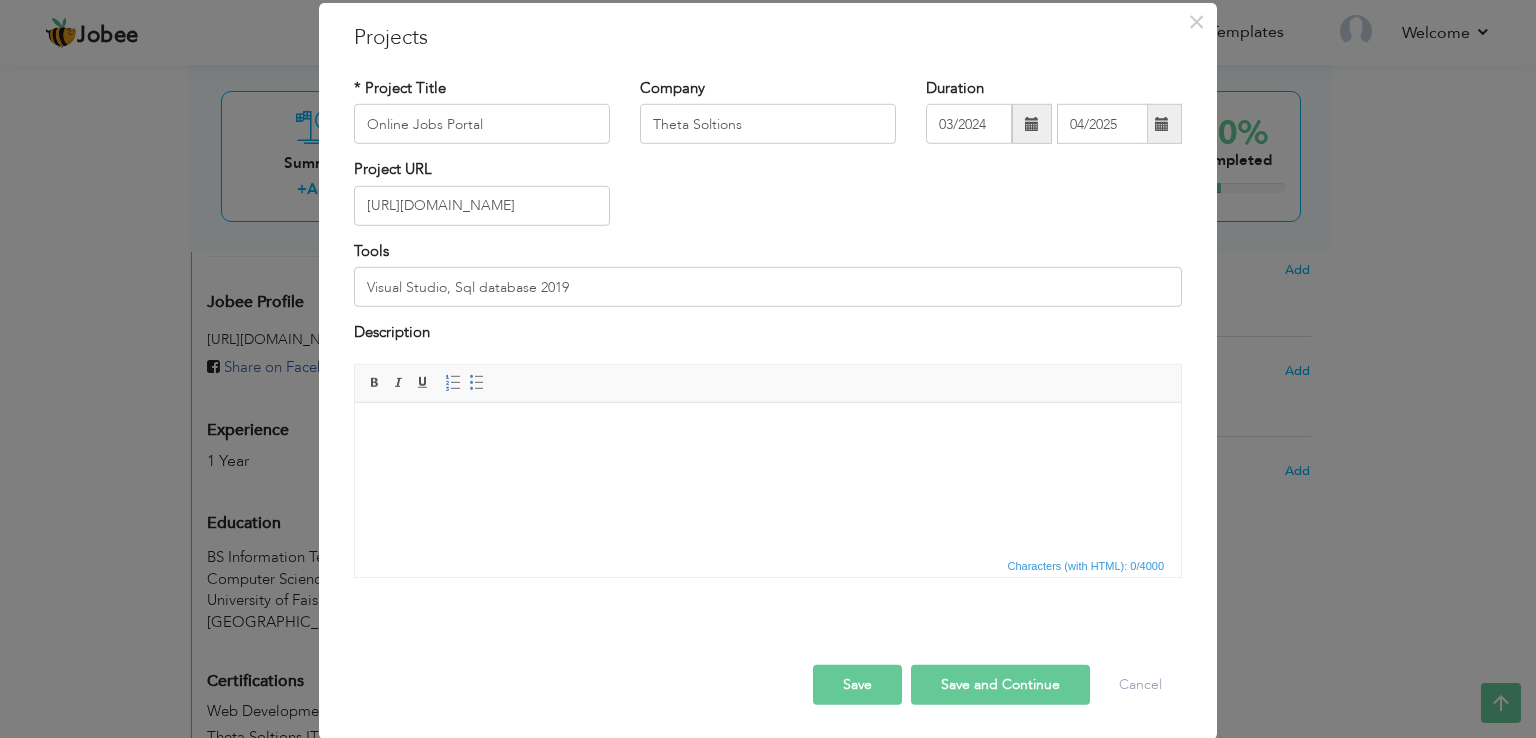 click at bounding box center (768, 432) 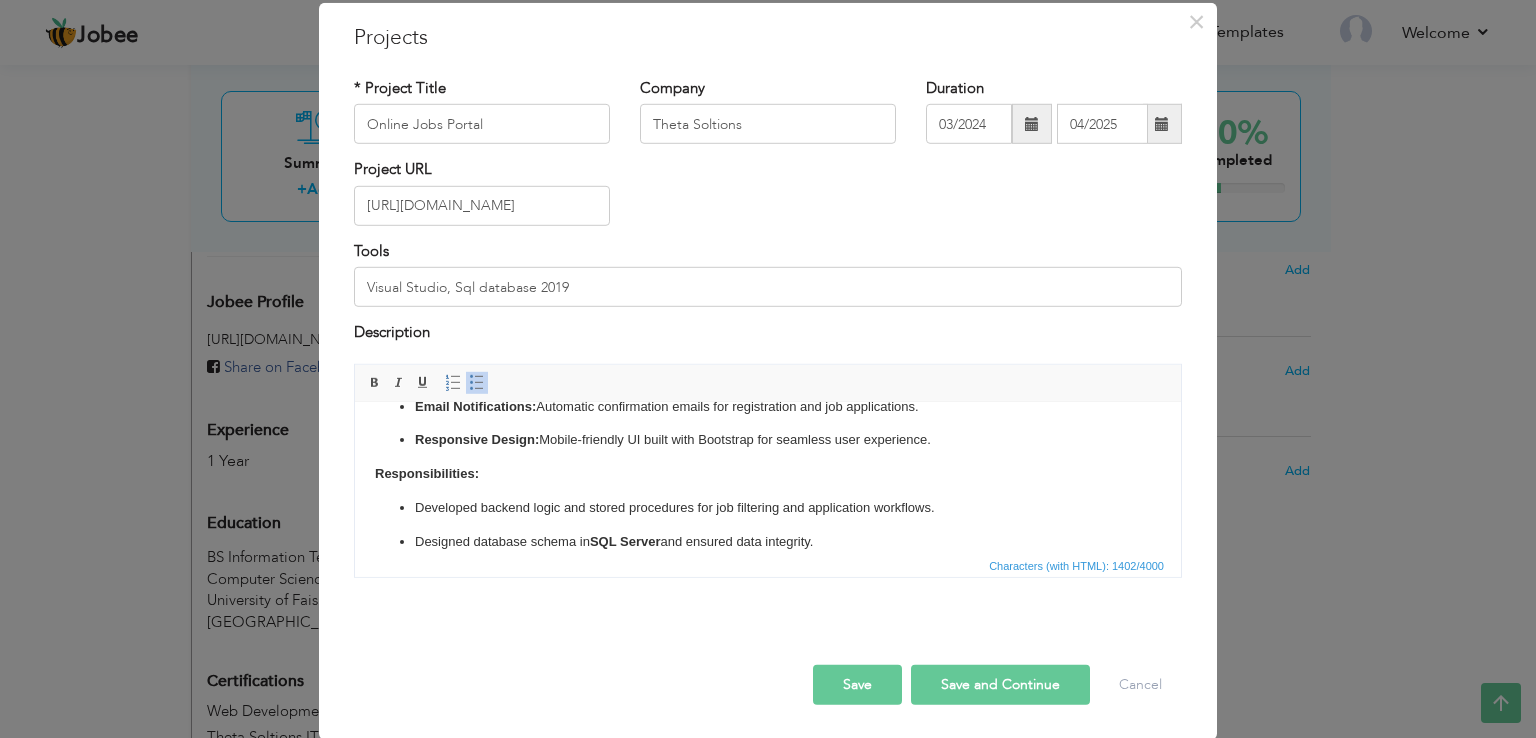scroll, scrollTop: 370, scrollLeft: 0, axis: vertical 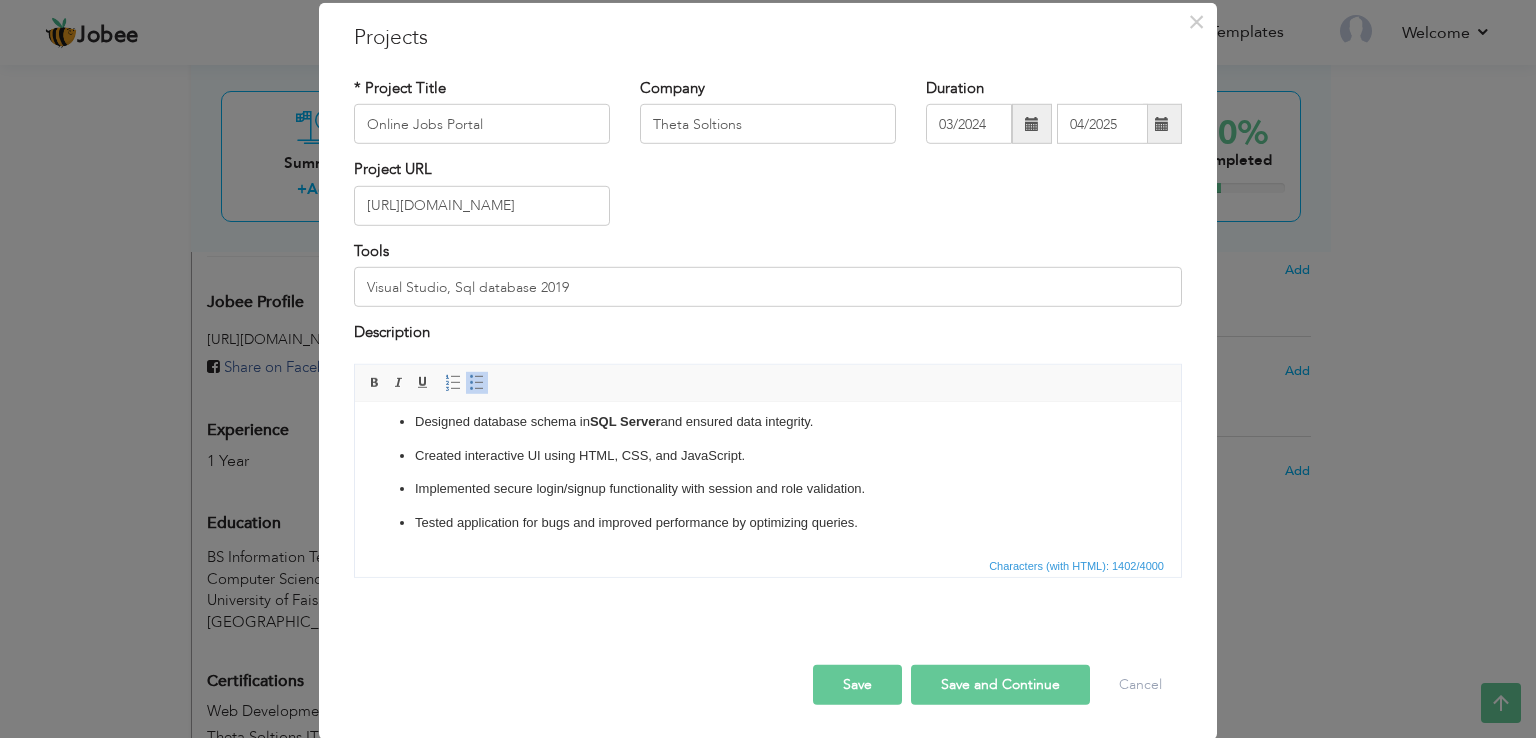 click on "Save" at bounding box center (857, 684) 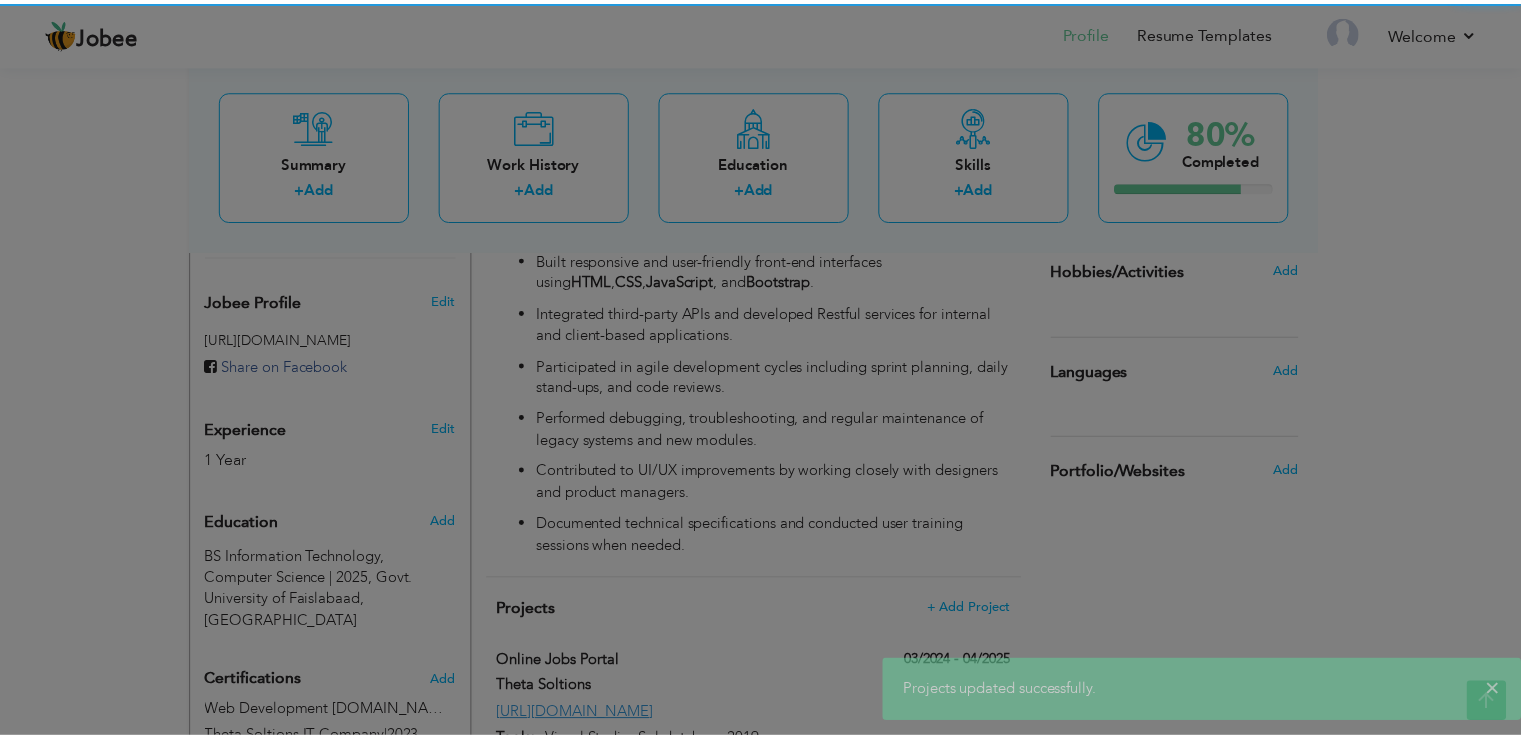 scroll, scrollTop: 0, scrollLeft: 0, axis: both 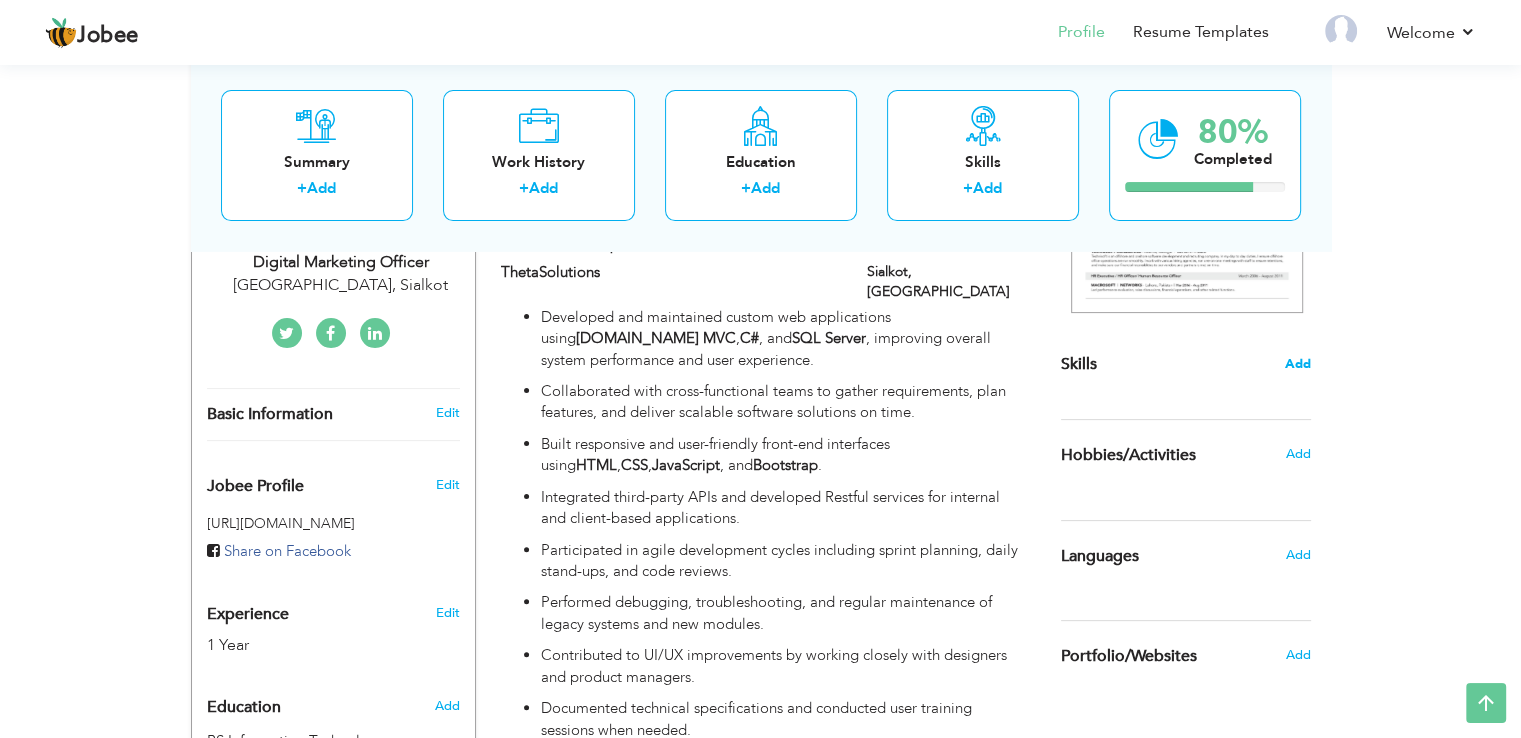 click on "Add" at bounding box center (1298, 364) 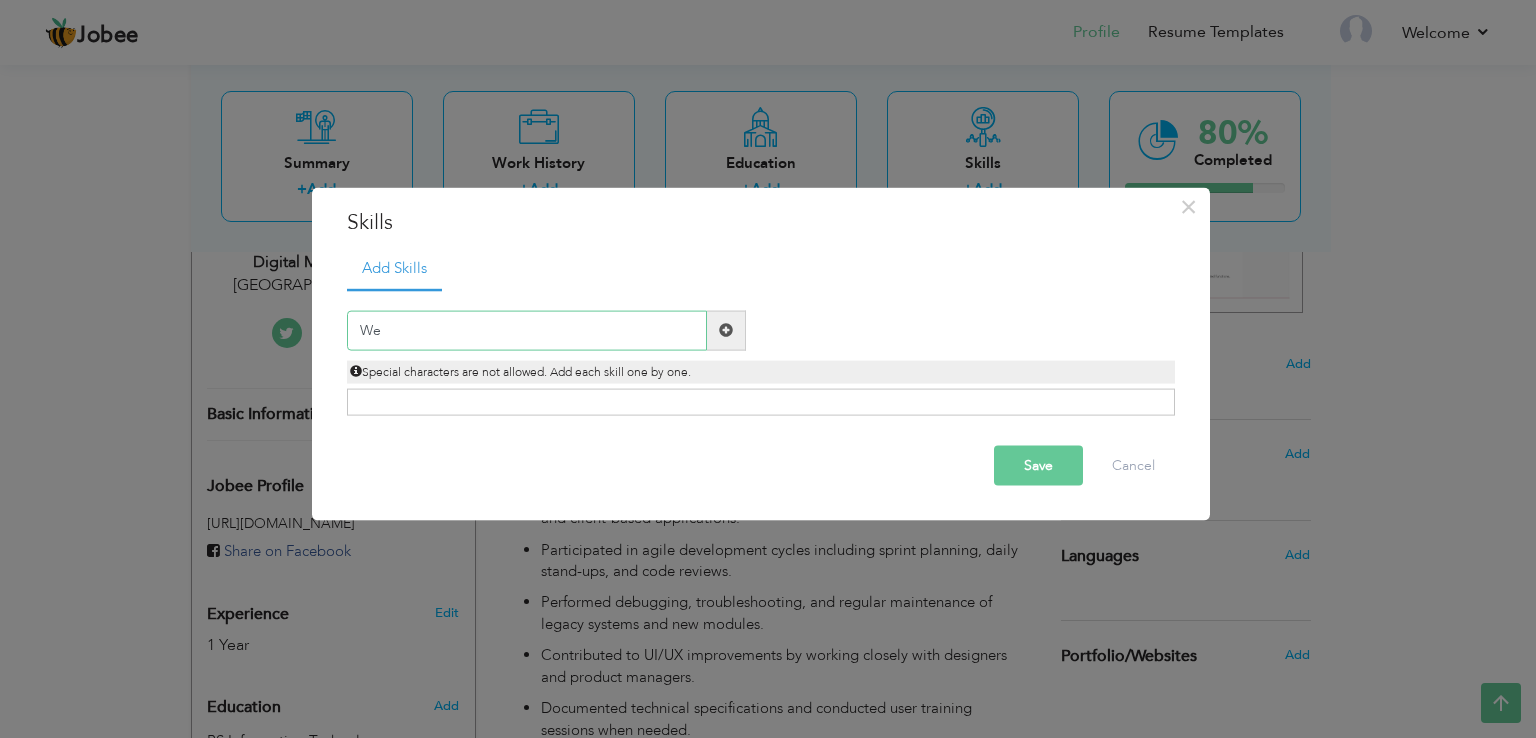 type on "W" 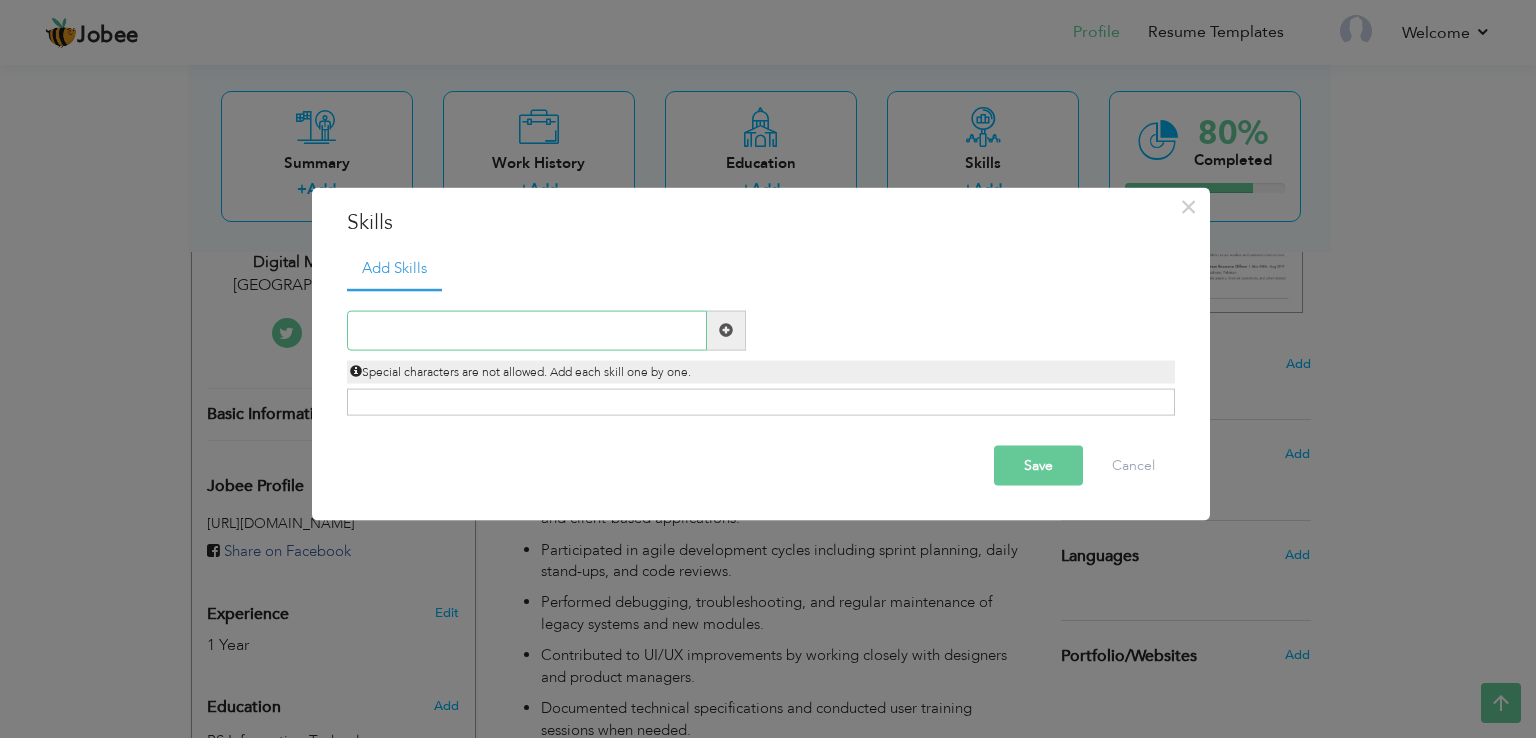 click at bounding box center (527, 330) 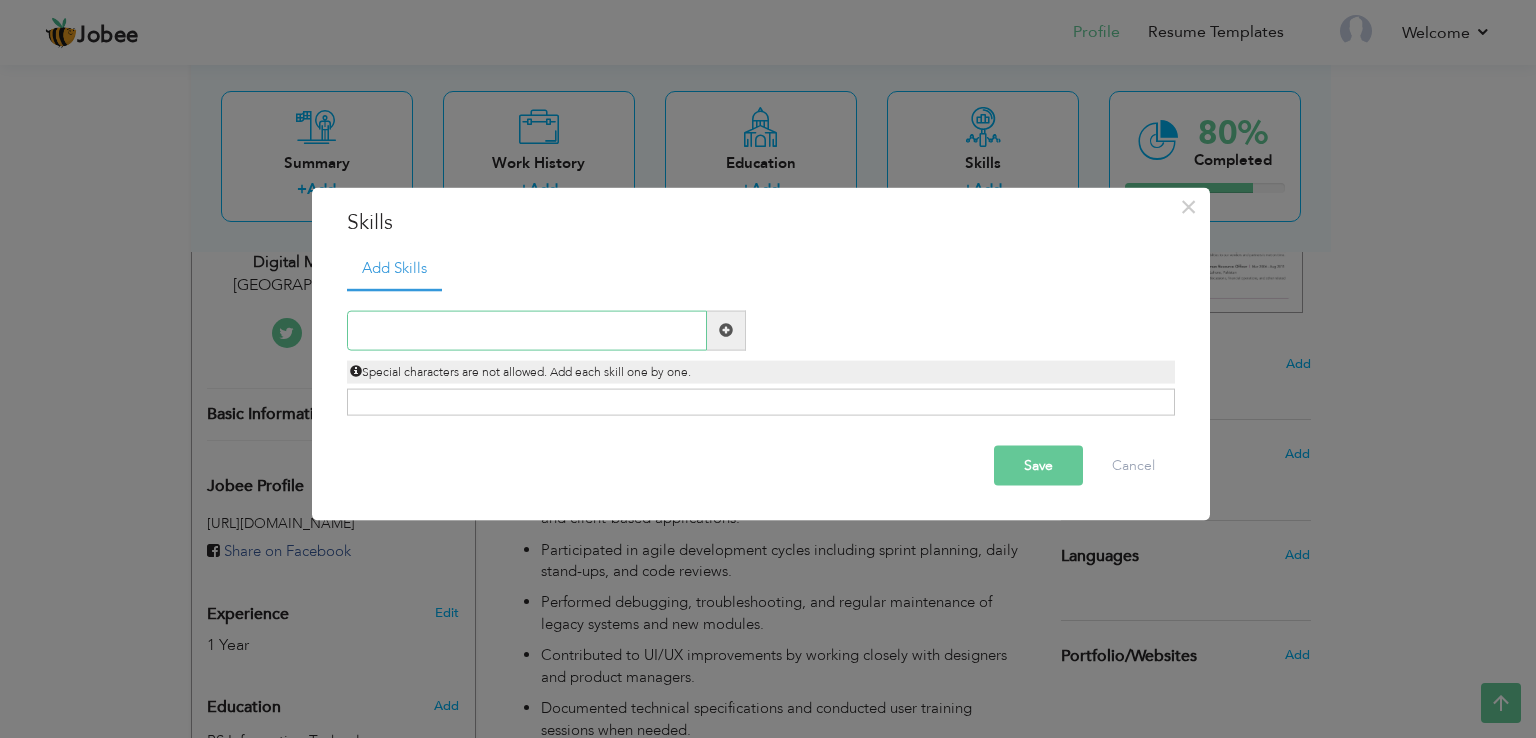 click at bounding box center [527, 330] 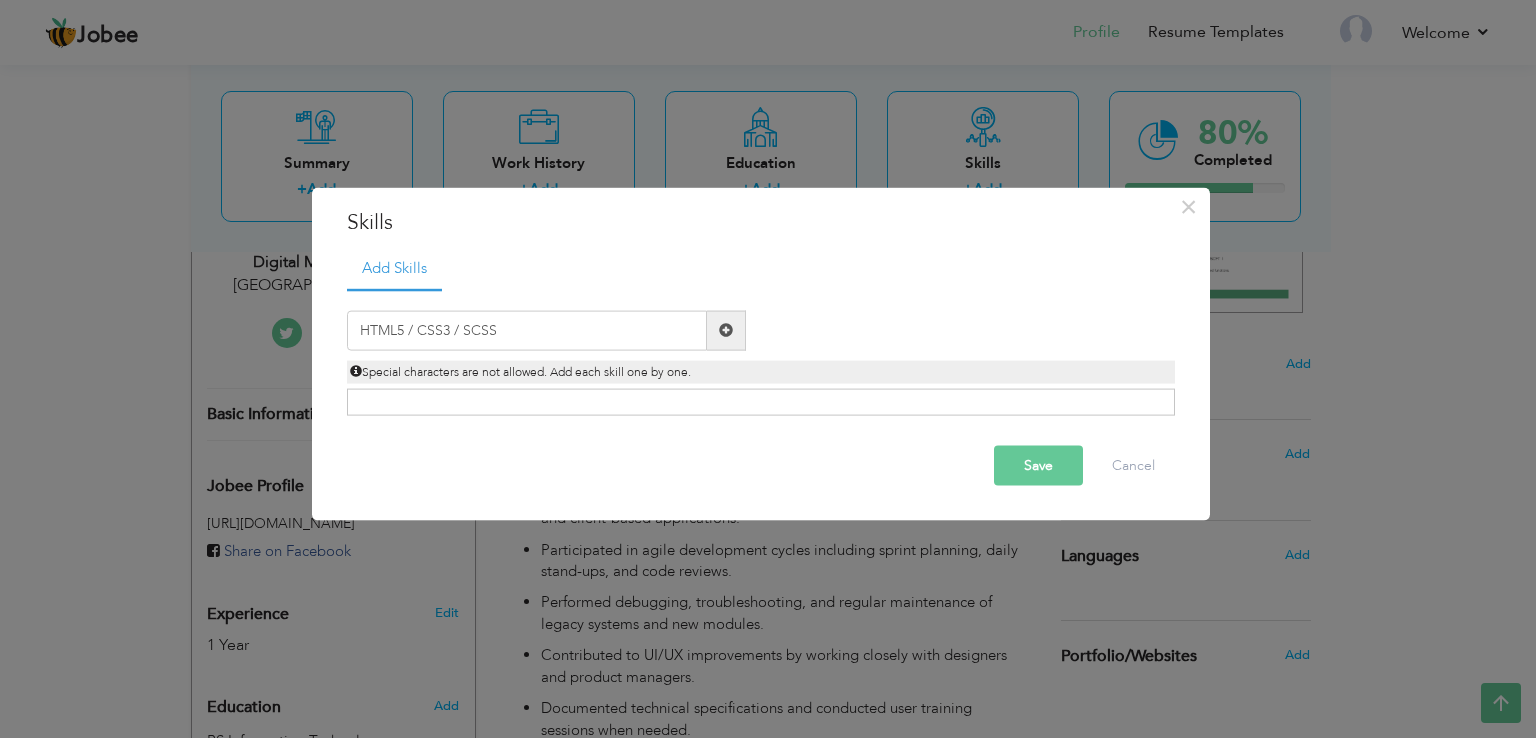 click on "Click on  , to mark skill as primary." at bounding box center (761, 402) 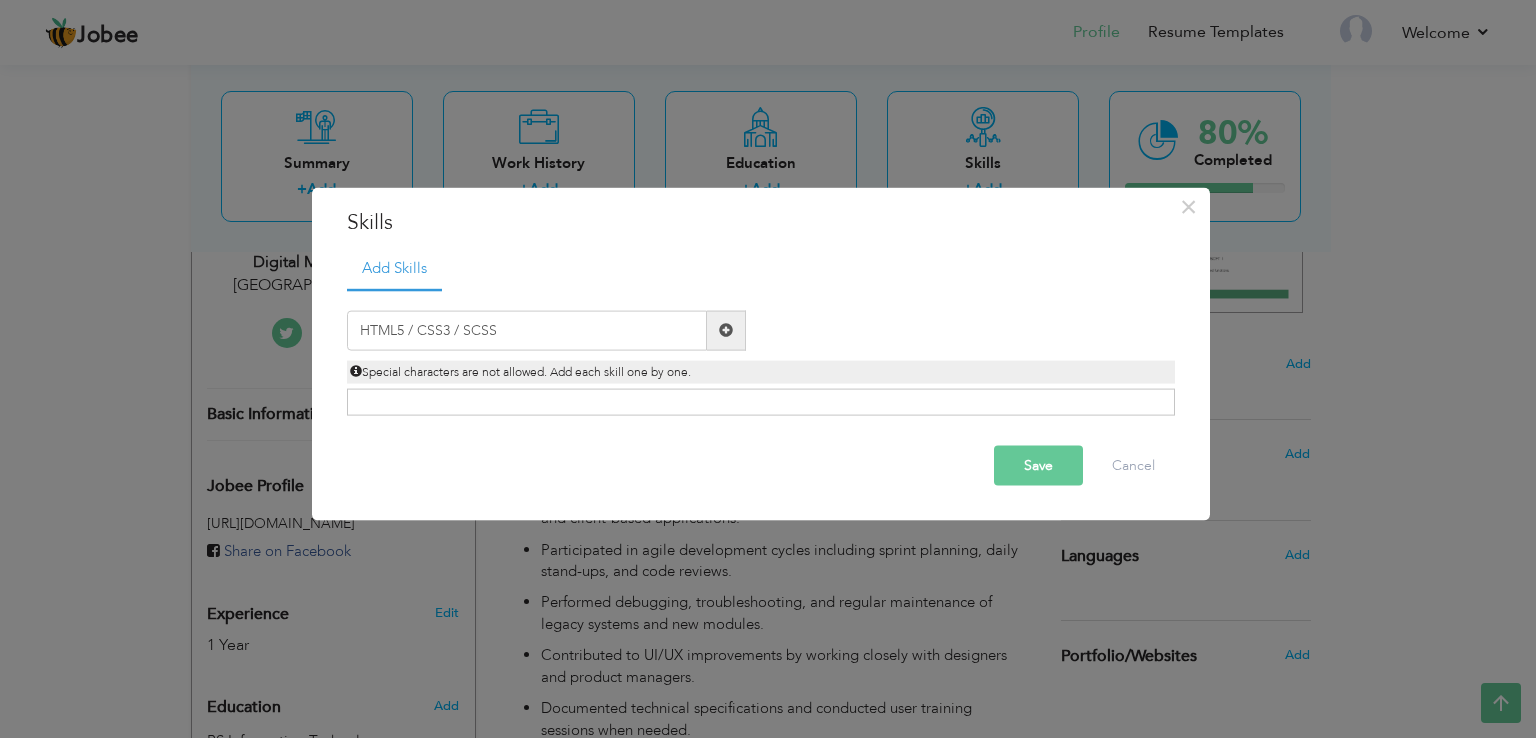 click on "Click on  , to mark skill as primary." at bounding box center [761, 402] 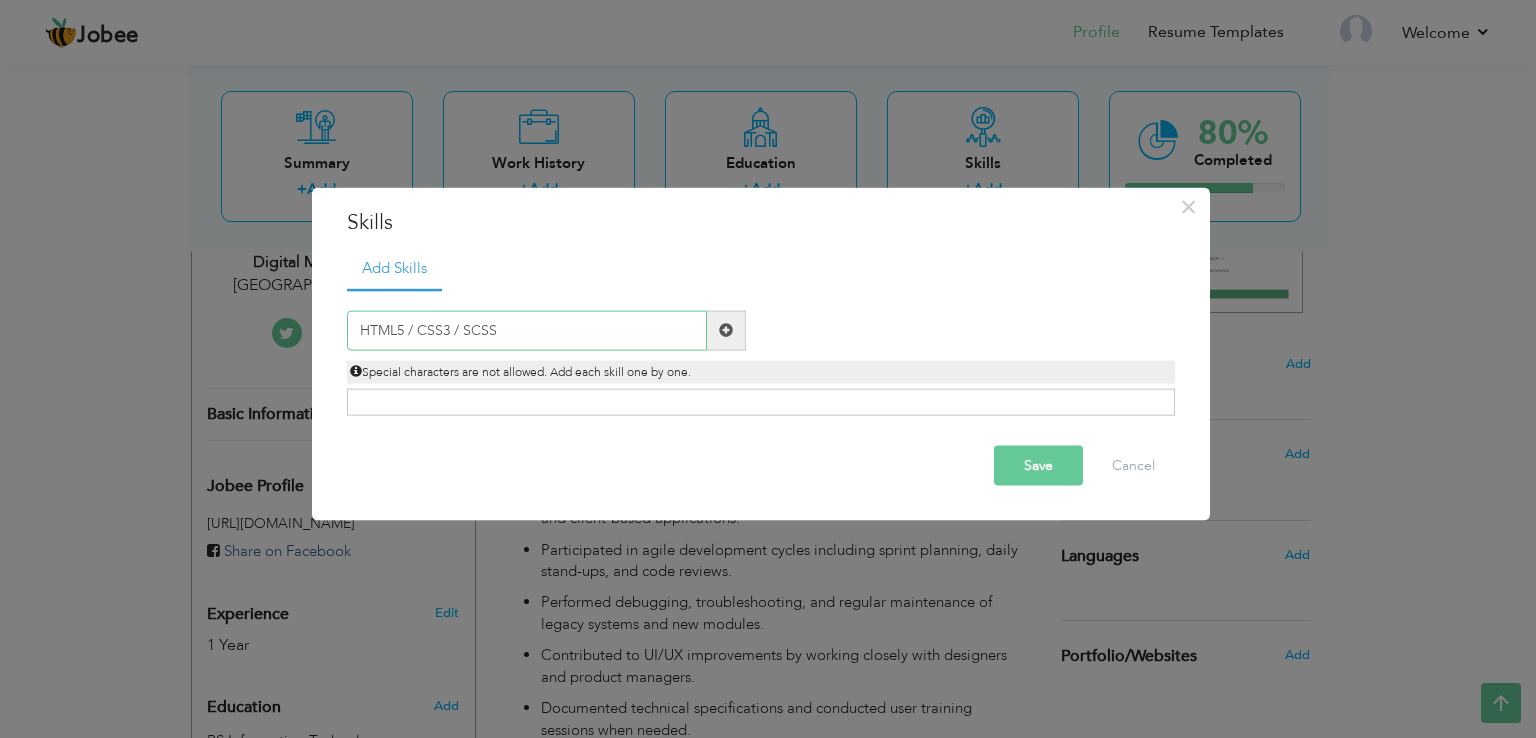 click on "HTML5 / CSS3 / SCSS" at bounding box center (527, 330) 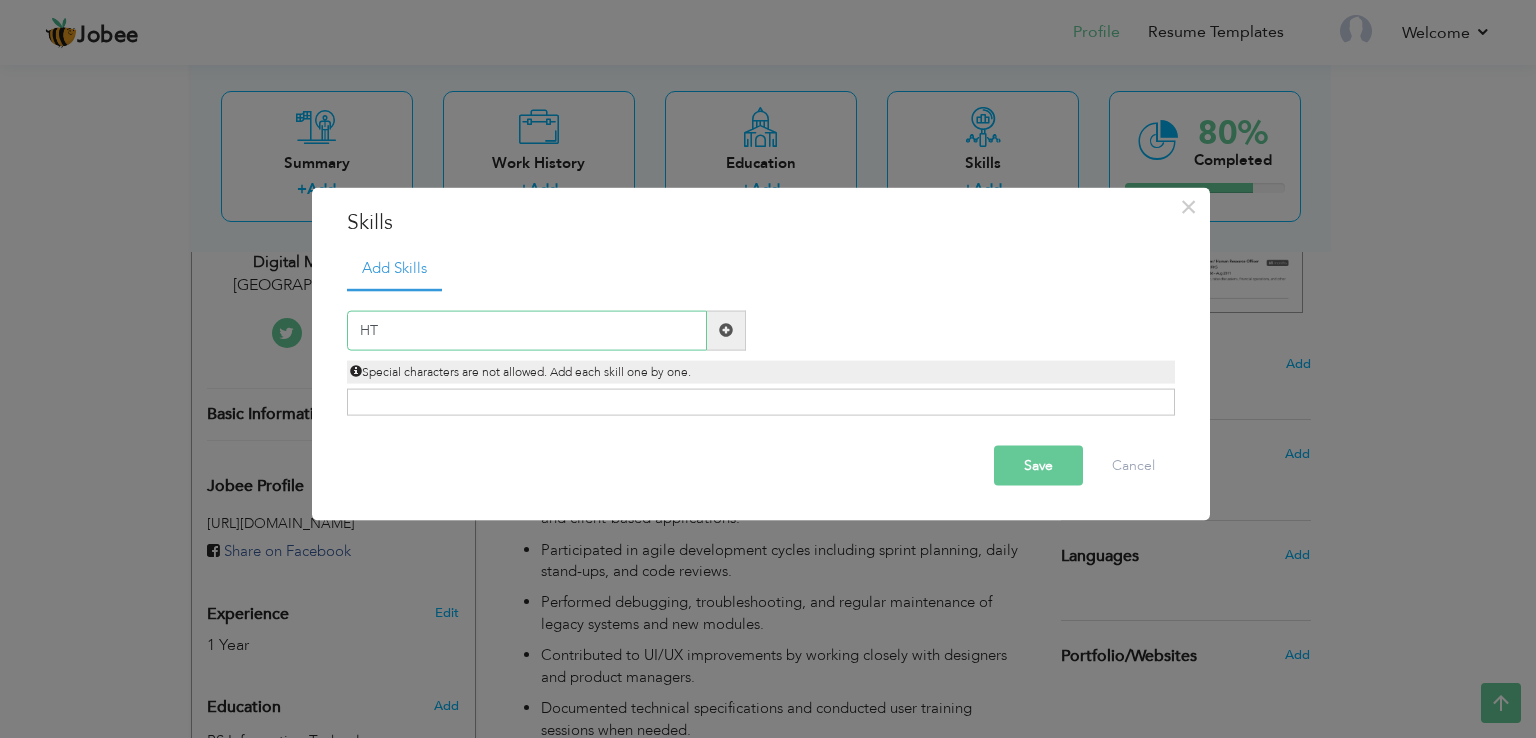 type on "H" 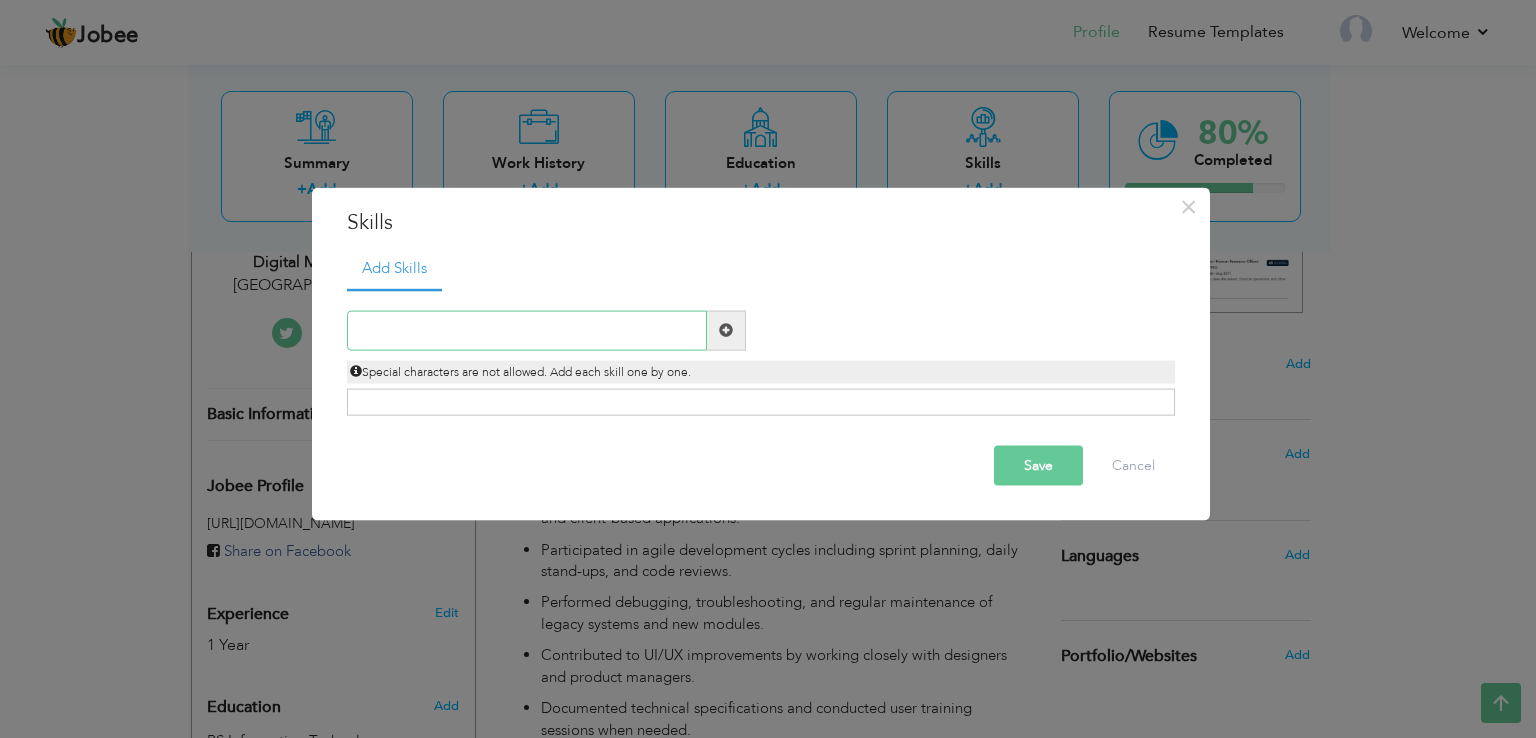 click at bounding box center [527, 330] 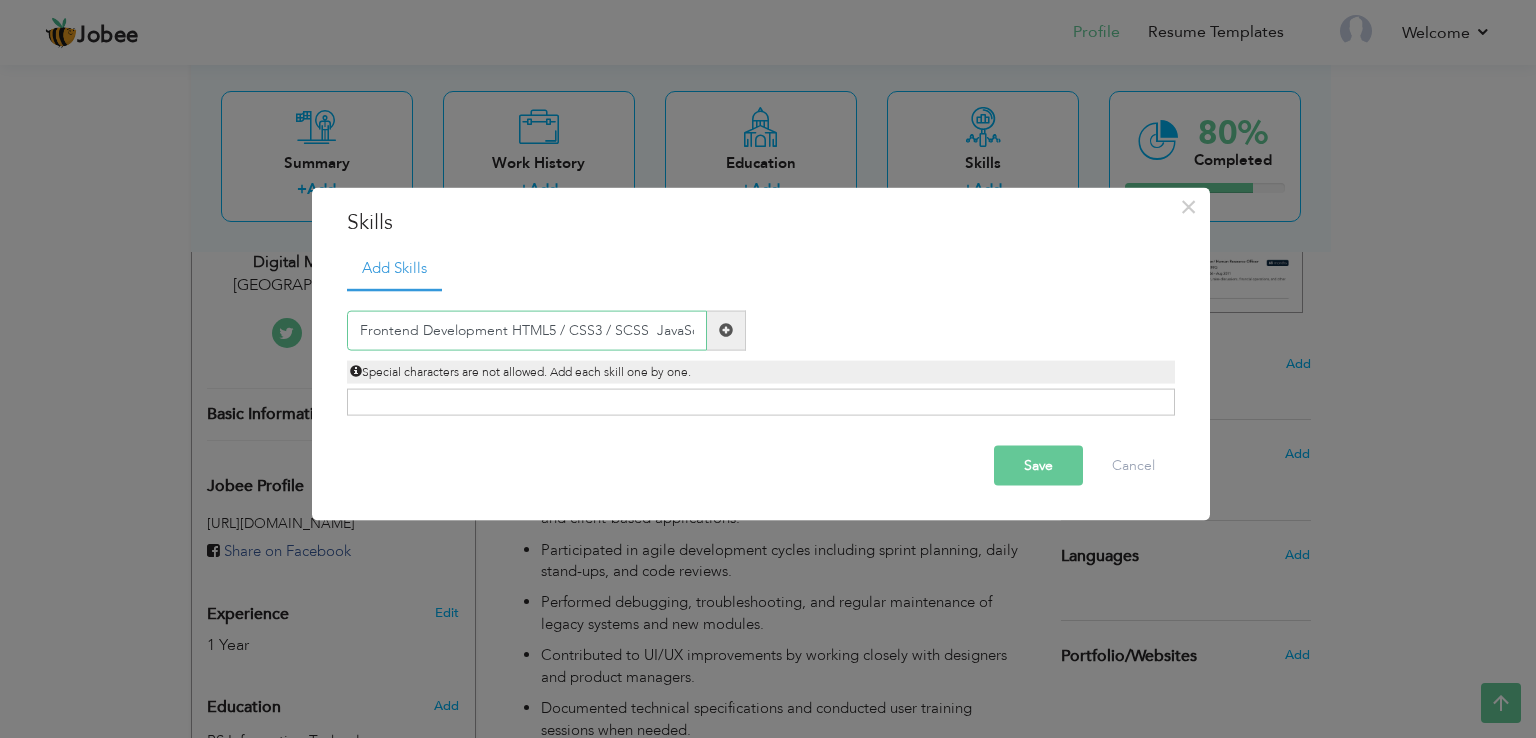 scroll, scrollTop: 0, scrollLeft: 7, axis: horizontal 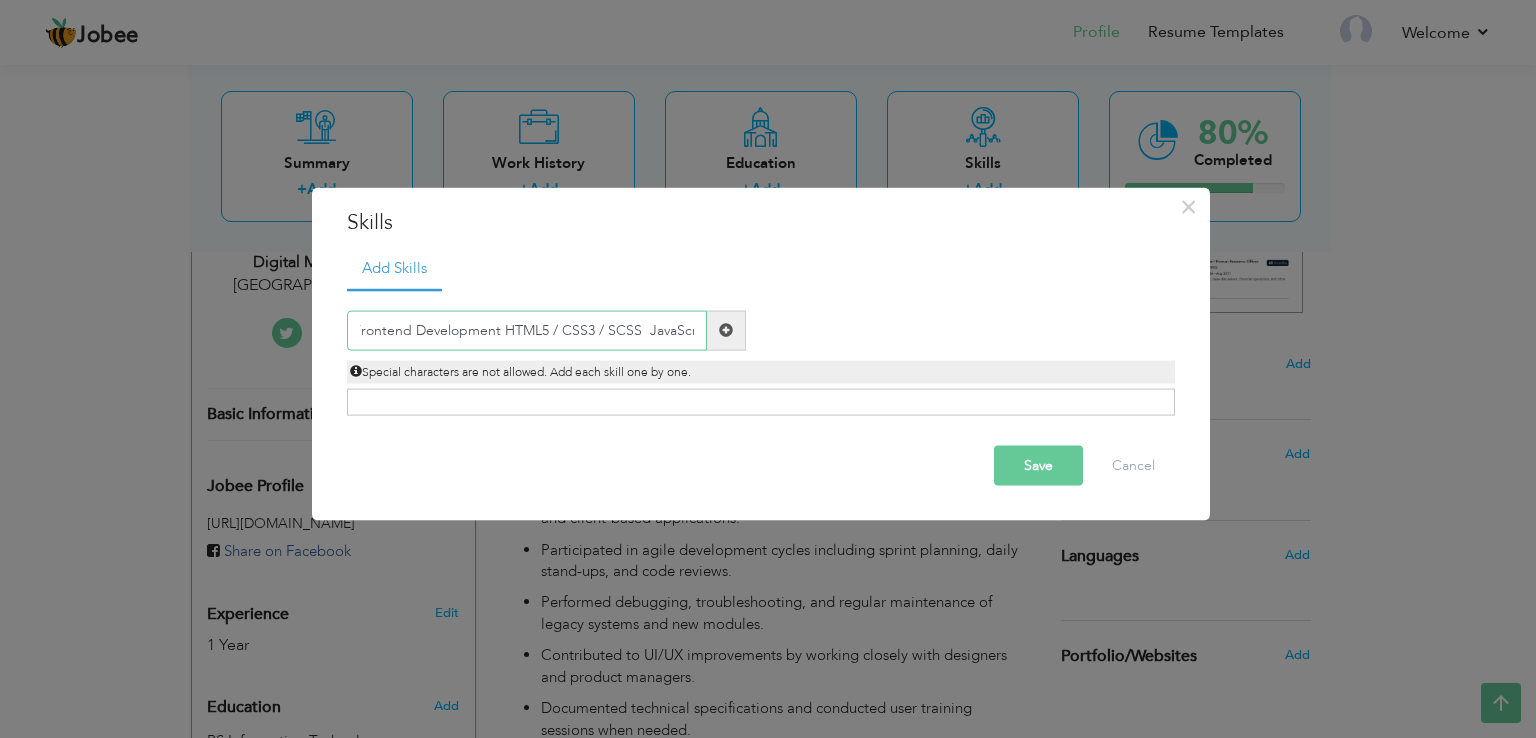 type on "Frontend Development HTML5 / CSS3 / SCSS  JavaScri" 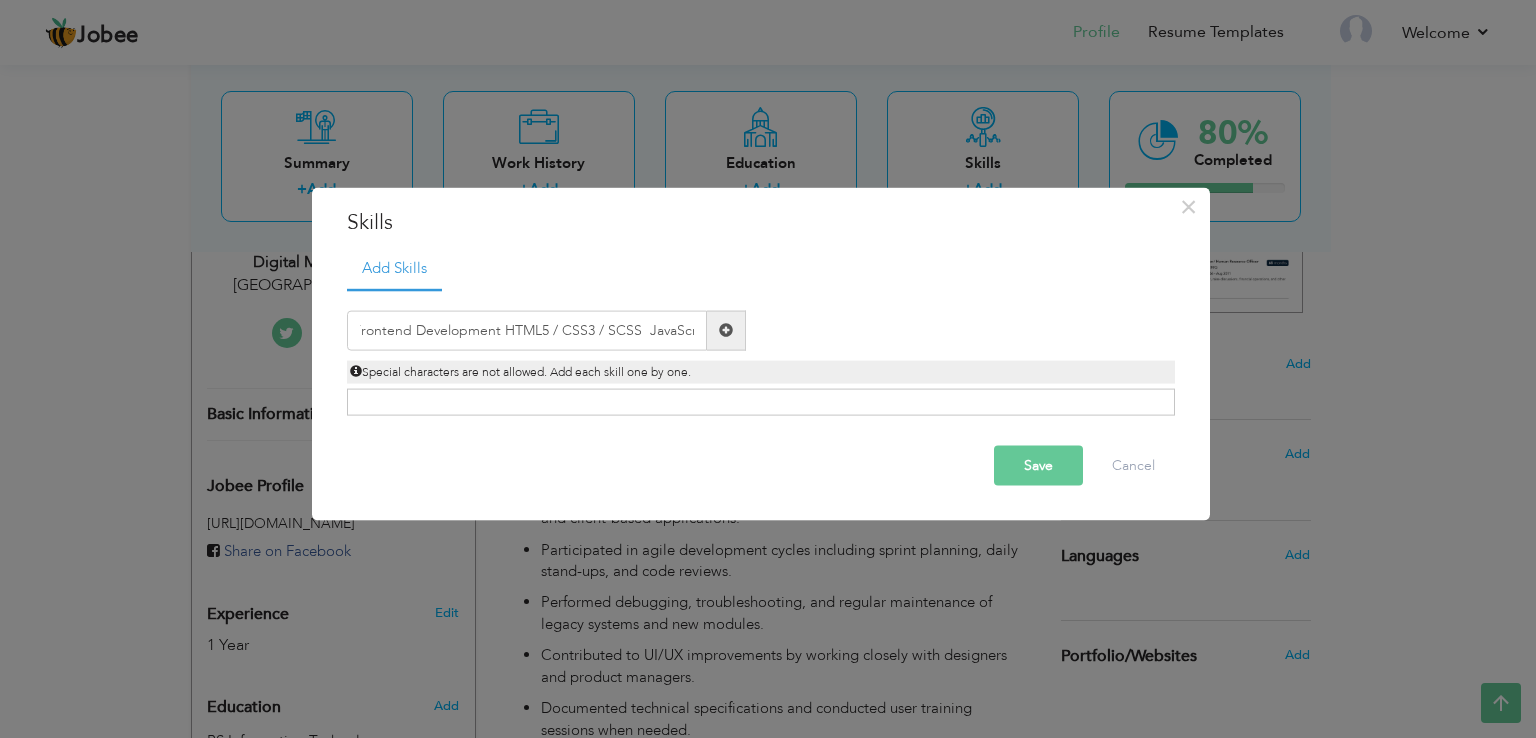 click on "Save" at bounding box center (1038, 465) 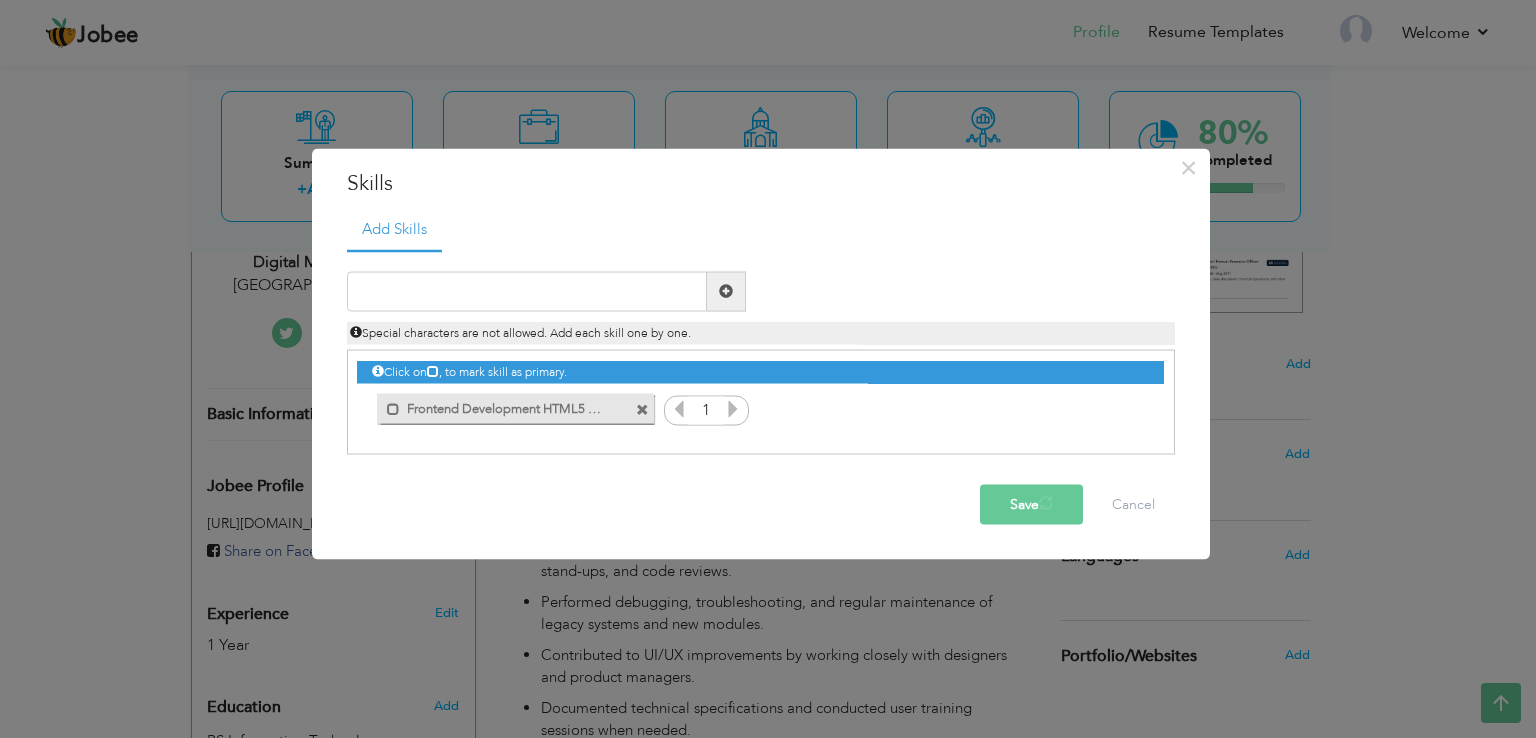 scroll, scrollTop: 0, scrollLeft: 0, axis: both 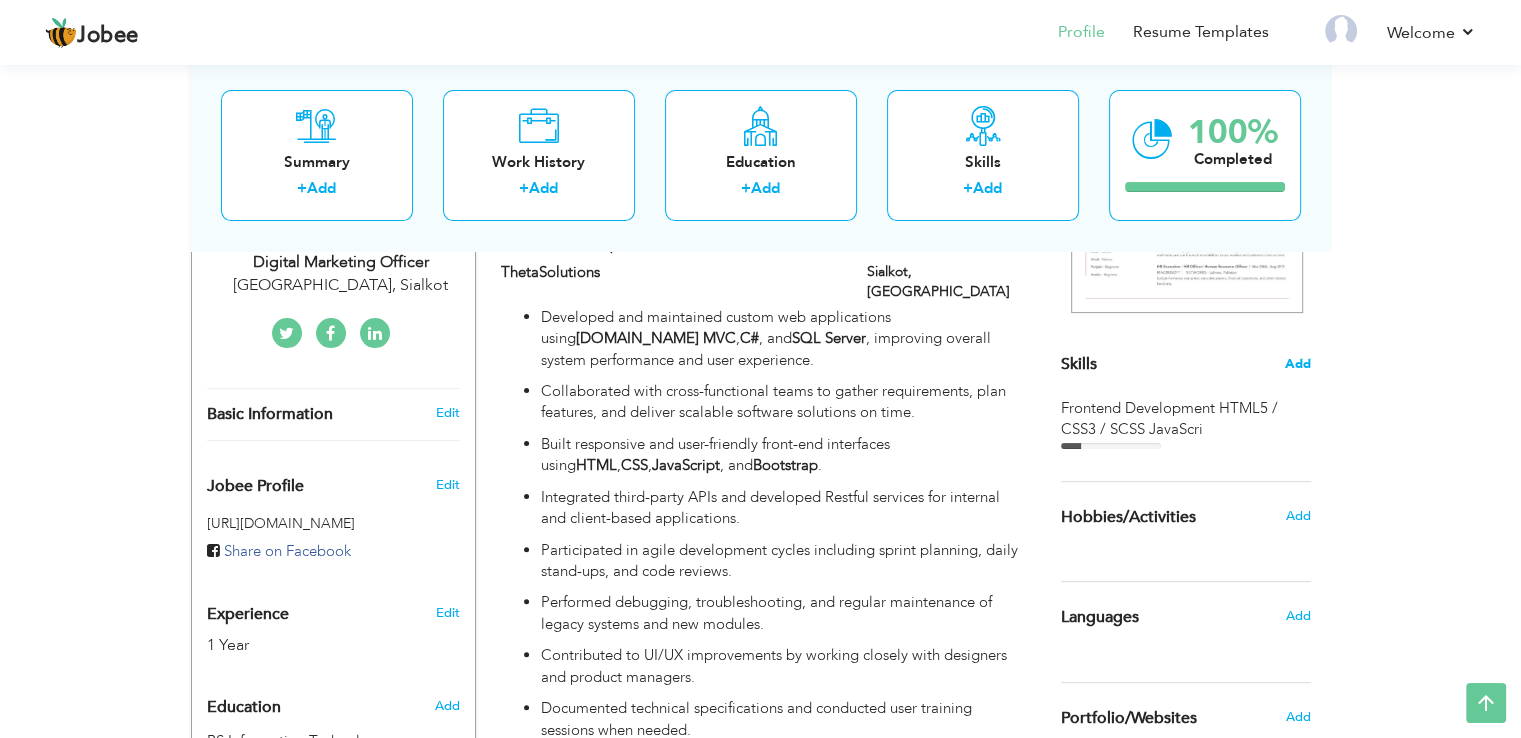 click on "Add" at bounding box center [1298, 364] 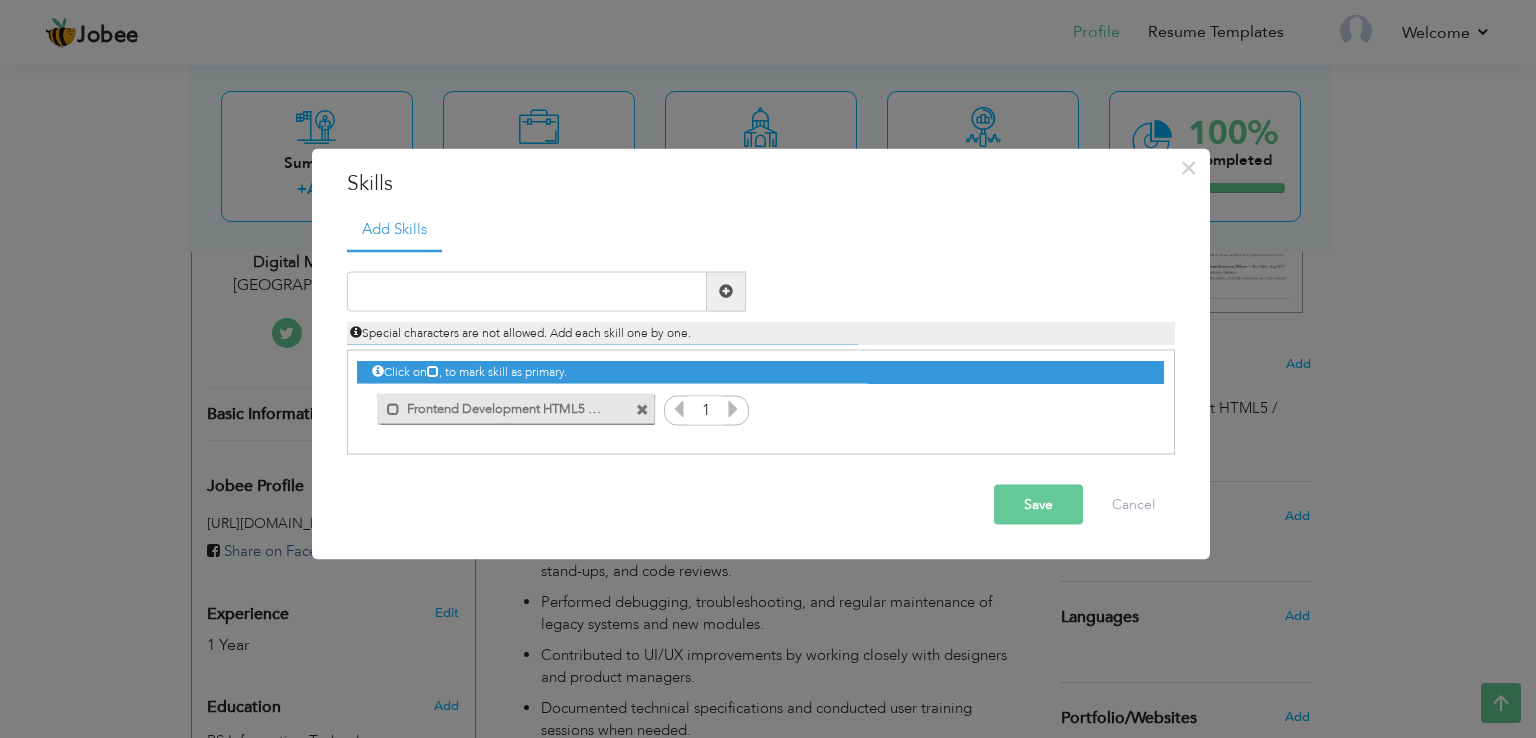 click at bounding box center [733, 408] 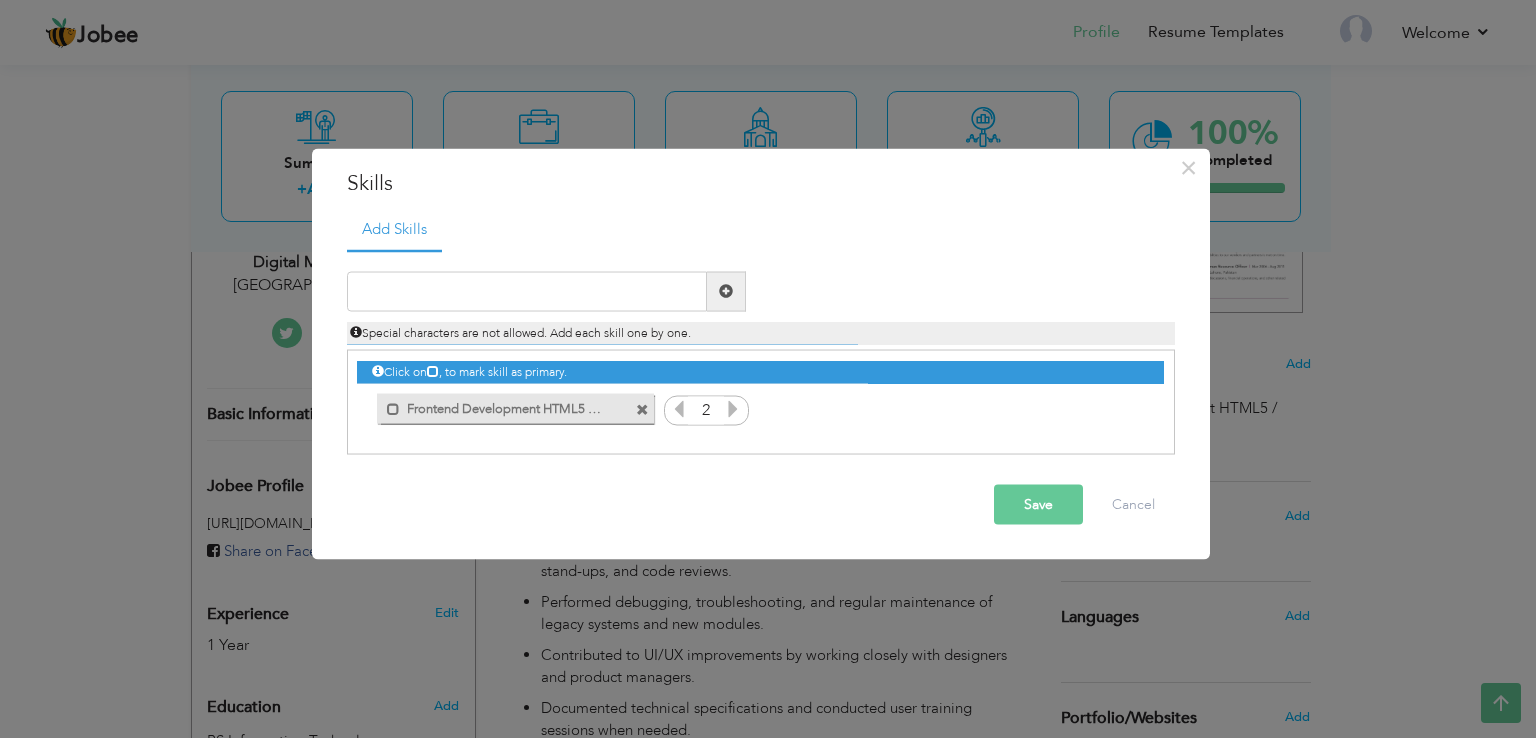 click at bounding box center [733, 408] 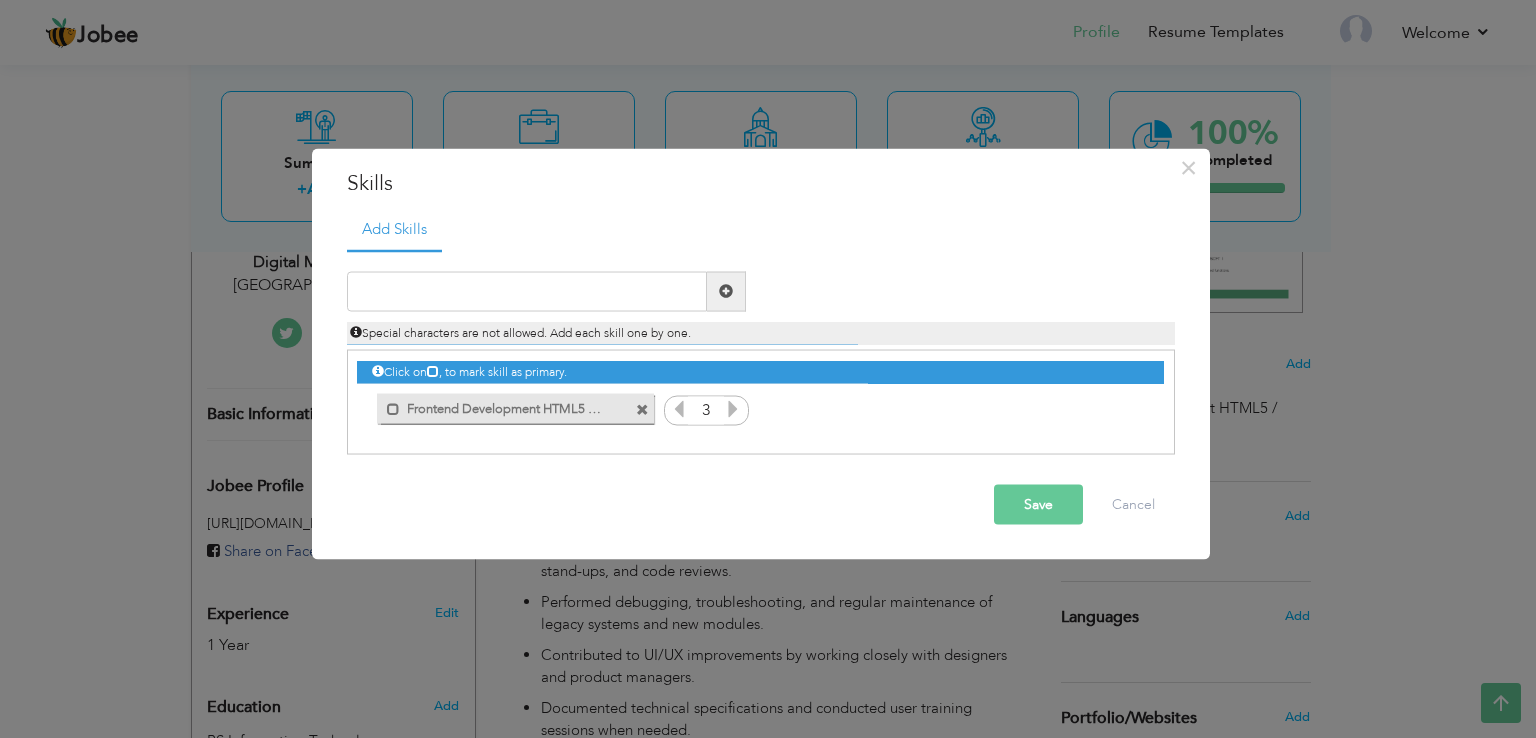 click at bounding box center (733, 408) 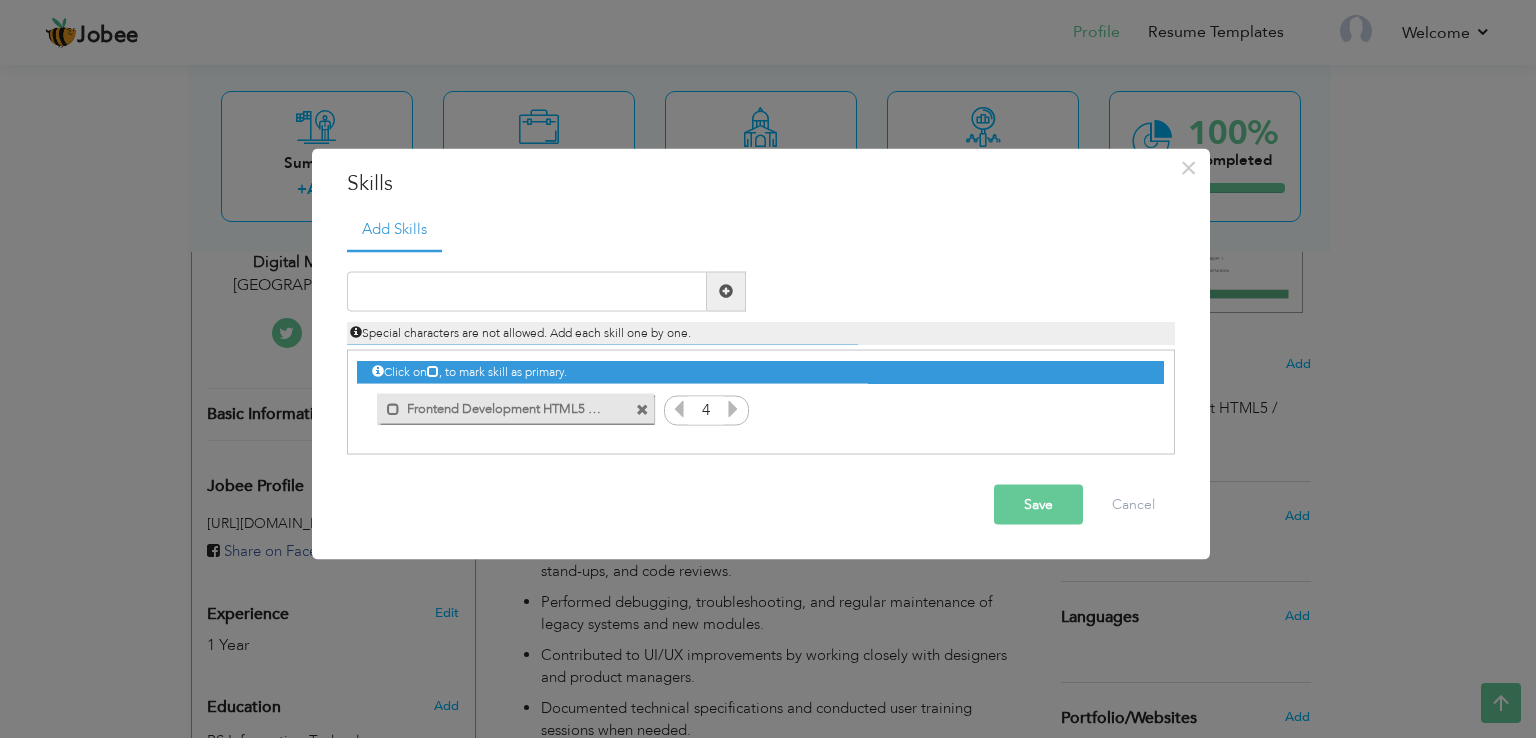 click on "Mark as primary skill." at bounding box center (510, 409) 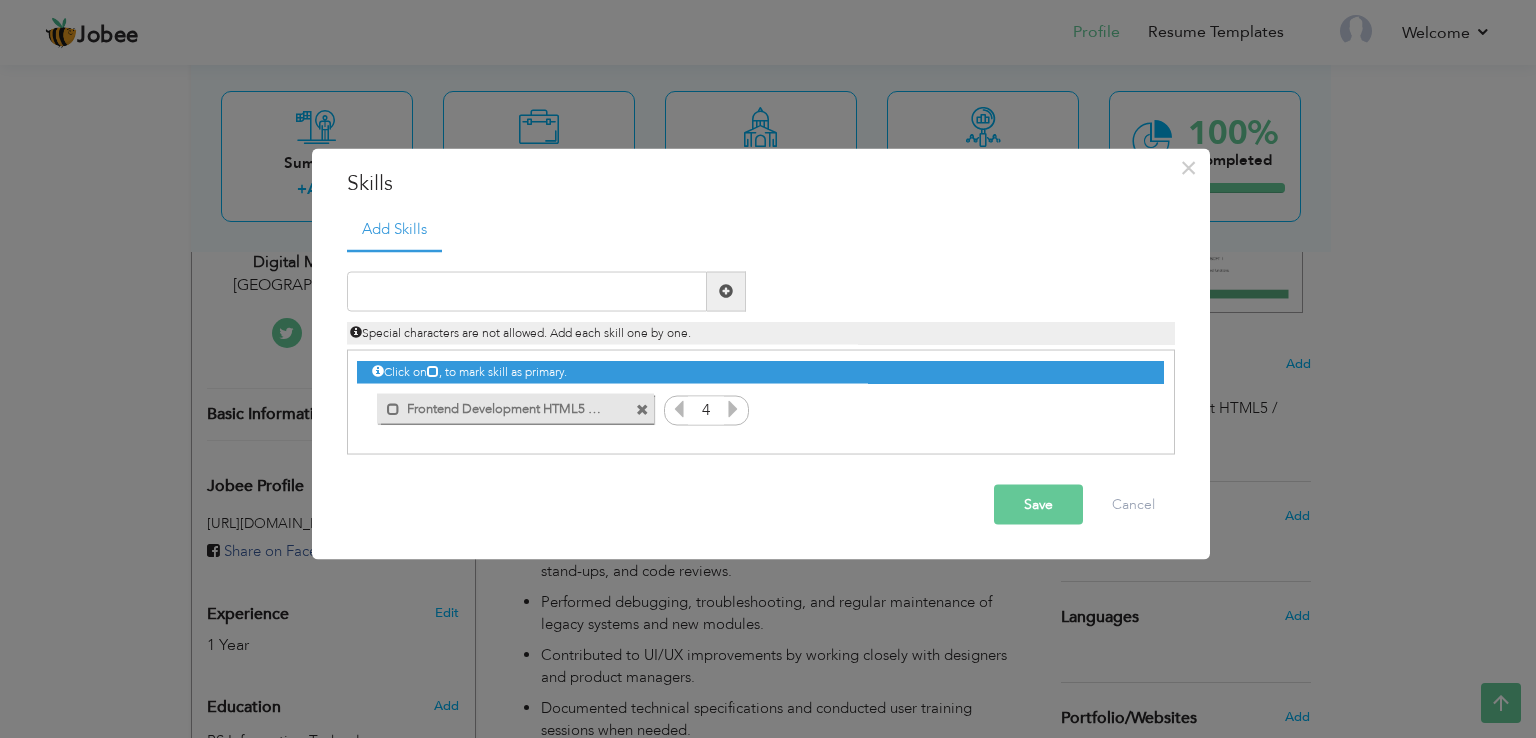click at bounding box center [679, 408] 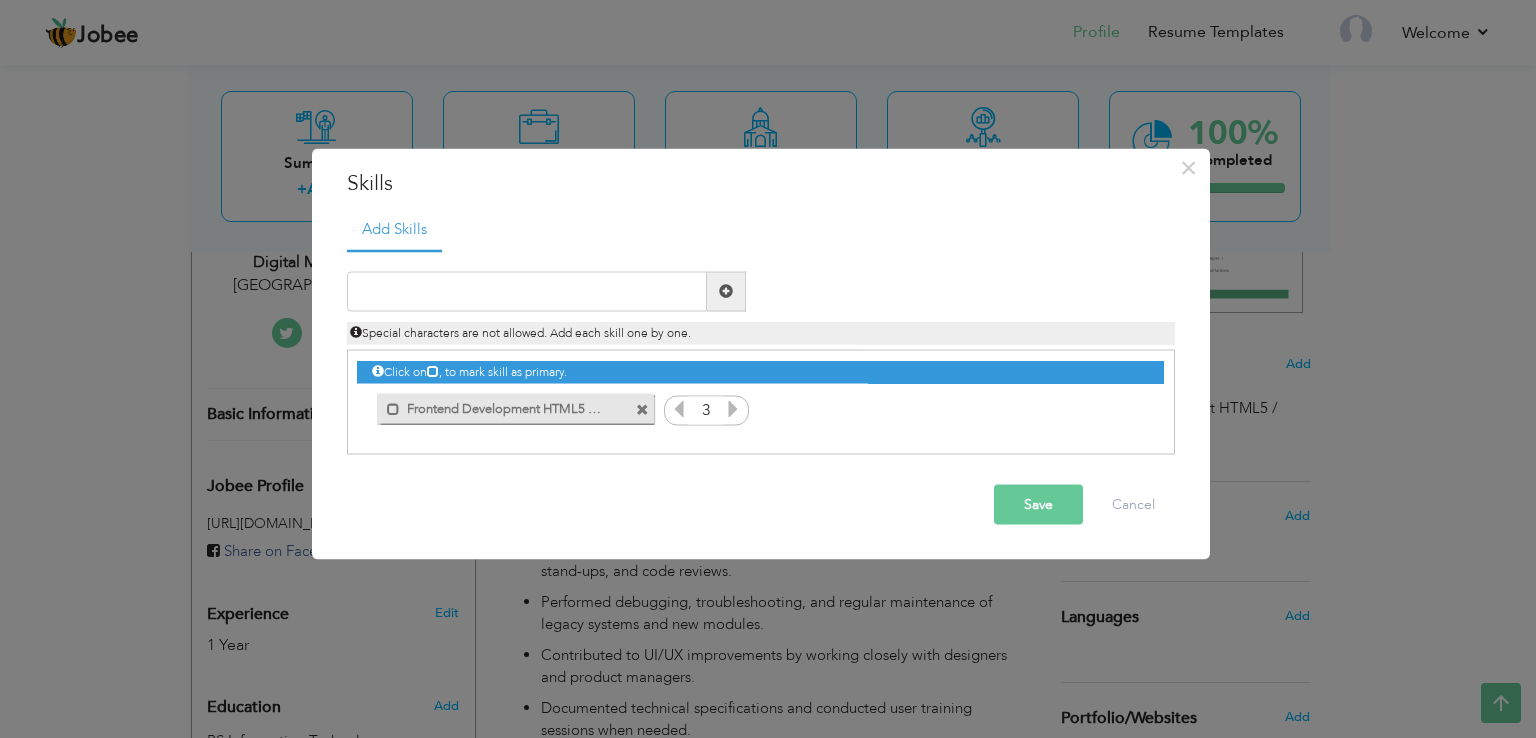 click at bounding box center [679, 408] 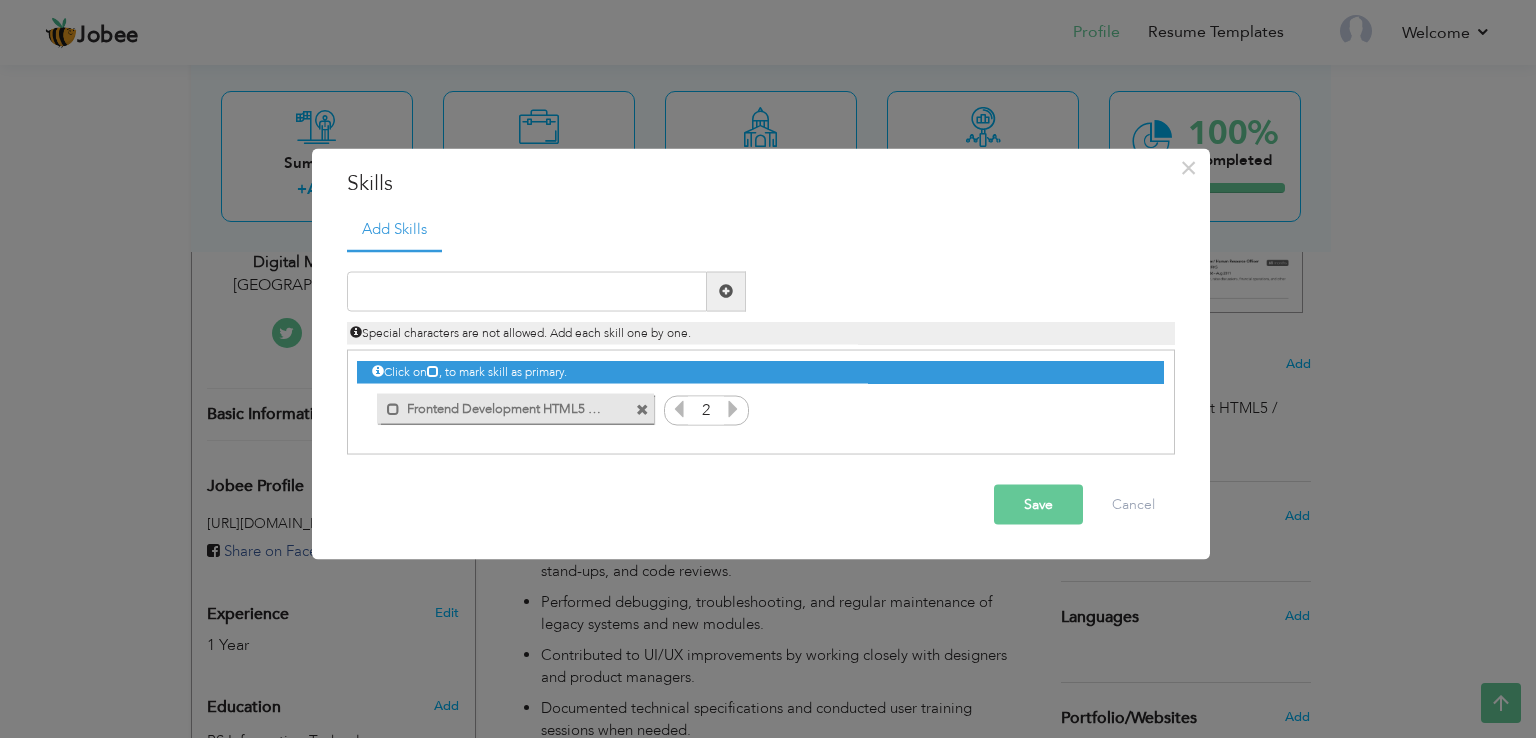 click at bounding box center [679, 408] 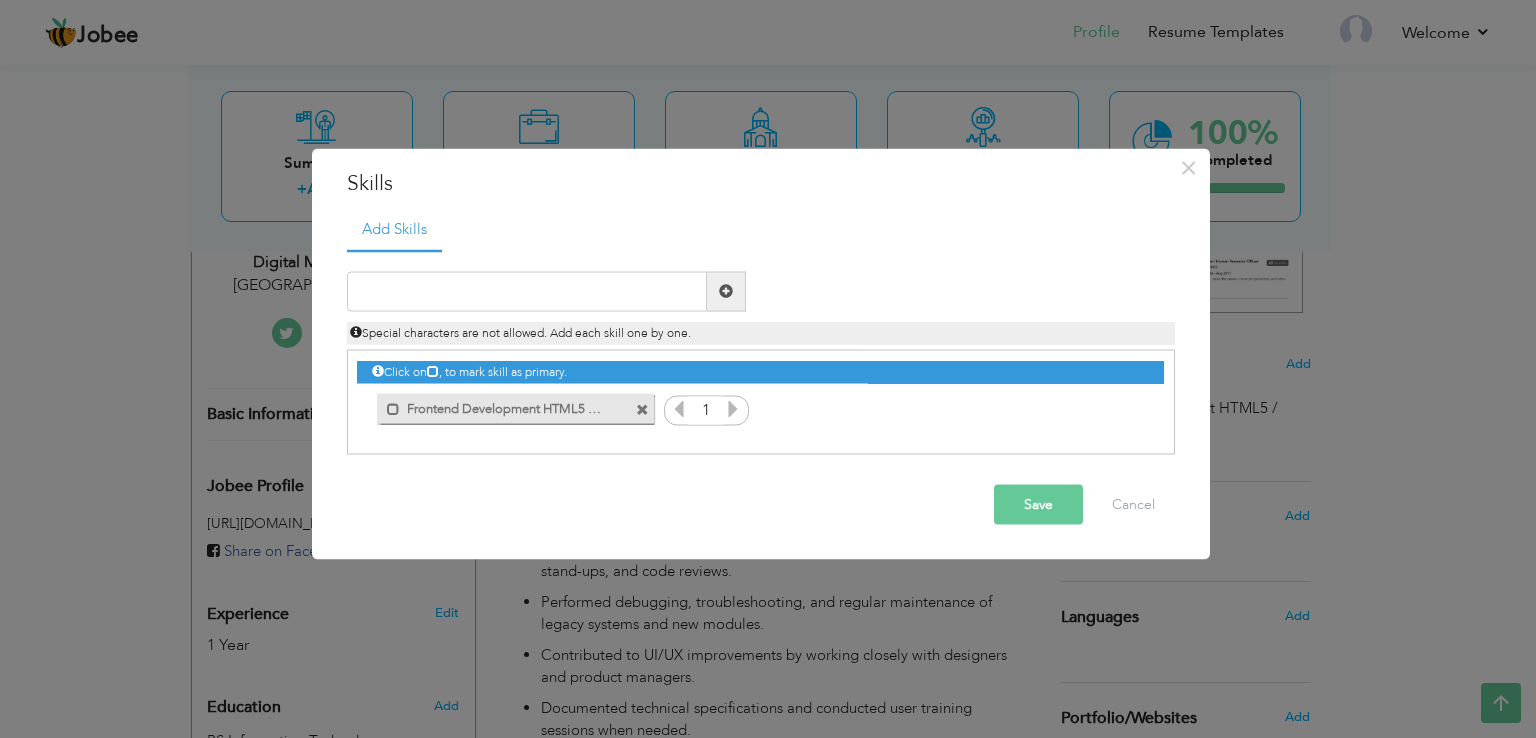 click at bounding box center [679, 408] 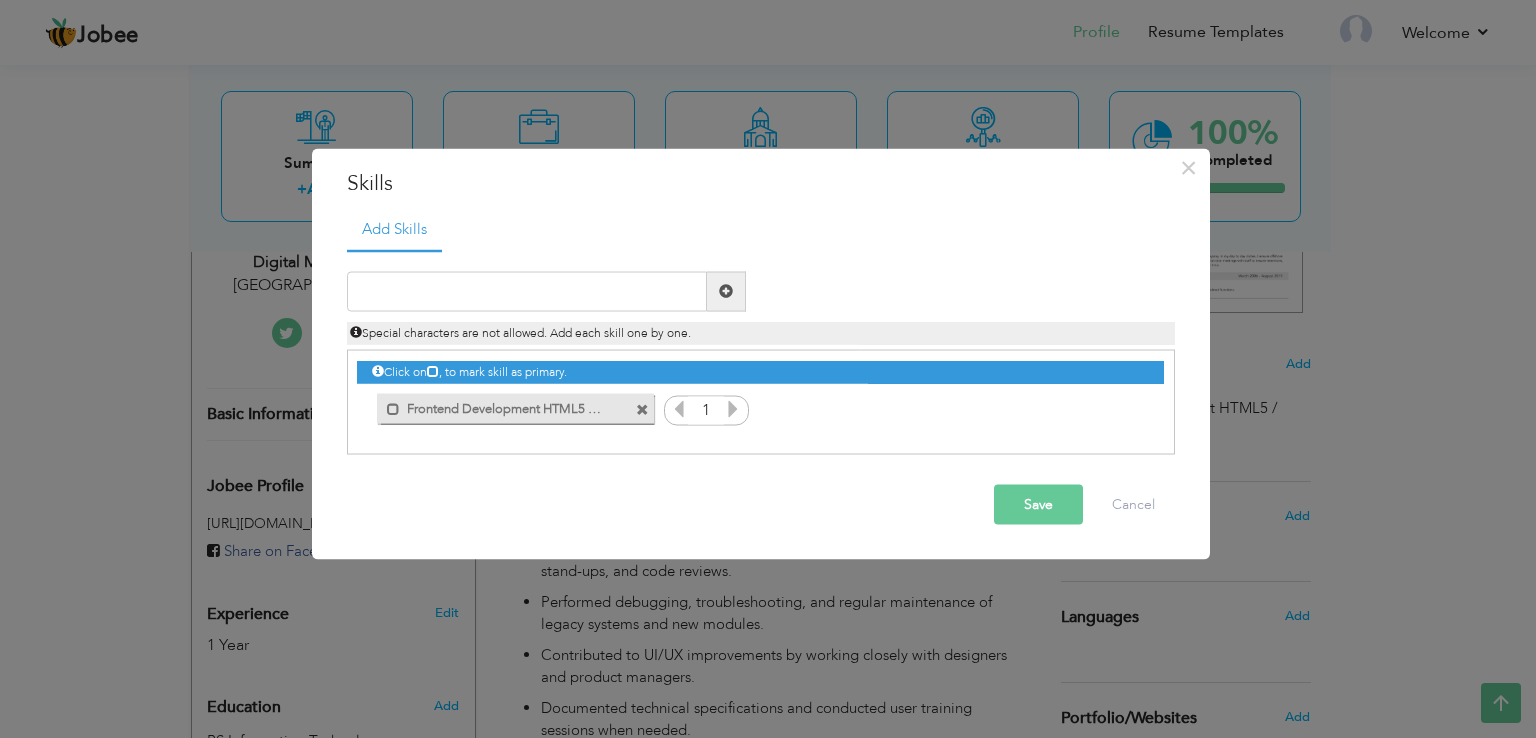 click at bounding box center (642, 410) 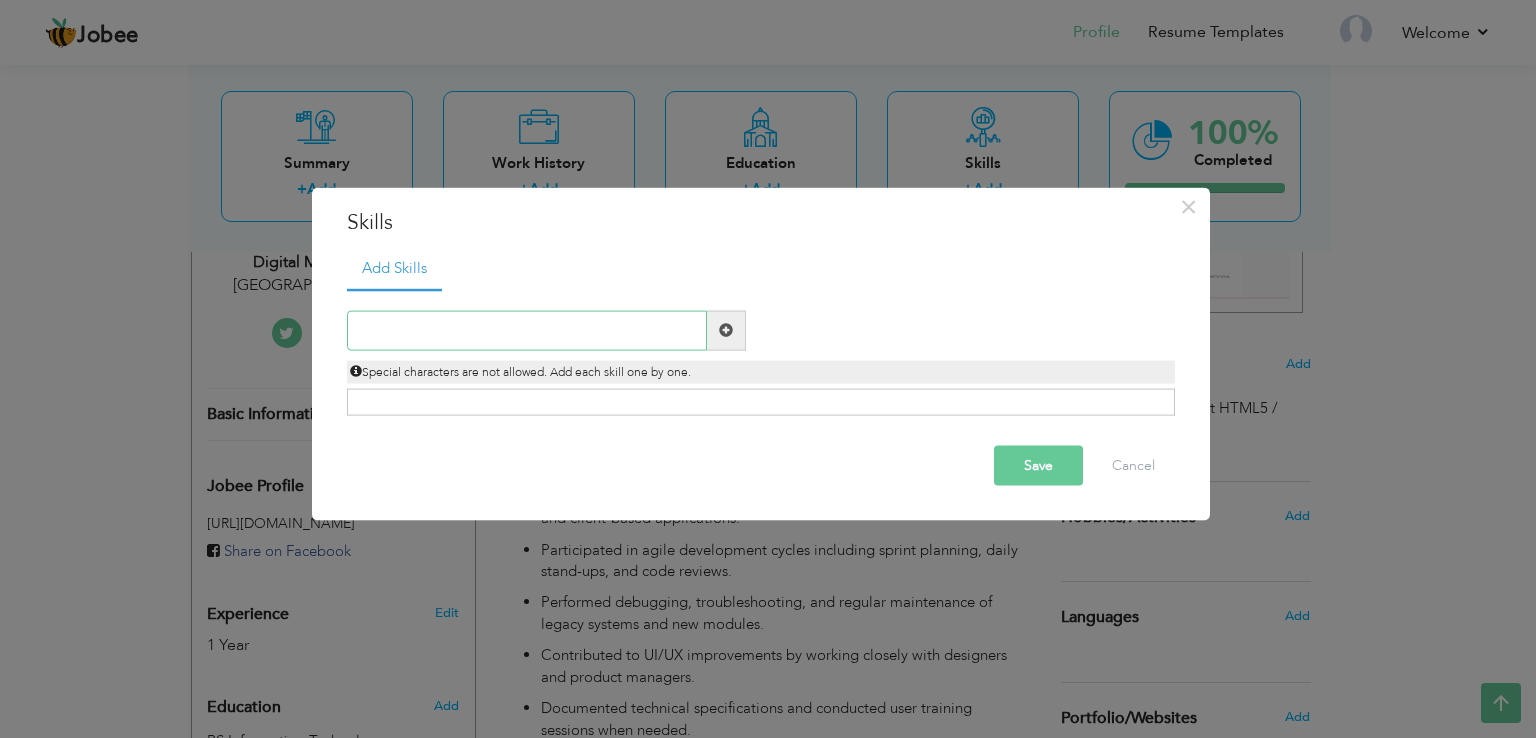 click at bounding box center [527, 330] 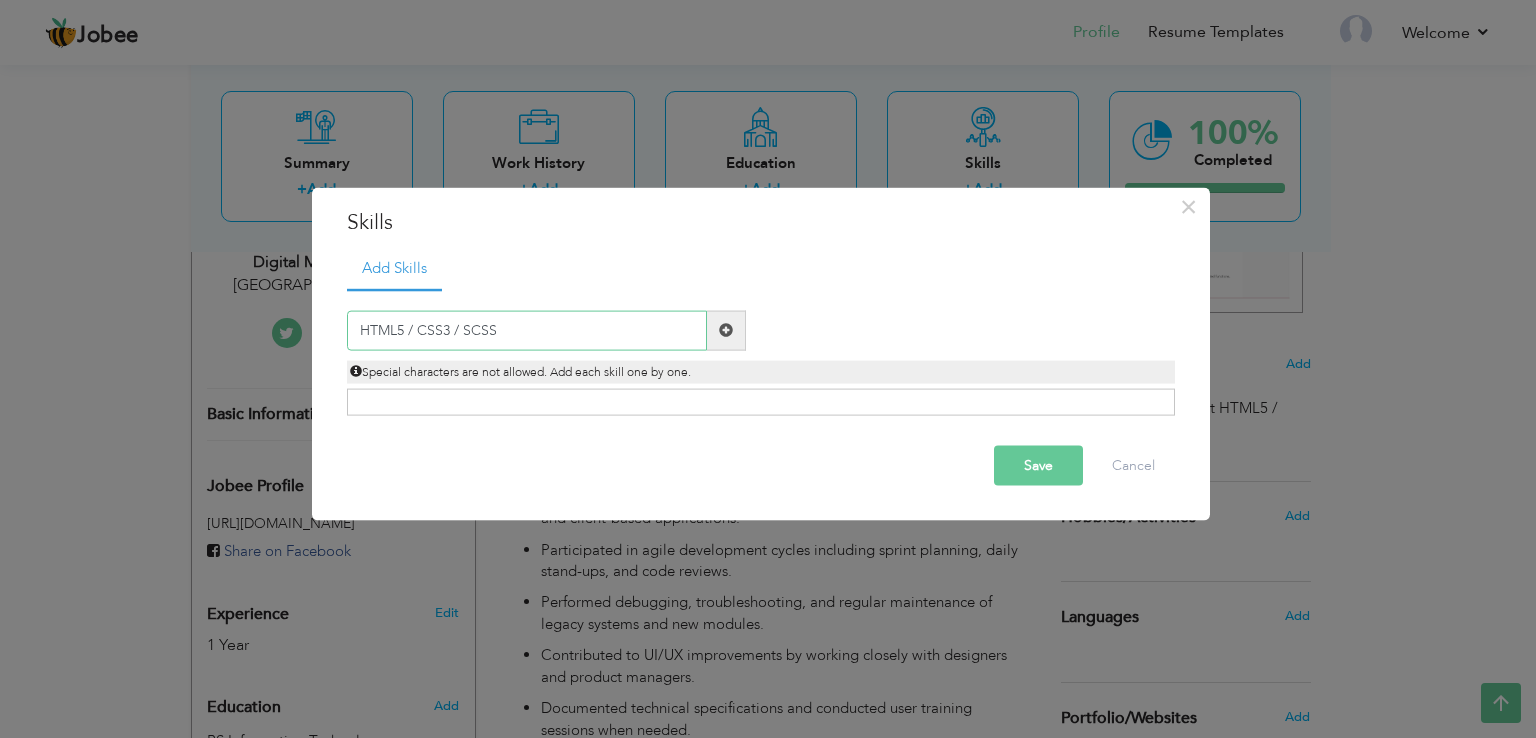 type on "HTML5 / CSS3 / SCSS" 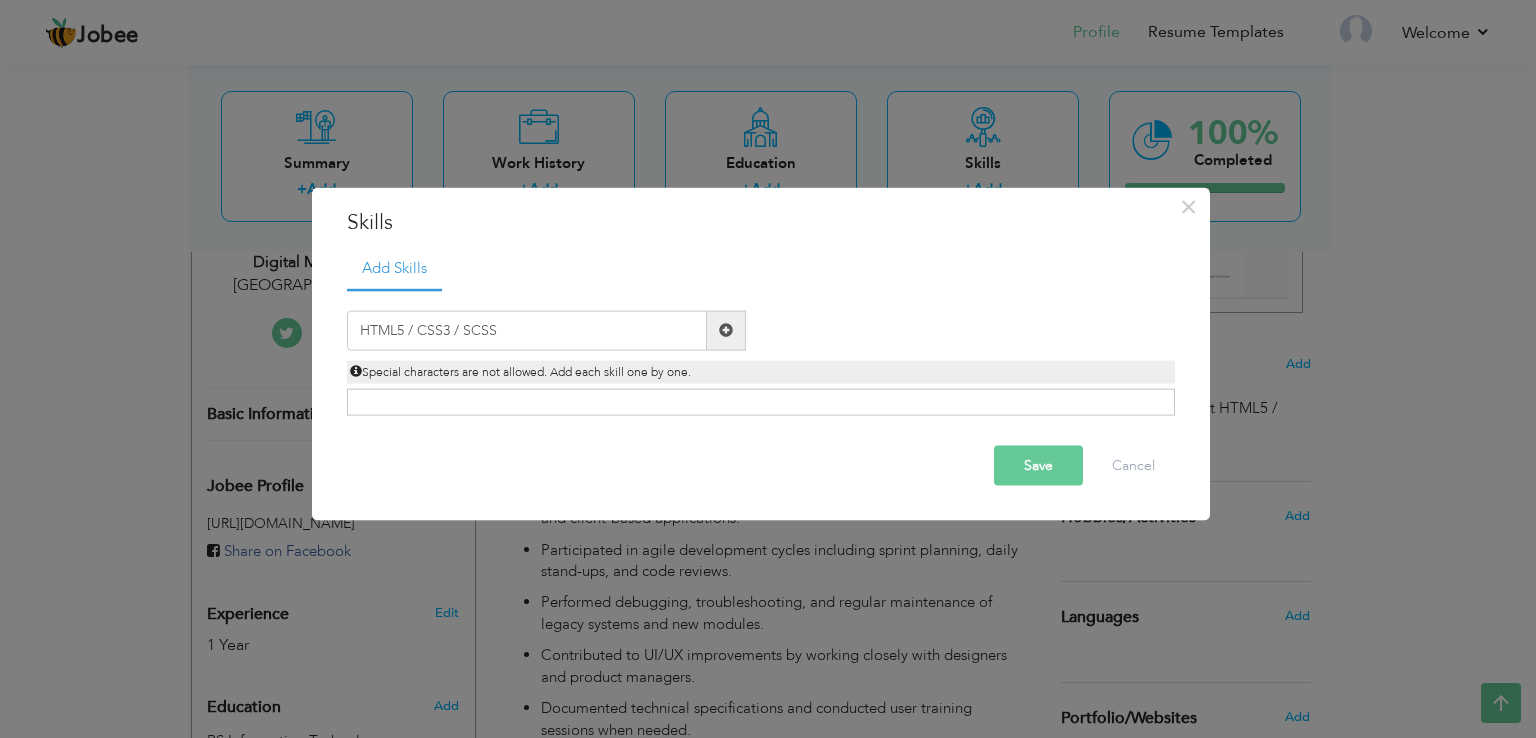 click at bounding box center (726, 330) 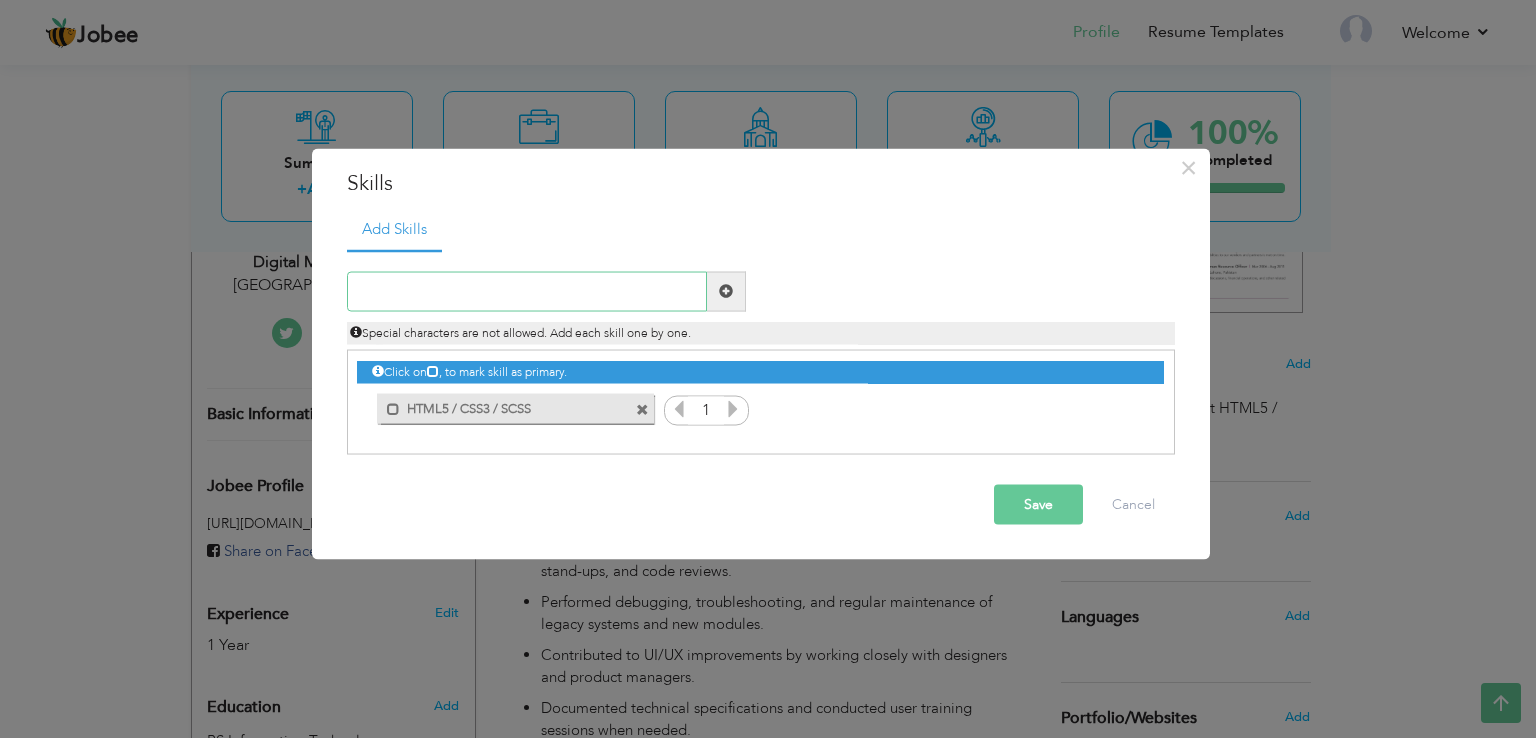 click at bounding box center [527, 291] 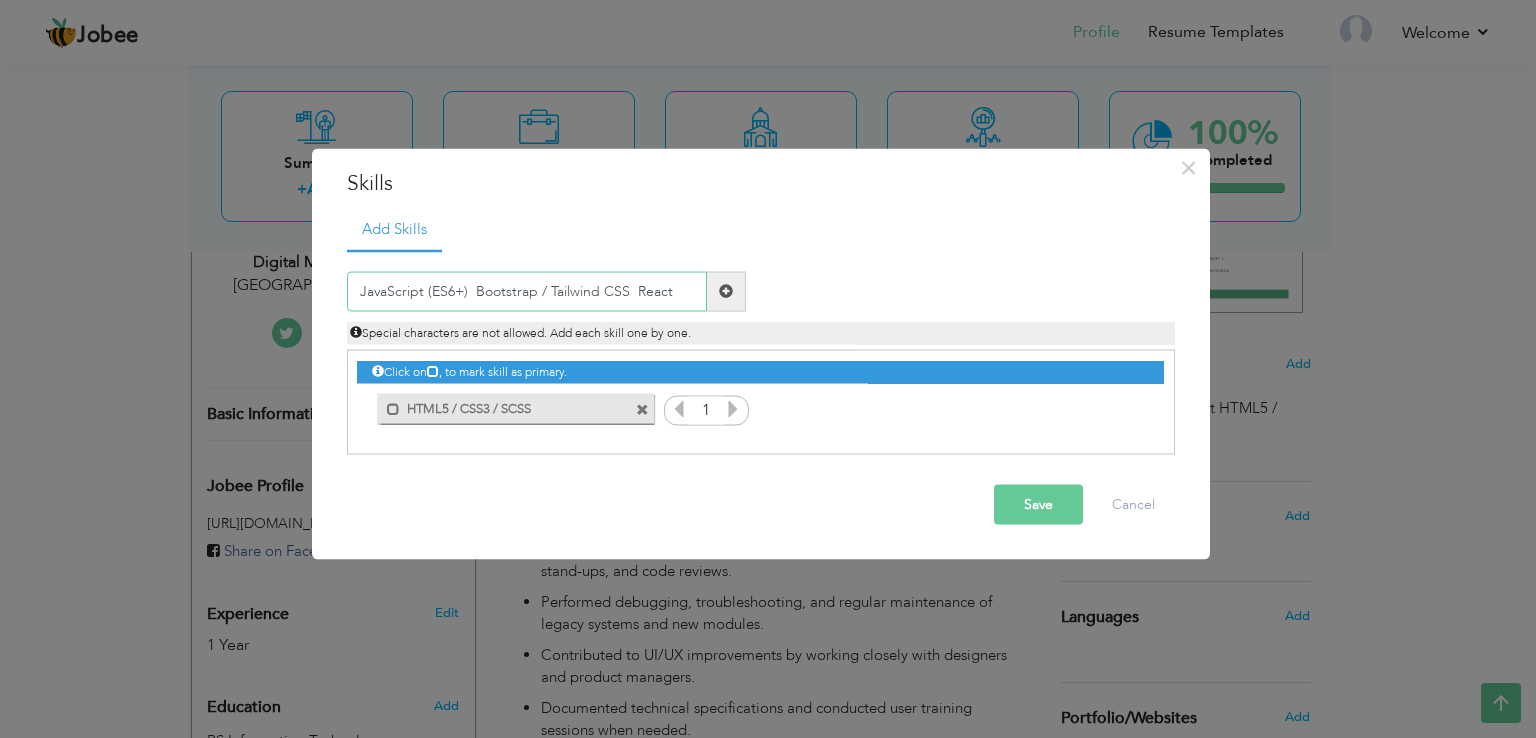 type on "JavaScript (ES6+)  Bootstrap / Tailwind CSS  React" 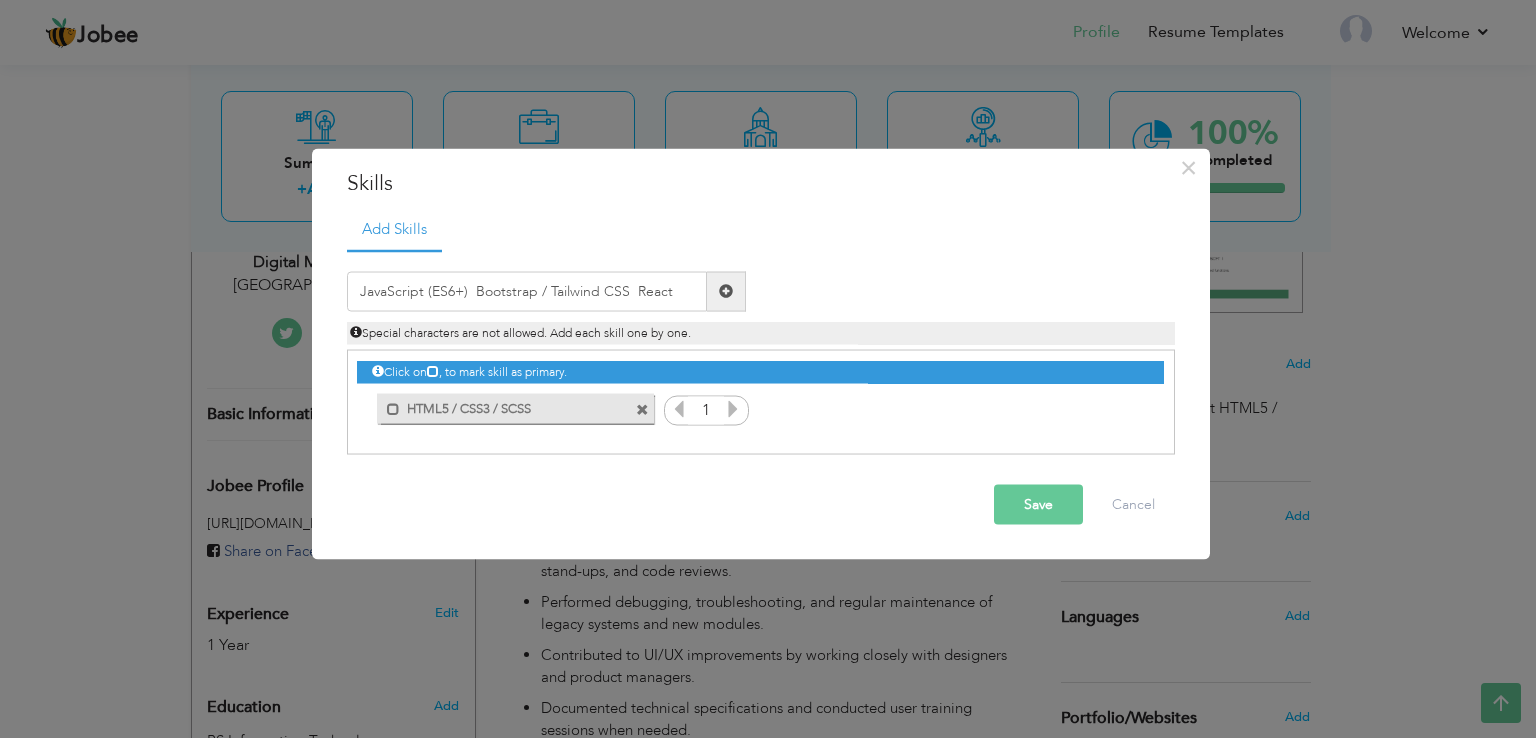 click at bounding box center [726, 291] 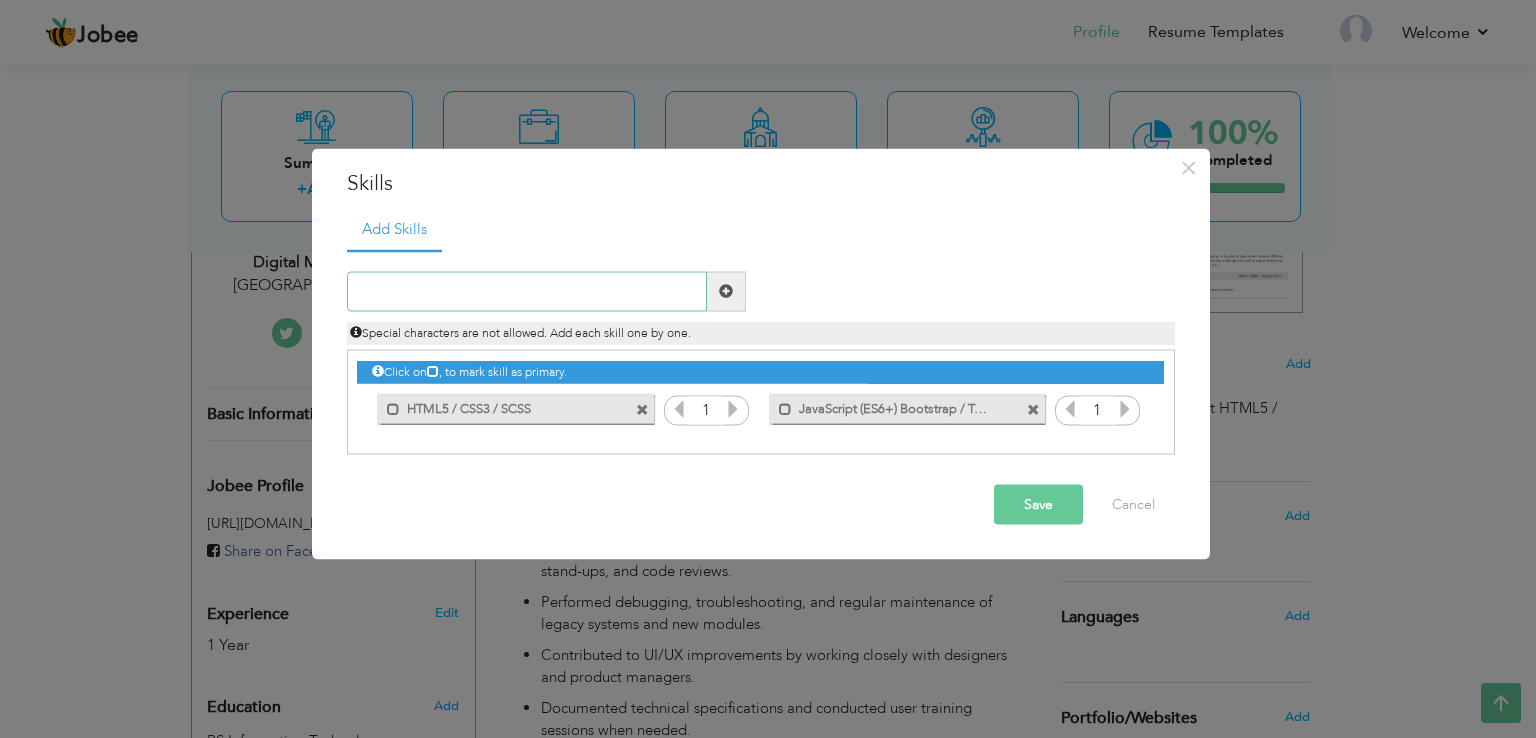 click at bounding box center [527, 291] 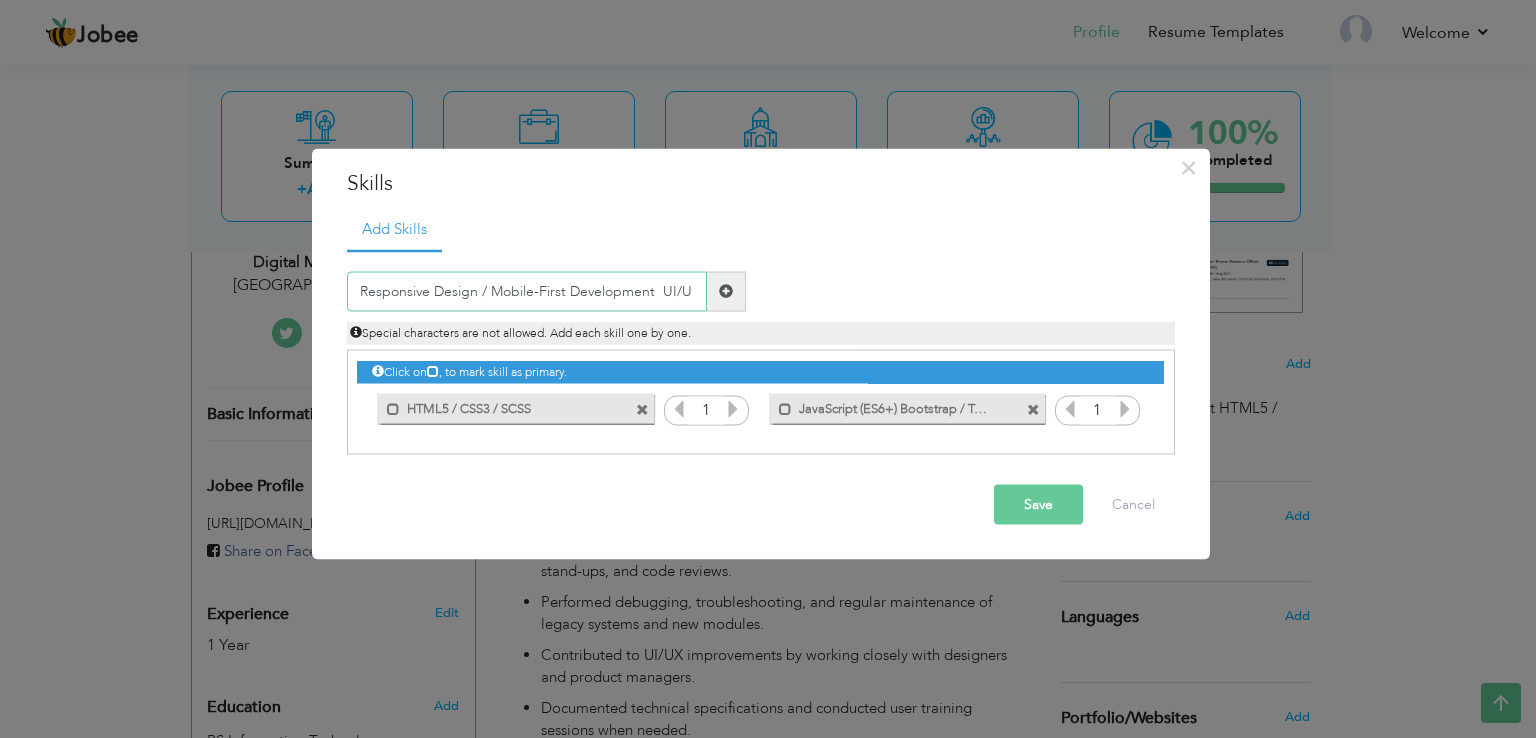 type on "Responsive Design / Mobile-First Development  UI/U" 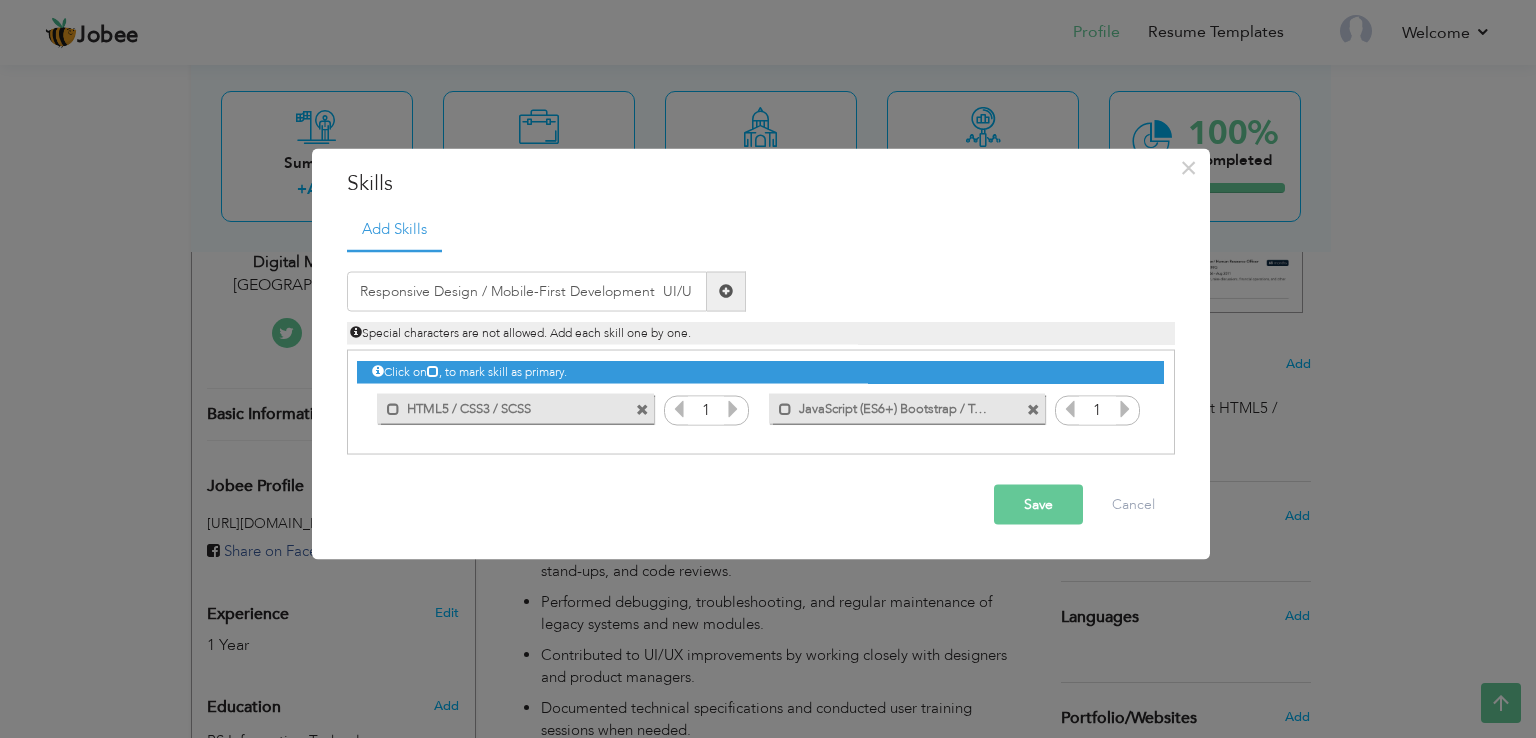 click at bounding box center [726, 291] 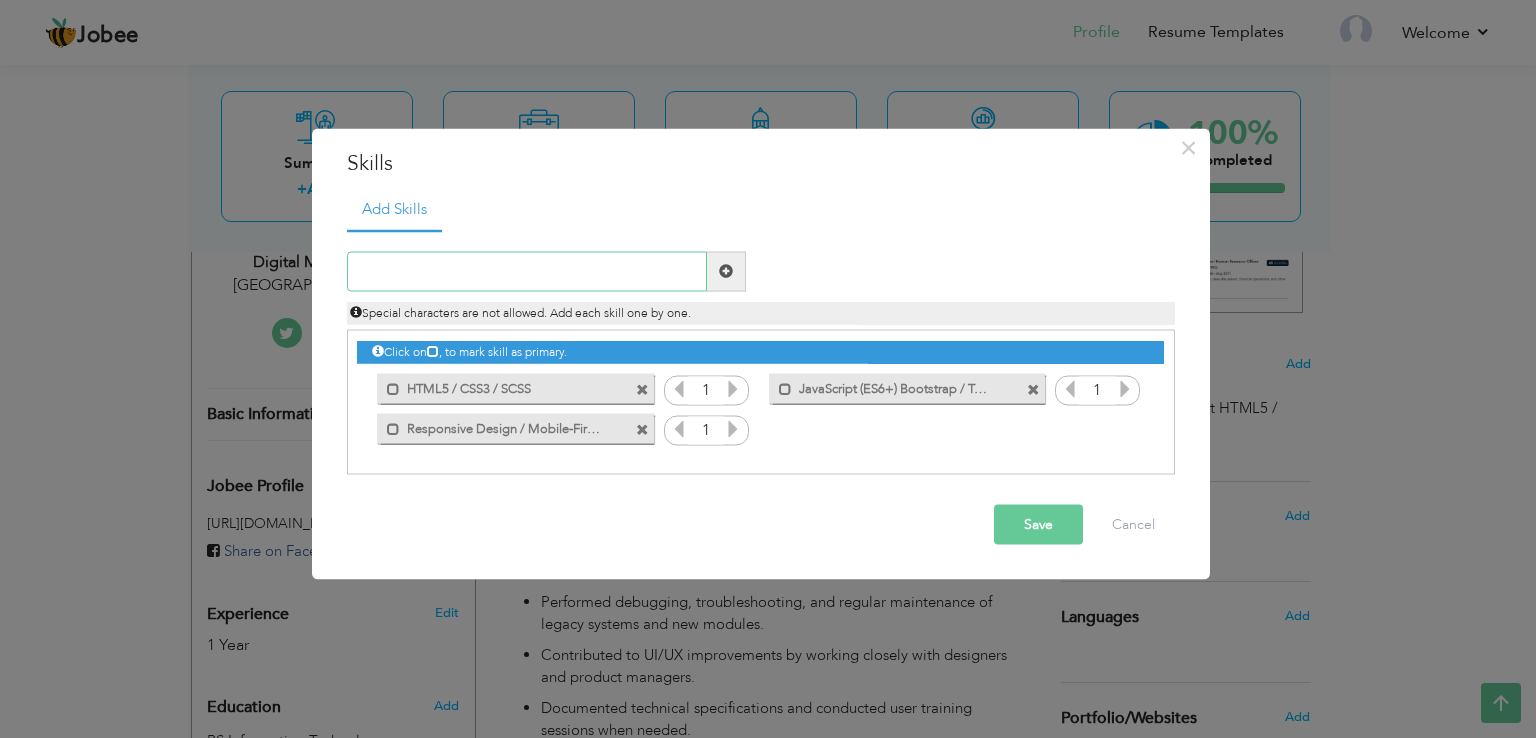 click at bounding box center [527, 271] 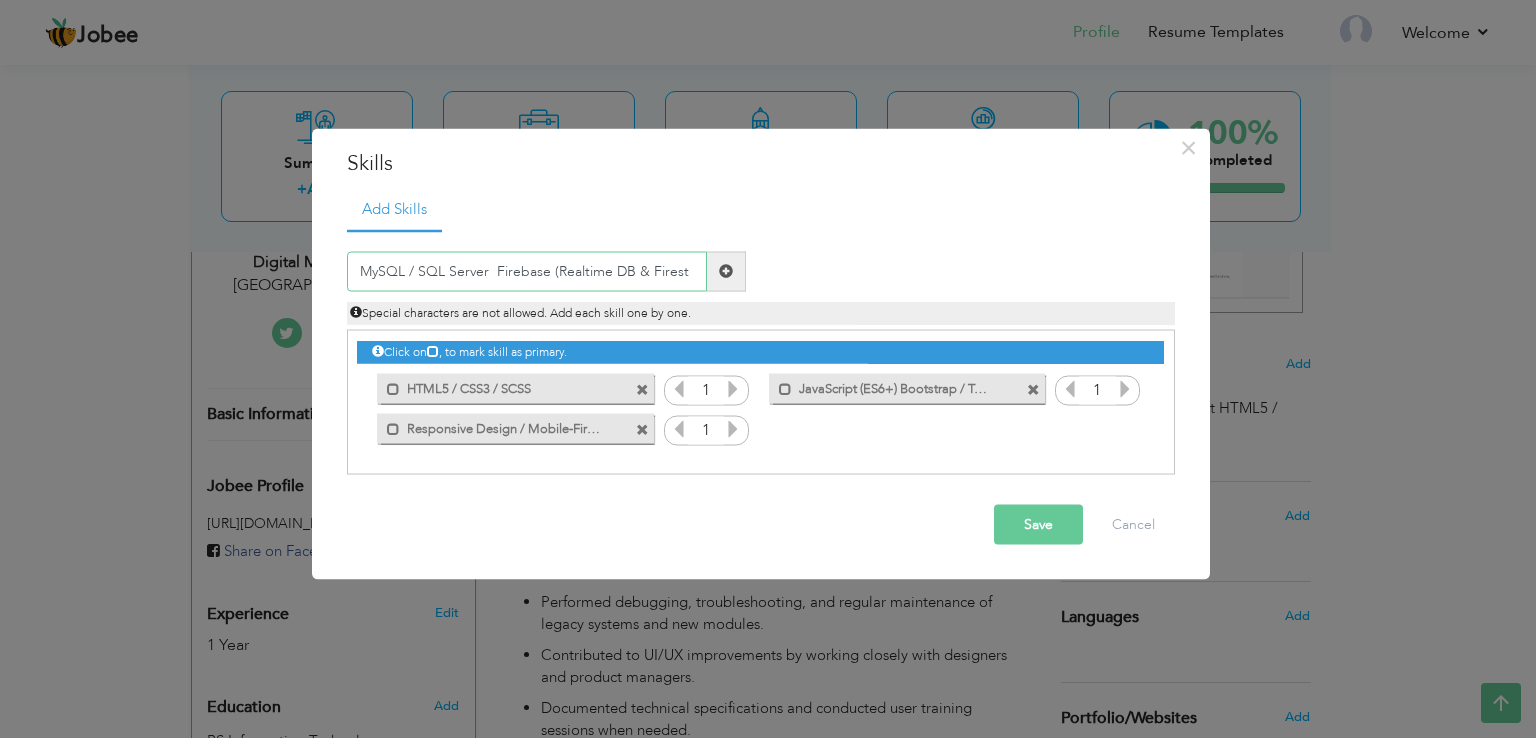 type on "MySQL / SQL Server  Firebase (Realtime DB & Firest" 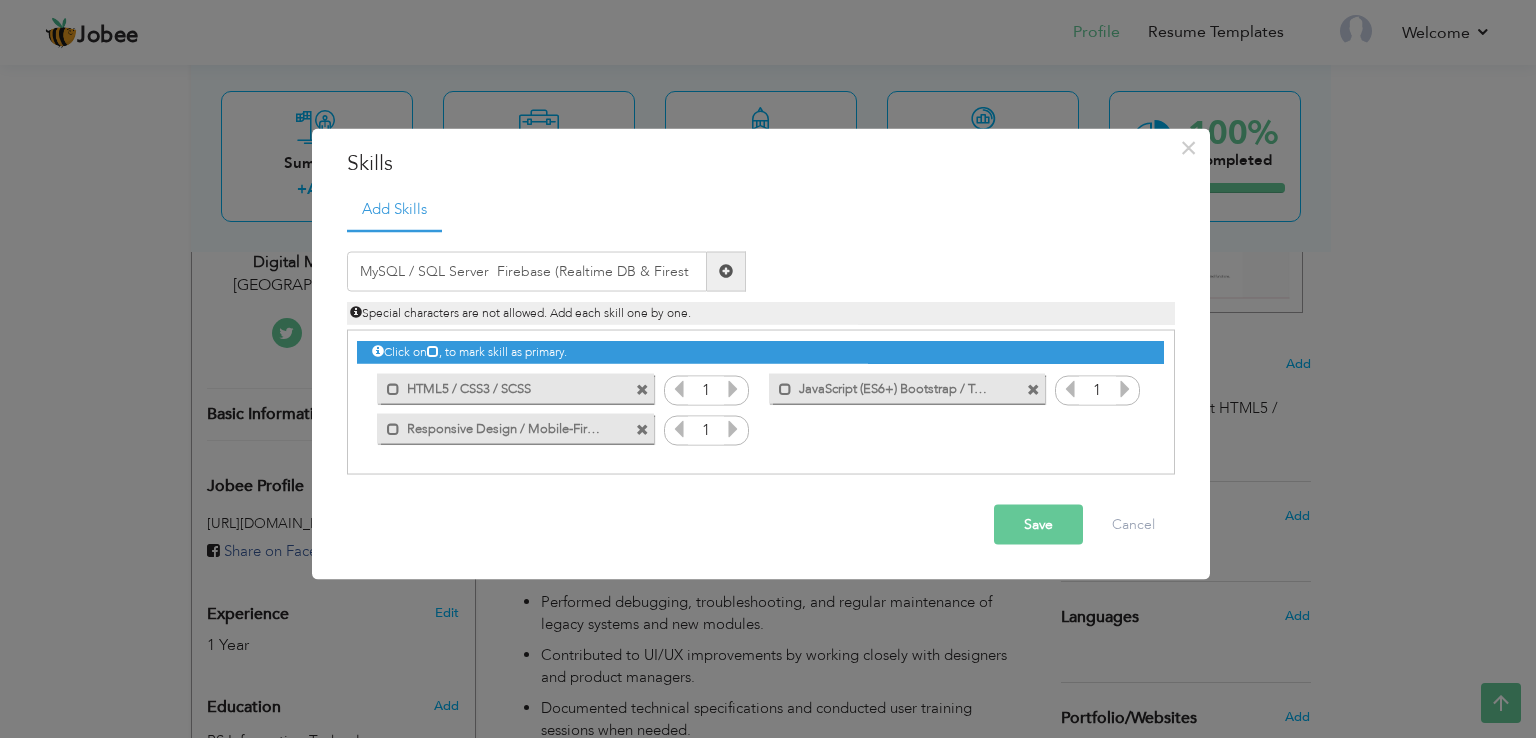 click at bounding box center [726, 271] 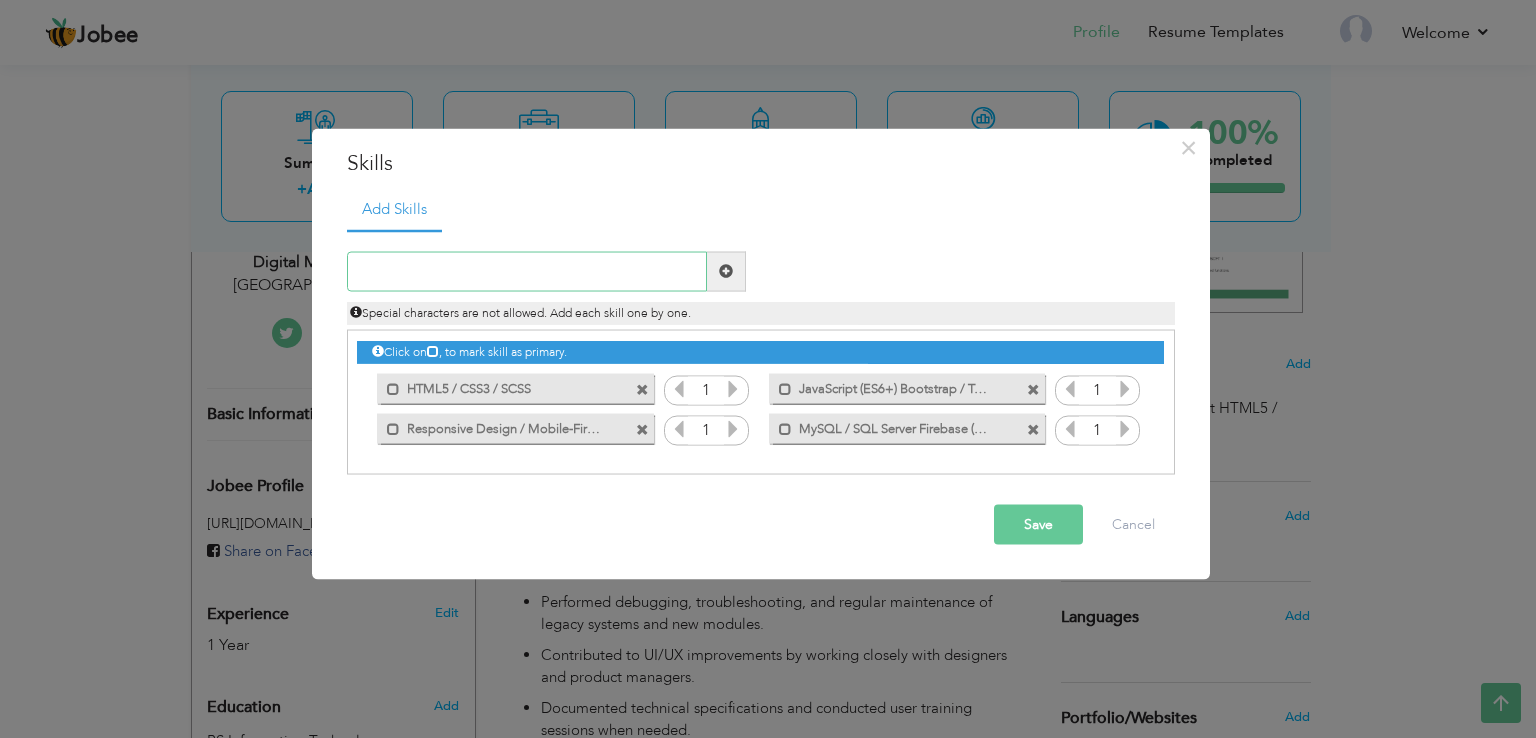 click at bounding box center (527, 271) 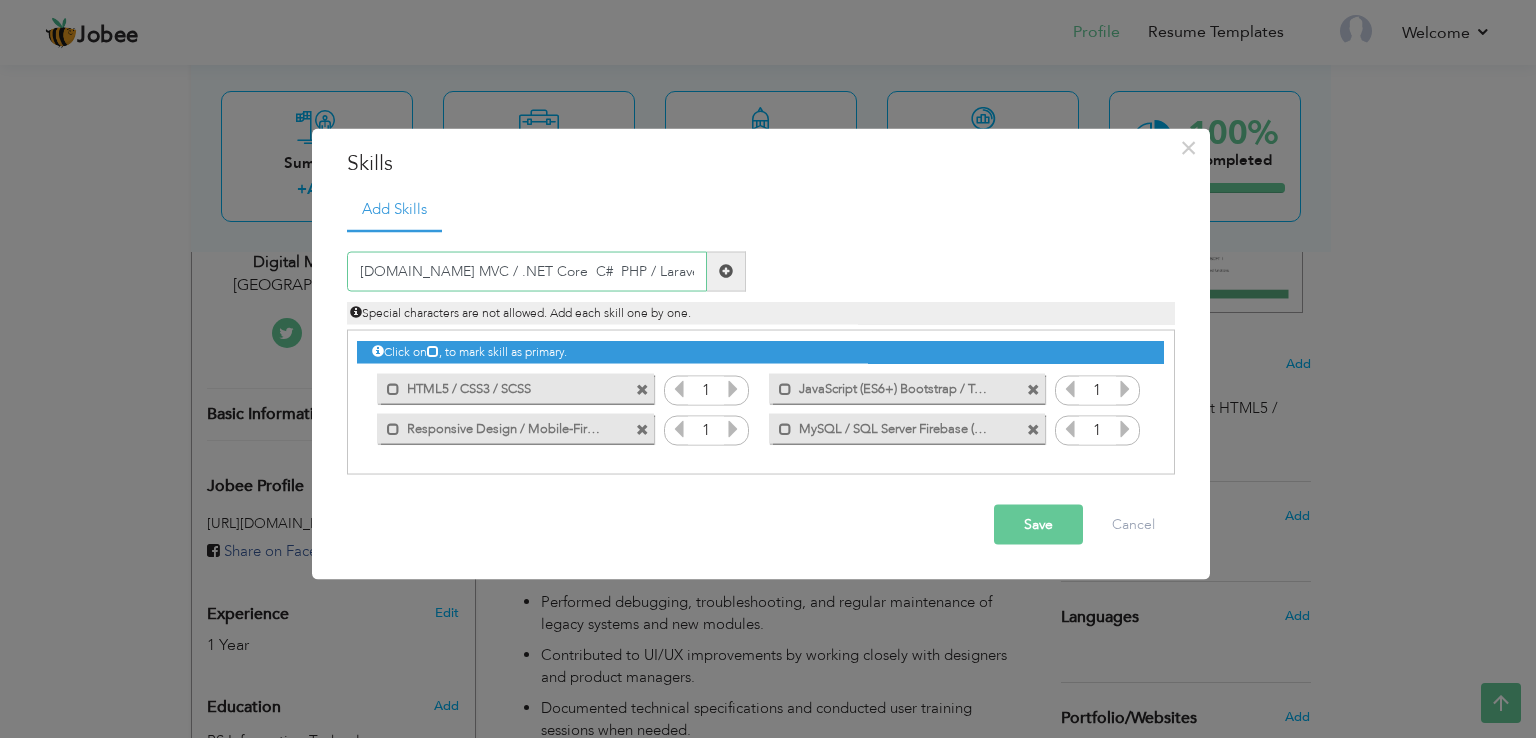type on "[DOMAIN_NAME] MVC / .NET Core  C#  PHP / Laravel (if app" 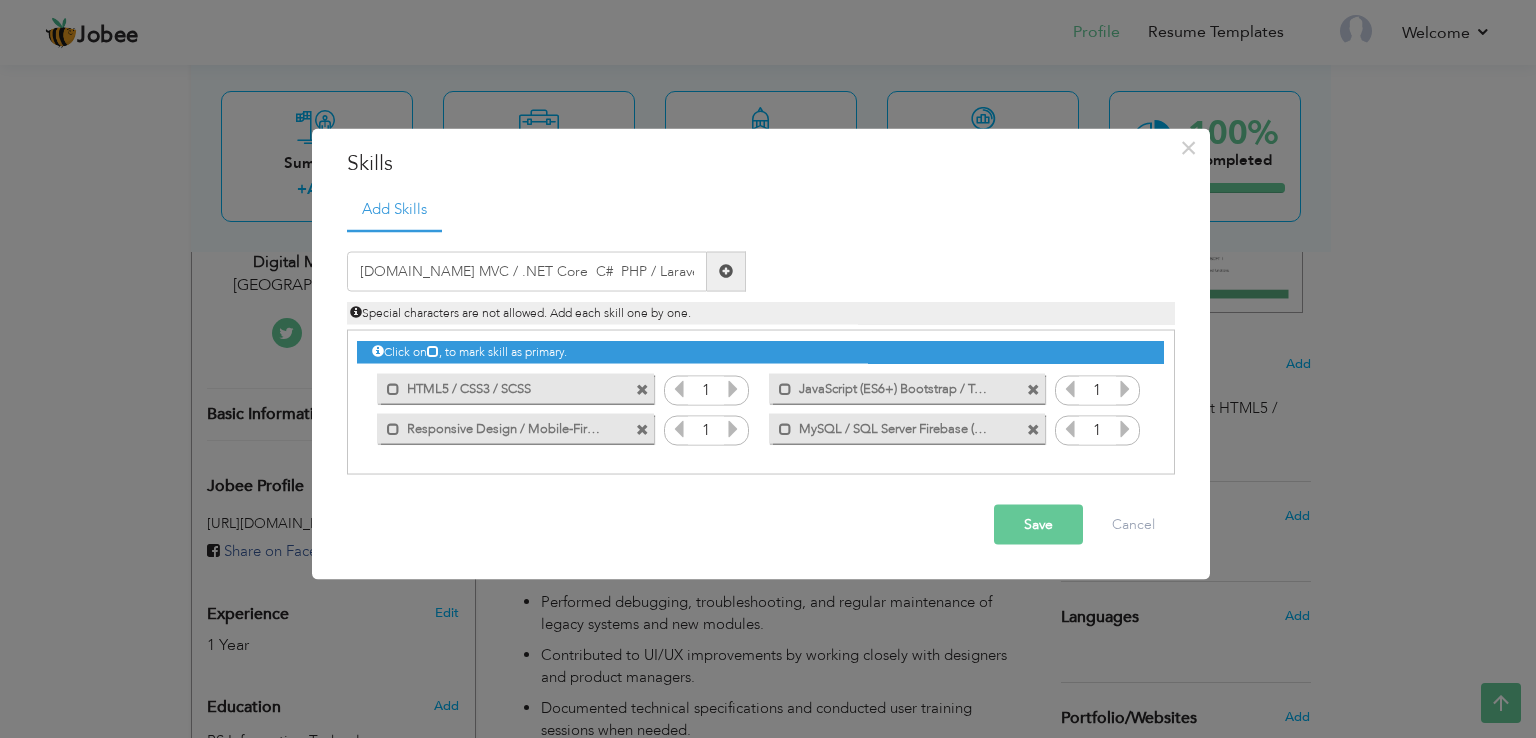 click at bounding box center [726, 271] 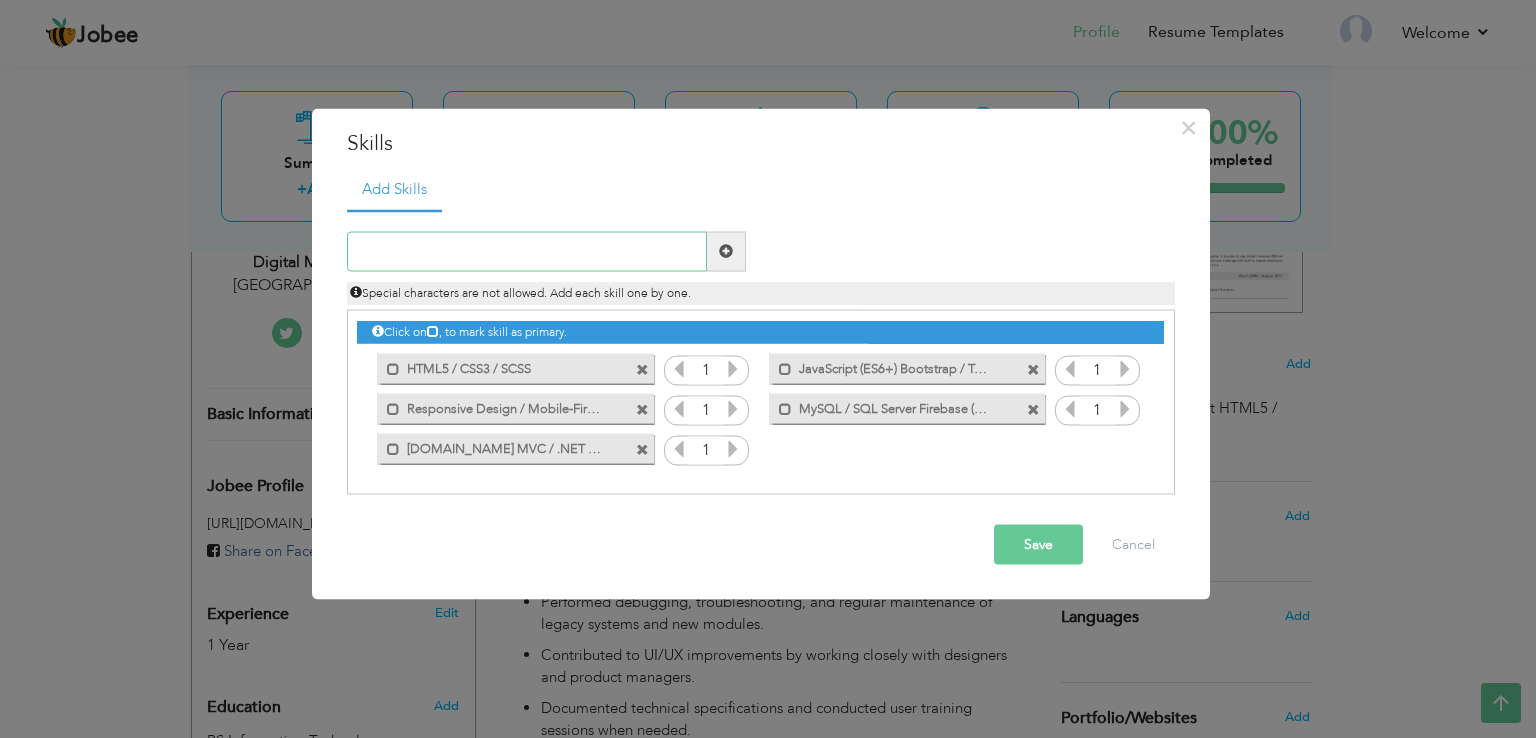 click at bounding box center [527, 251] 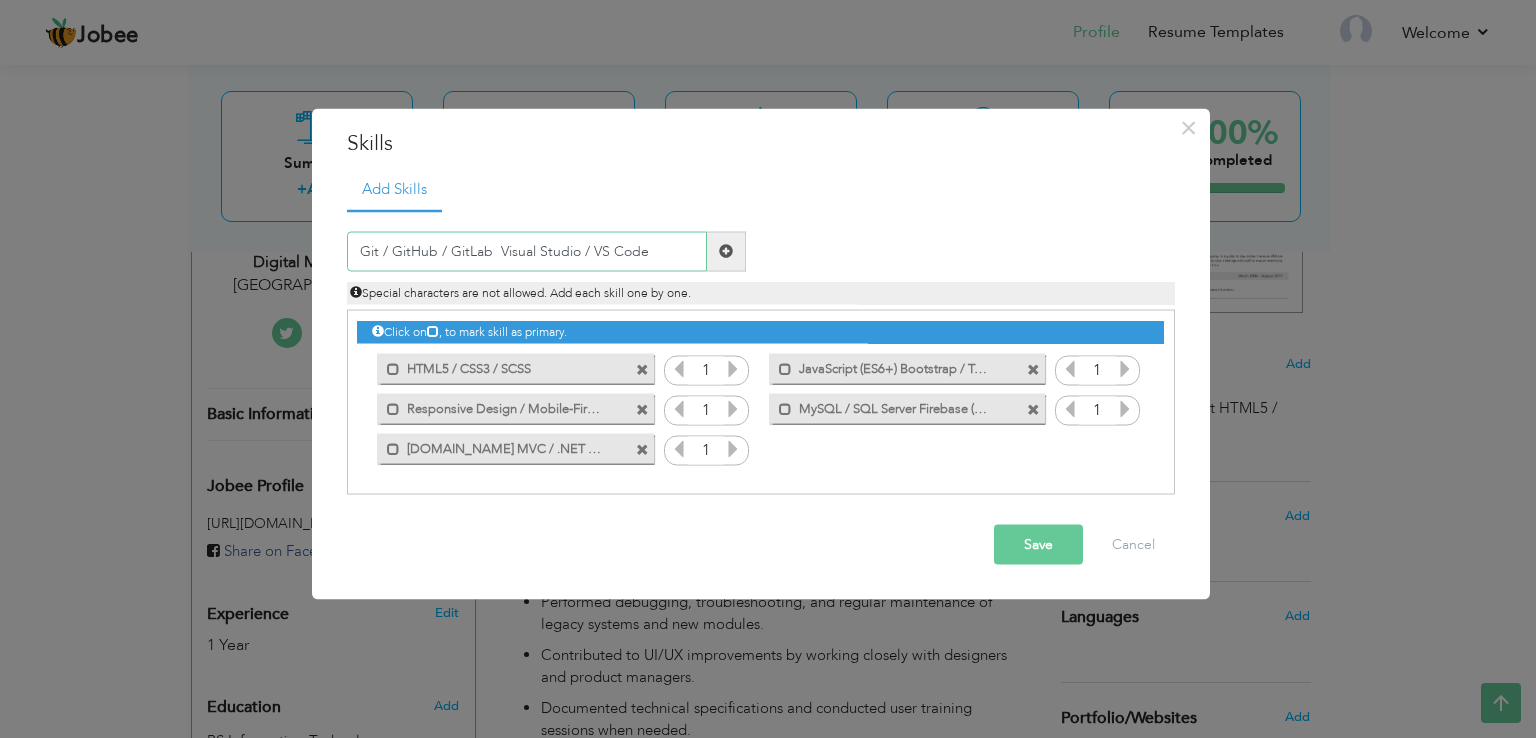 type on "Git / GitHub / GitLab  Visual Studio / VS Code" 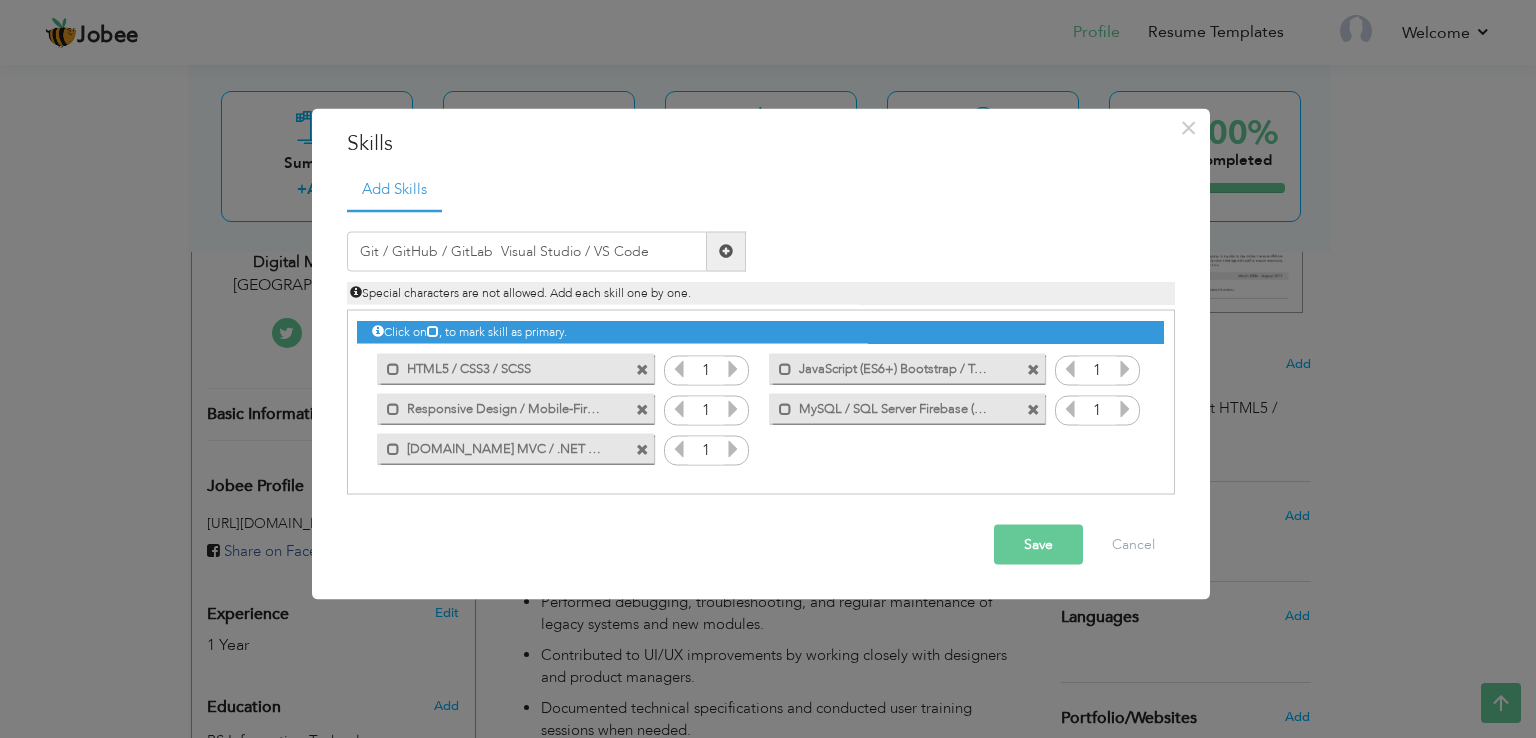 click at bounding box center [726, 251] 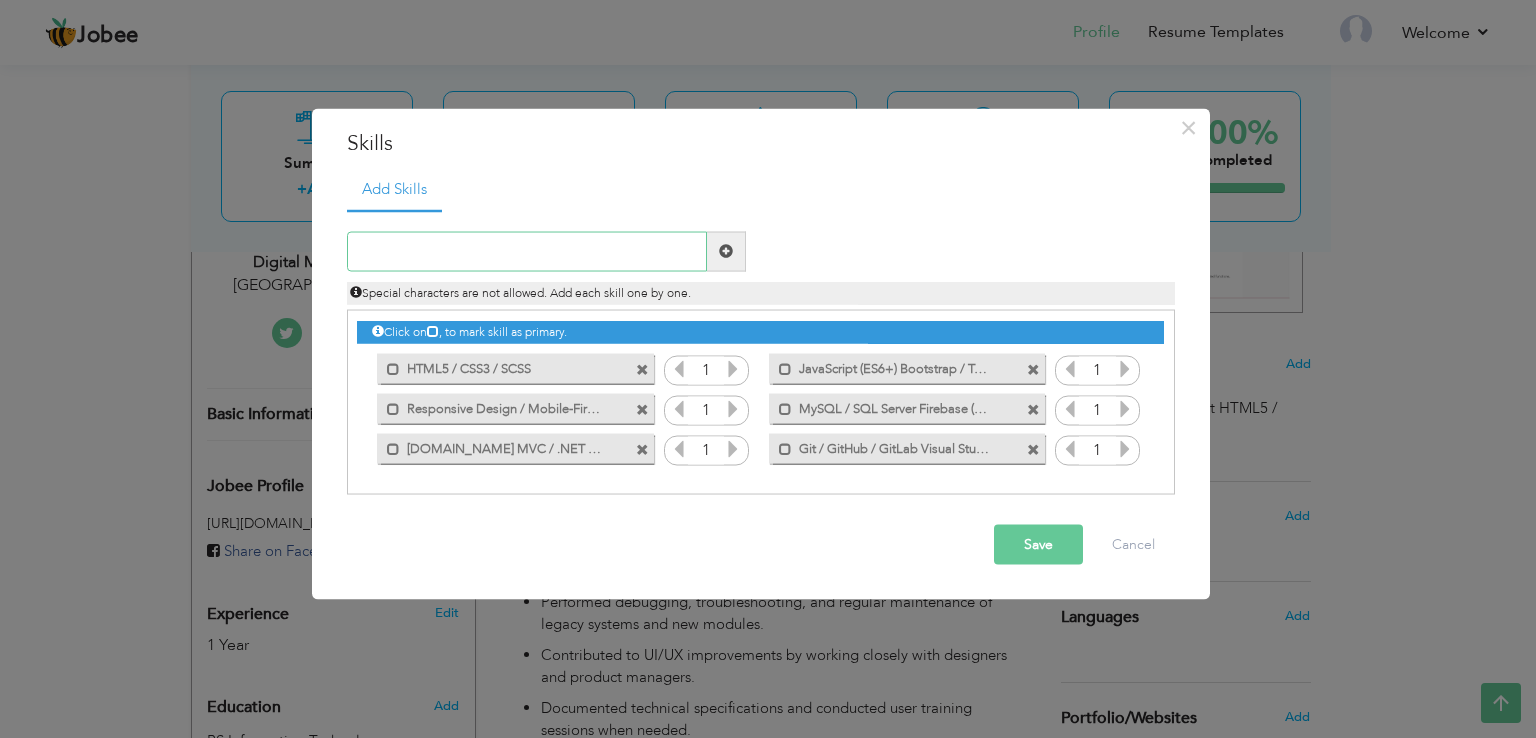 click at bounding box center [527, 251] 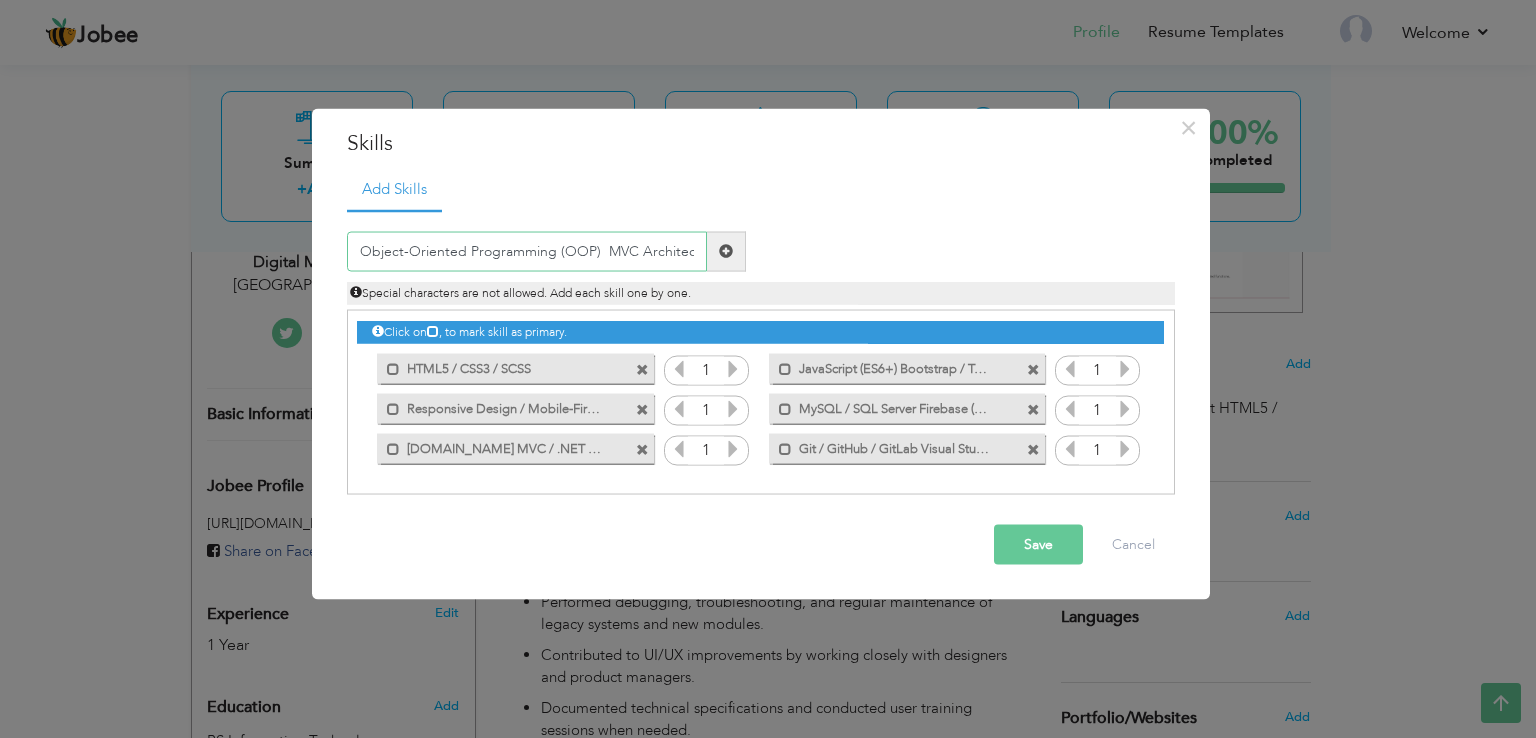 scroll, scrollTop: 0, scrollLeft: 8, axis: horizontal 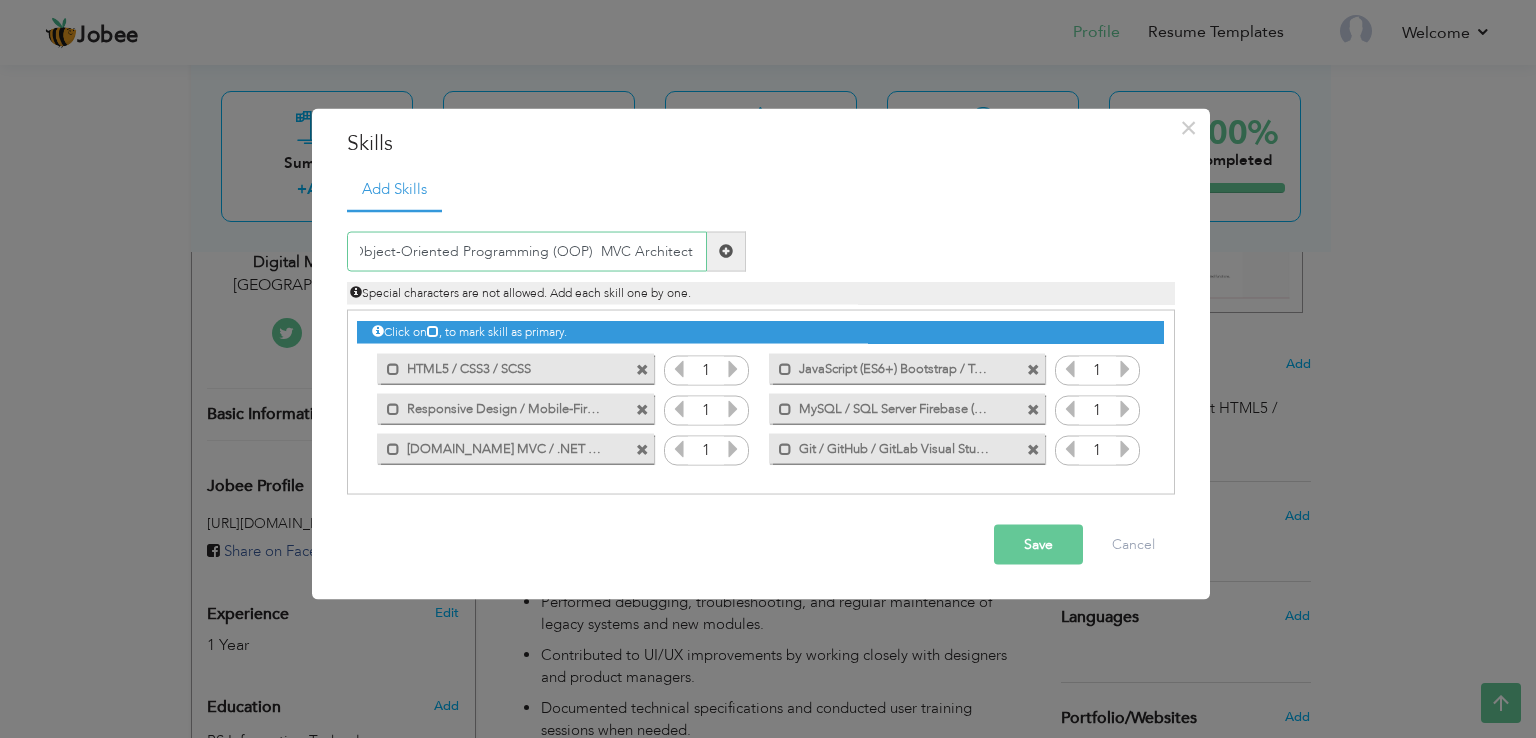 type on "Object-Oriented Programming (OOP)  MVC Architectur" 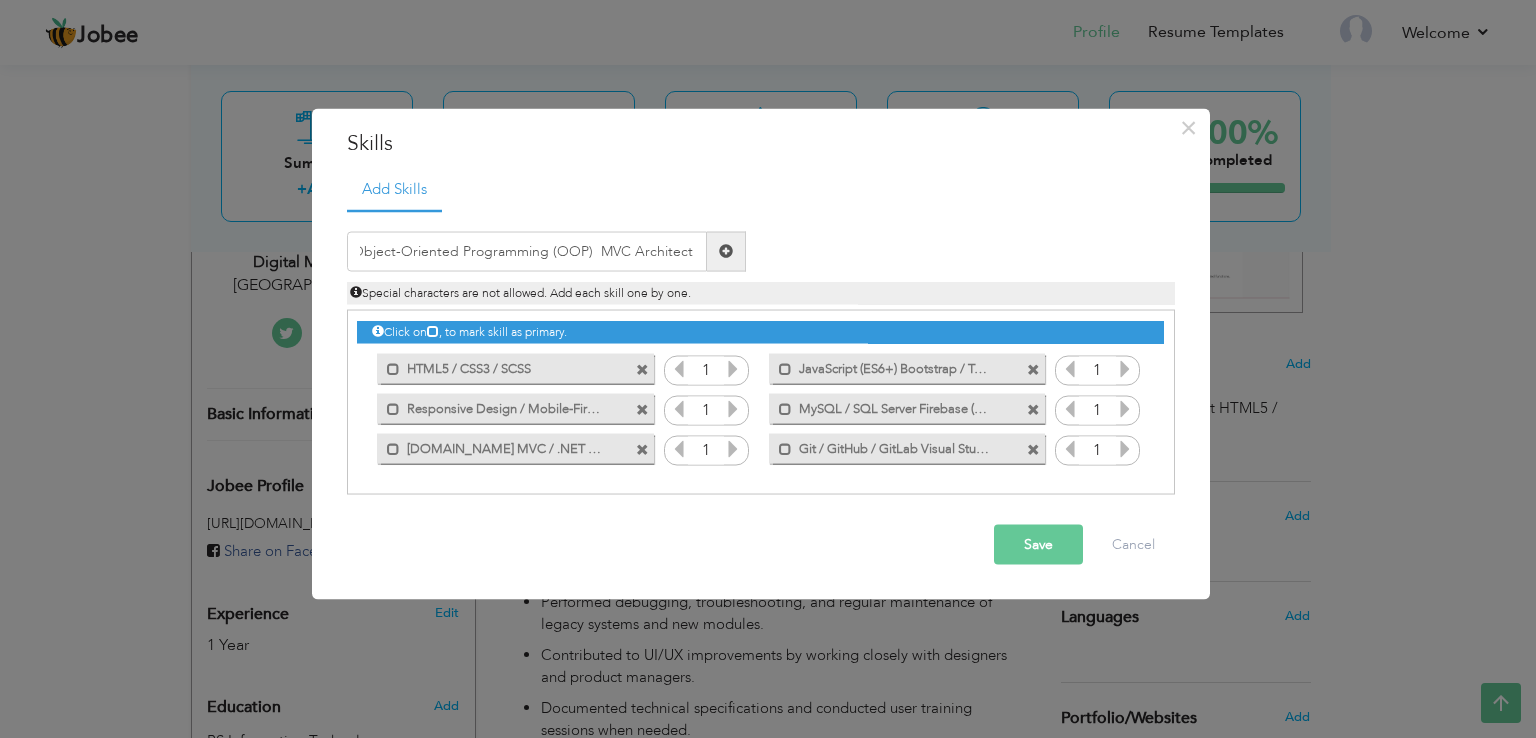 click on "Save" at bounding box center [1038, 544] 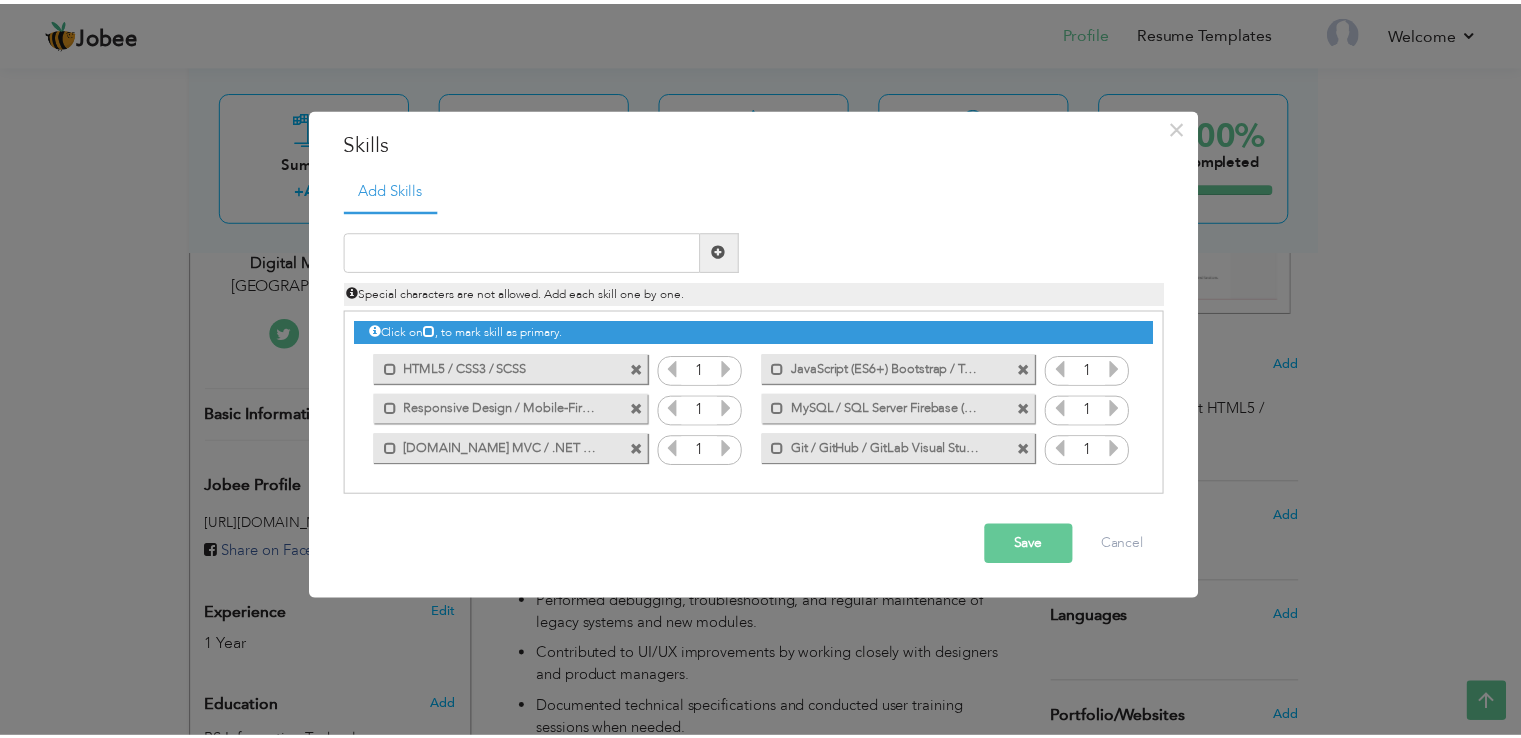 scroll, scrollTop: 0, scrollLeft: 0, axis: both 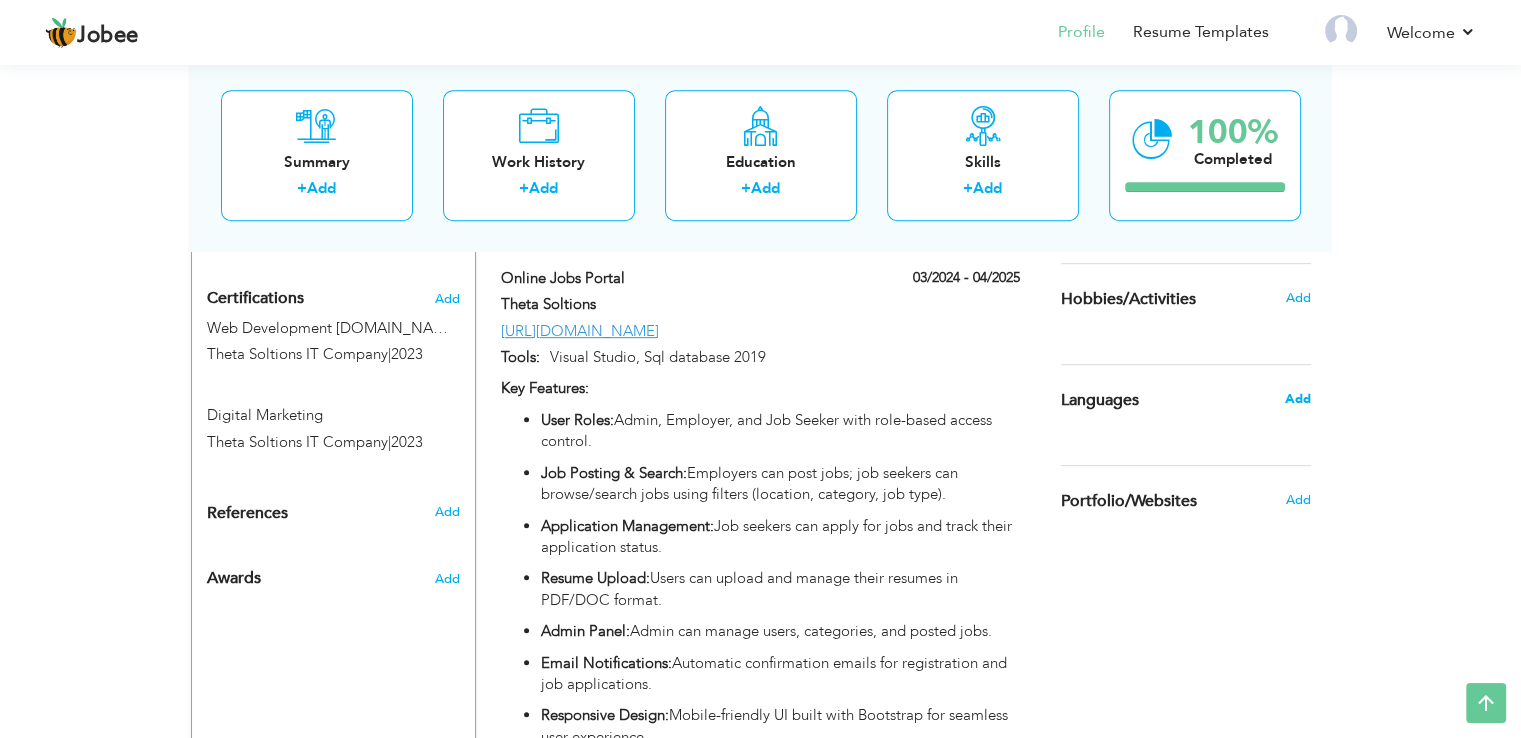 click on "Add" at bounding box center (1297, 399) 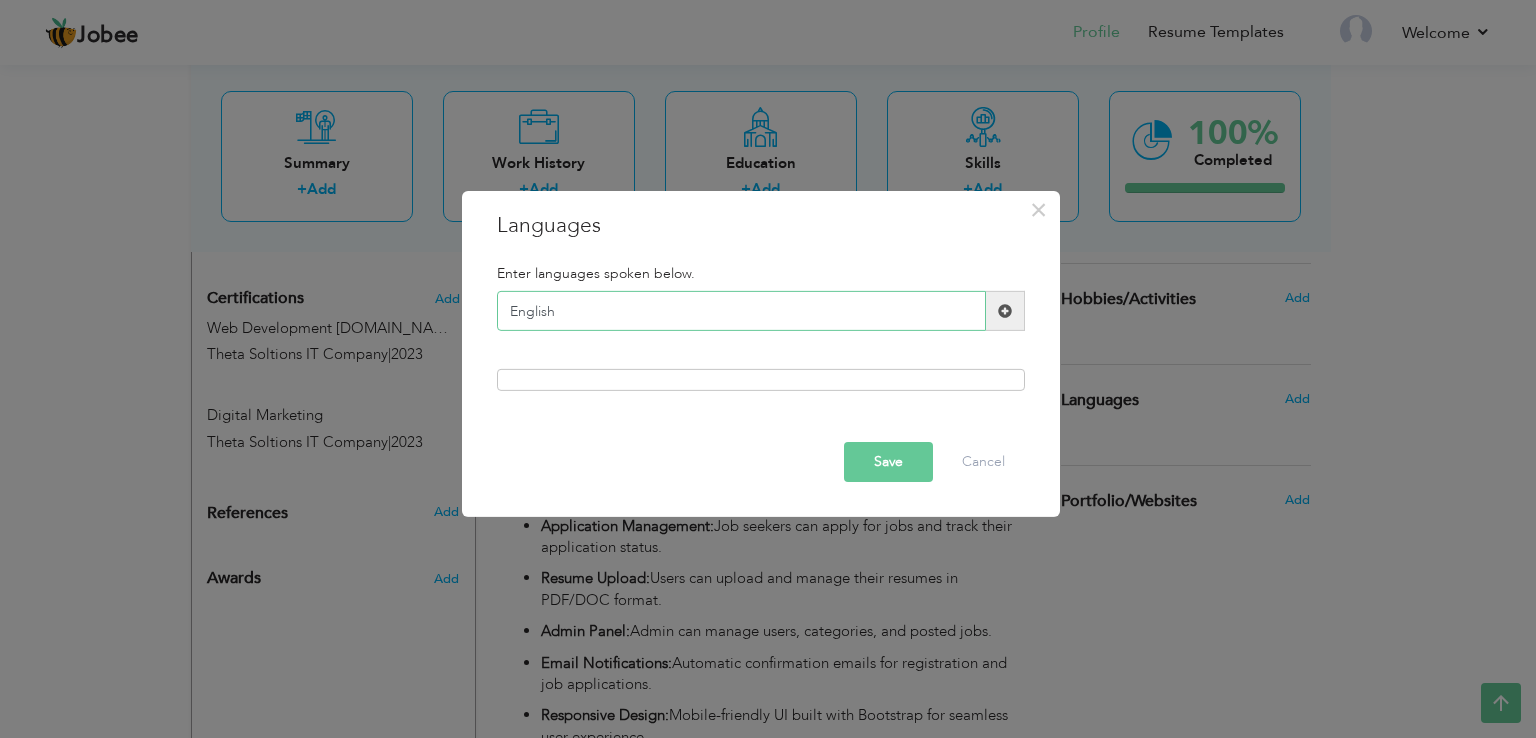 type on "English" 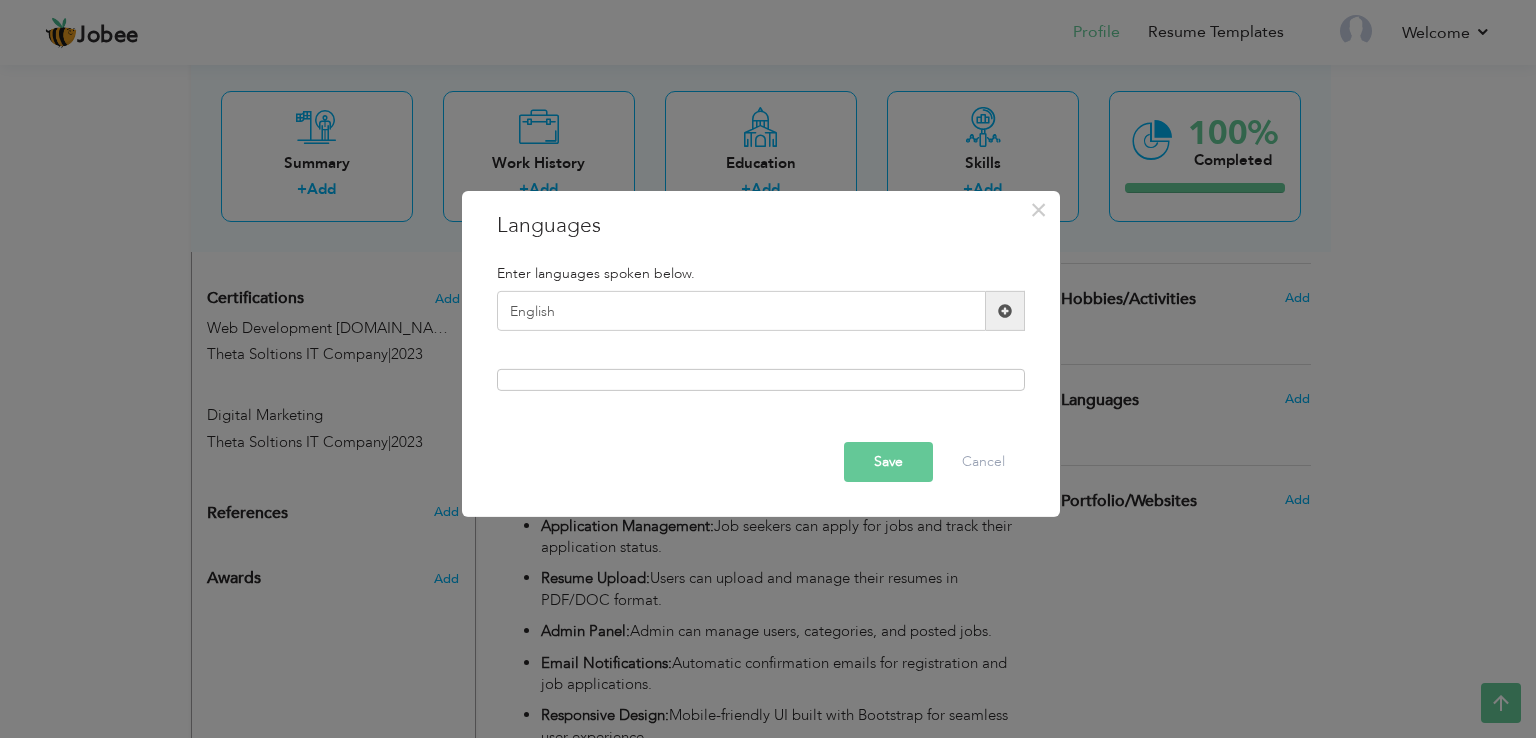 click at bounding box center (1005, 311) 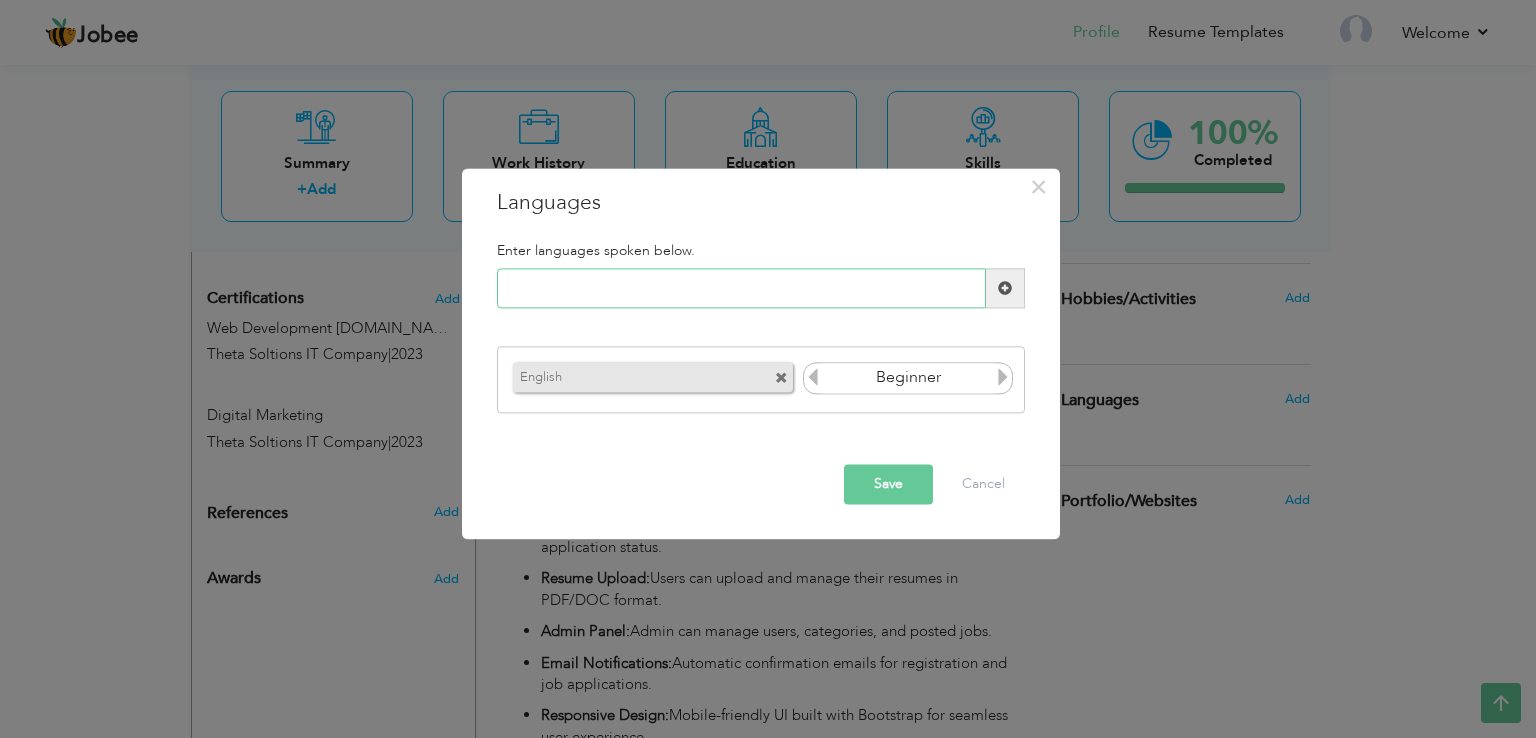 click at bounding box center (741, 289) 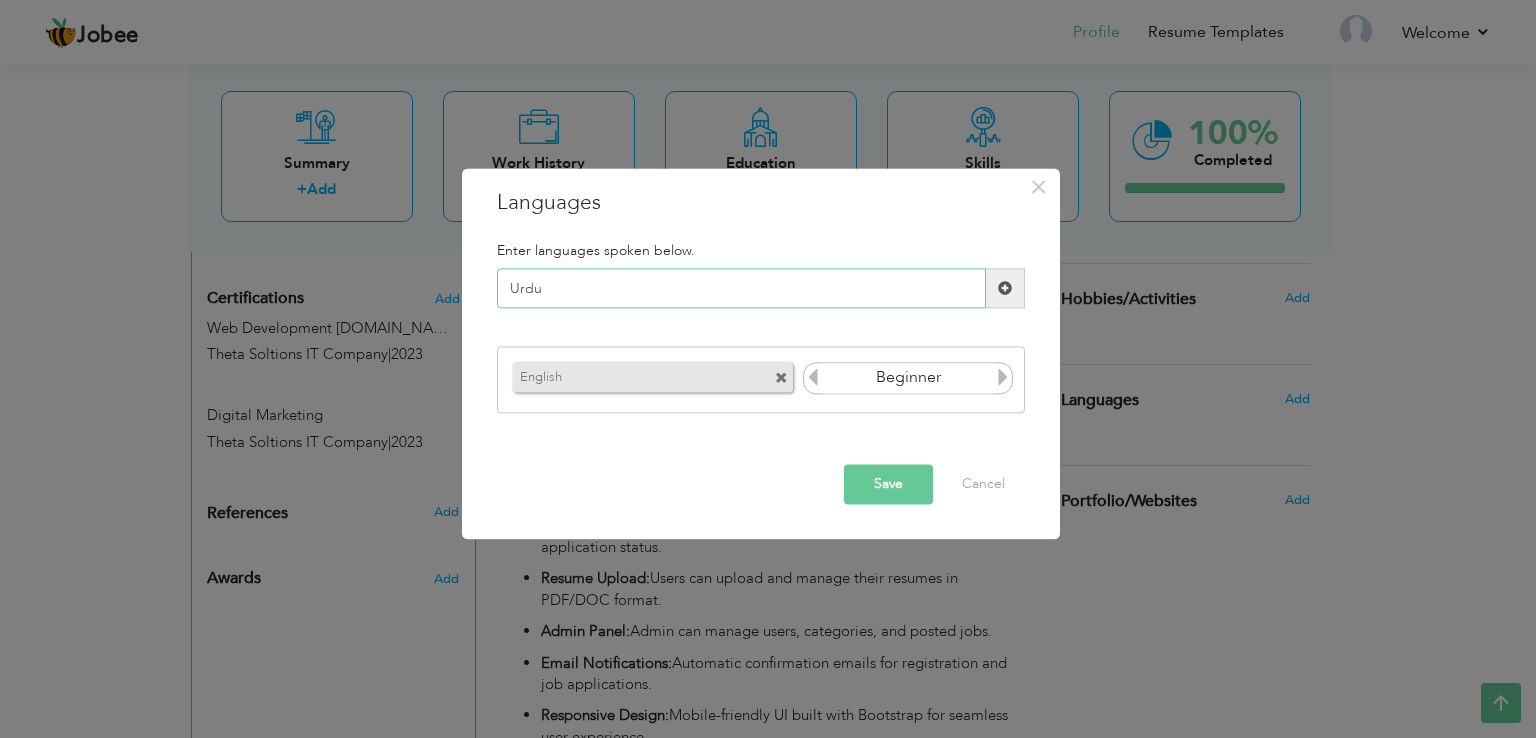 type on "Urdu" 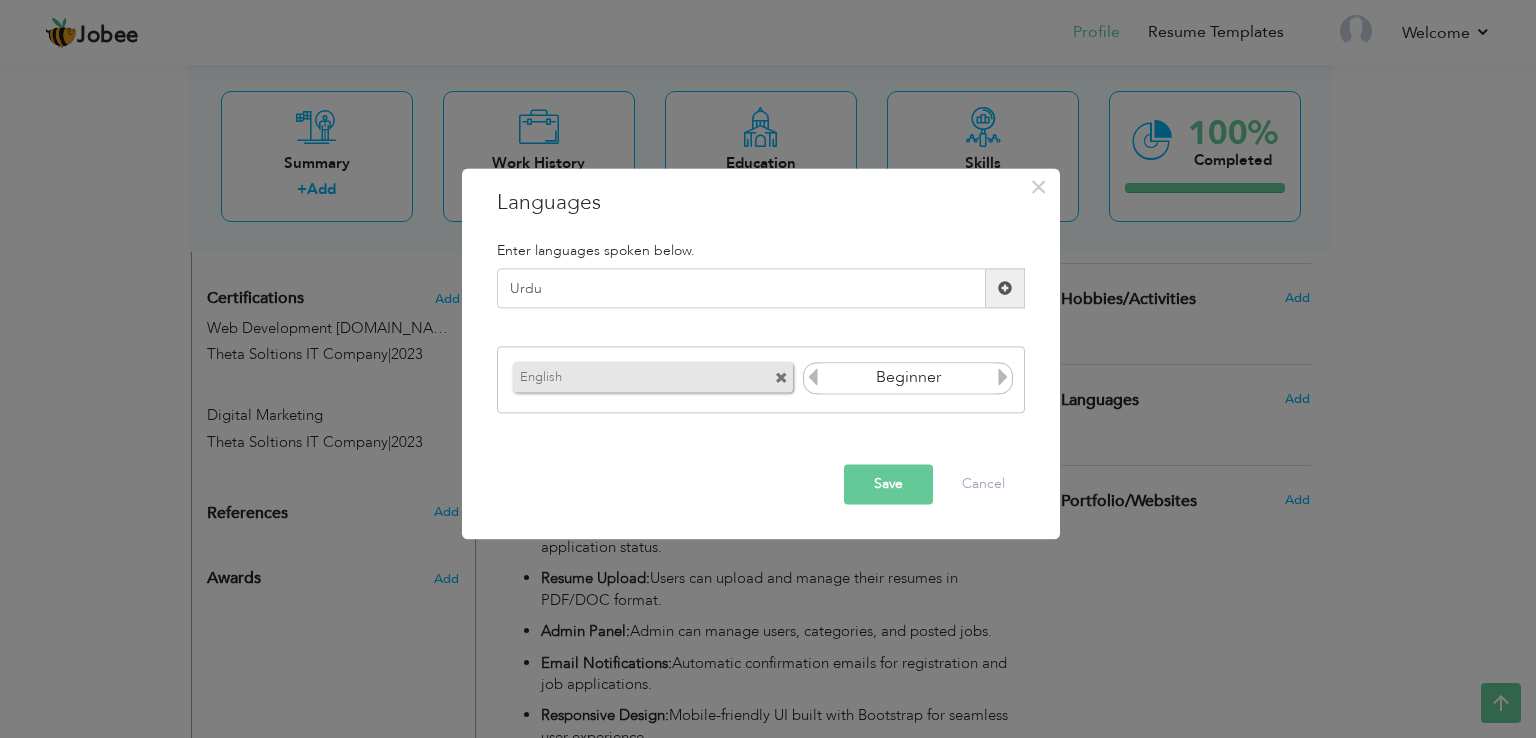 click on "Save" at bounding box center (888, 485) 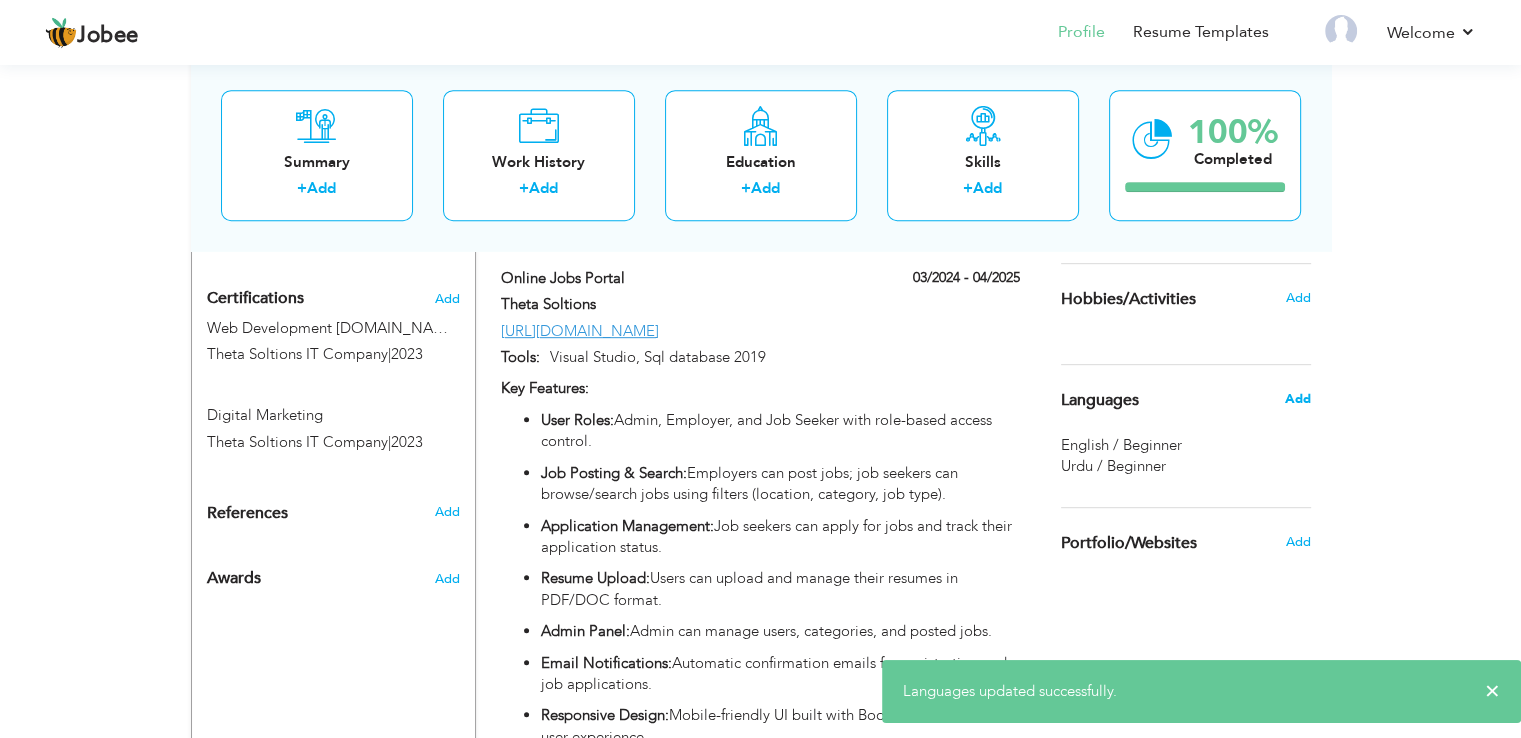 click on "Add" at bounding box center [1297, 399] 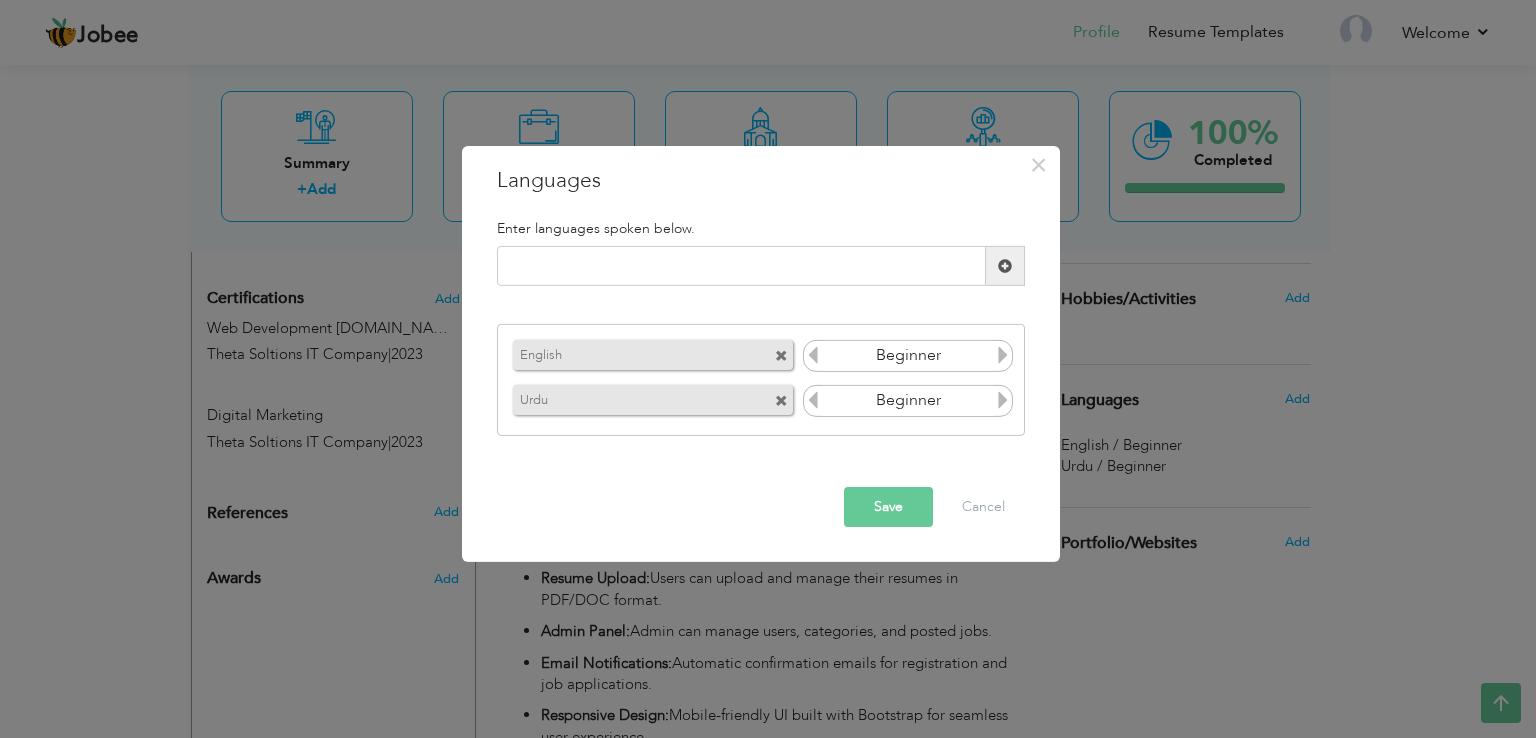 click at bounding box center (1003, 355) 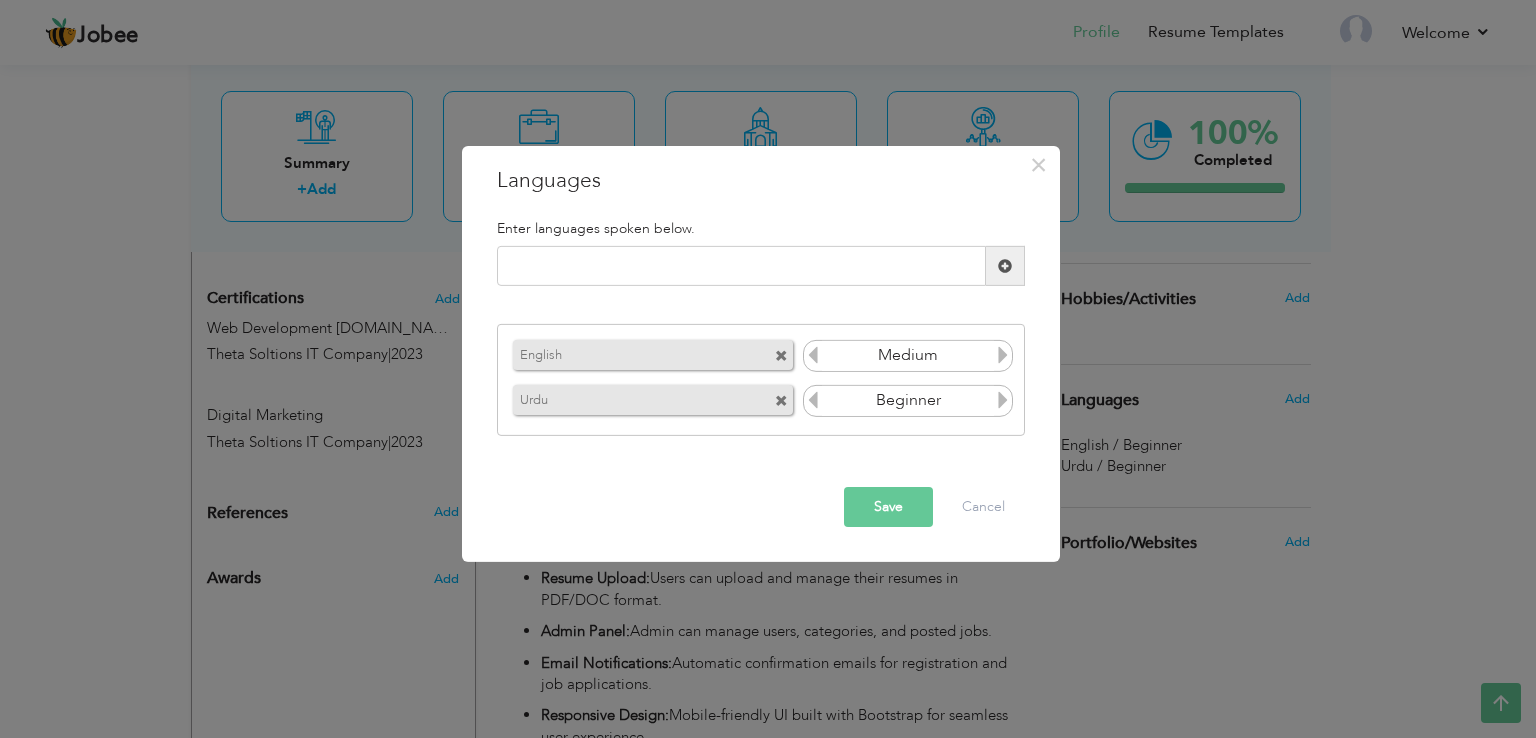 click at bounding box center (1003, 355) 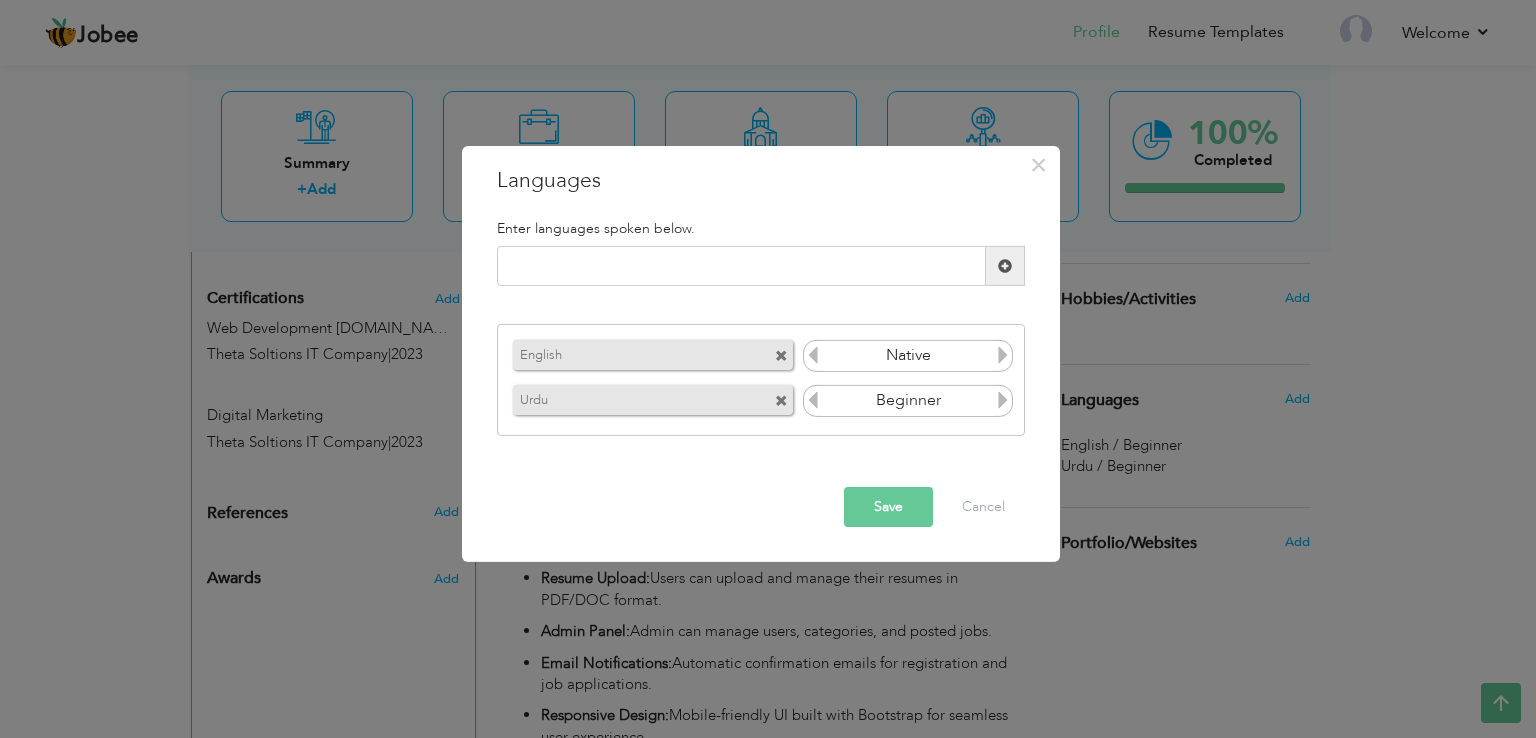 click at bounding box center (1003, 355) 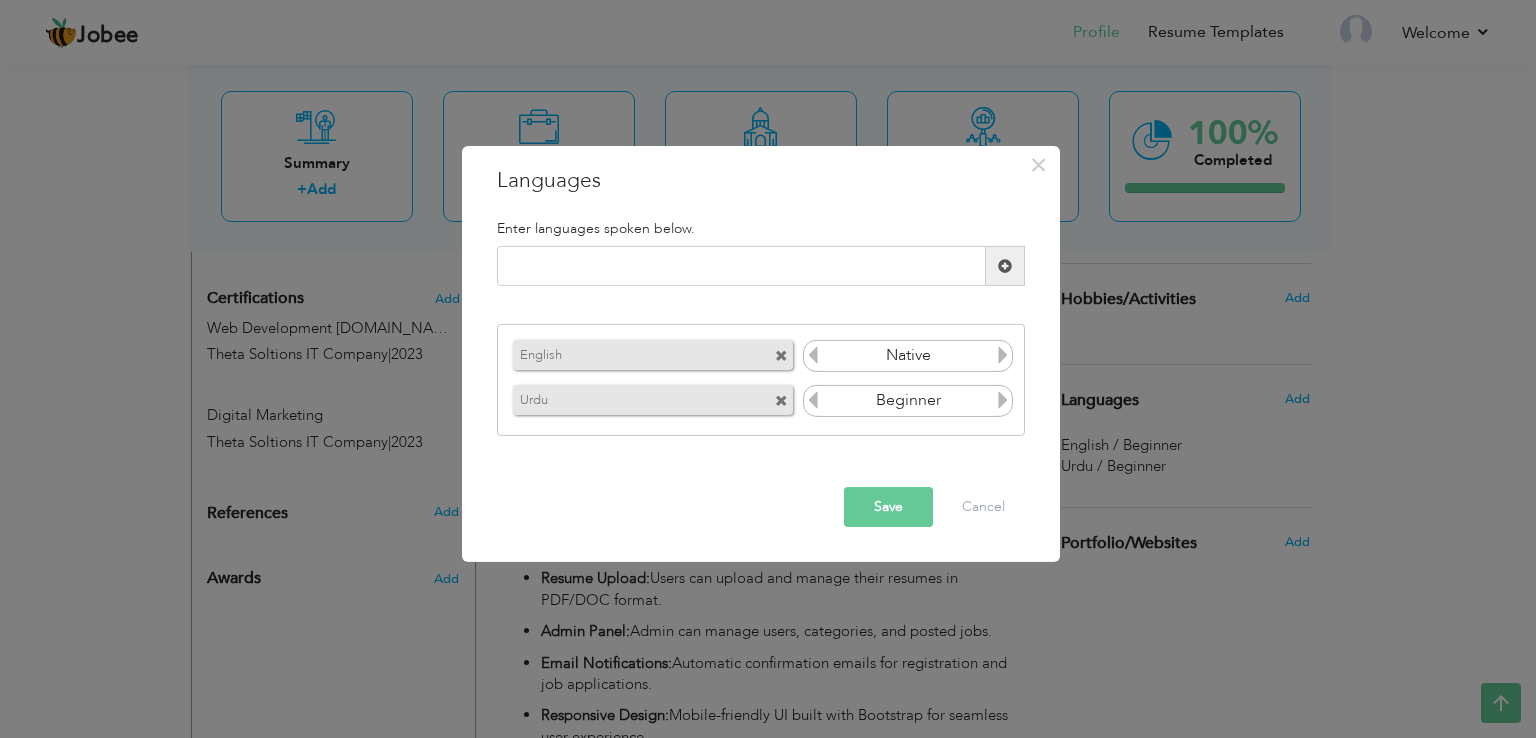 click at bounding box center (1003, 400) 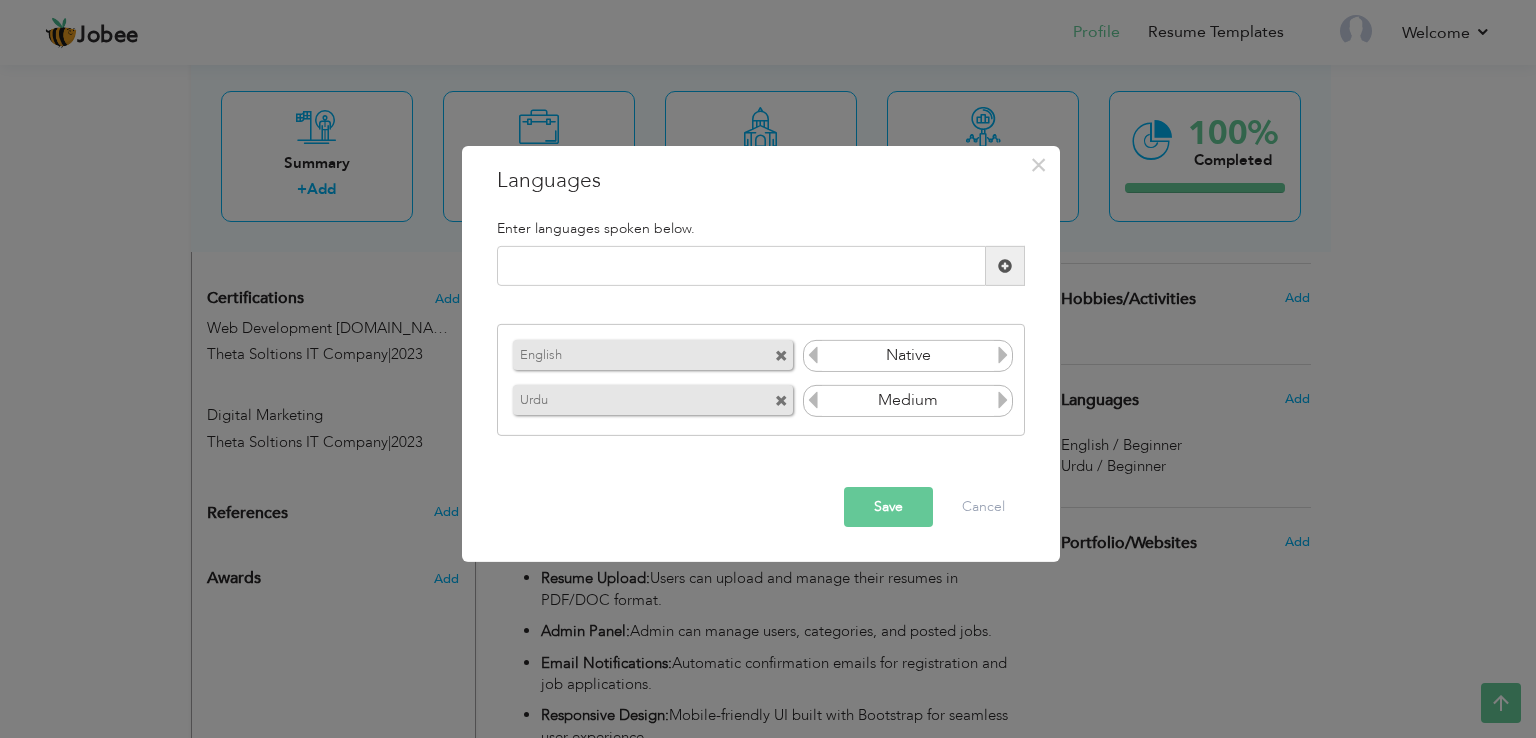 click at bounding box center (1003, 400) 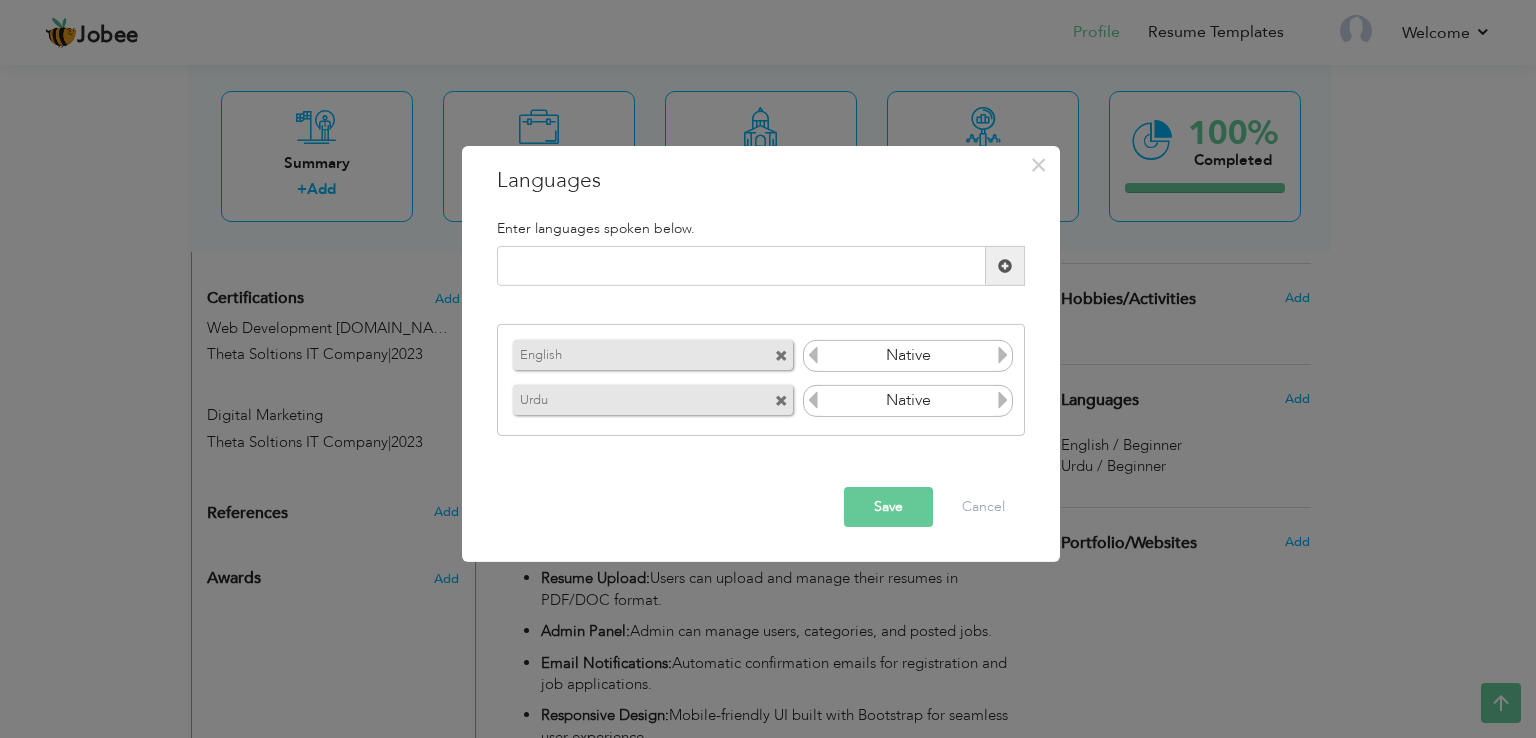 click on "Save" at bounding box center (888, 507) 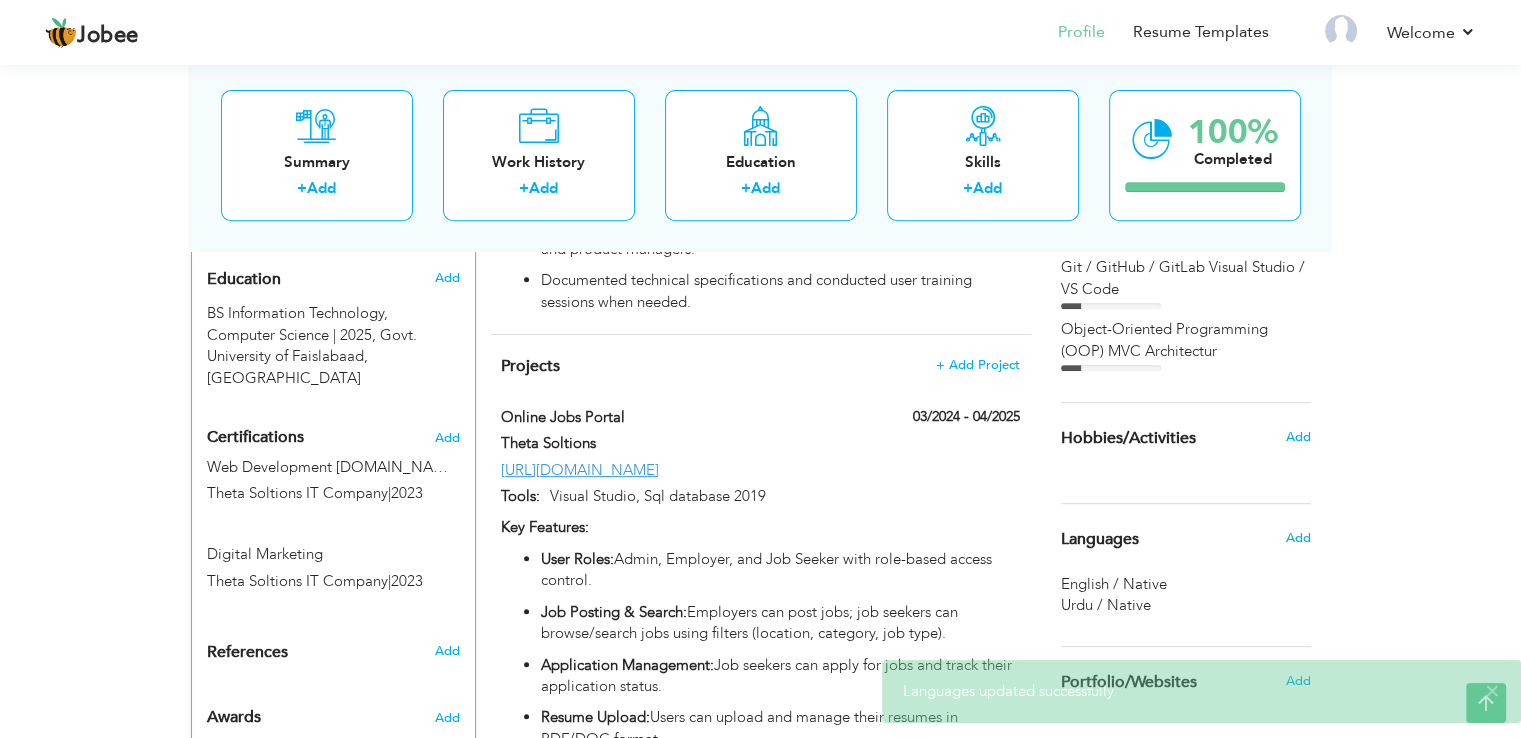 scroll, scrollTop: 916, scrollLeft: 0, axis: vertical 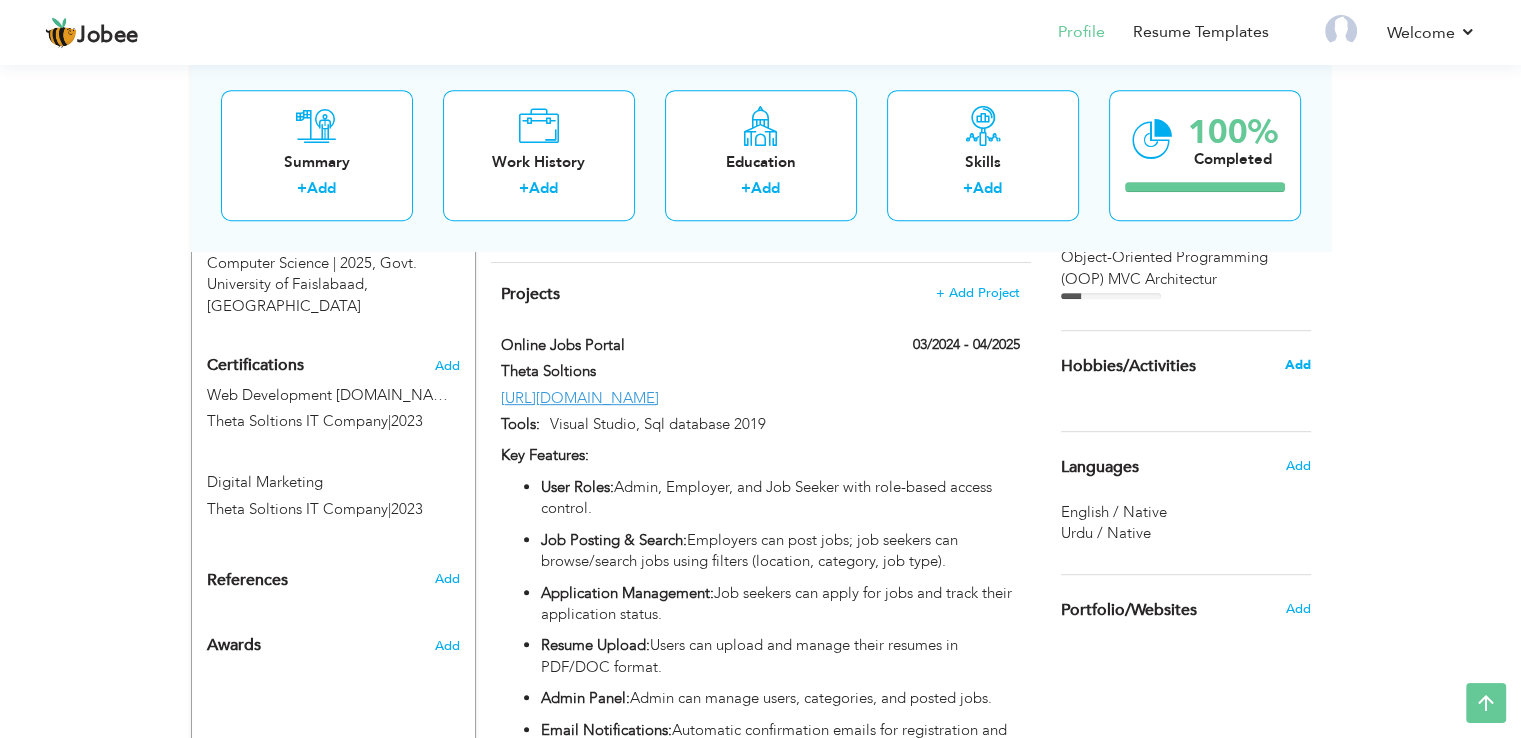 click on "Add" at bounding box center (1297, 365) 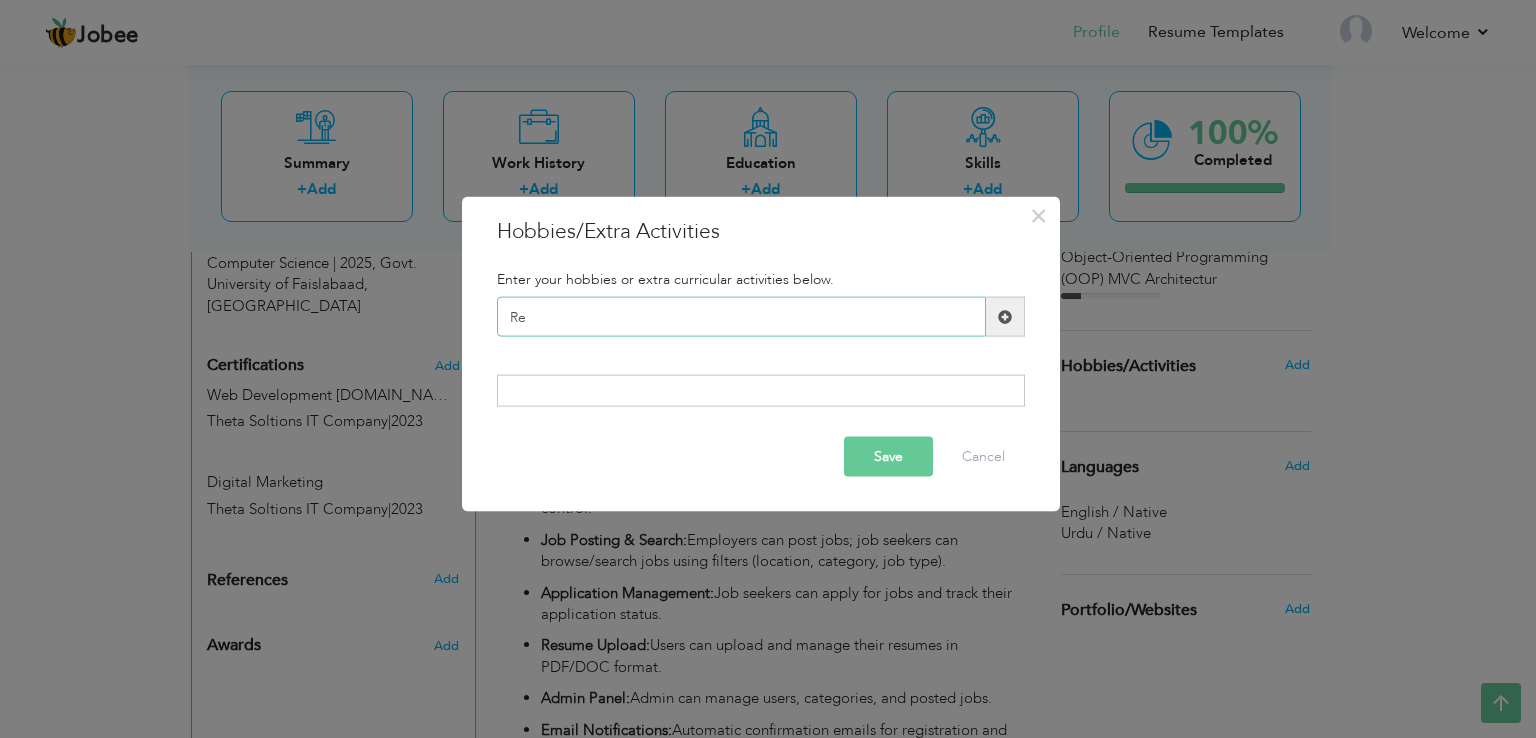 type on "R" 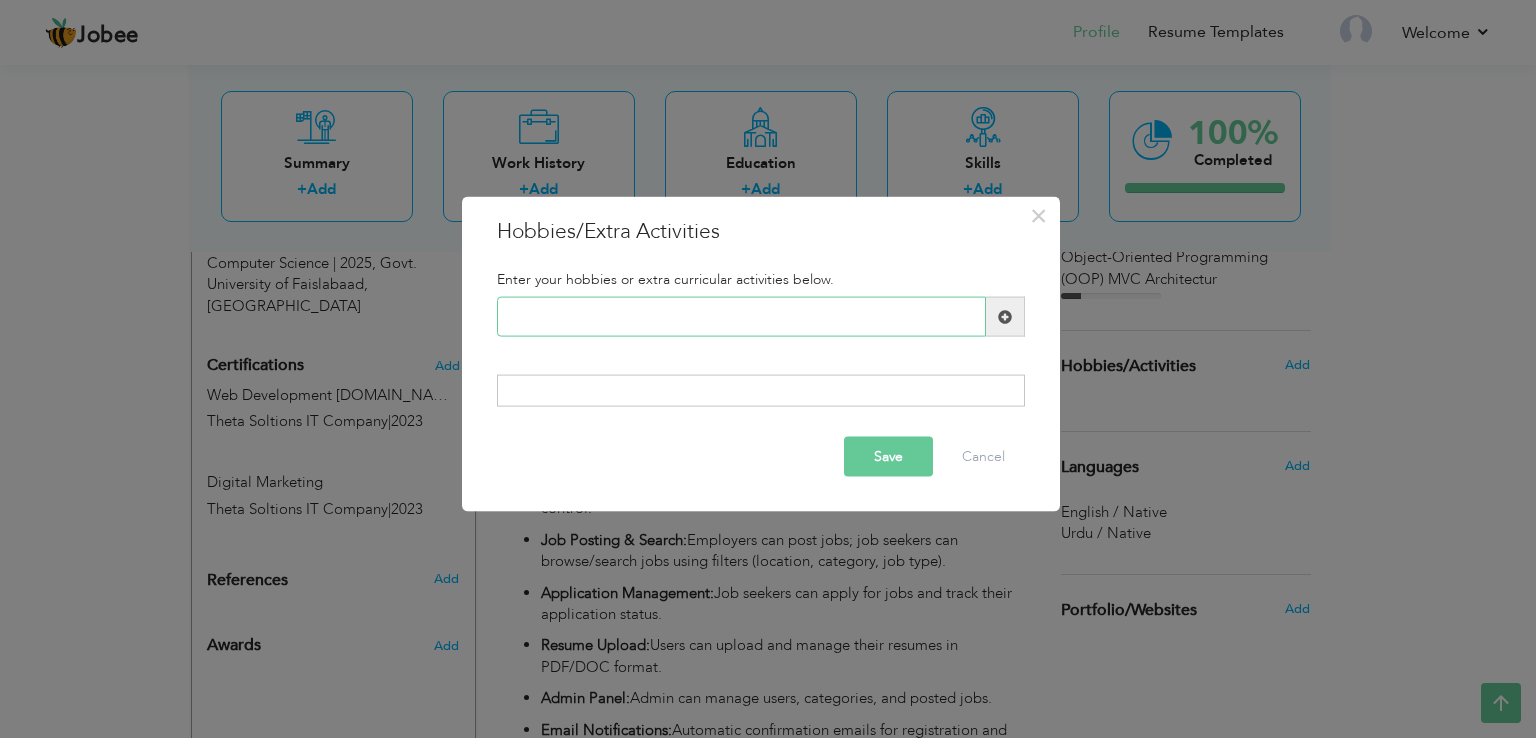 paste on "Coding Personal Projects" 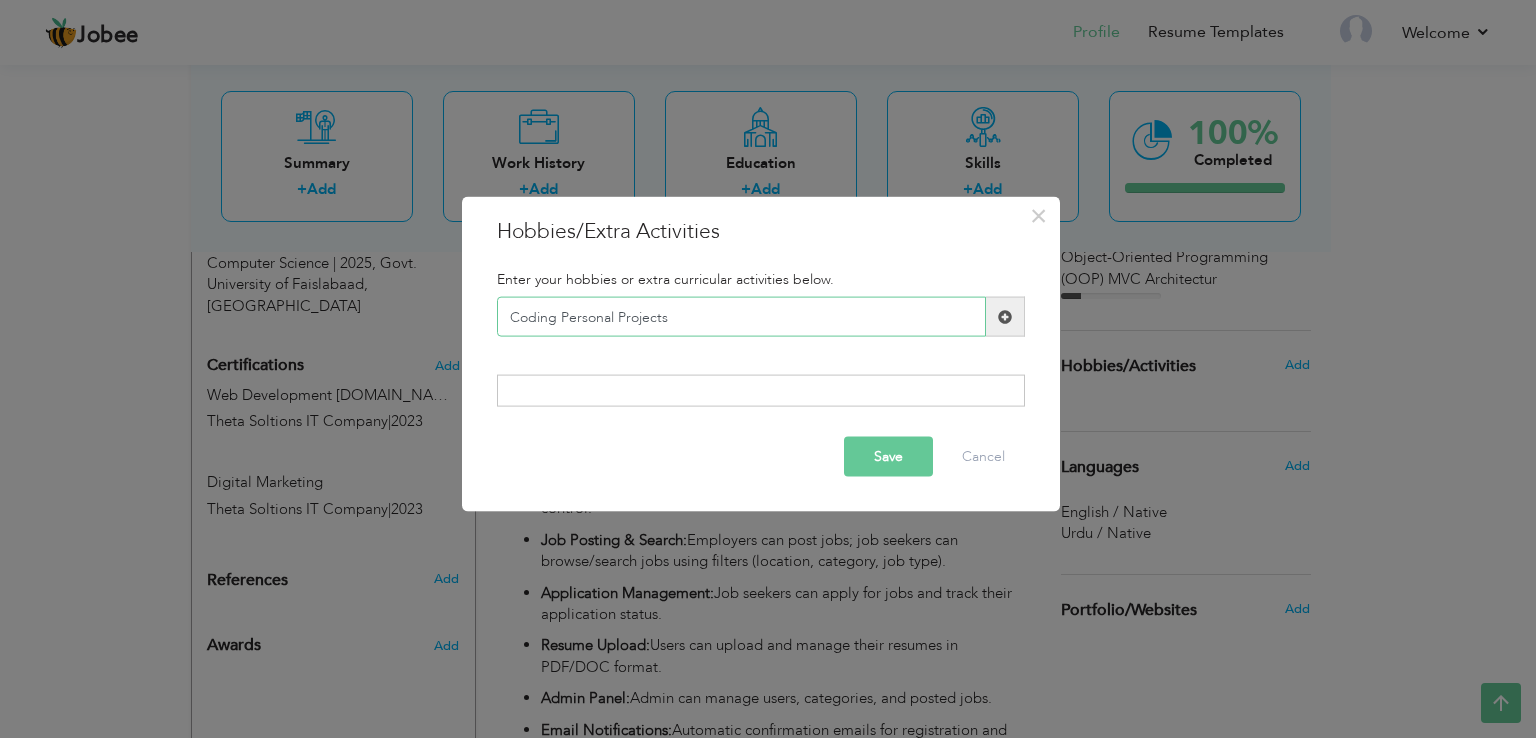 type on "Coding Personal Projects" 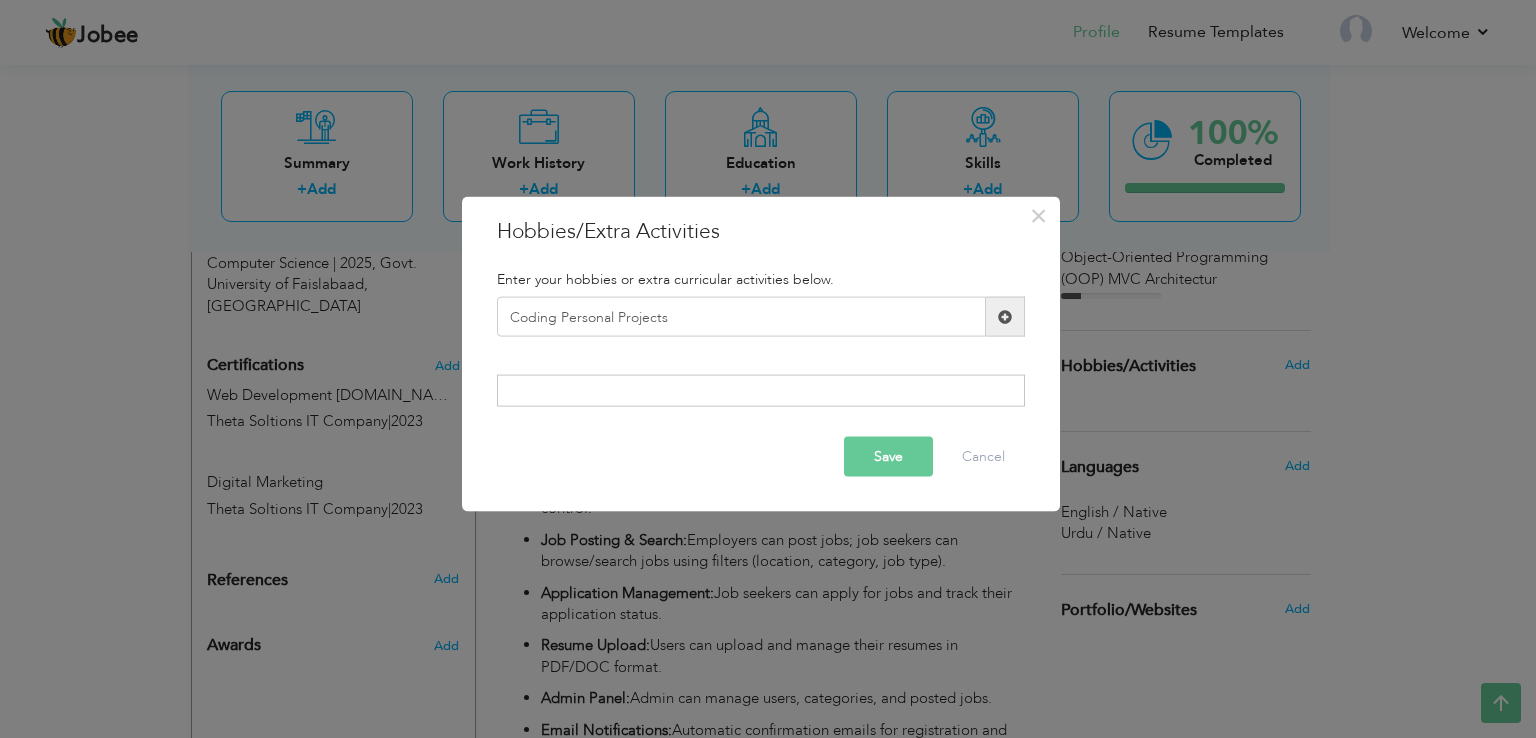 click at bounding box center (1005, 317) 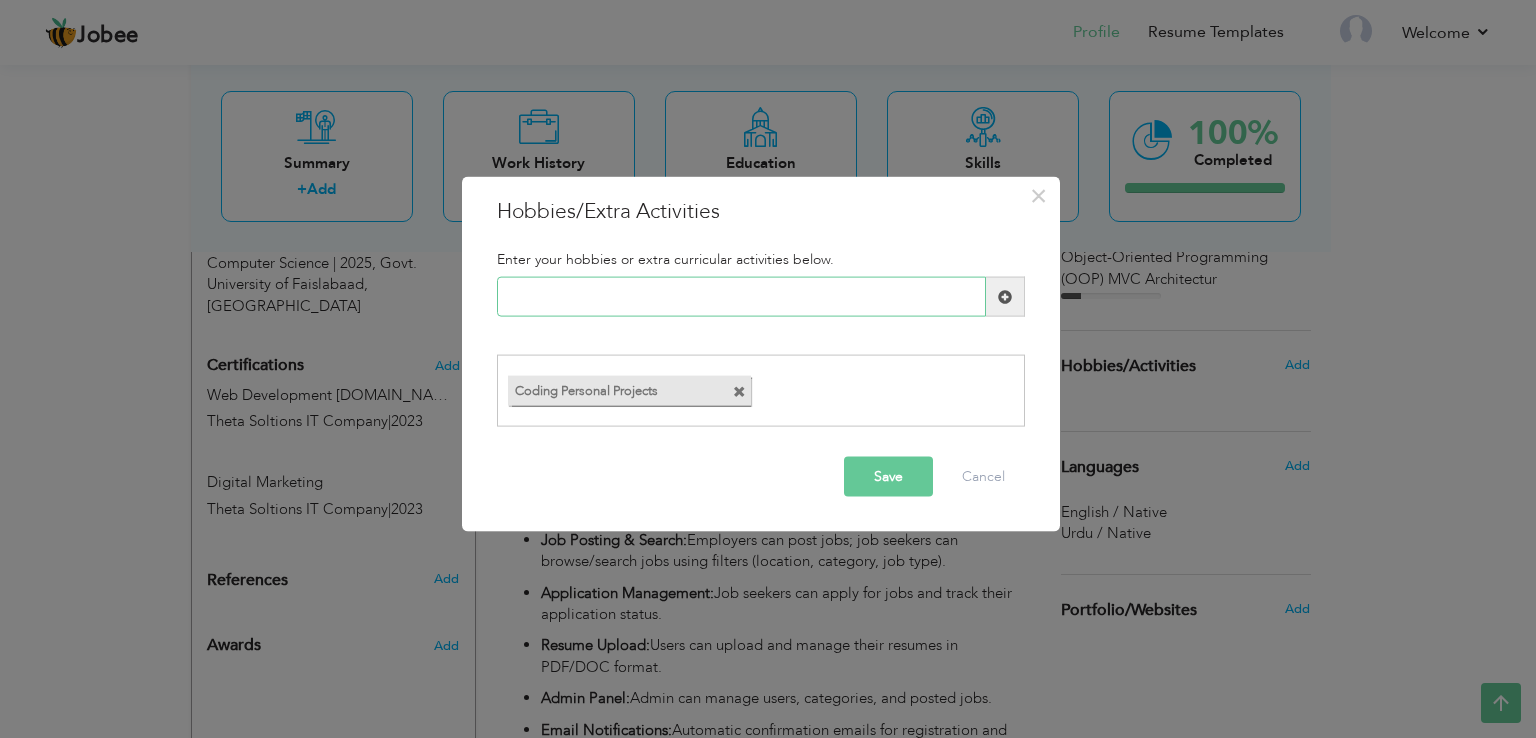 click at bounding box center (741, 297) 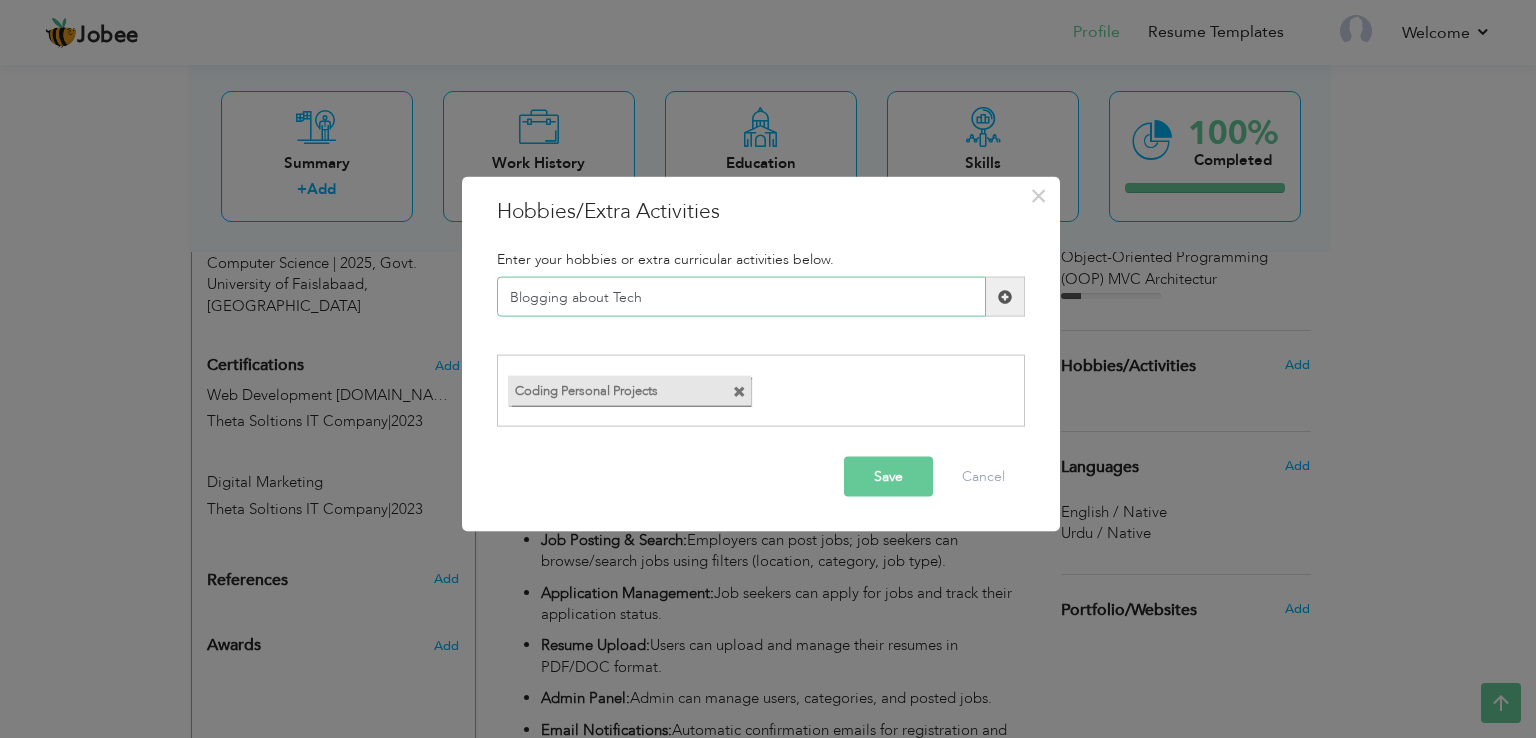 type on "Blogging about Tech" 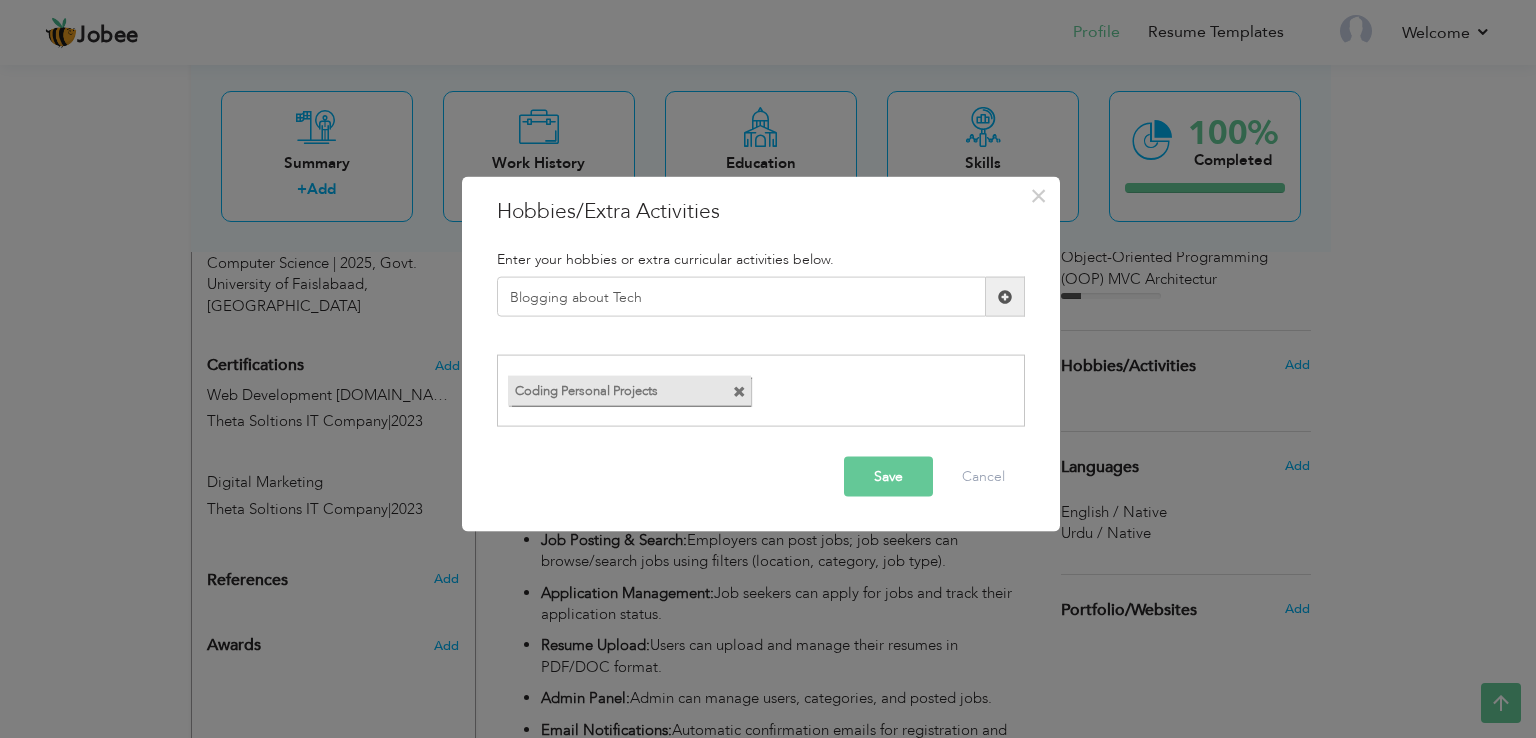 click at bounding box center [1005, 296] 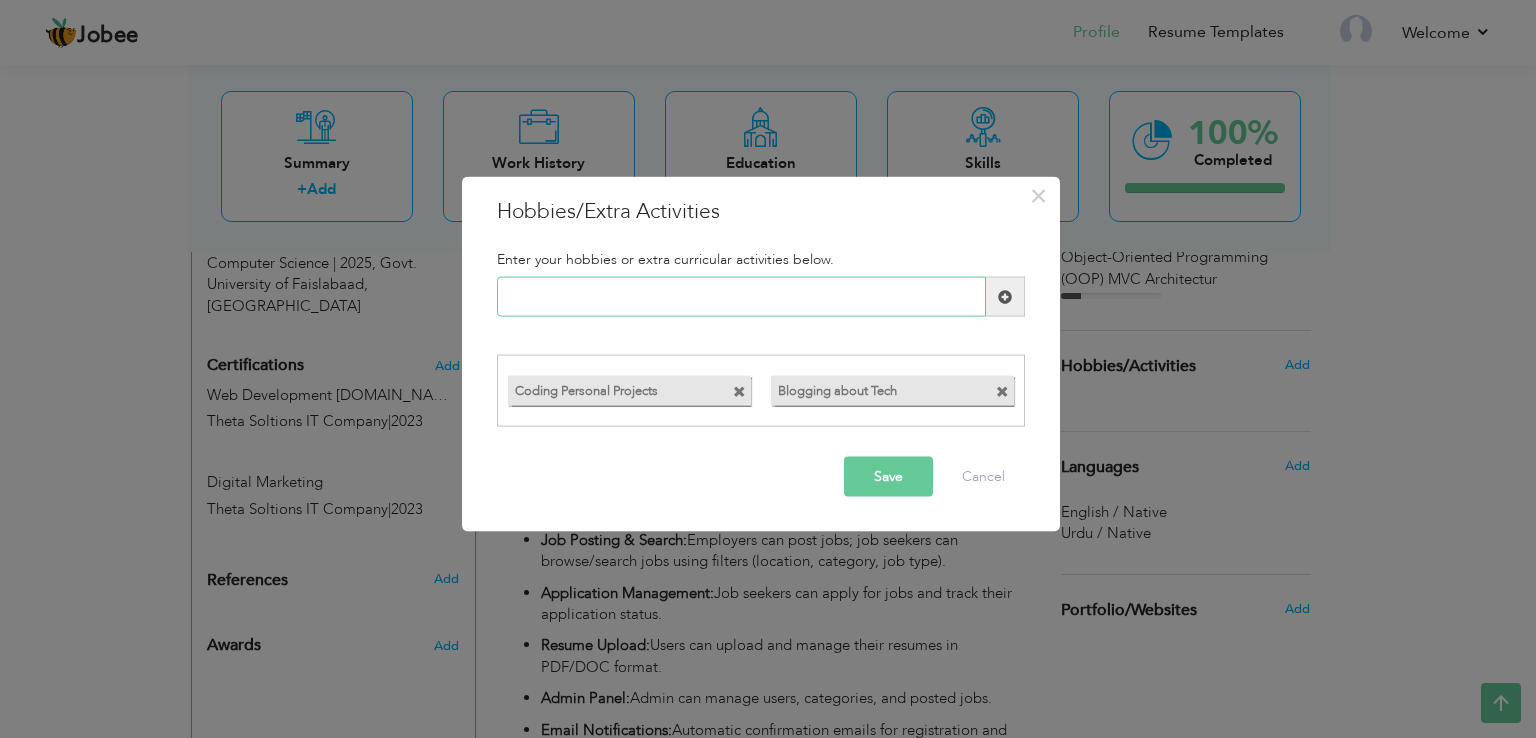 click at bounding box center [741, 297] 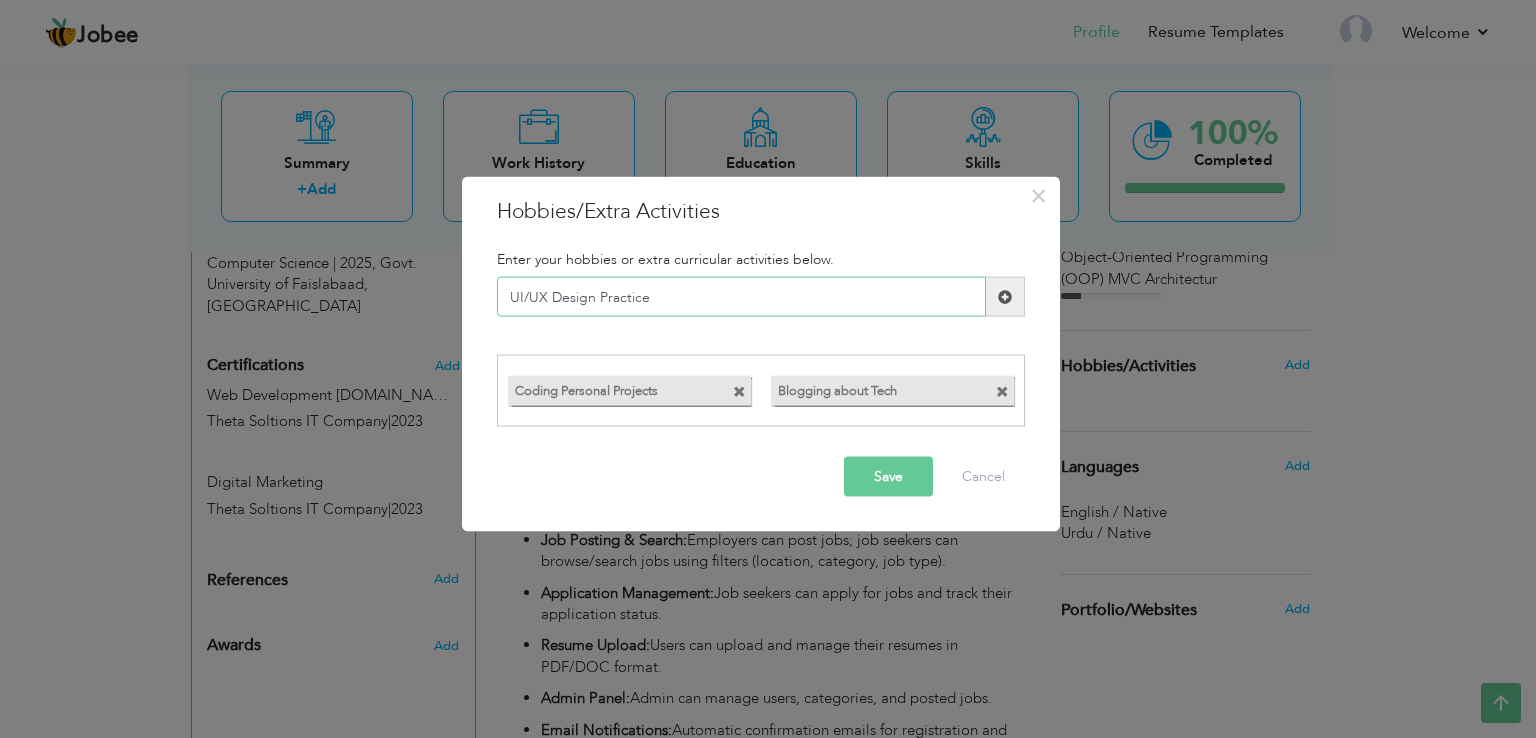 type on "UI/UX Design Practice" 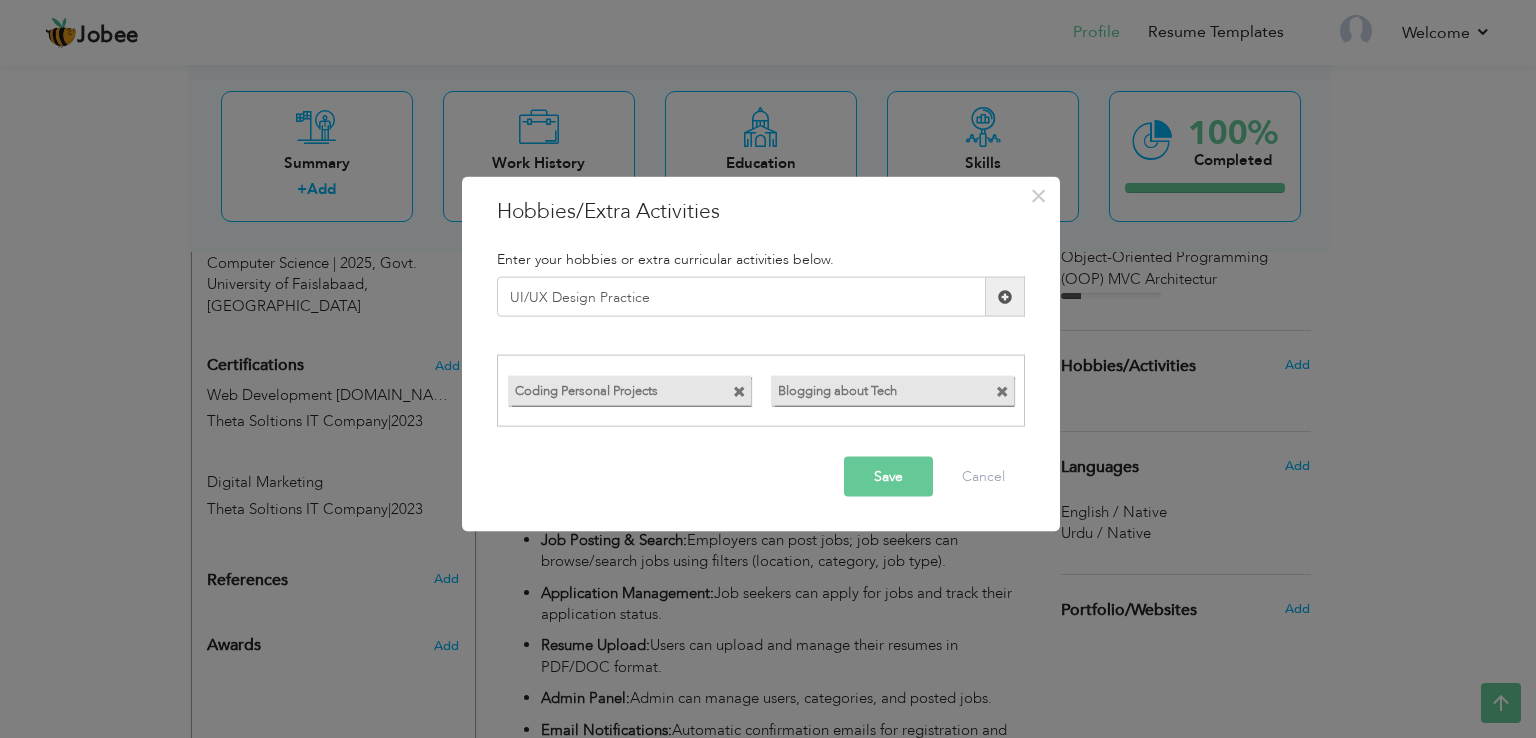 click on "Save" at bounding box center (888, 476) 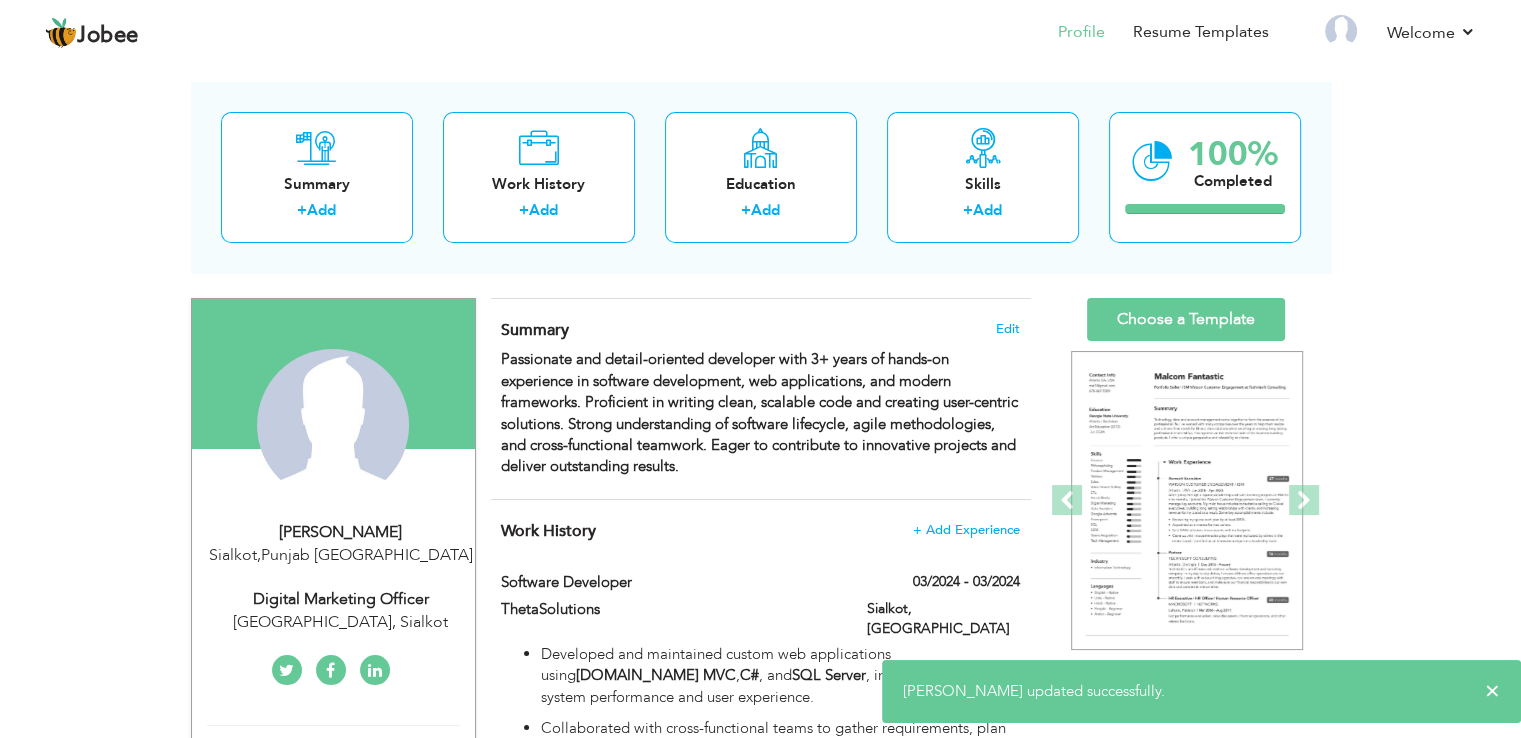 scroll, scrollTop: 0, scrollLeft: 0, axis: both 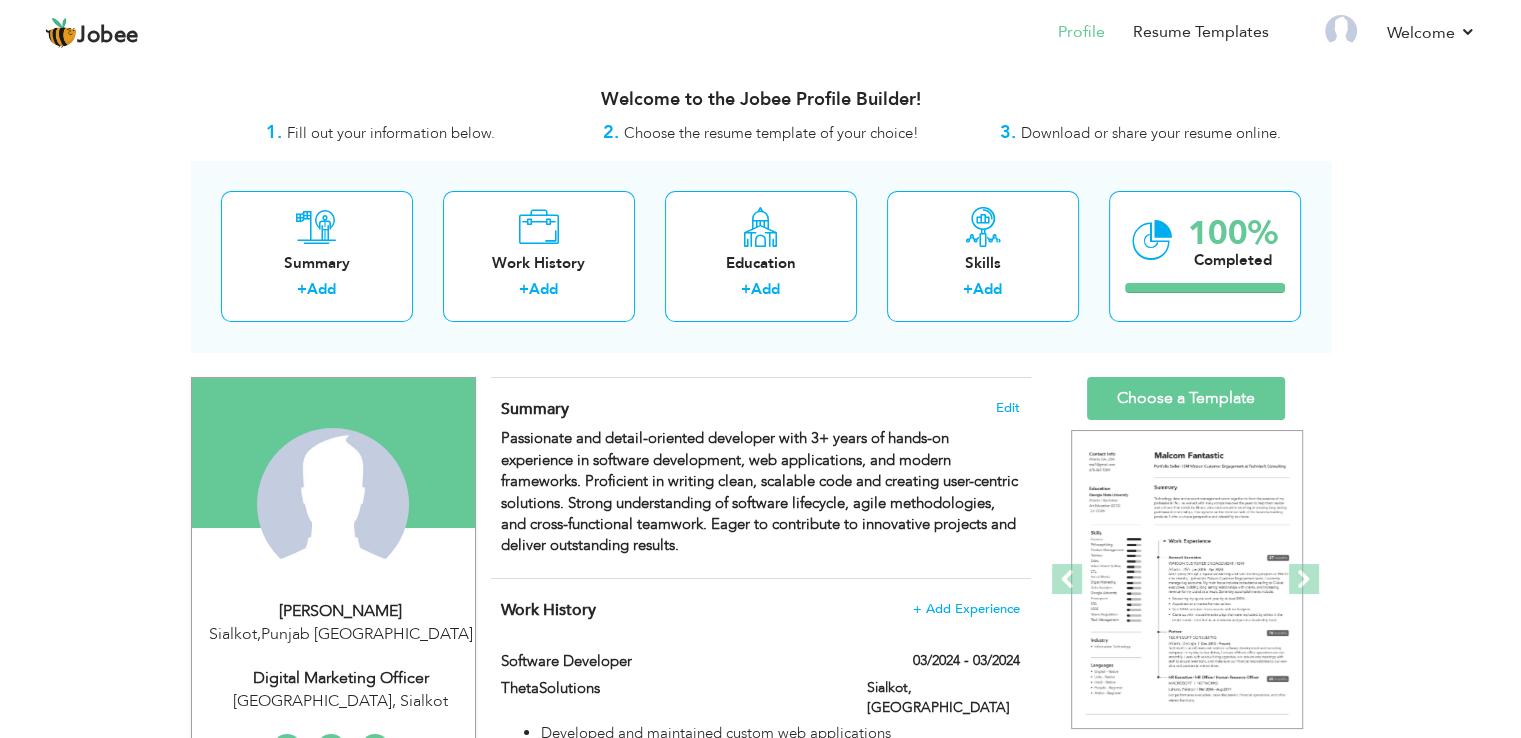 click on "Download or share your resume online." at bounding box center [1151, 133] 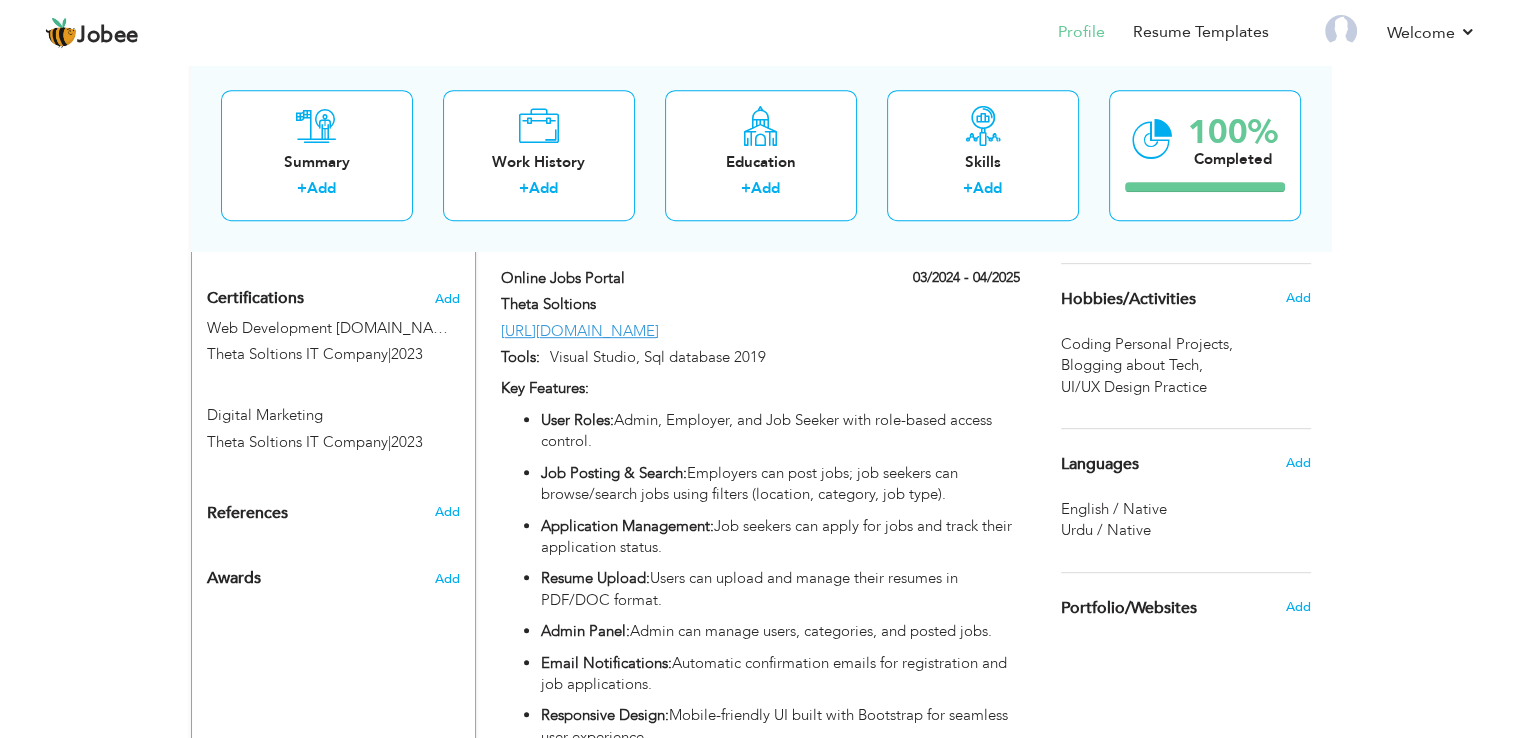 scroll, scrollTop: 1325, scrollLeft: 0, axis: vertical 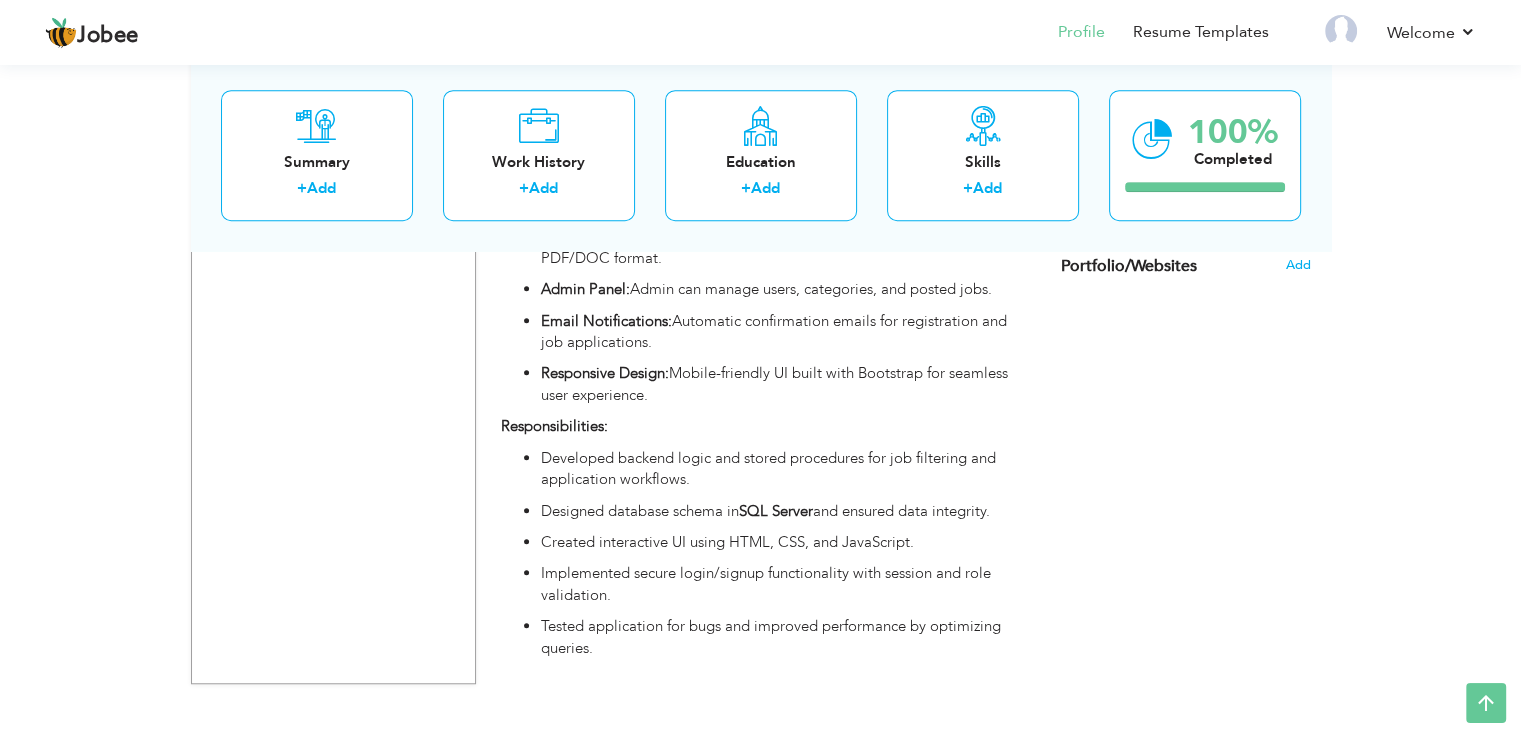 click on "Choose a Template
‹" at bounding box center (1188, -132) 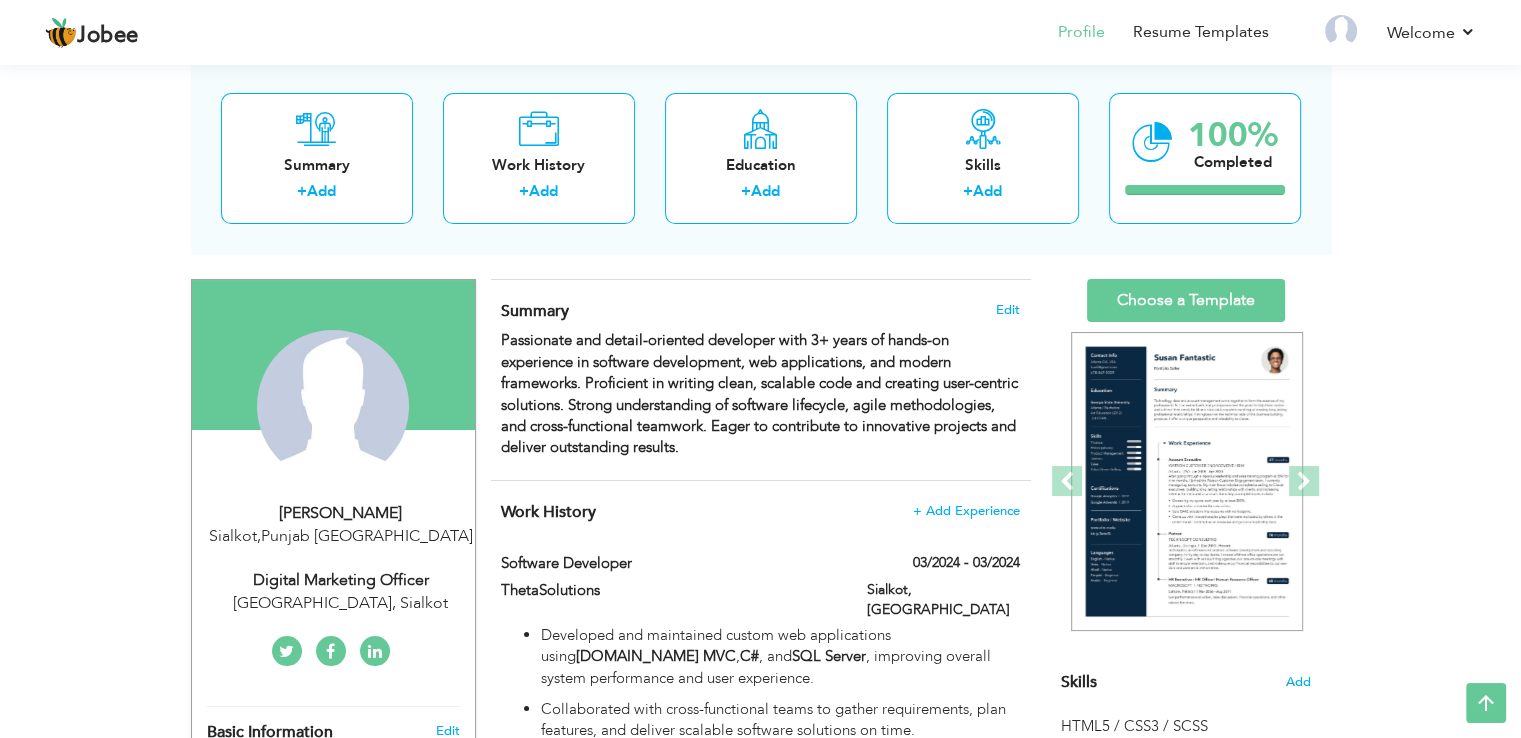 scroll, scrollTop: 0, scrollLeft: 0, axis: both 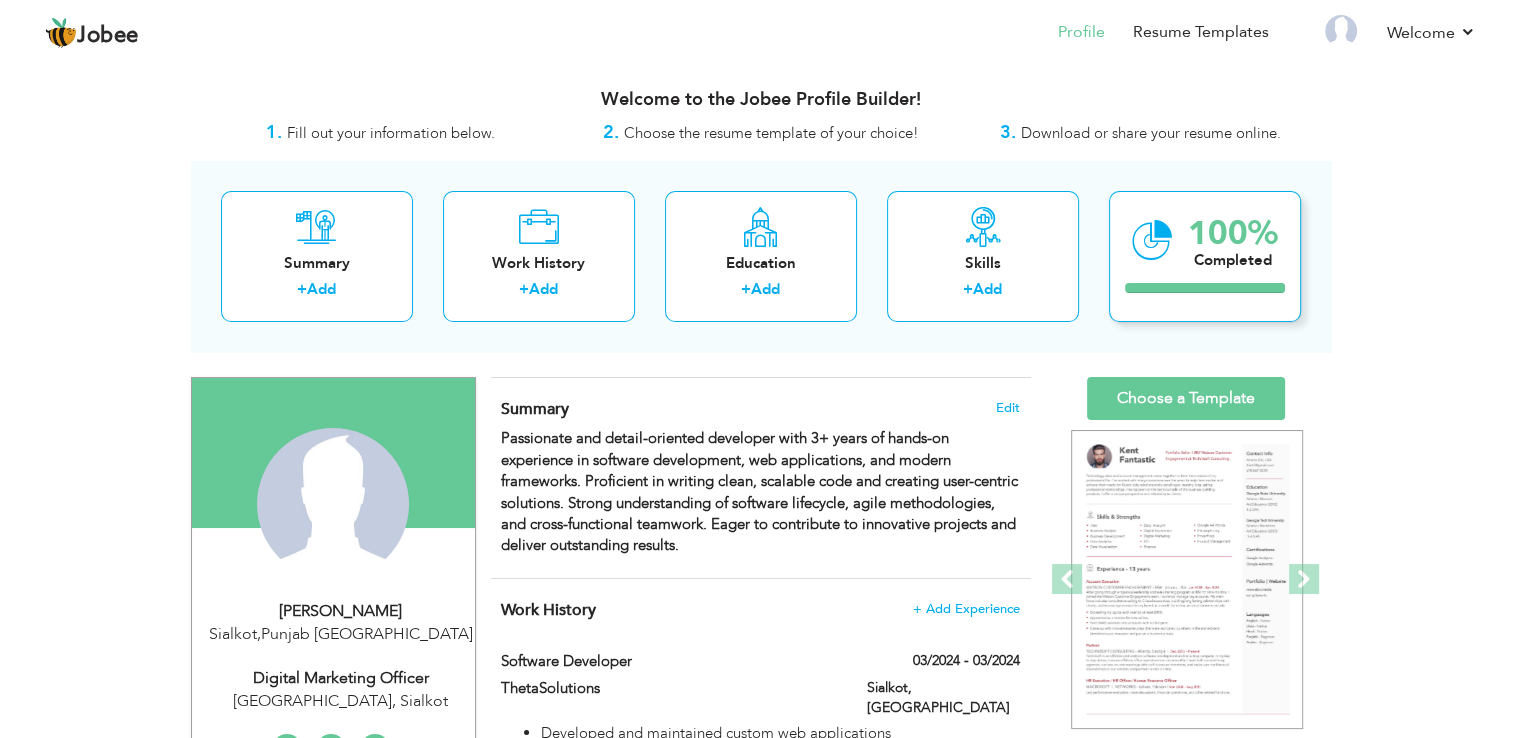 click at bounding box center (1152, 240) 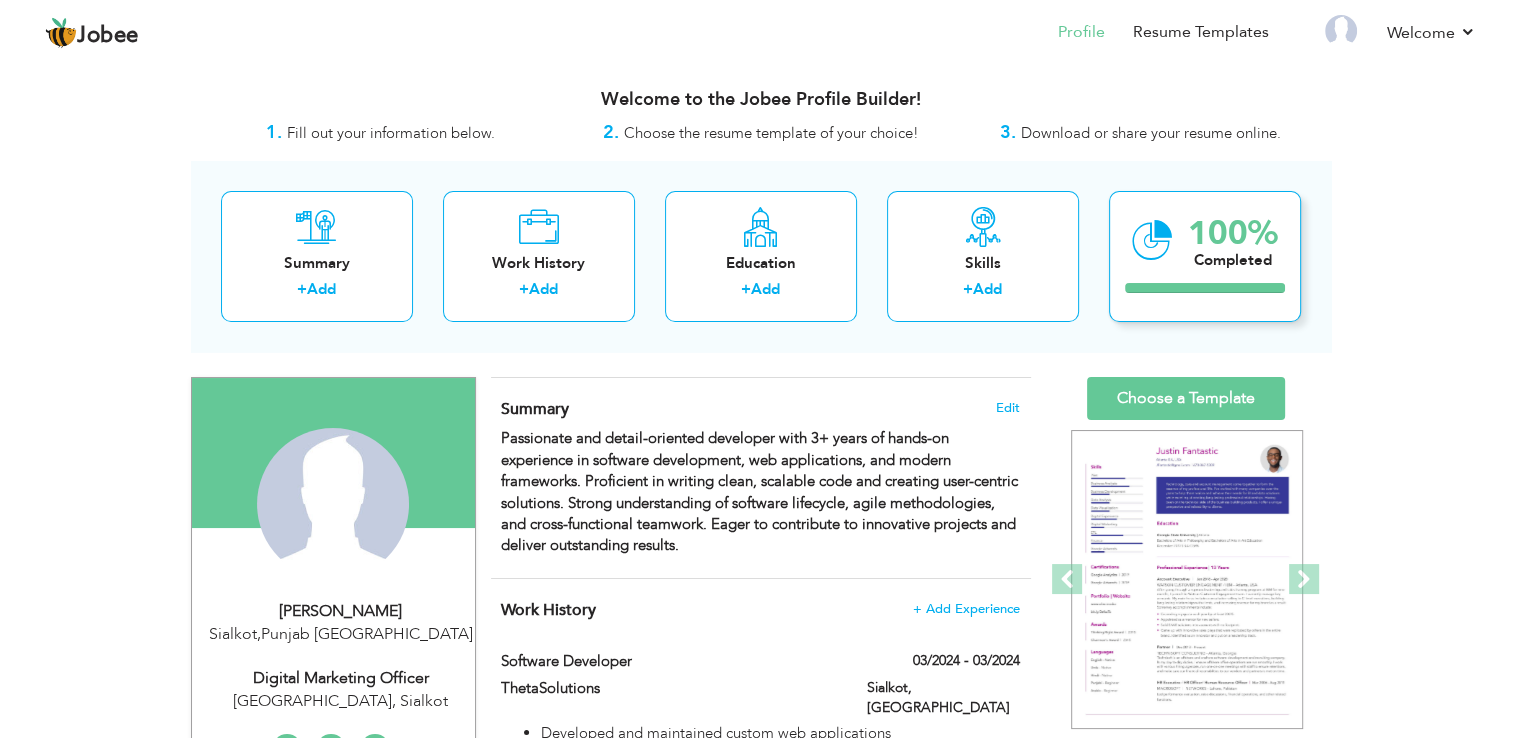 click at bounding box center (1152, 240) 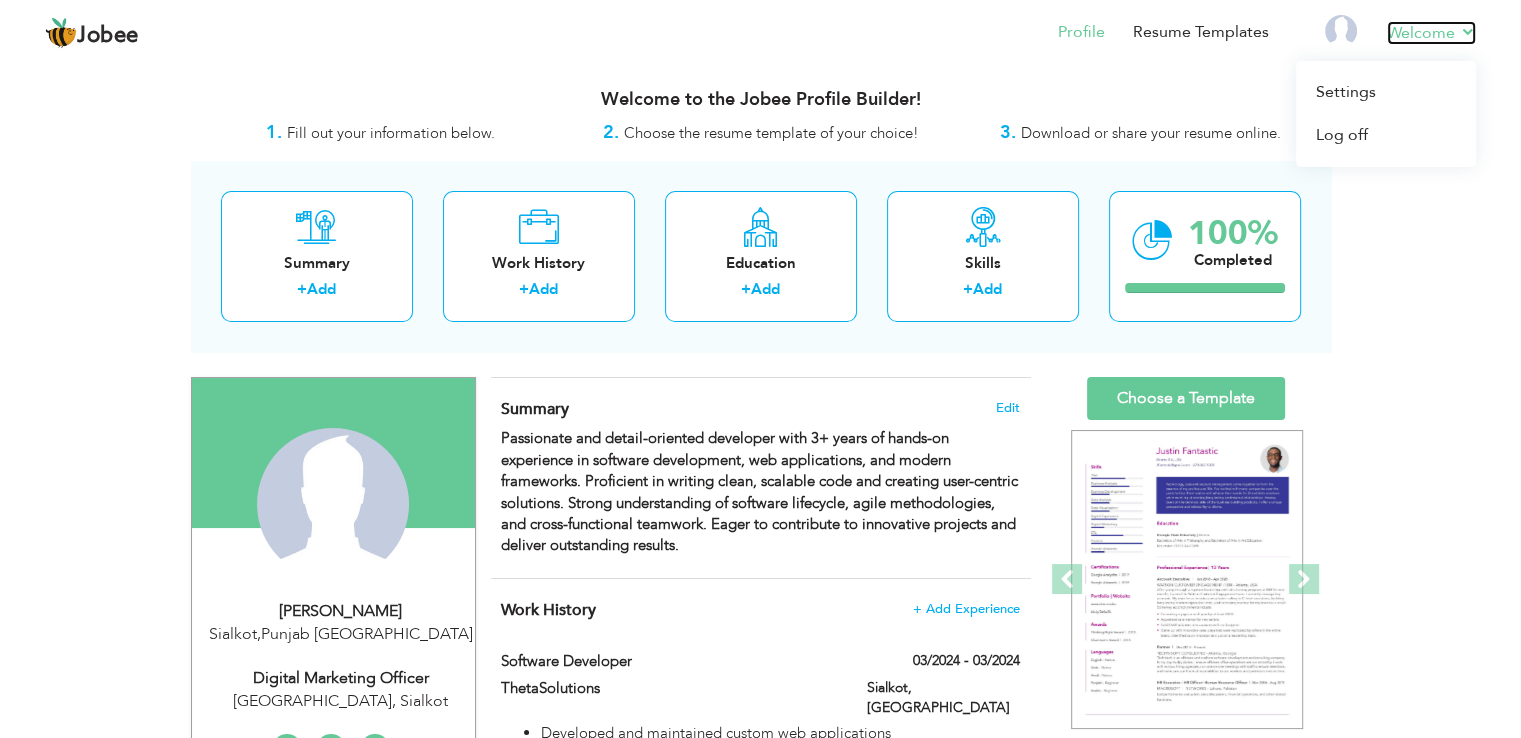 click on "Welcome" at bounding box center [1431, 33] 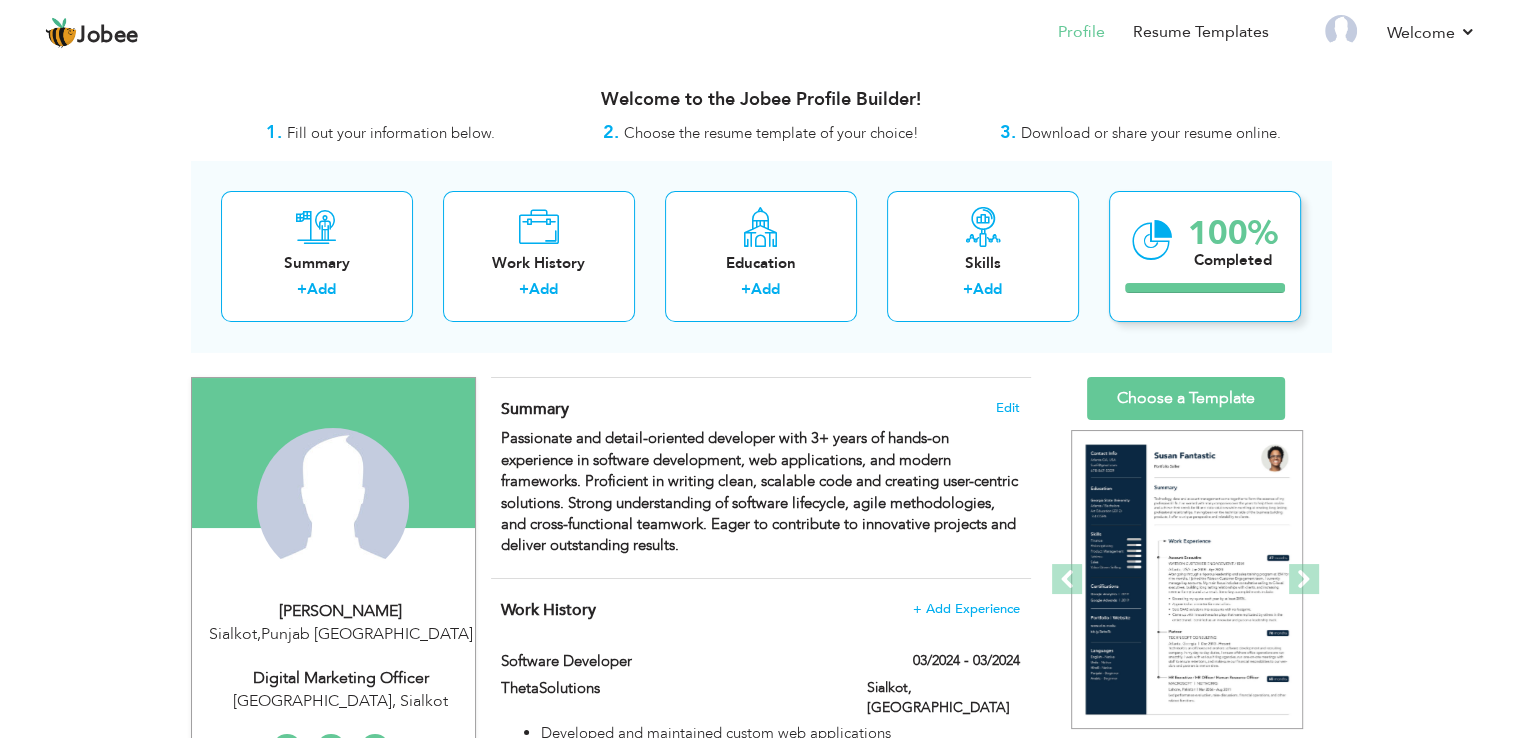 click on "100%
Completed" at bounding box center [1233, 240] 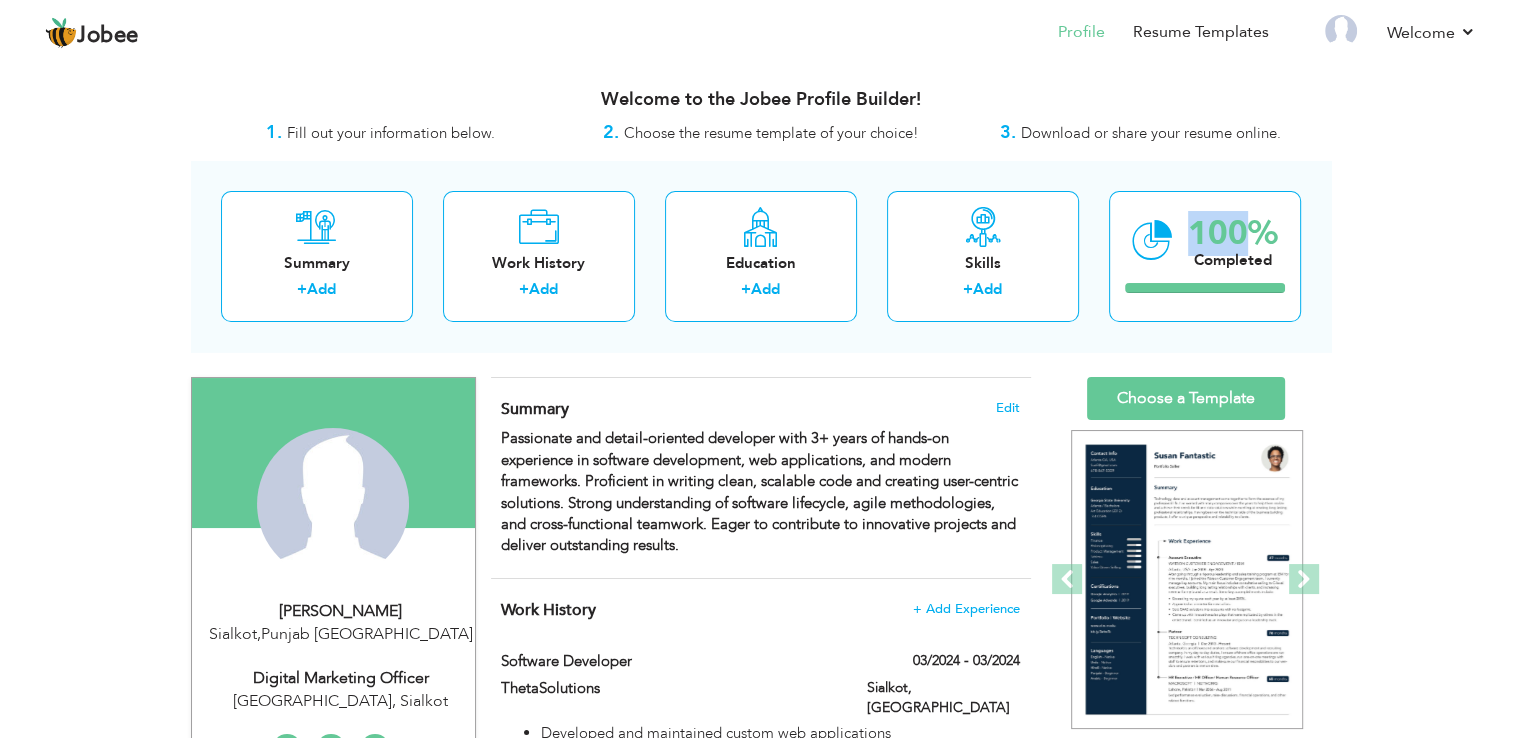 click on "View Resume
Export PDF
Profile
Summary
Public Link
Experience
Education
Awards
Work Histroy
Projects
Certifications
Skills
Preferred Job City" at bounding box center (760, 1062) 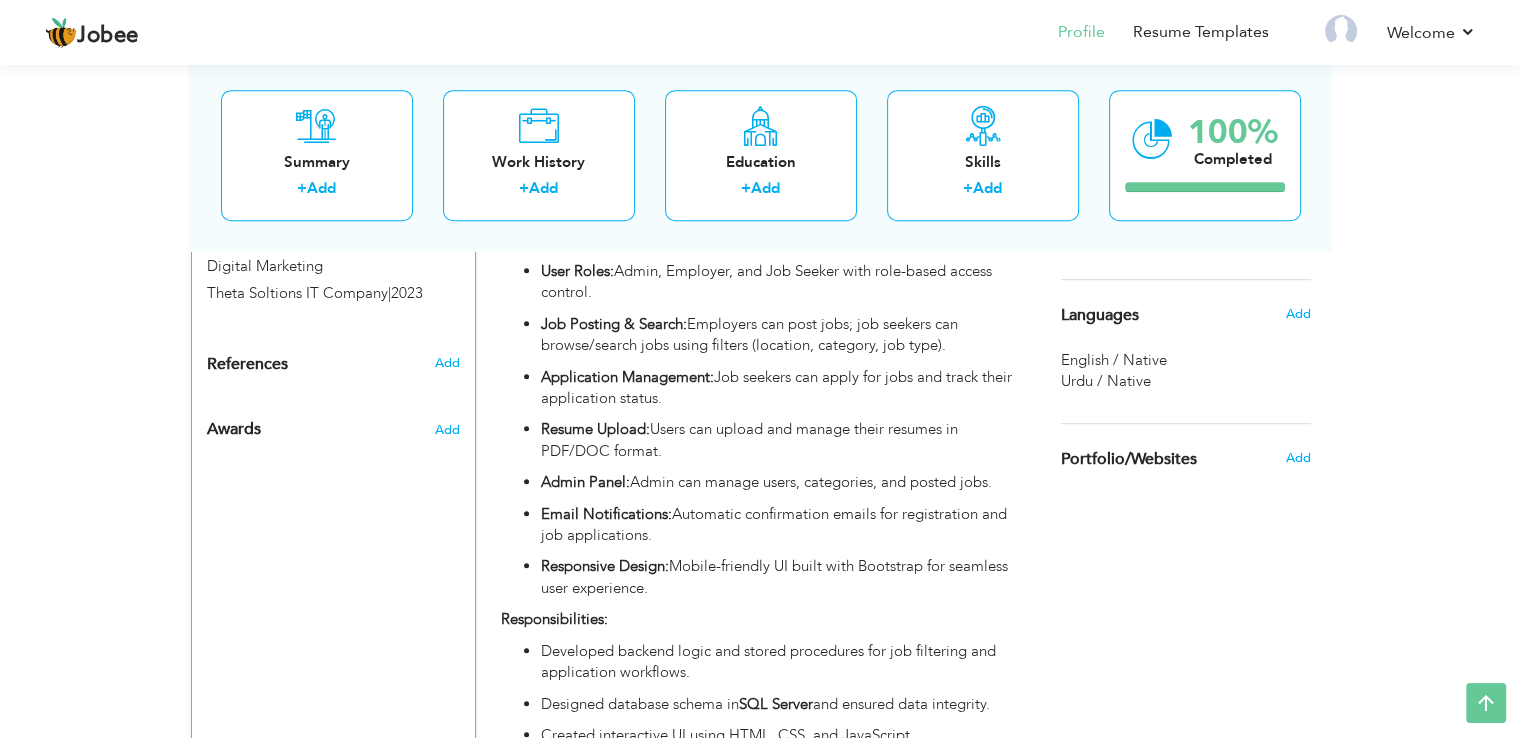 scroll, scrollTop: 0, scrollLeft: 0, axis: both 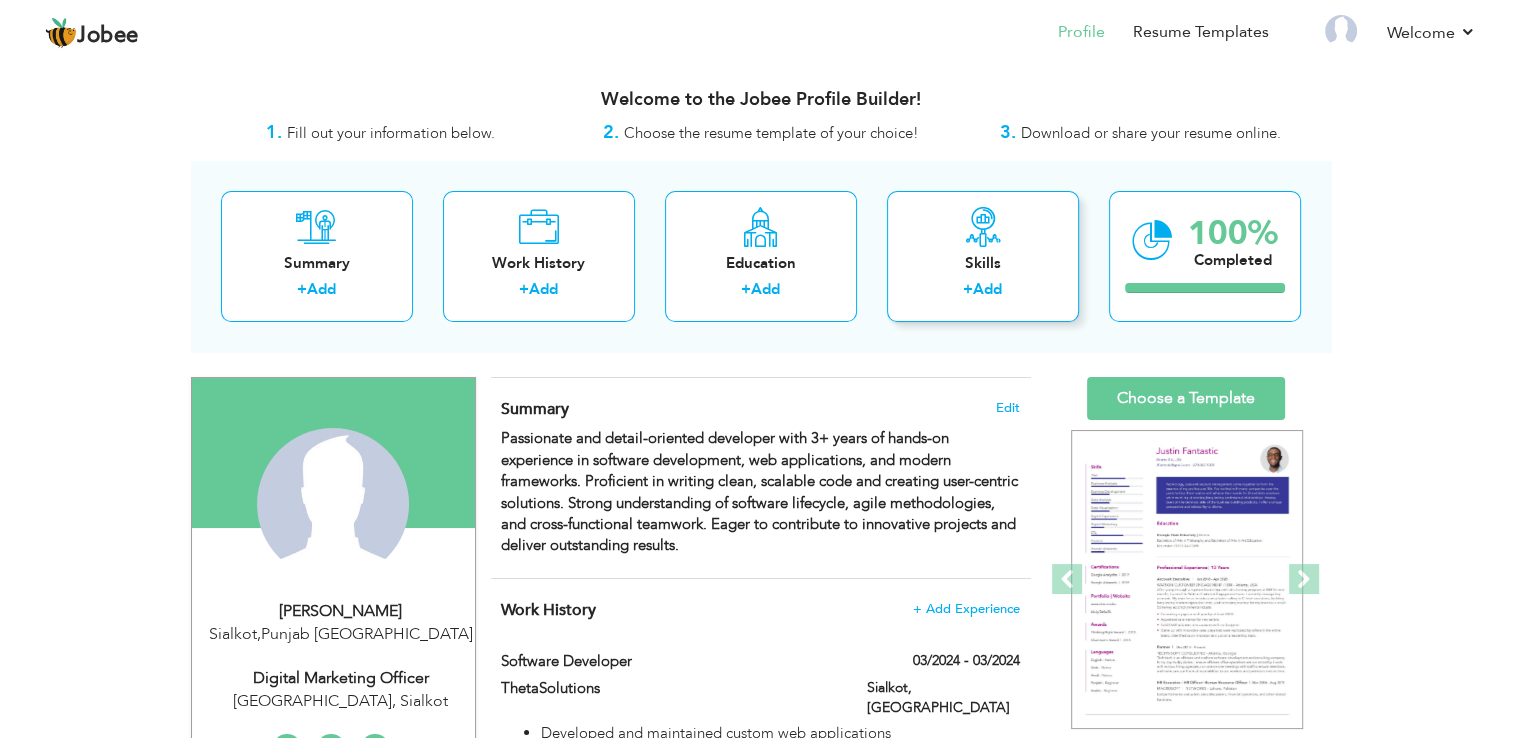click on "Skills
+  Add" at bounding box center (983, 256) 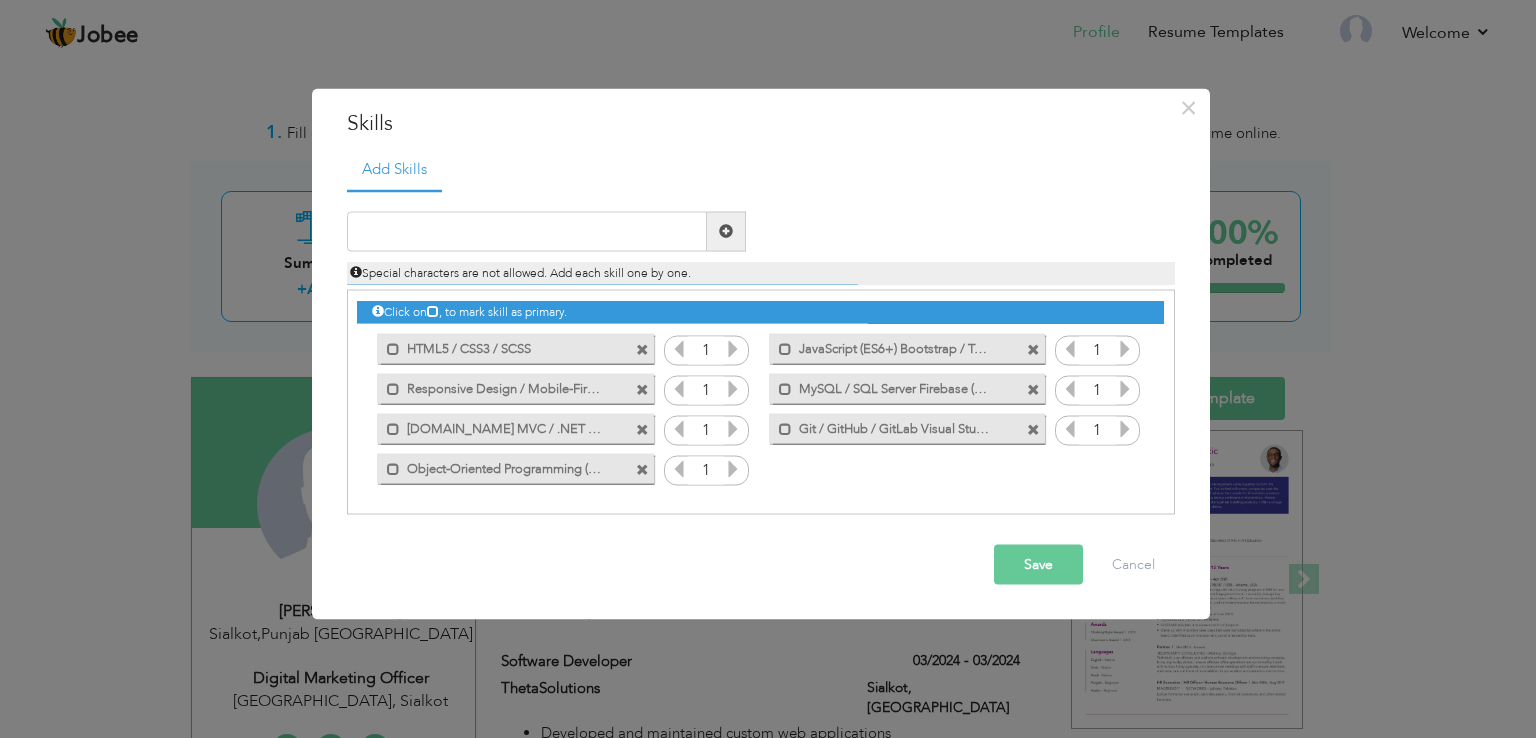 click on "Skills" at bounding box center [761, 124] 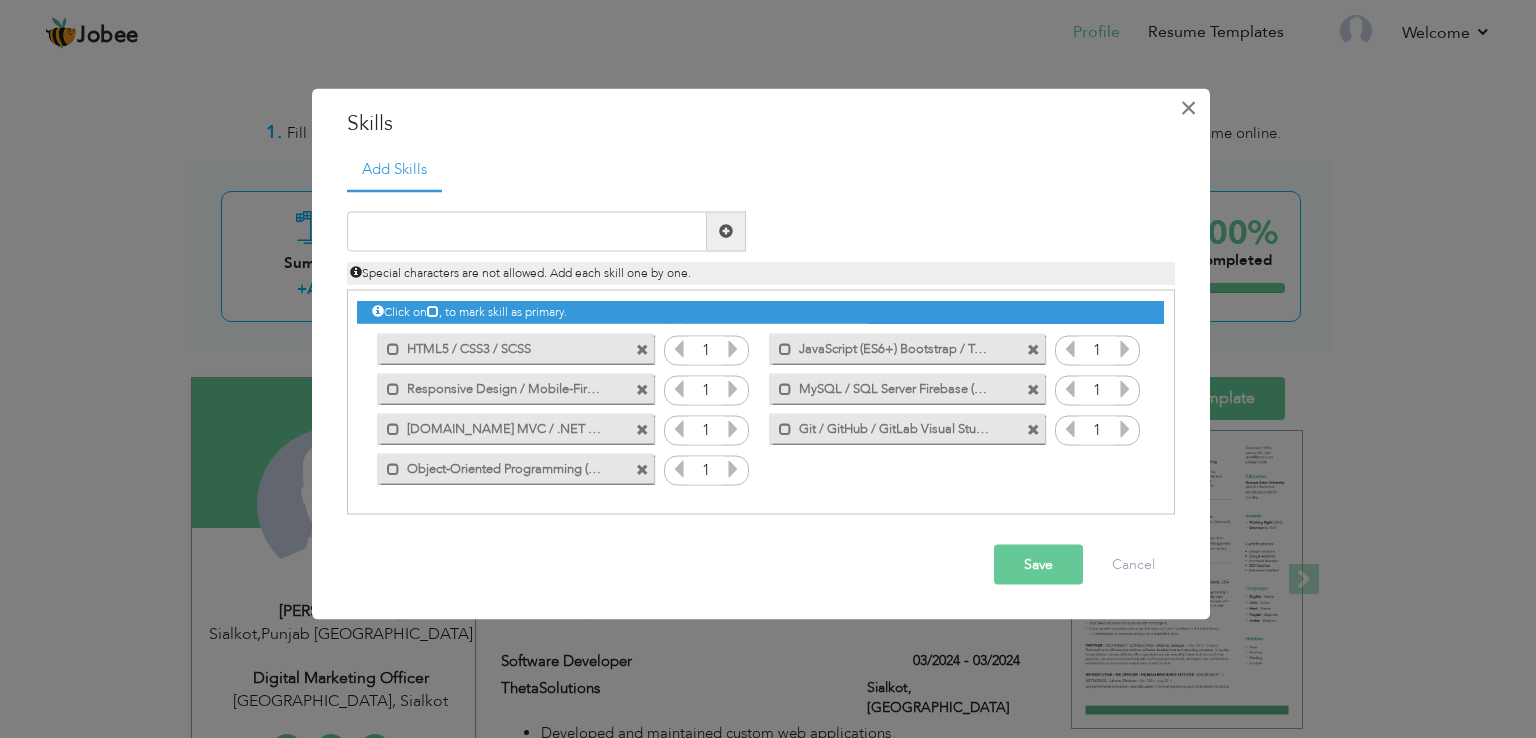 click on "×" at bounding box center (1188, 108) 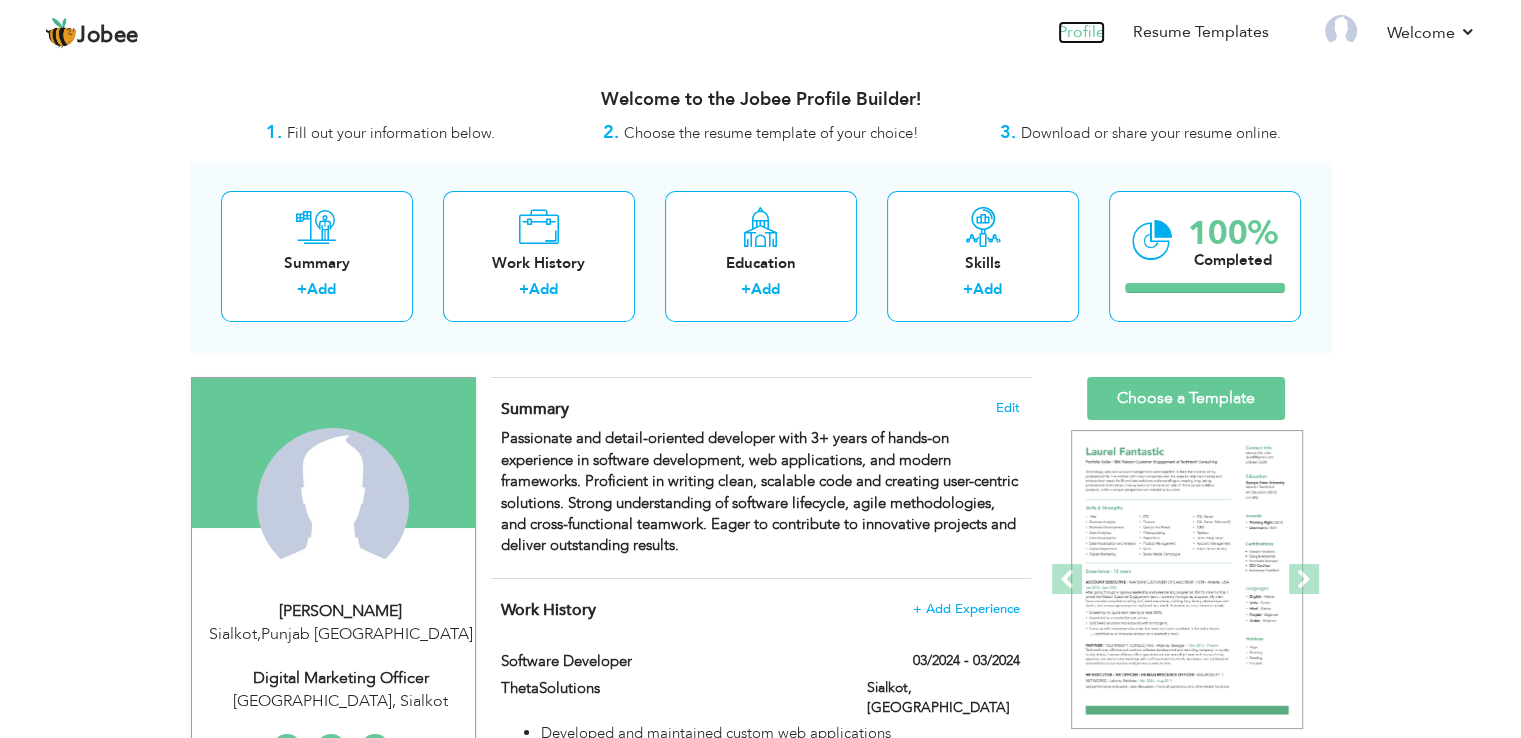 click on "Profile" at bounding box center [1081, 32] 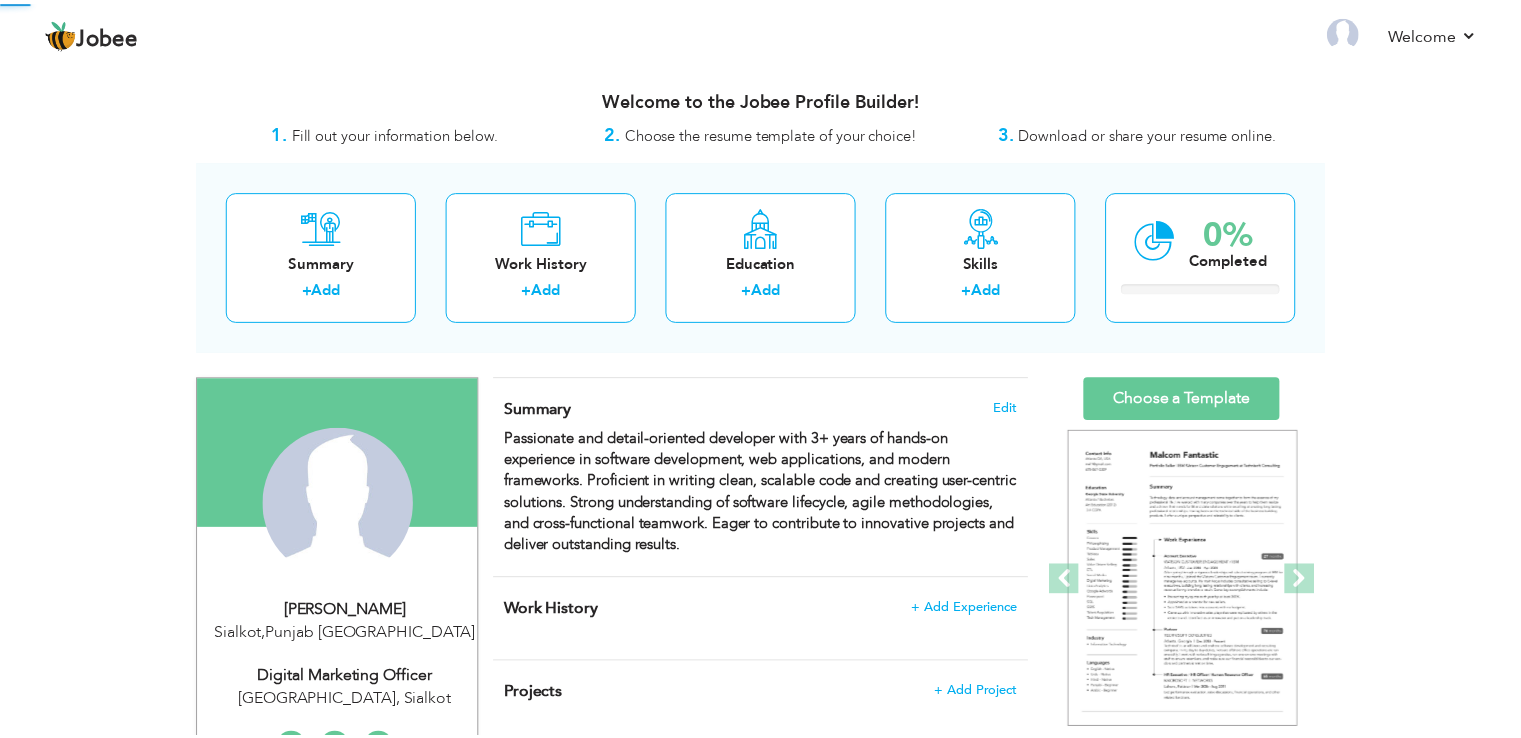 scroll, scrollTop: 0, scrollLeft: 0, axis: both 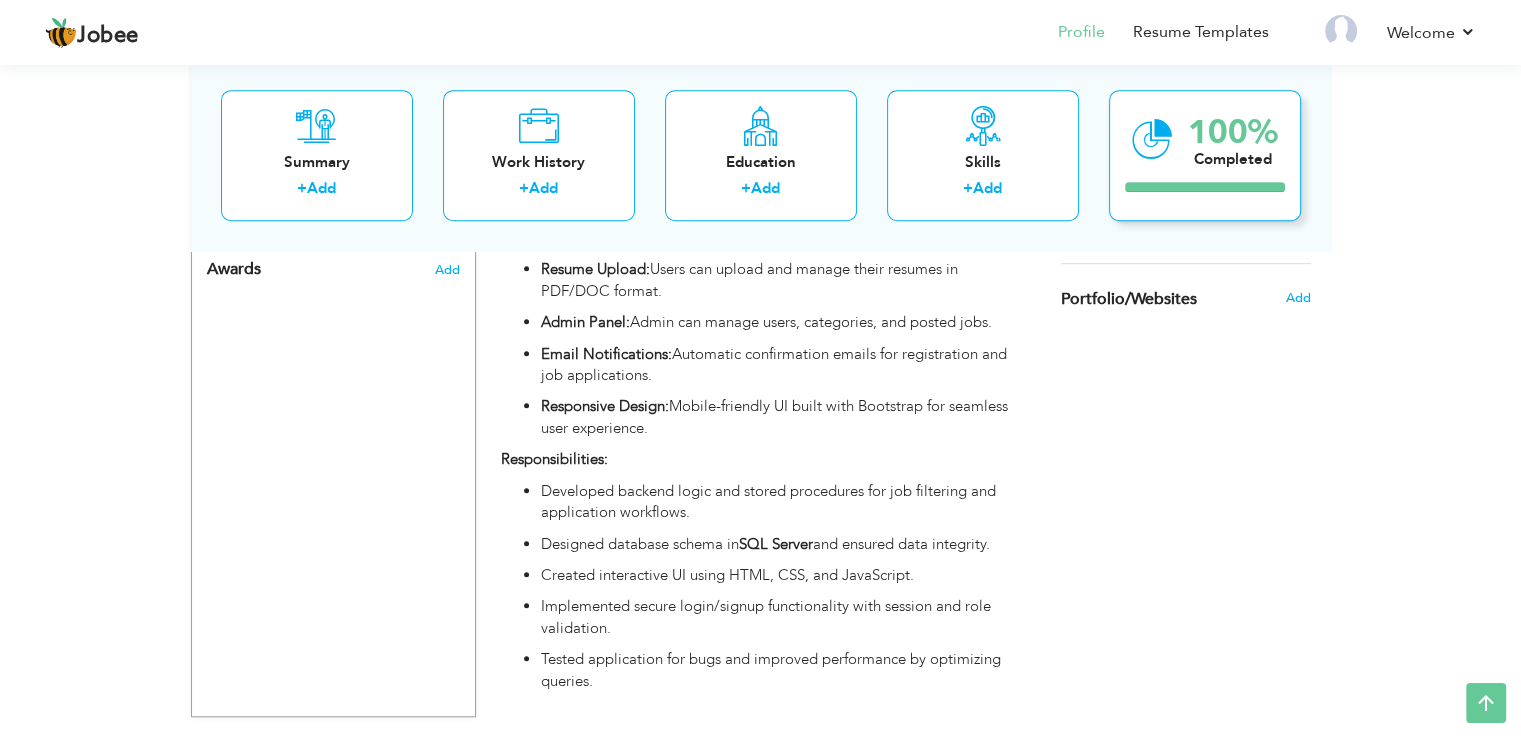click on "100%" at bounding box center (1233, 132) 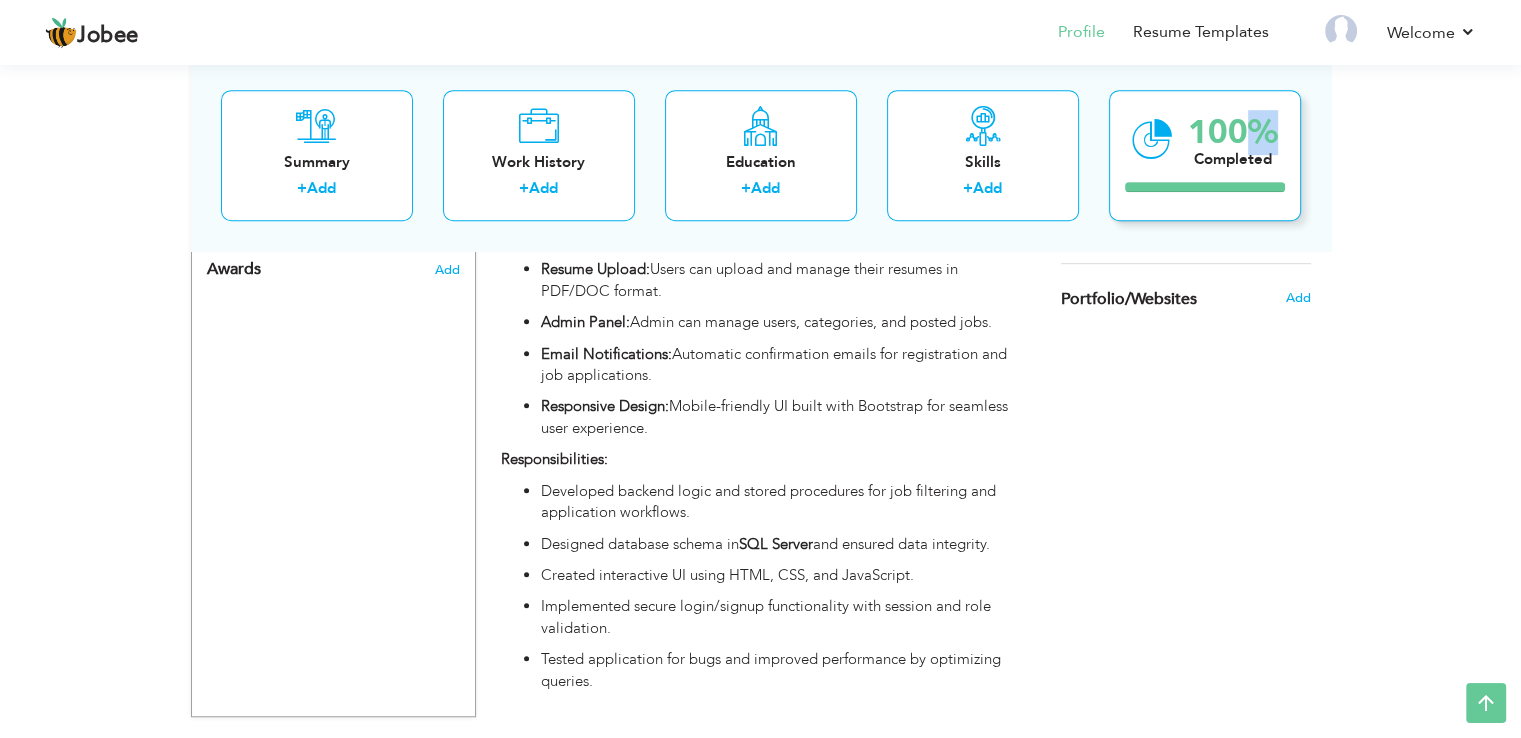 click on "100%" at bounding box center [1233, 132] 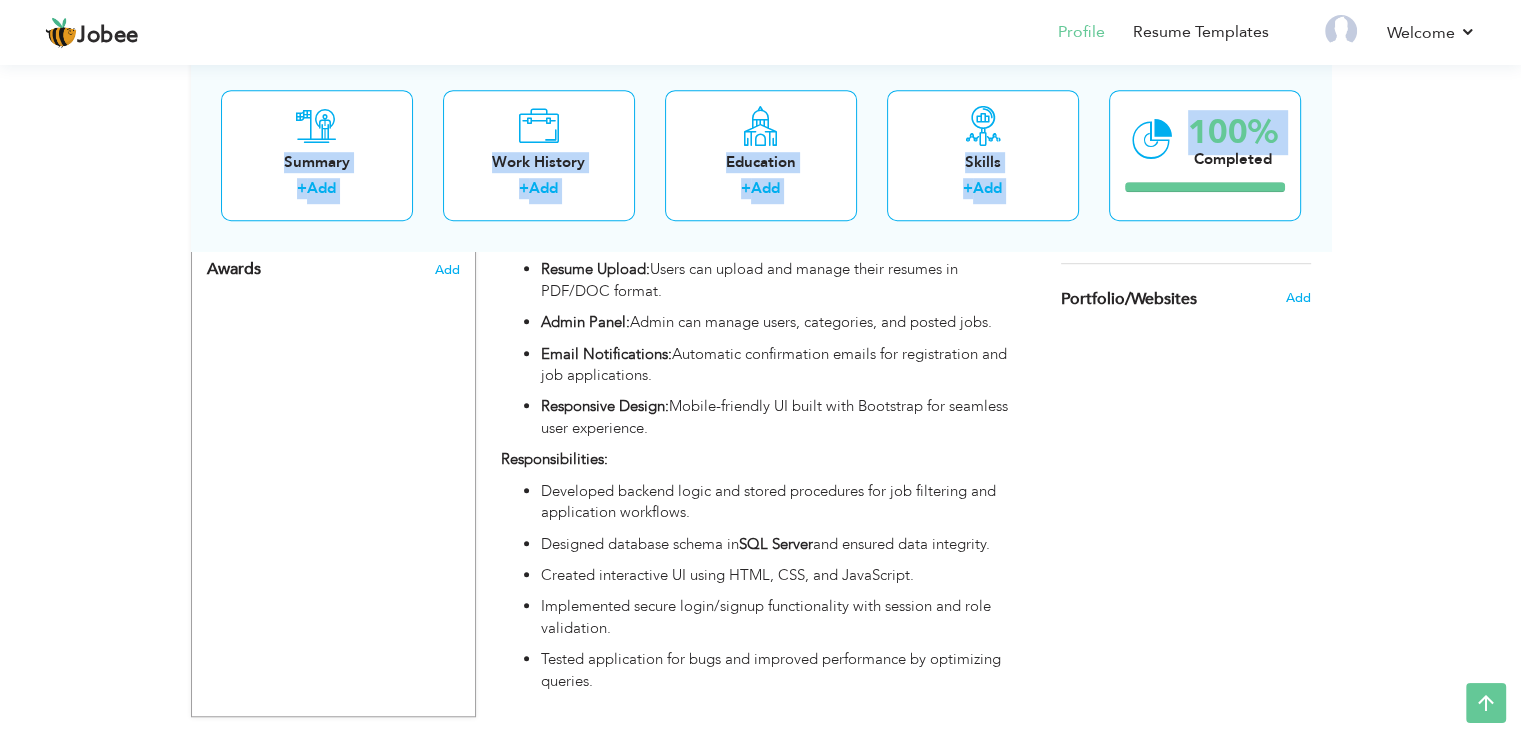 drag, startPoint x: 1248, startPoint y: 131, endPoint x: 1384, endPoint y: 166, distance: 140.43147 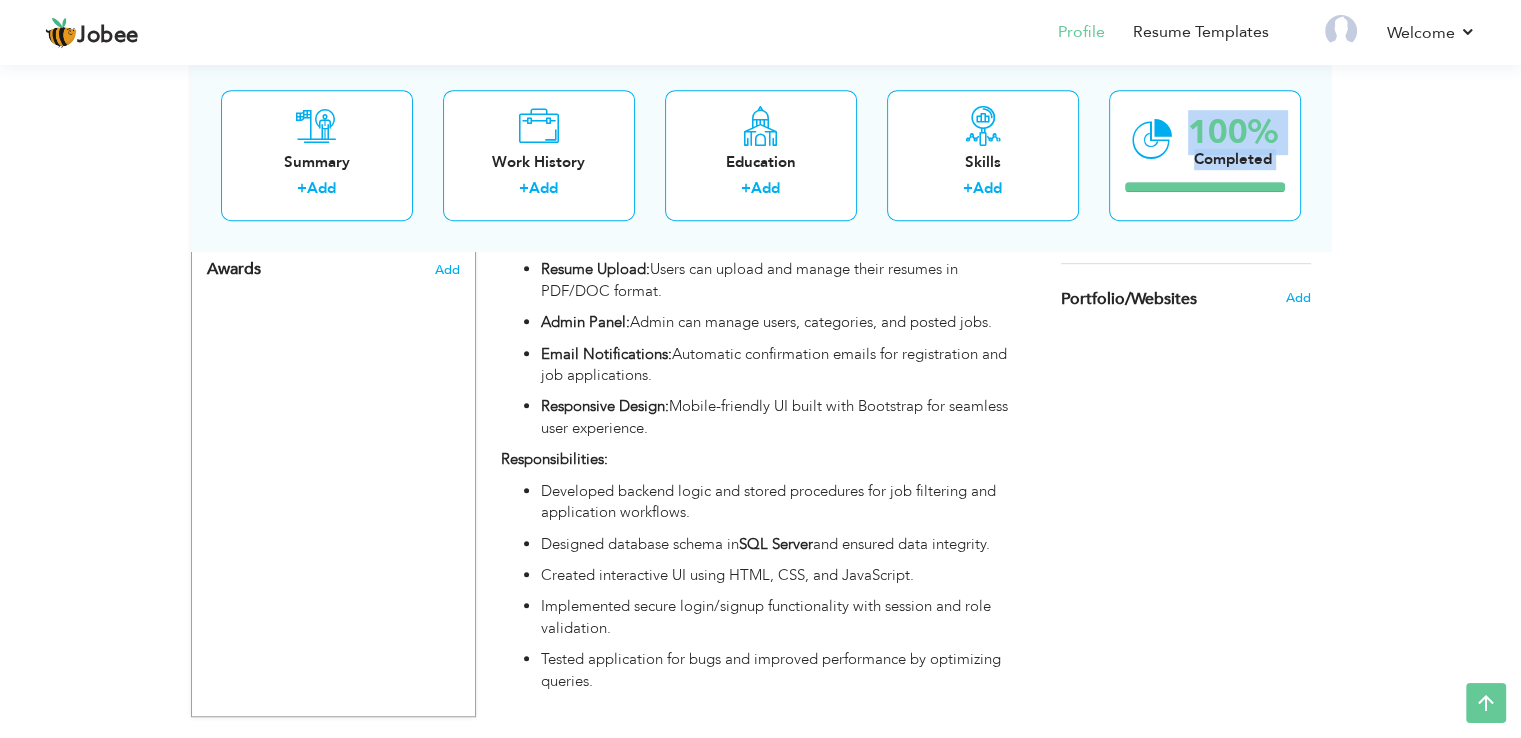 click on "Jobee
Profile
Resume Templates
Resume Templates
Cover Letters
About
My Resume
Welcome
Settings
Log off
Resume Created" at bounding box center [760, -230] 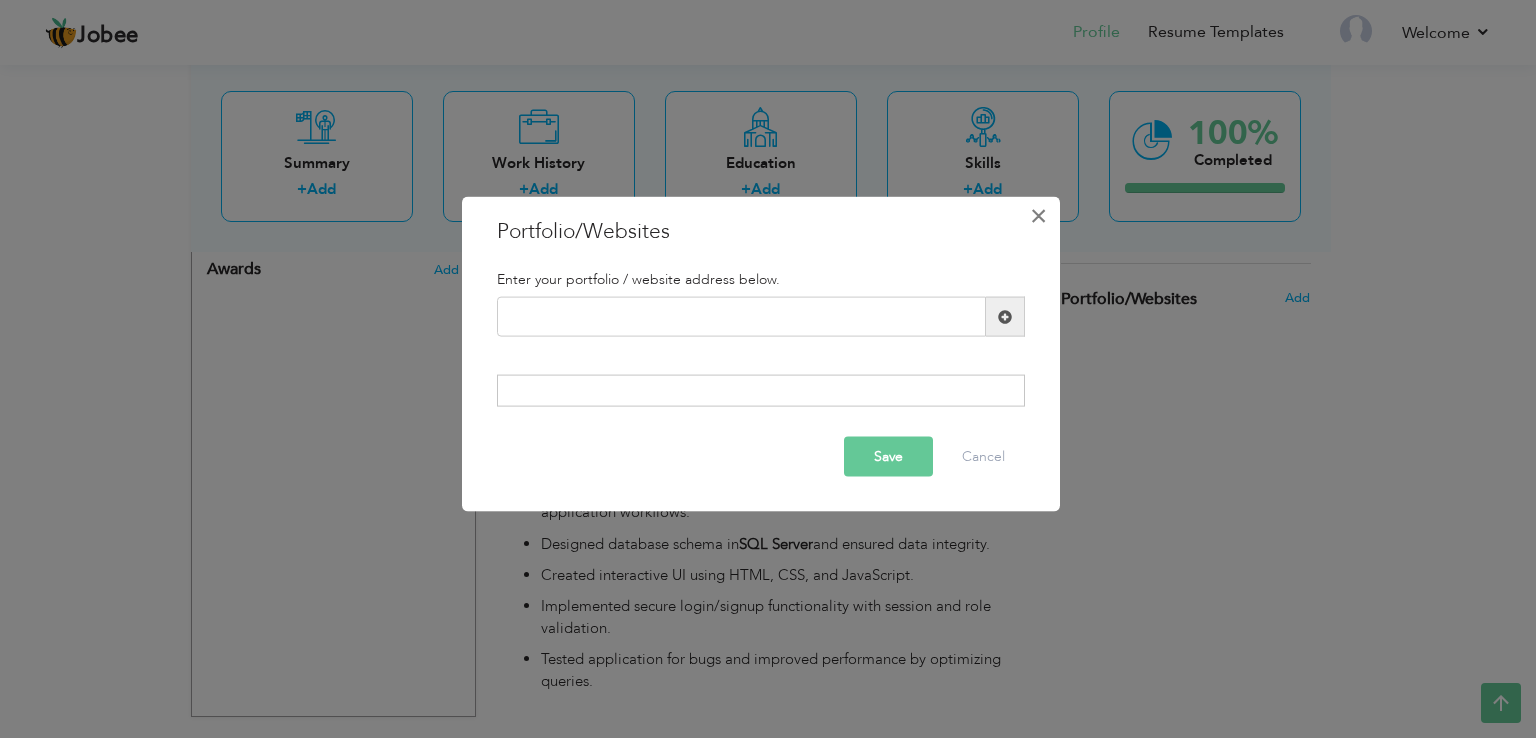 click on "×" at bounding box center [1038, 216] 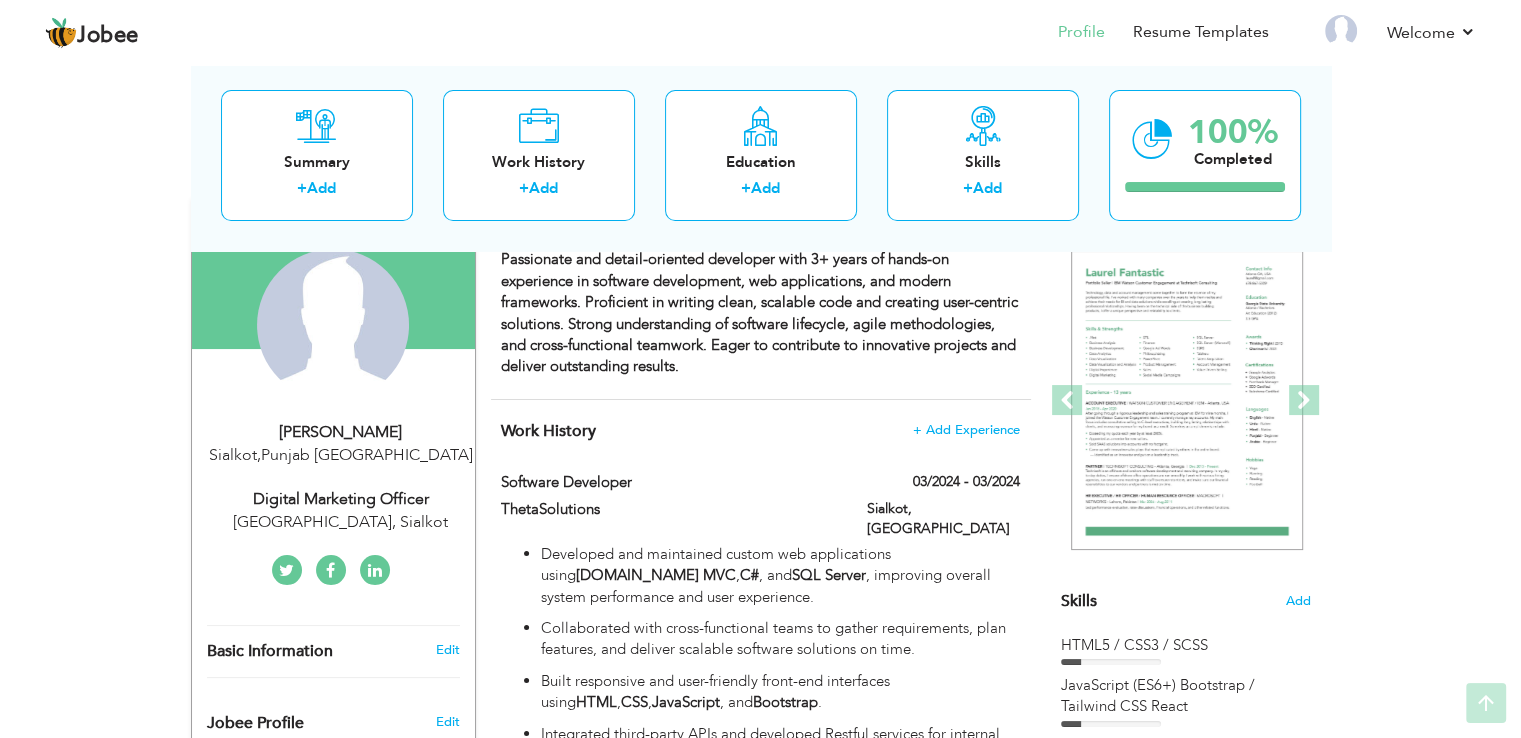scroll, scrollTop: 0, scrollLeft: 0, axis: both 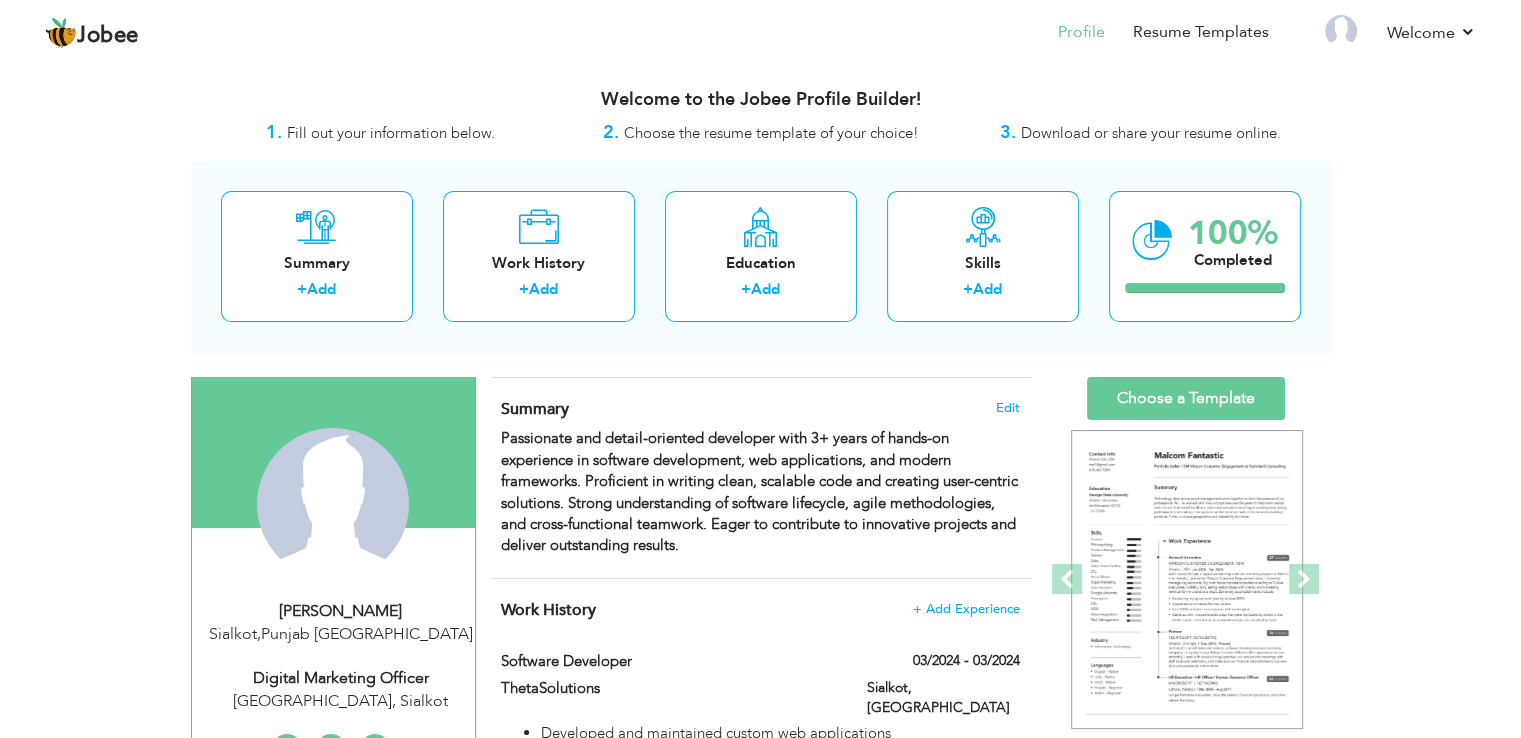 click on "Download or share your resume online." at bounding box center [1151, 133] 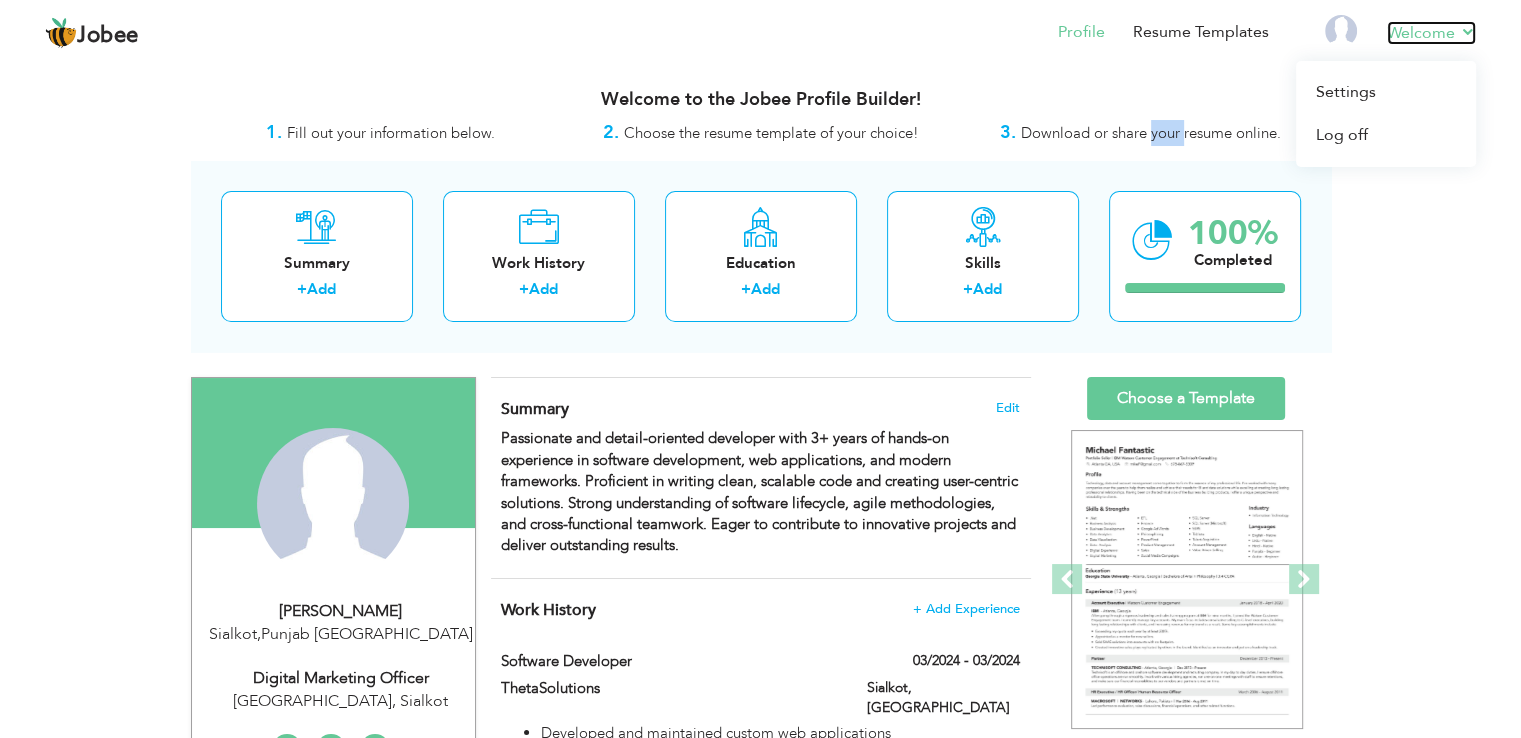 click on "Welcome" at bounding box center [1431, 33] 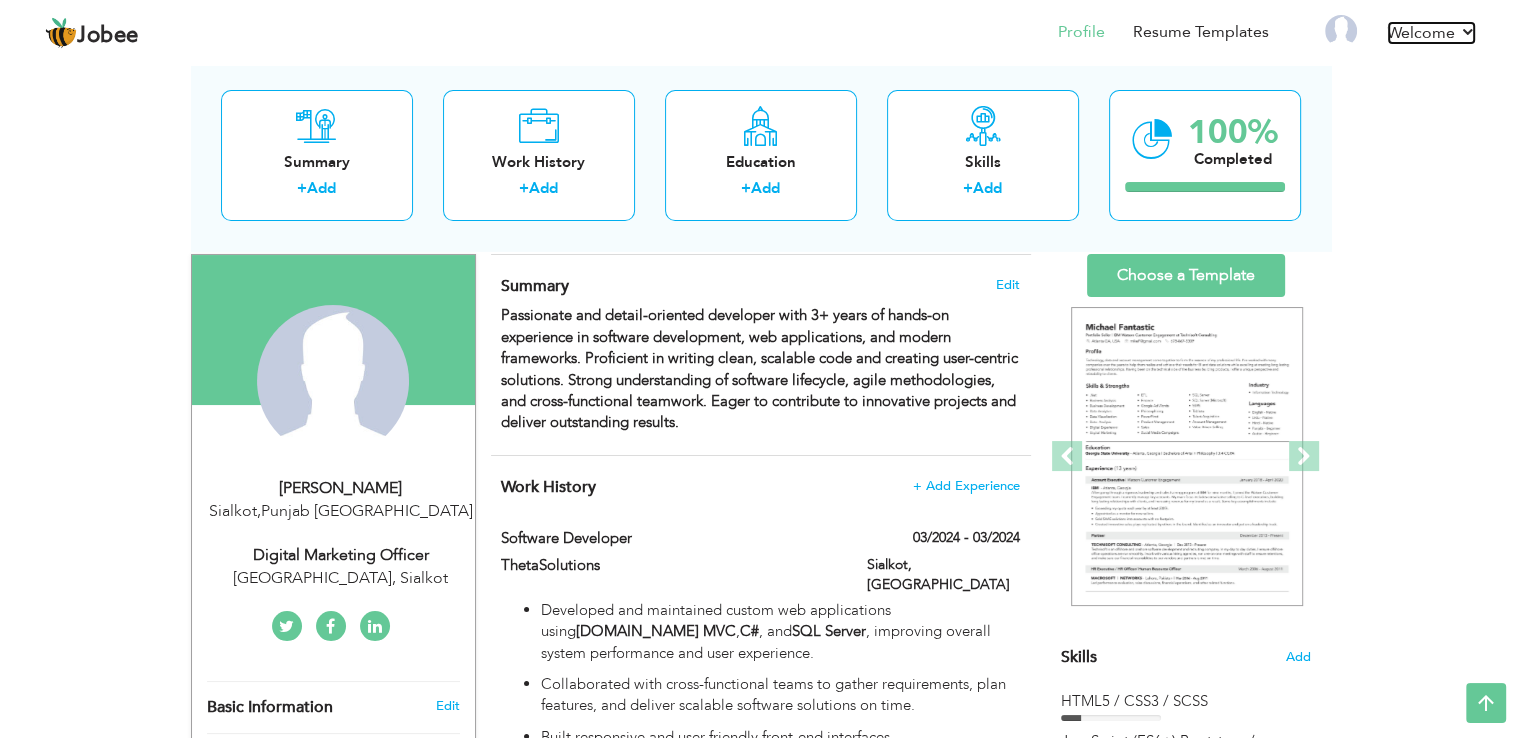 scroll, scrollTop: 0, scrollLeft: 0, axis: both 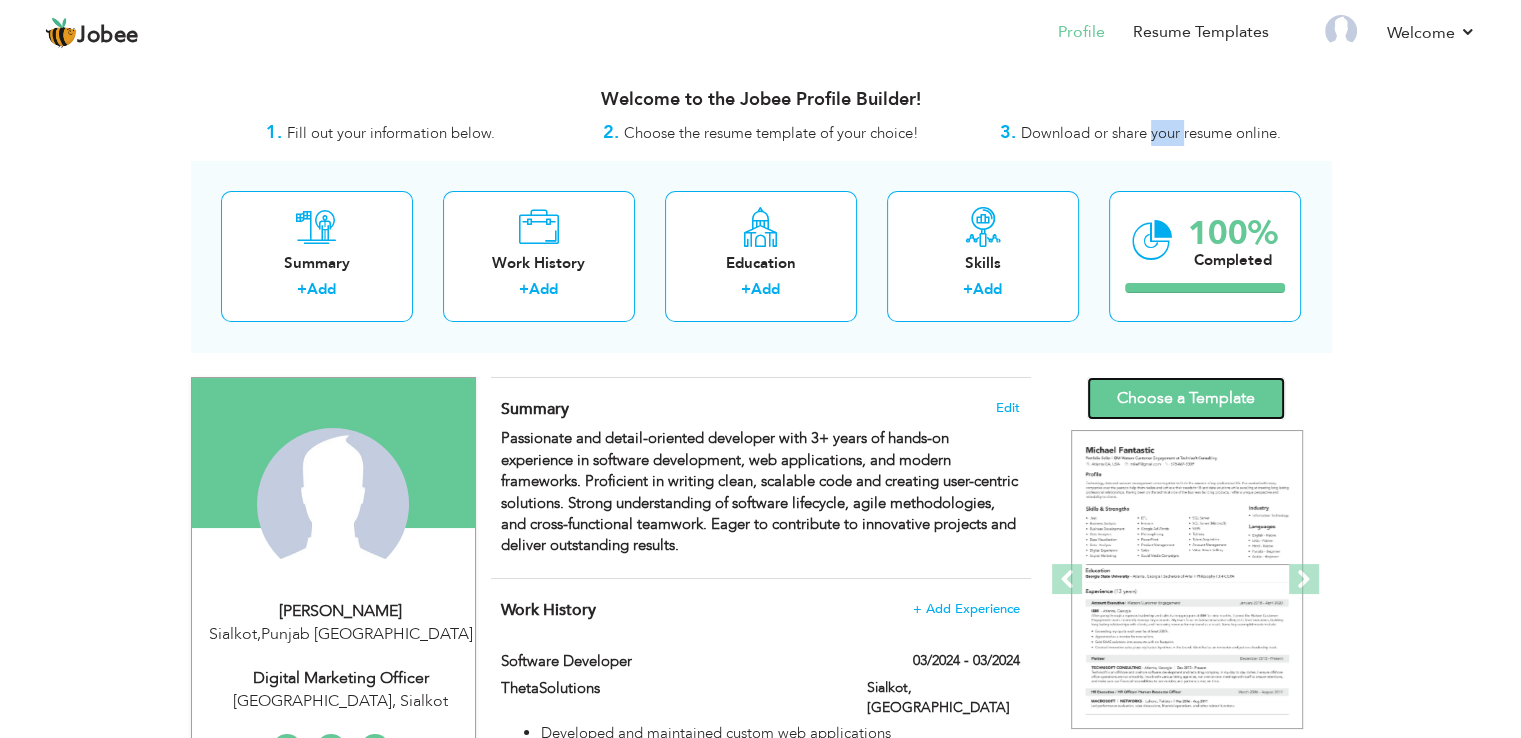 click on "Choose a Template" at bounding box center [1186, 398] 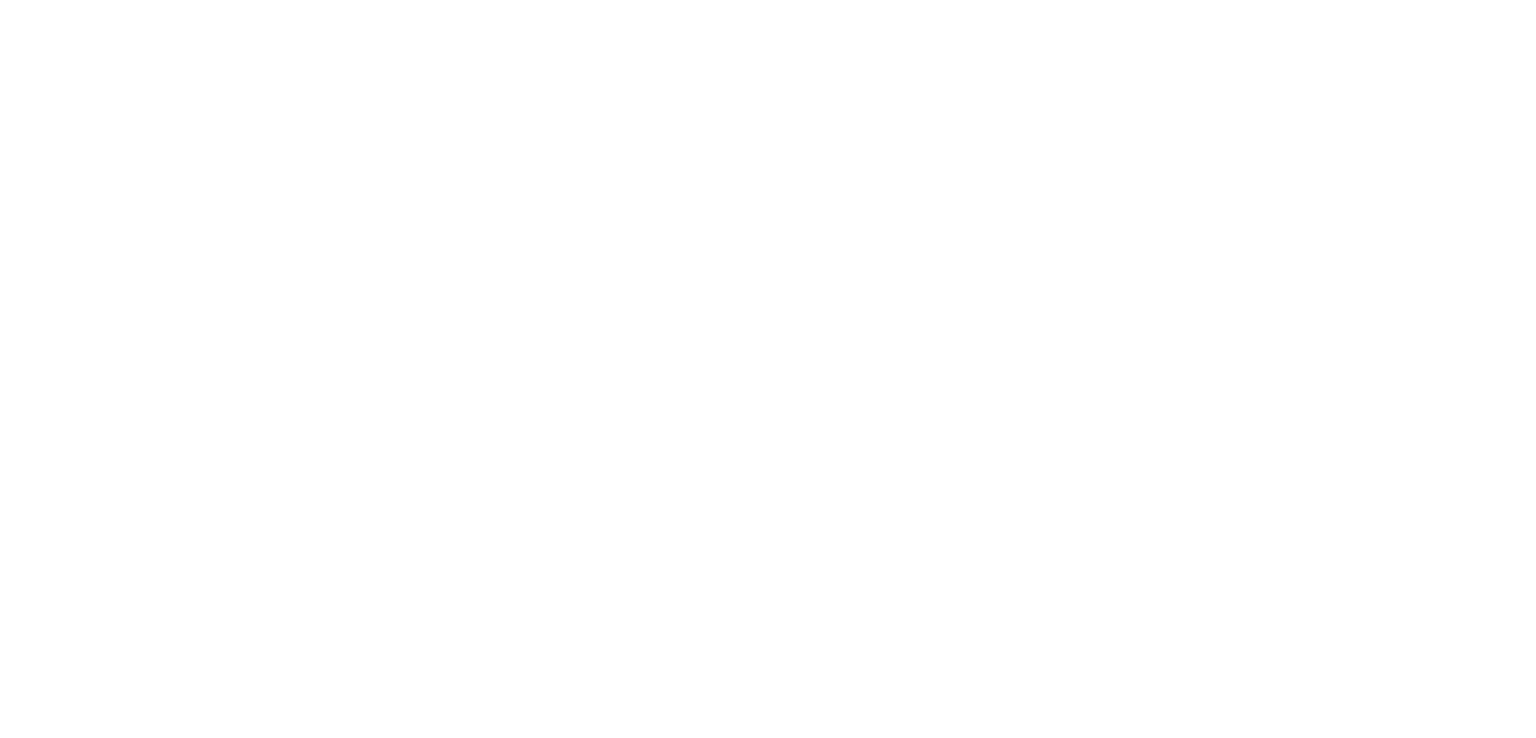 scroll, scrollTop: 0, scrollLeft: 0, axis: both 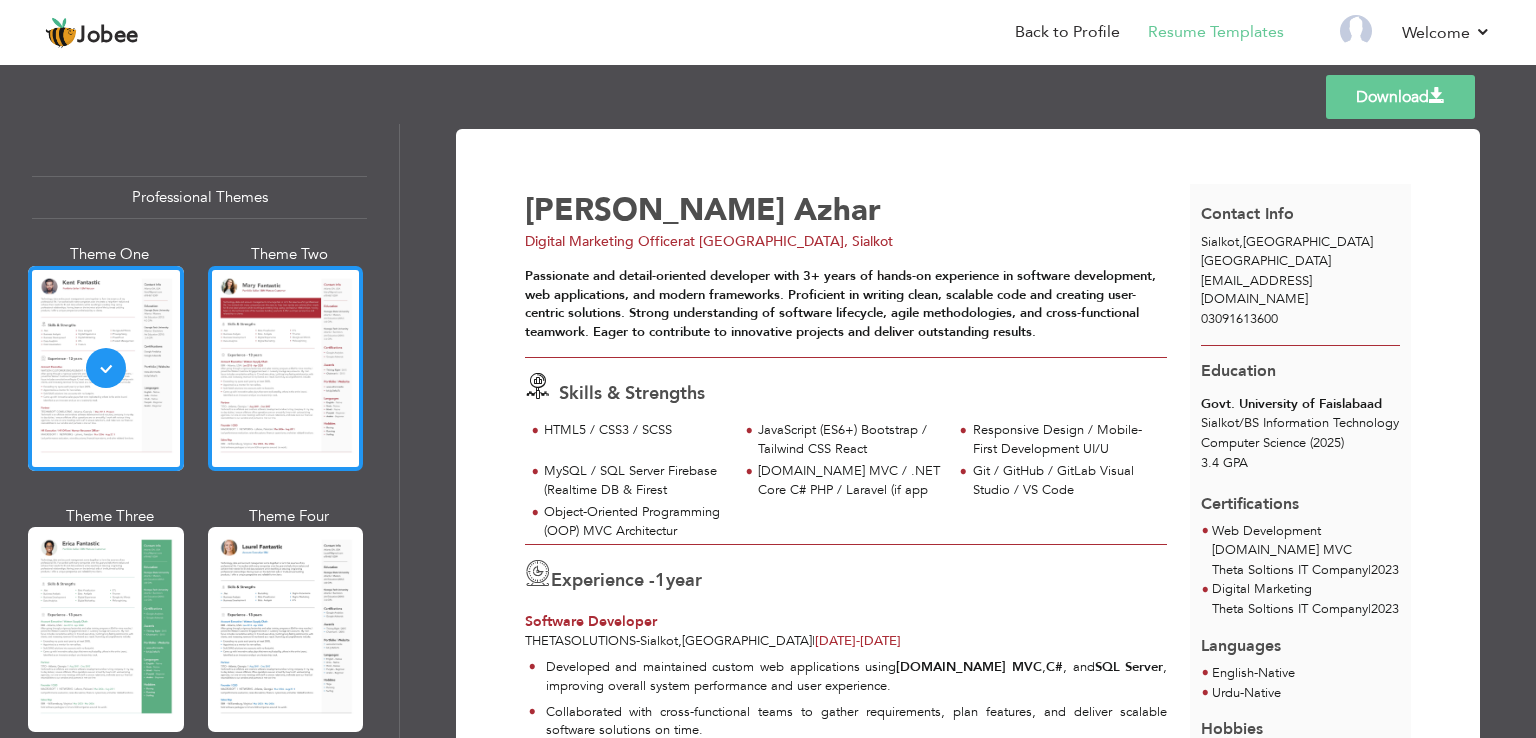 click at bounding box center [286, 368] 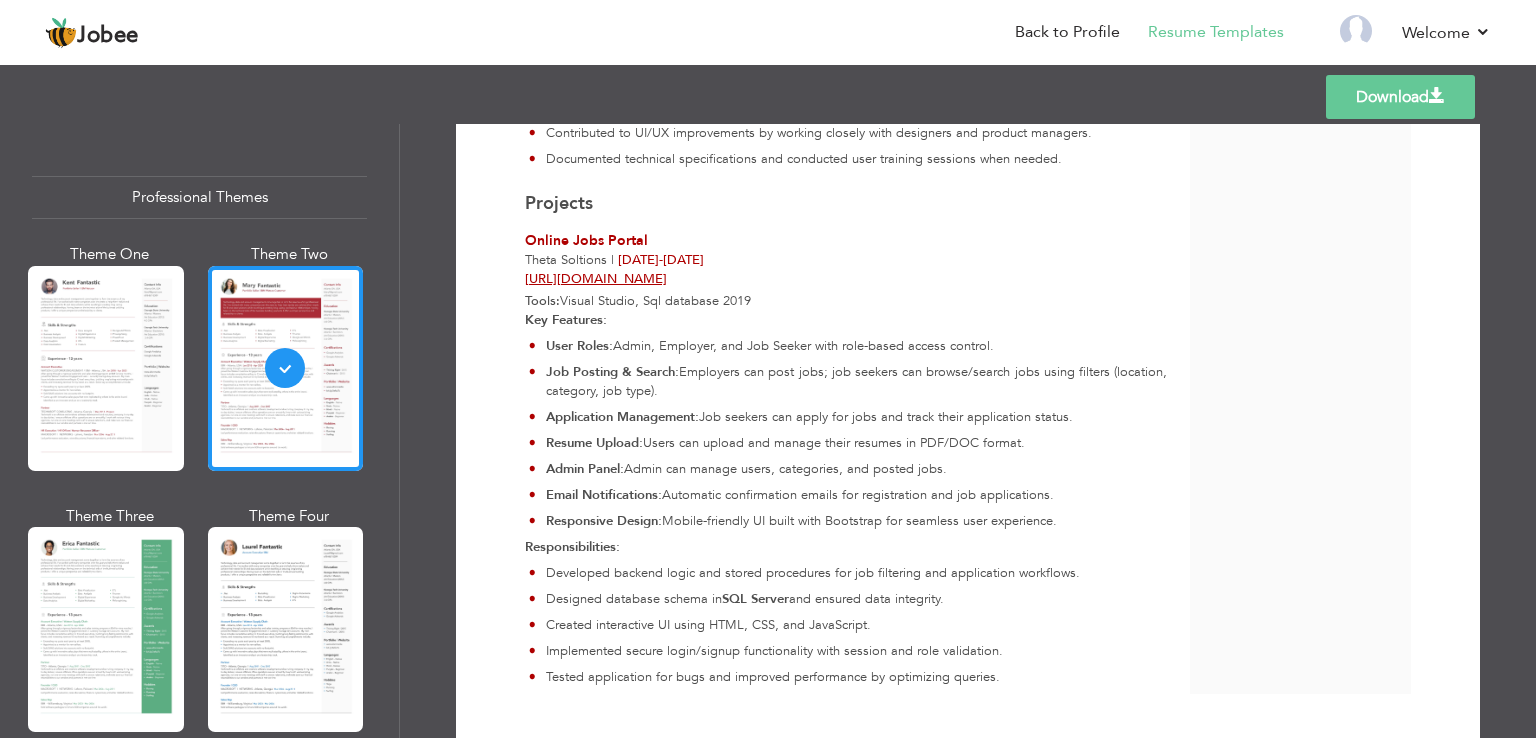 scroll, scrollTop: 792, scrollLeft: 0, axis: vertical 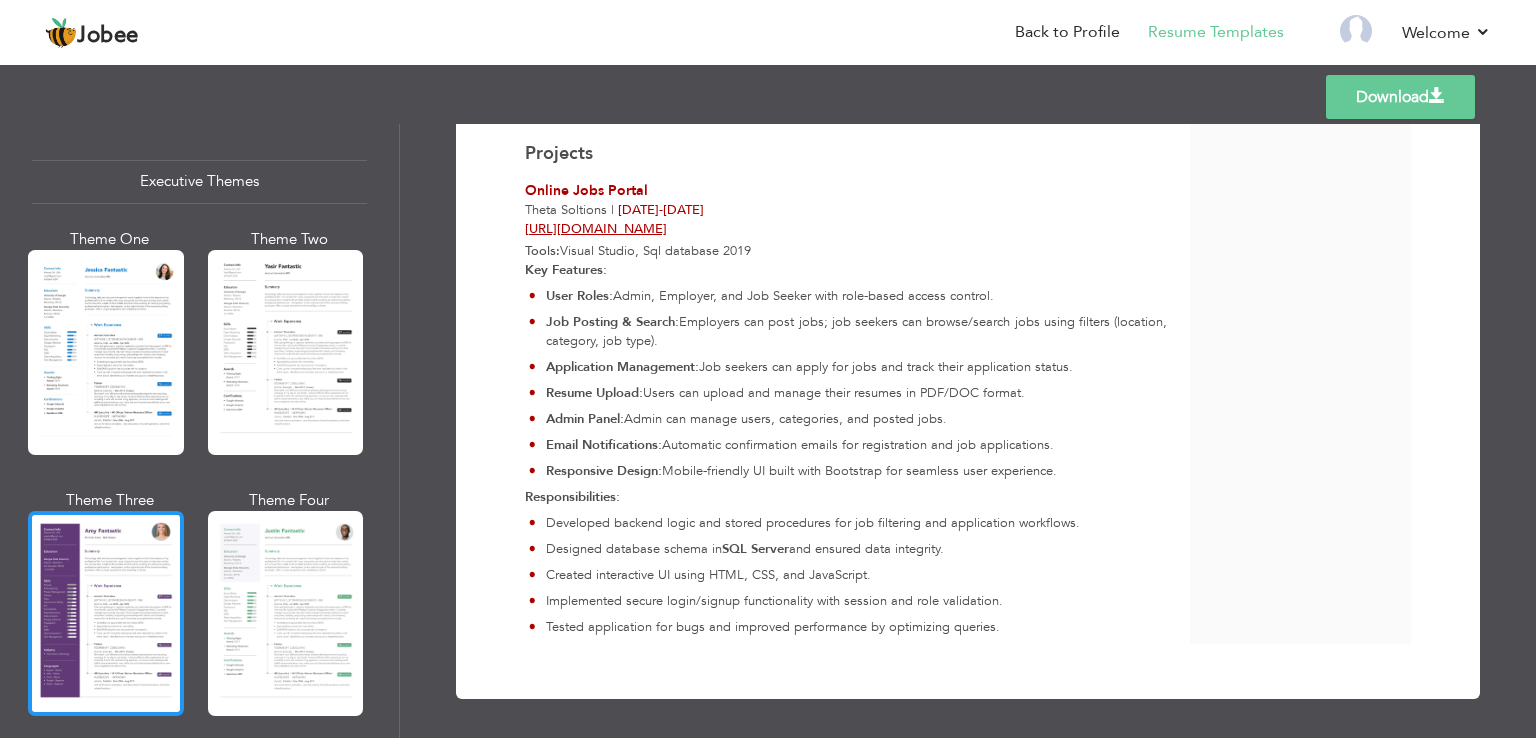 click at bounding box center (106, 613) 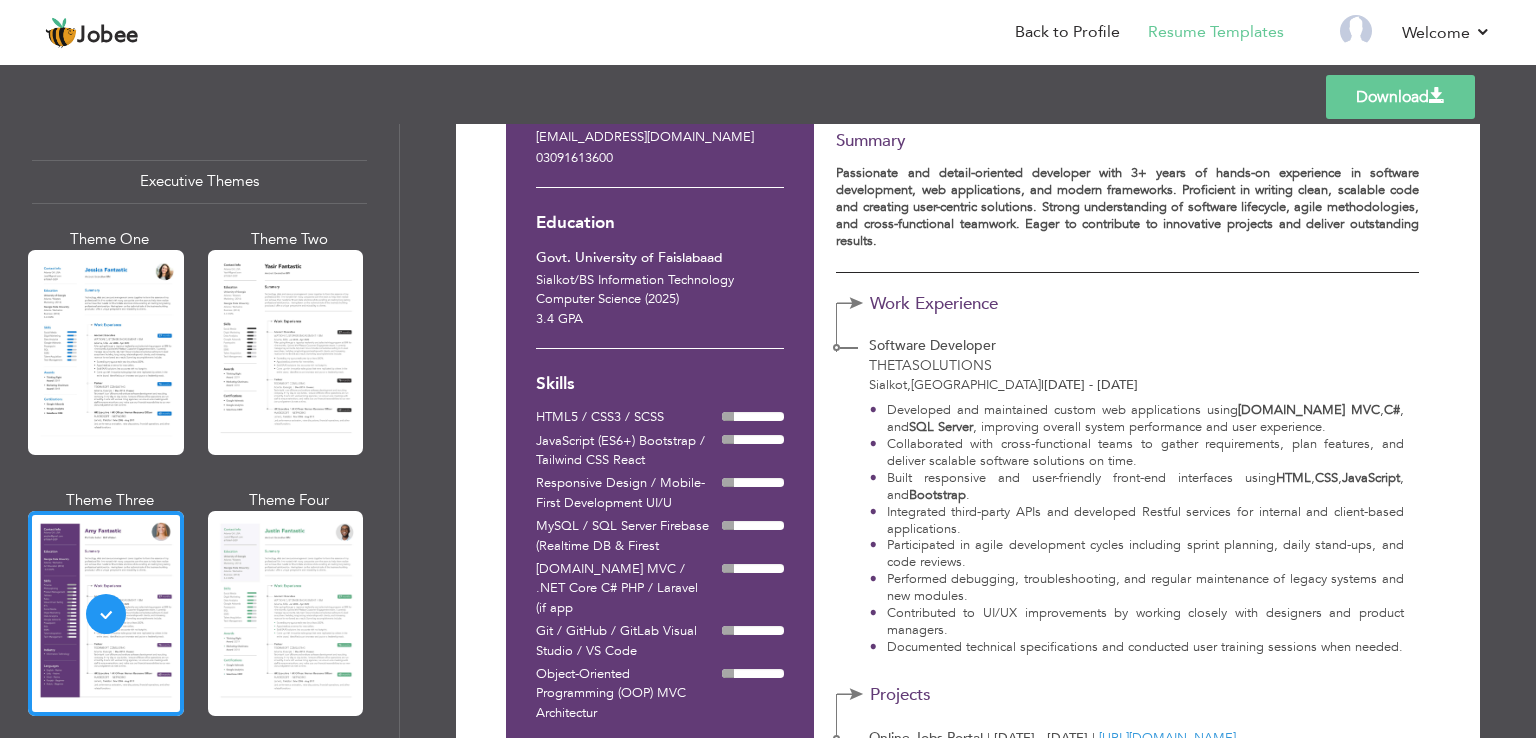 scroll, scrollTop: 400, scrollLeft: 0, axis: vertical 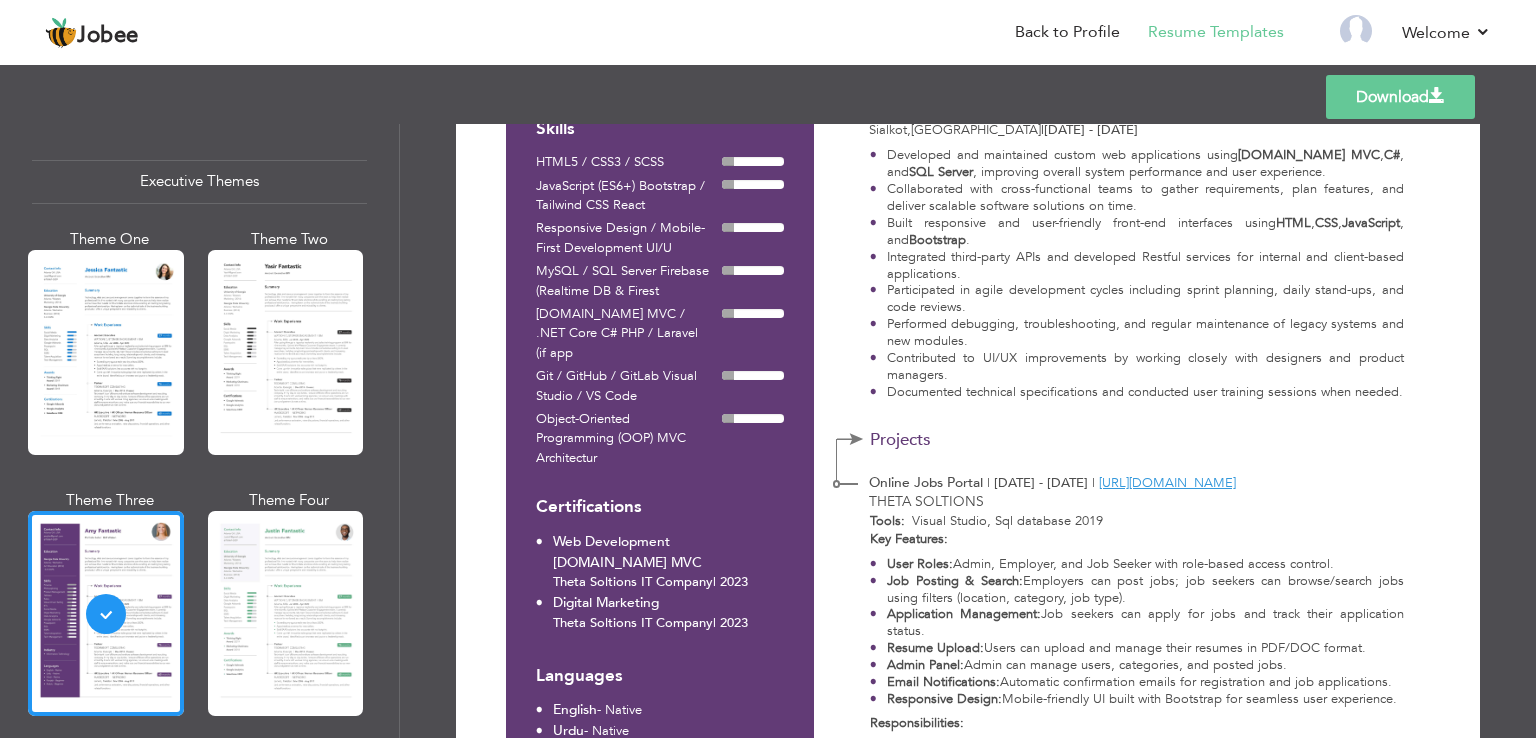 click at bounding box center [753, 418] 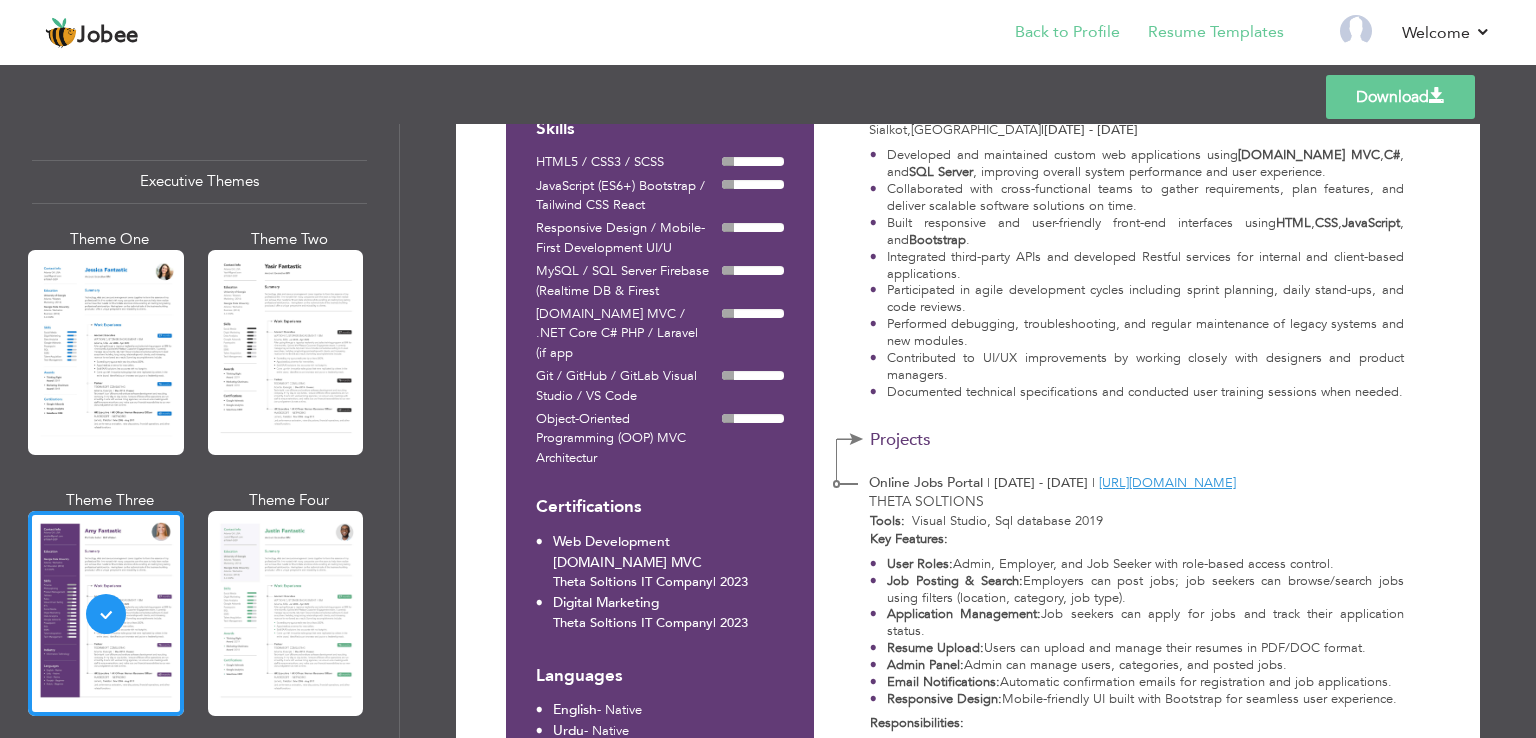 click on "Back to Profile" at bounding box center [1053, 34] 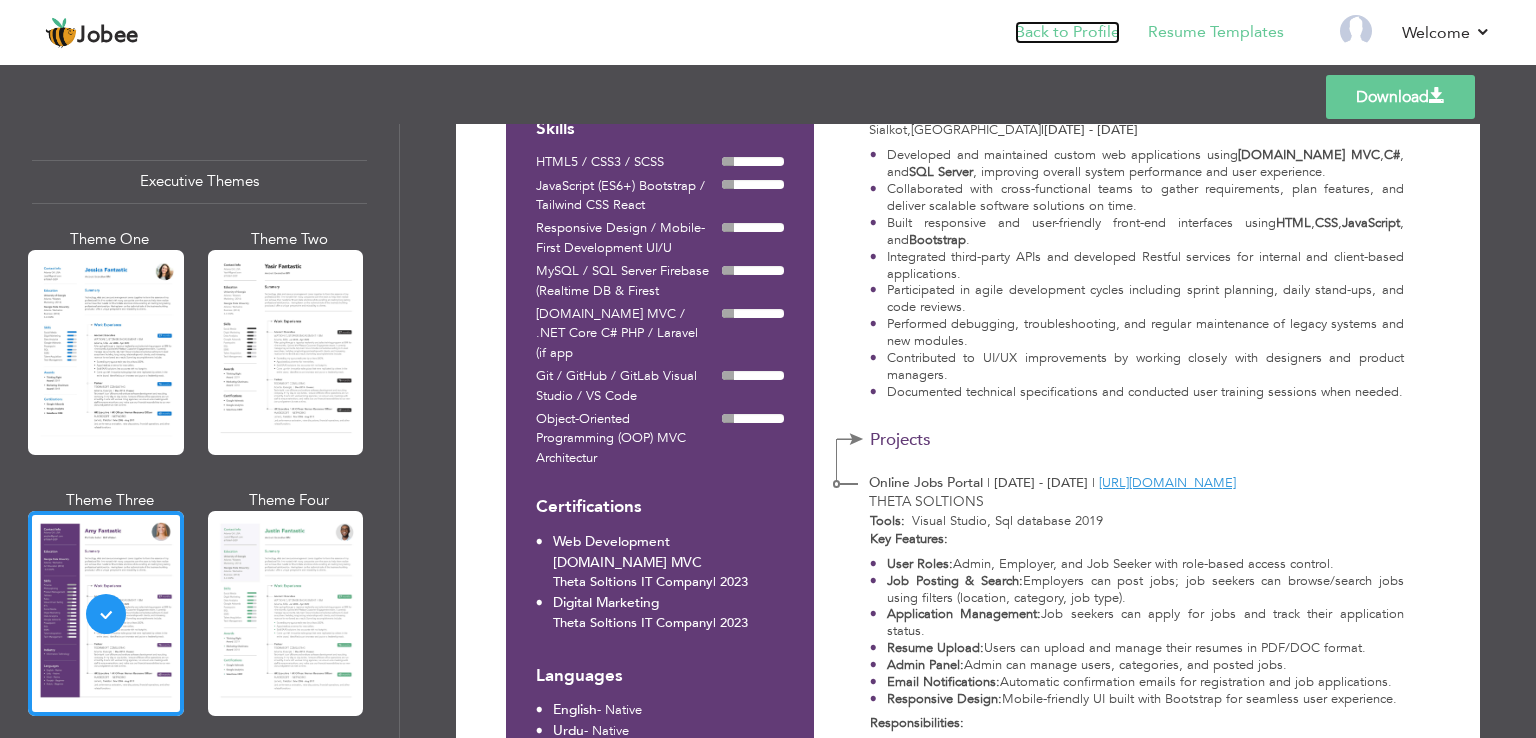 click on "Back to Profile" at bounding box center [1067, 32] 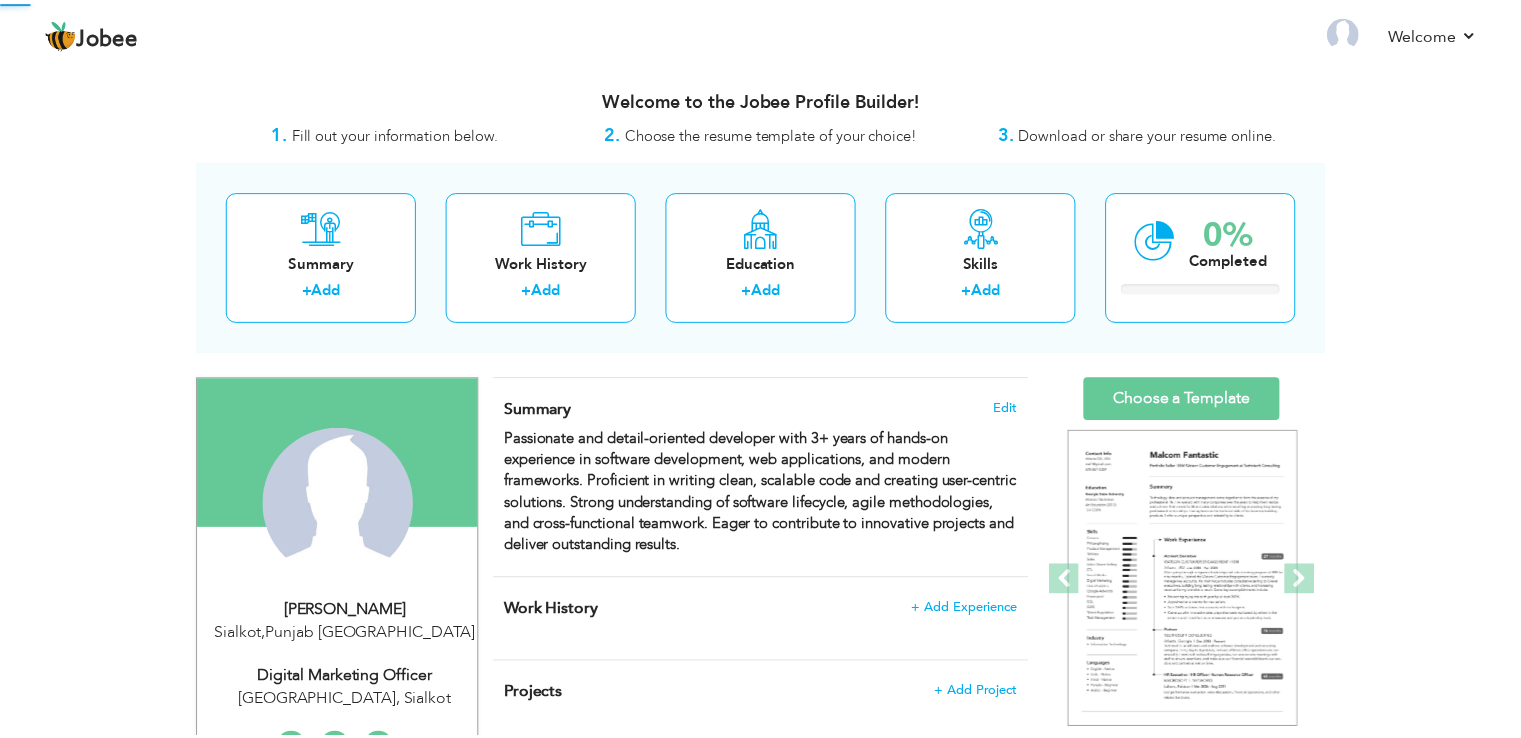 scroll, scrollTop: 0, scrollLeft: 0, axis: both 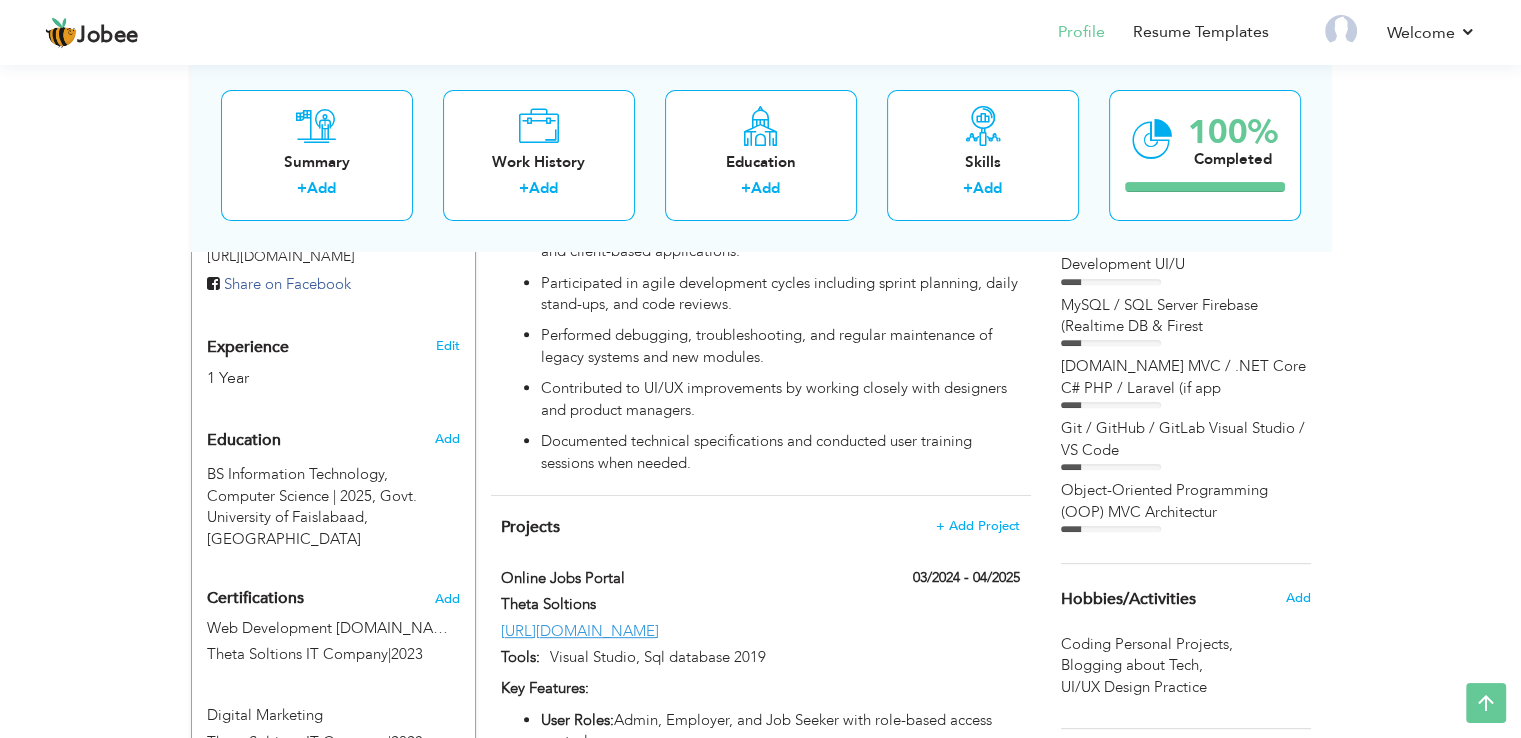 click on "HTML5 / CSS3 / SCSS
JavaScript (ES6+)  Bootstrap / Tailwind CSS  React
Responsive Design / Mobile-First Development  UI/U" at bounding box center (1186, 331) 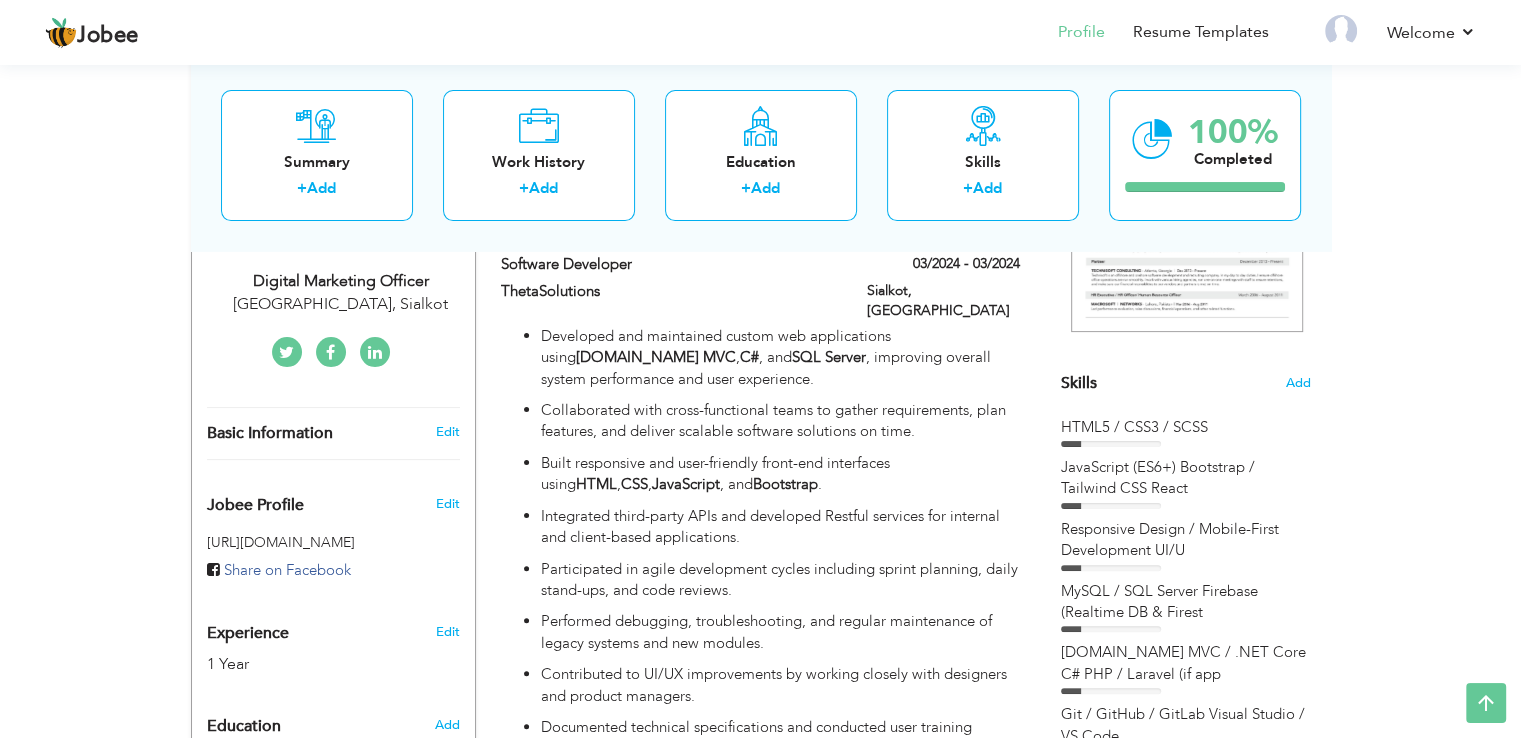scroll, scrollTop: 400, scrollLeft: 0, axis: vertical 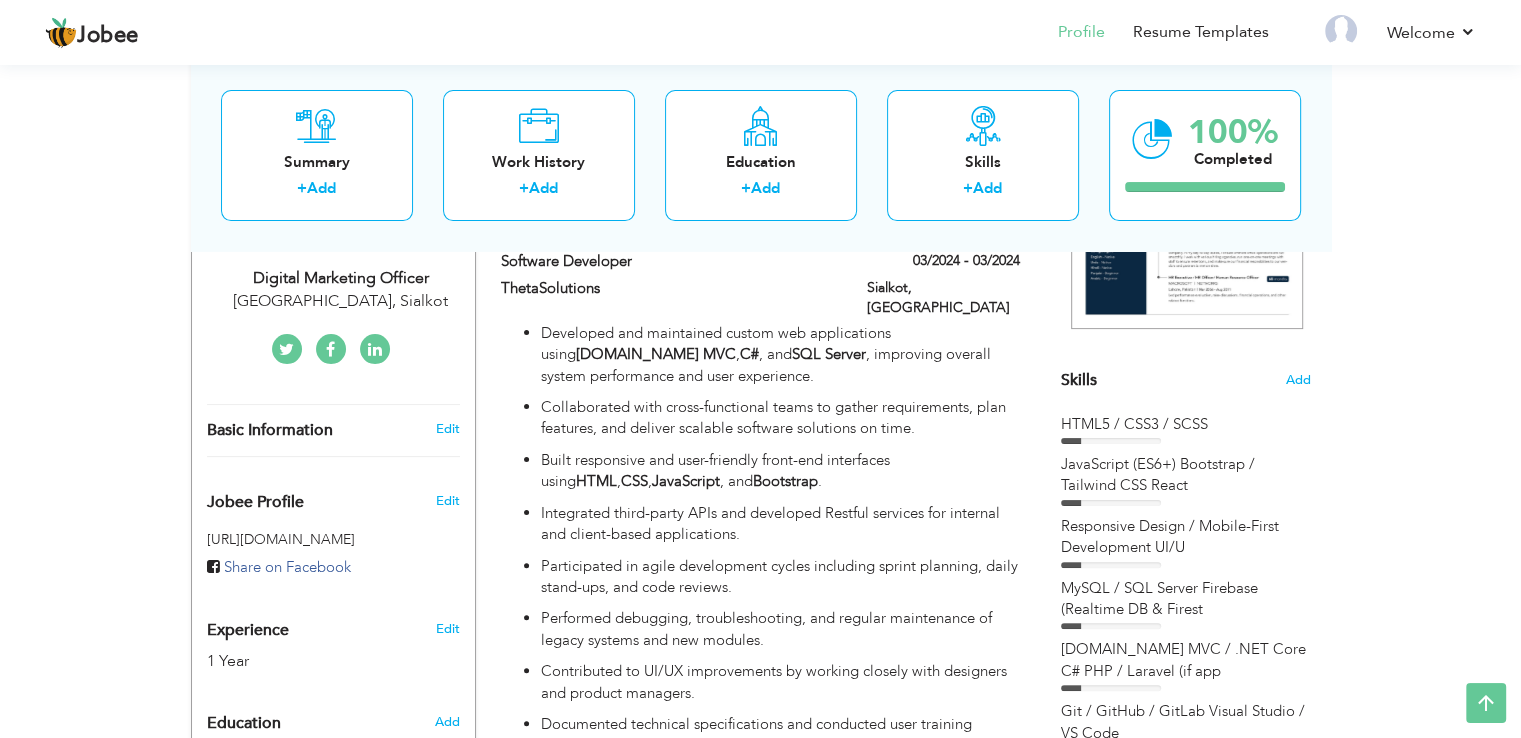 click on "HTML5 / CSS3 / SCSS
JavaScript (ES6+)  Bootstrap / Tailwind CSS  React
Responsive Design / Mobile-First Development  UI/U" at bounding box center [1186, 614] 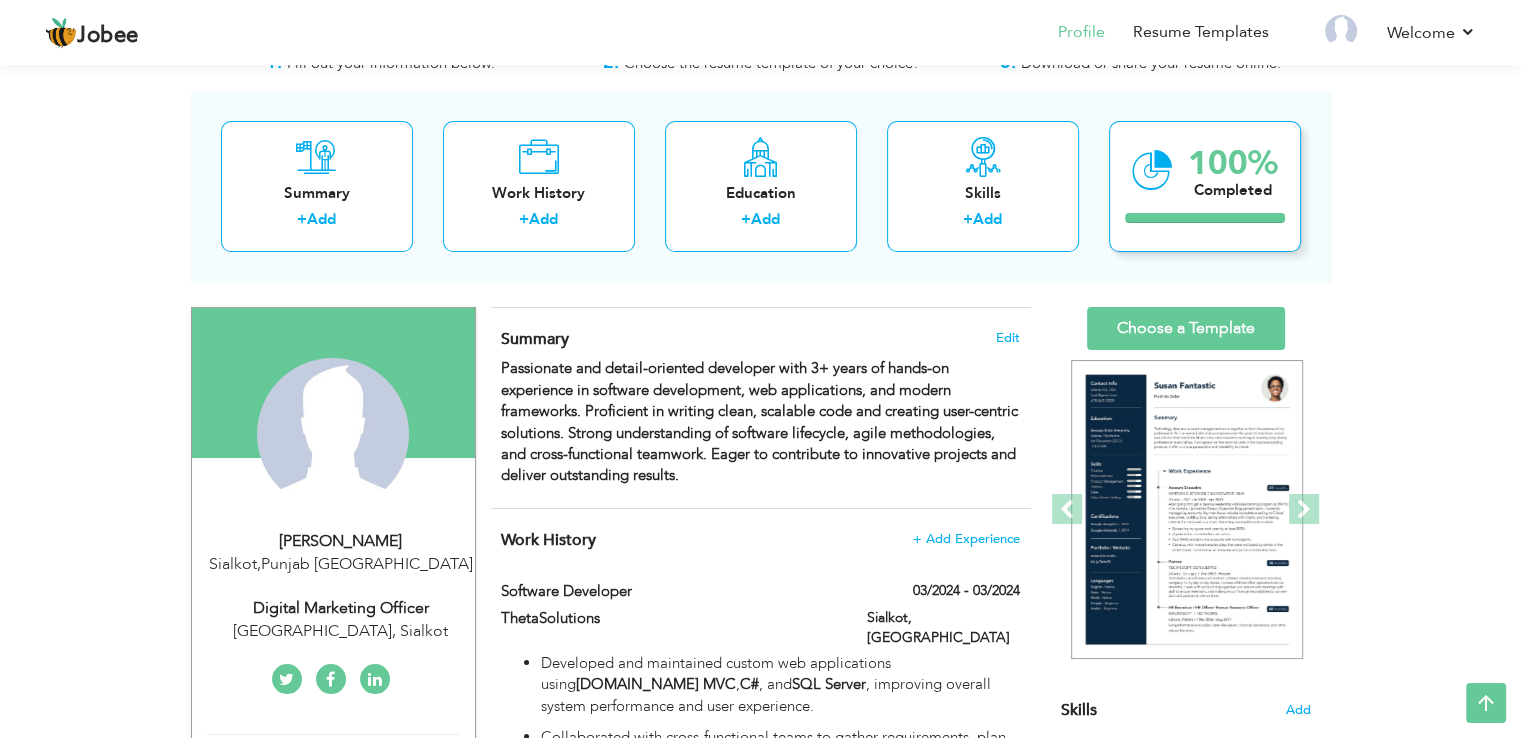 scroll, scrollTop: 0, scrollLeft: 0, axis: both 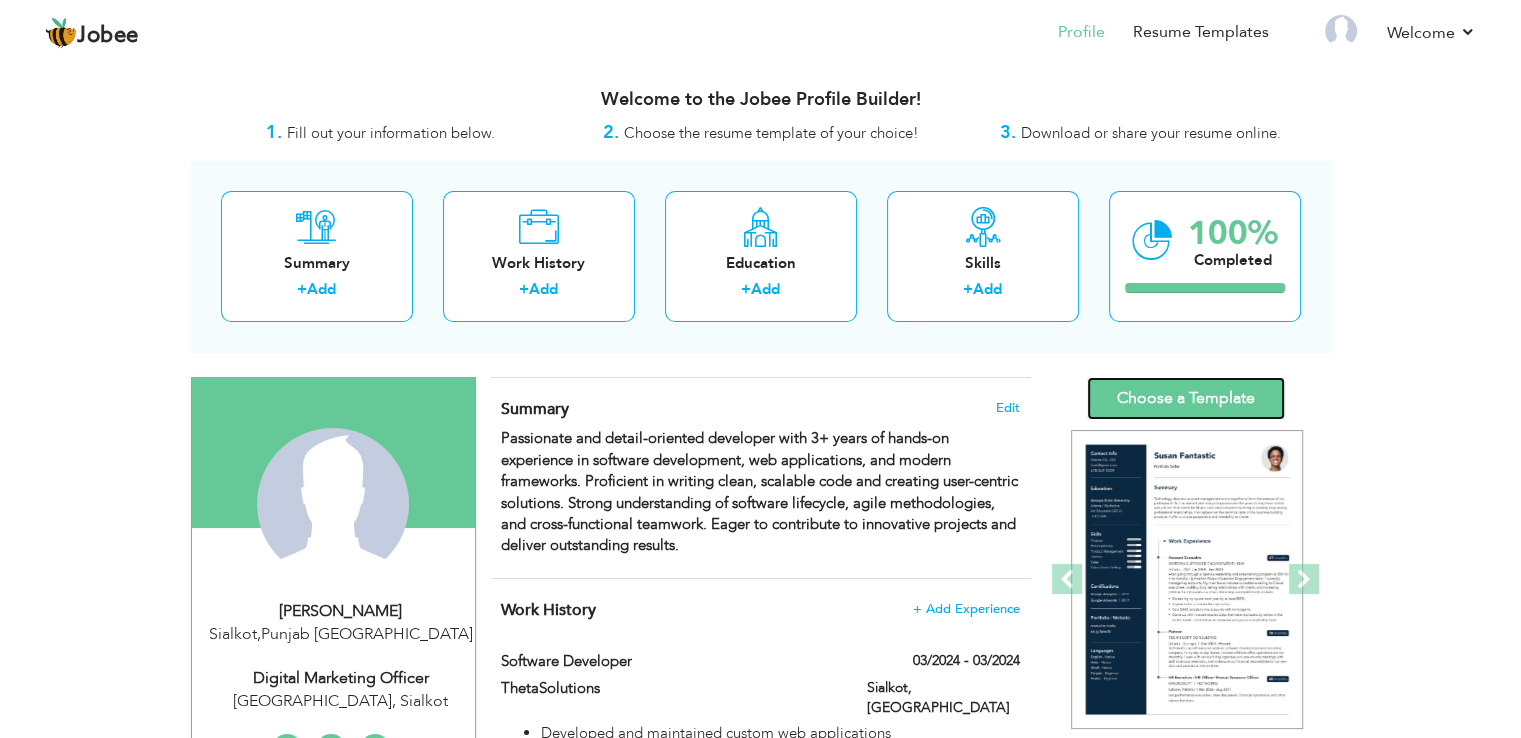 click on "Choose a Template" at bounding box center [1186, 398] 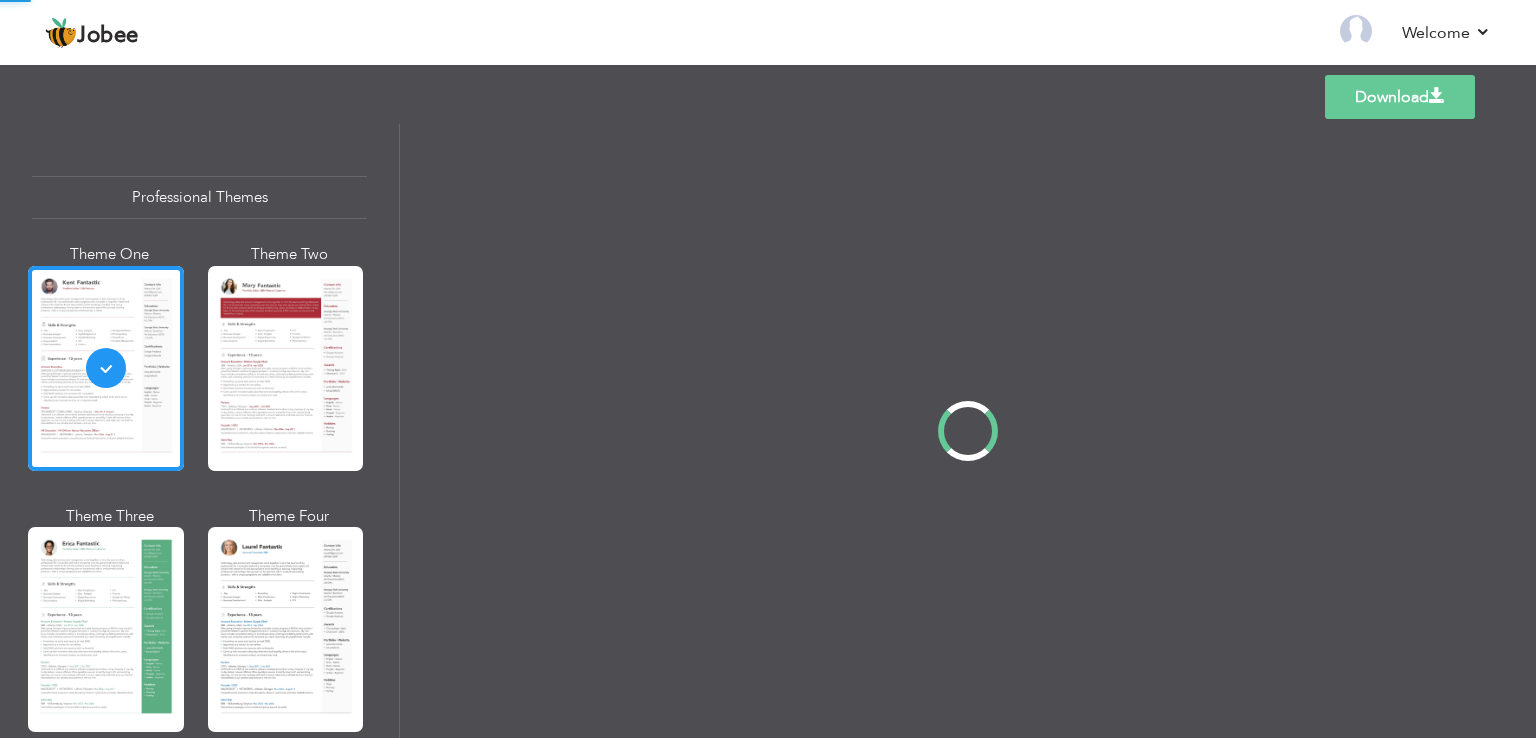 scroll, scrollTop: 0, scrollLeft: 0, axis: both 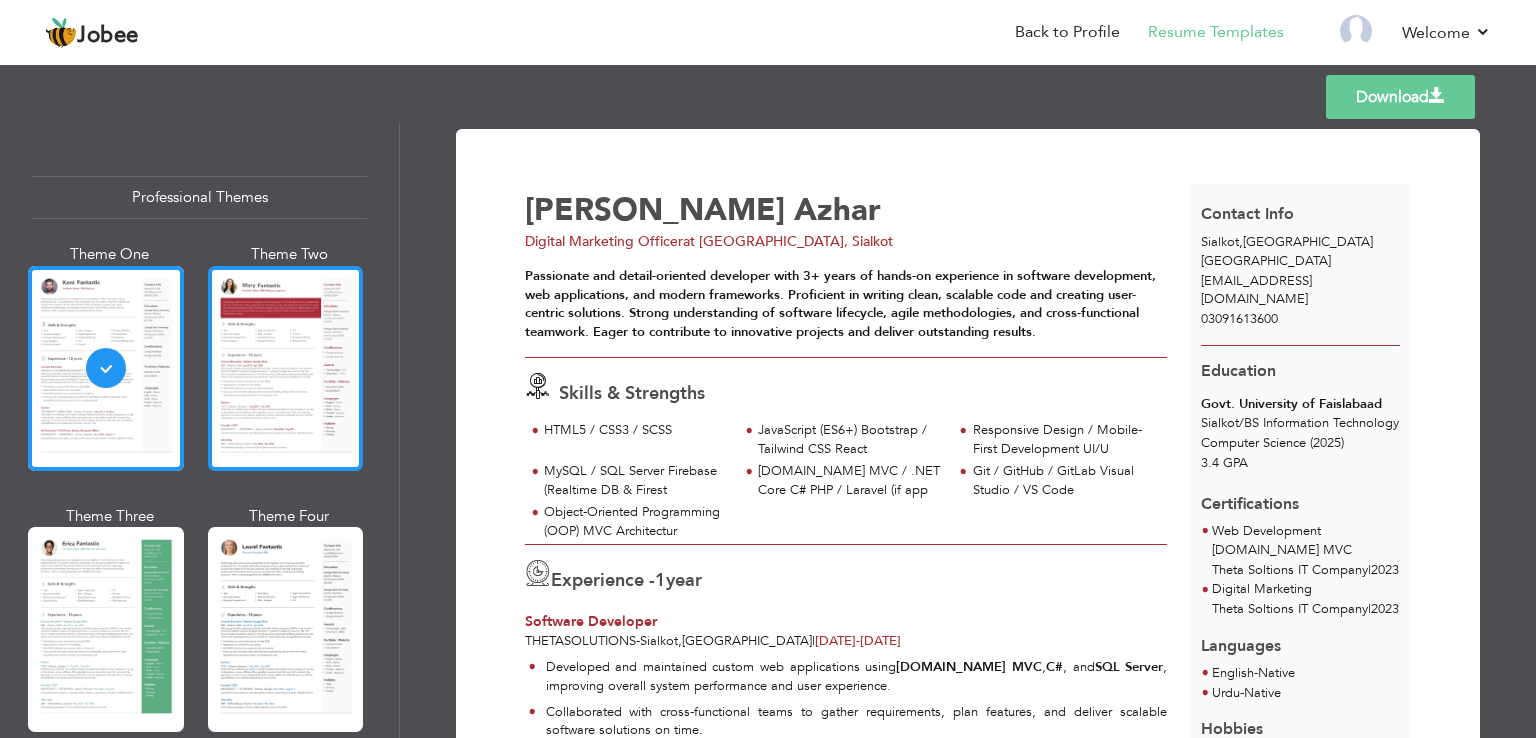 click at bounding box center [286, 368] 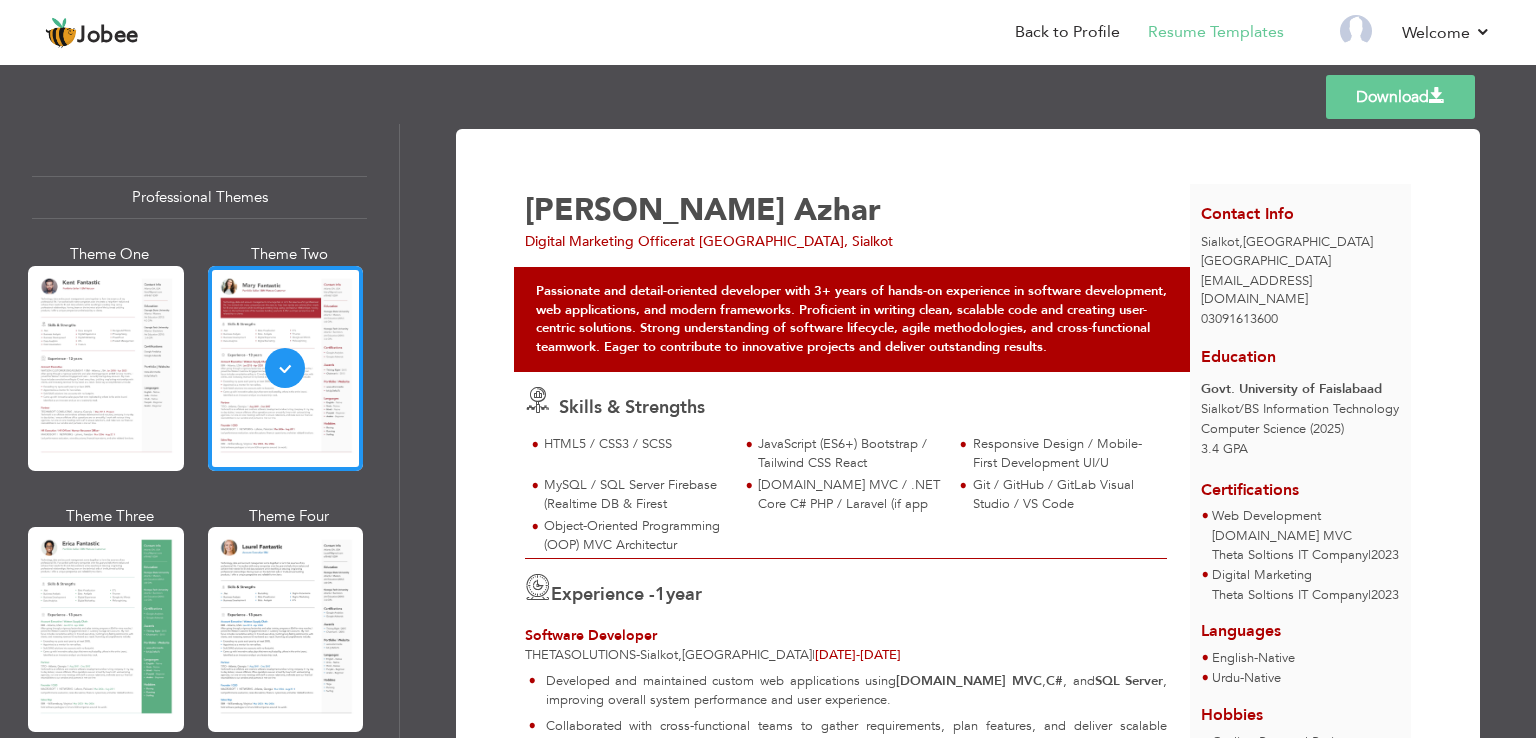 click on "Download" at bounding box center (1400, 97) 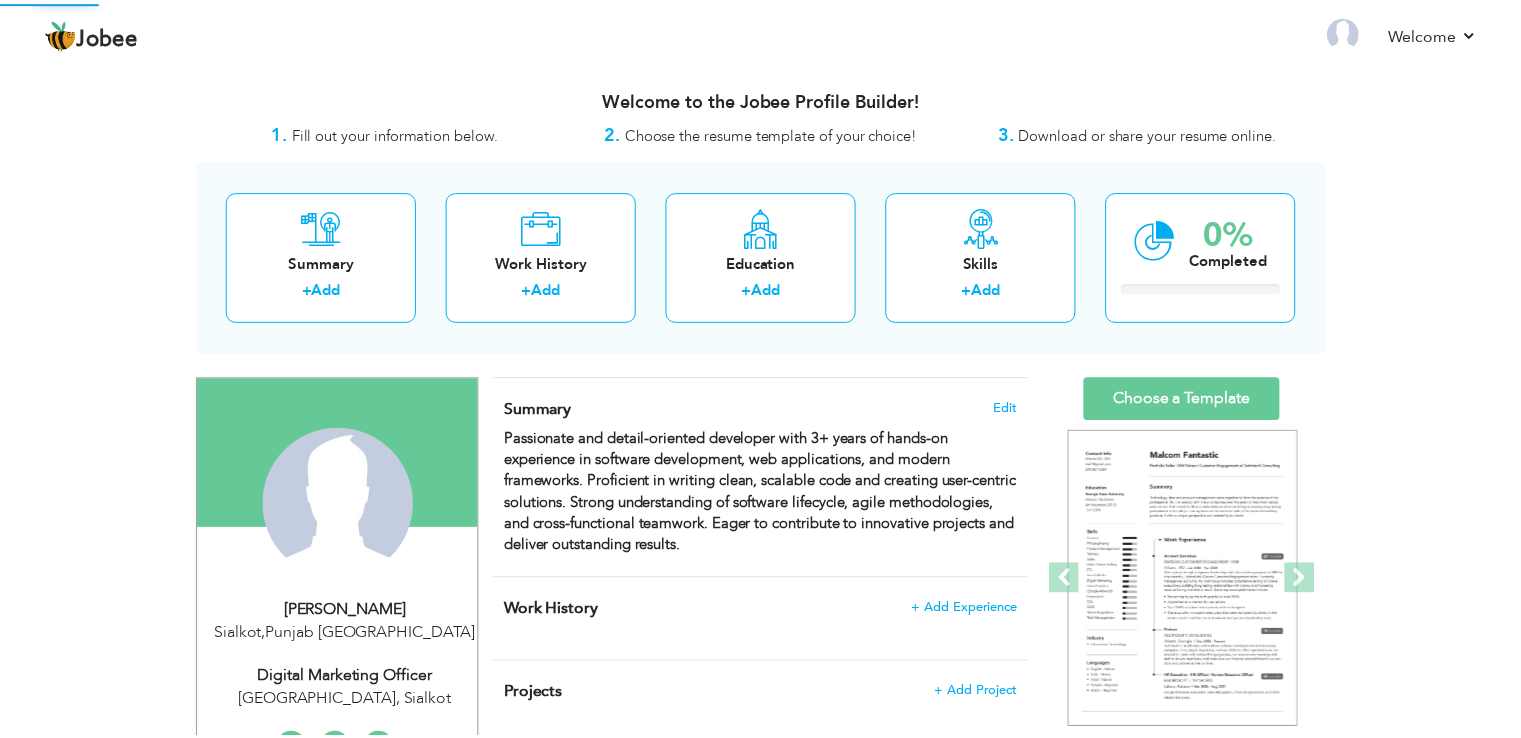 scroll, scrollTop: 0, scrollLeft: 0, axis: both 